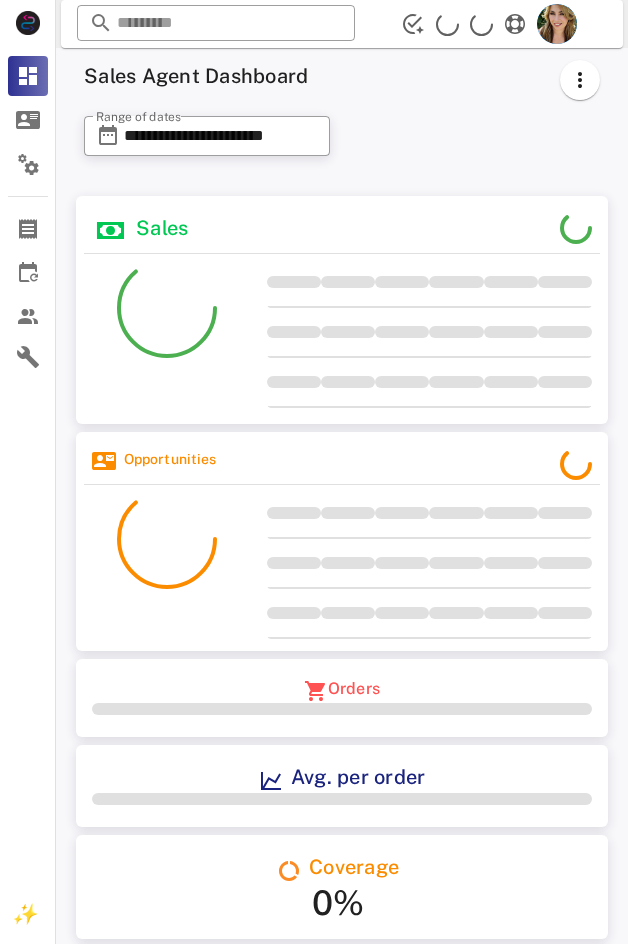 scroll, scrollTop: 0, scrollLeft: 0, axis: both 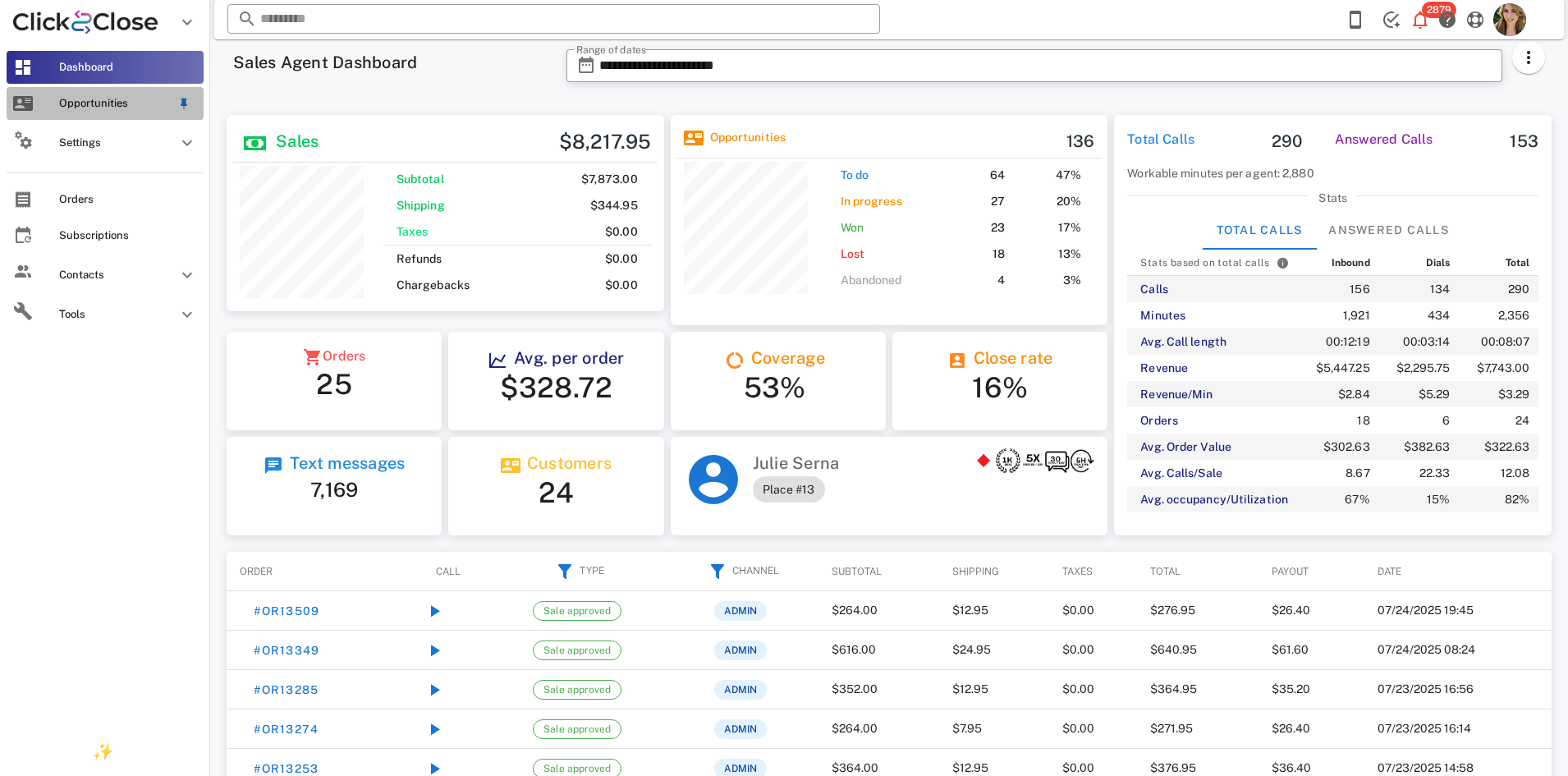 click on "Opportunities" at bounding box center [115, 103] 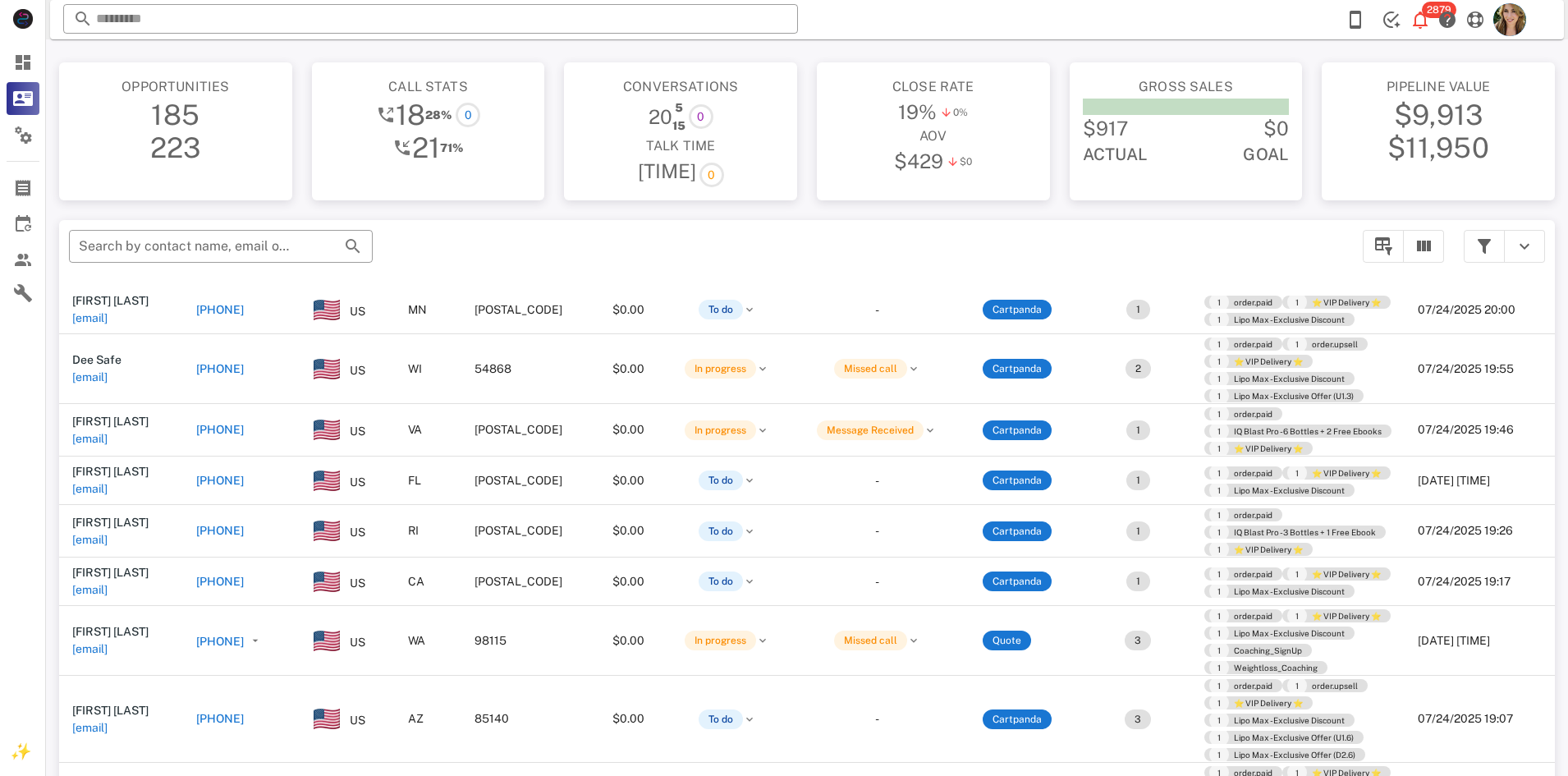 scroll, scrollTop: 425, scrollLeft: 0, axis: vertical 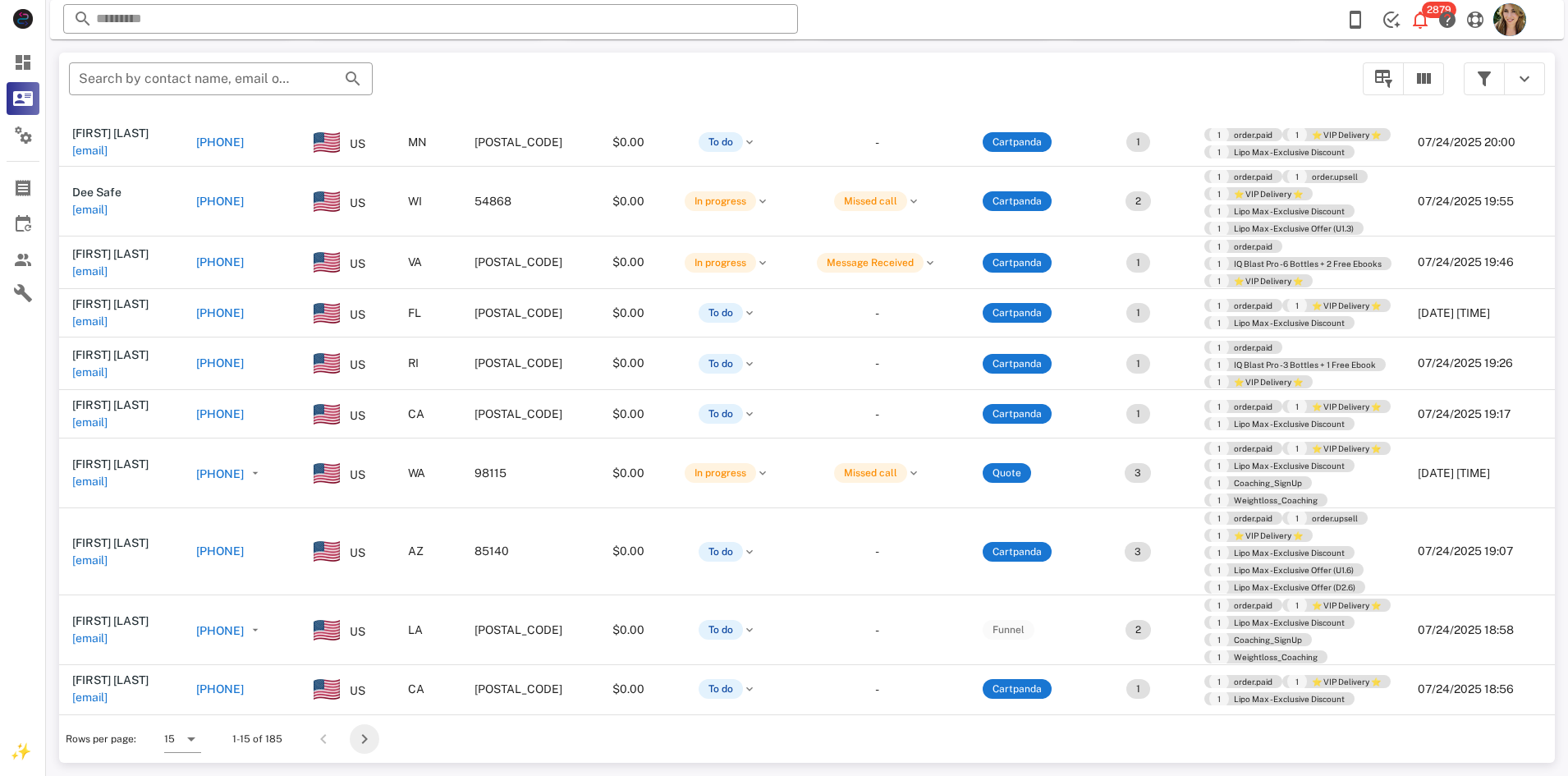click at bounding box center [364, 739] 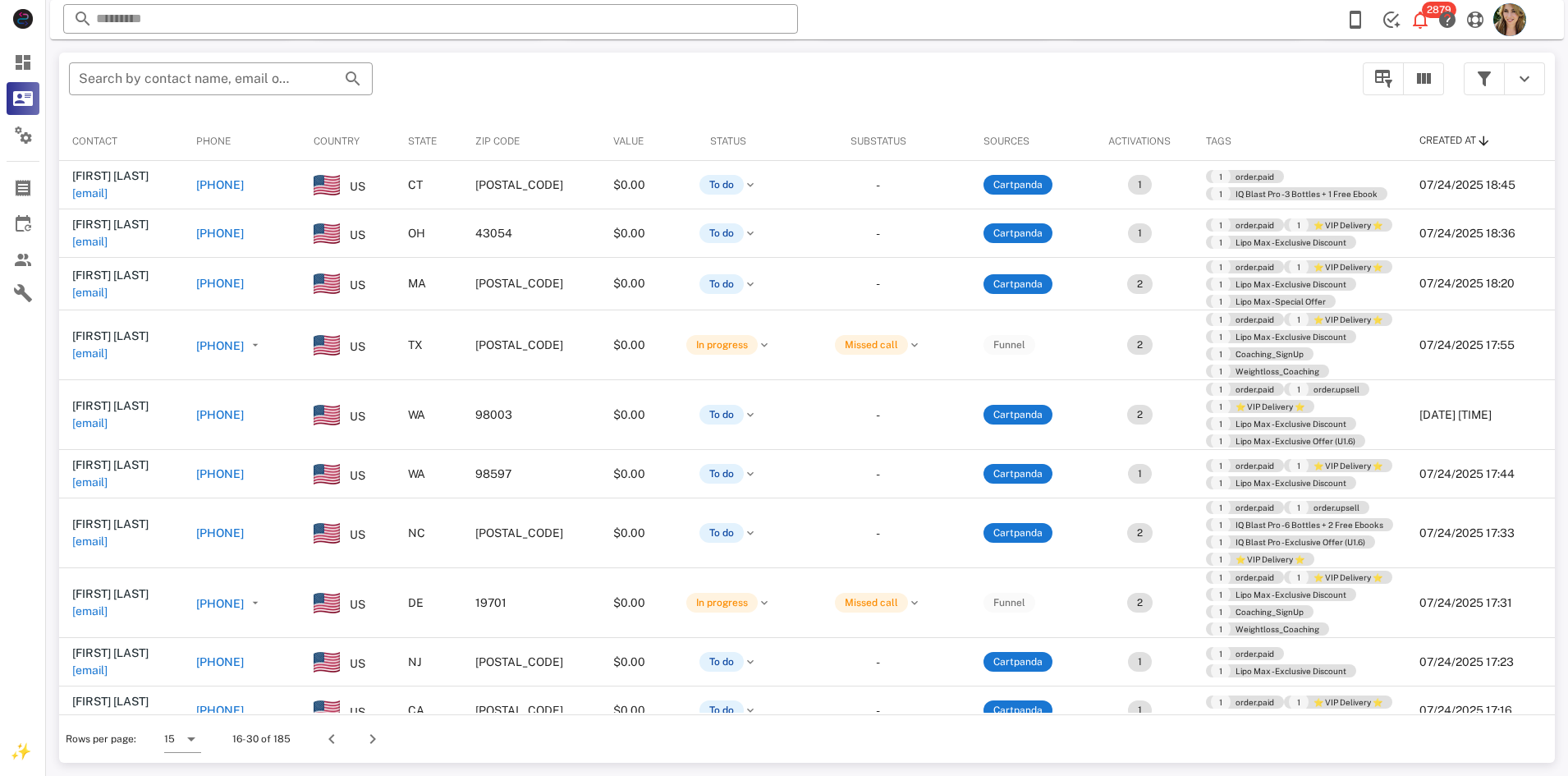 scroll, scrollTop: 168, scrollLeft: 0, axis: vertical 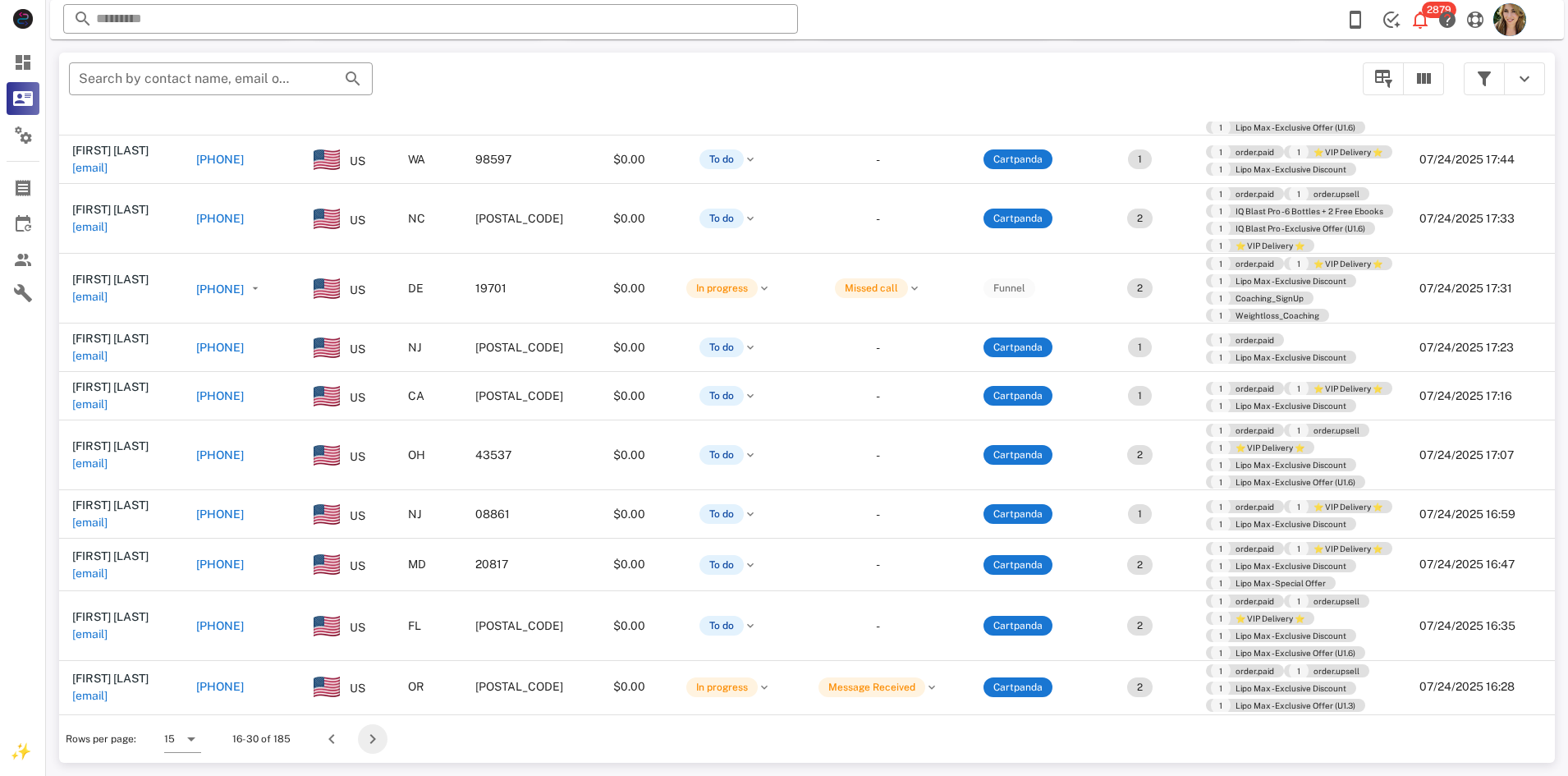 click at bounding box center [373, 739] 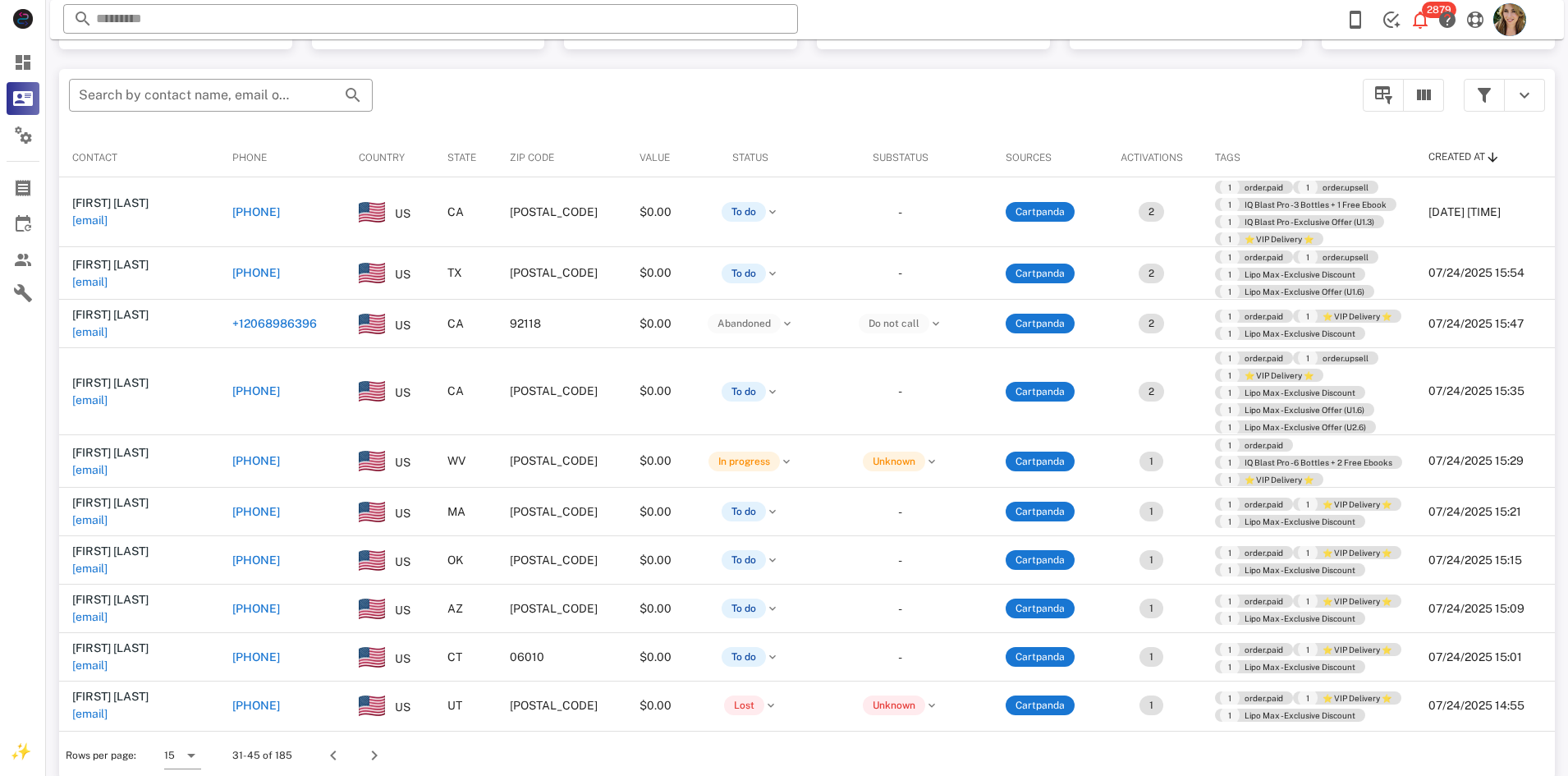 scroll, scrollTop: 168, scrollLeft: 0, axis: vertical 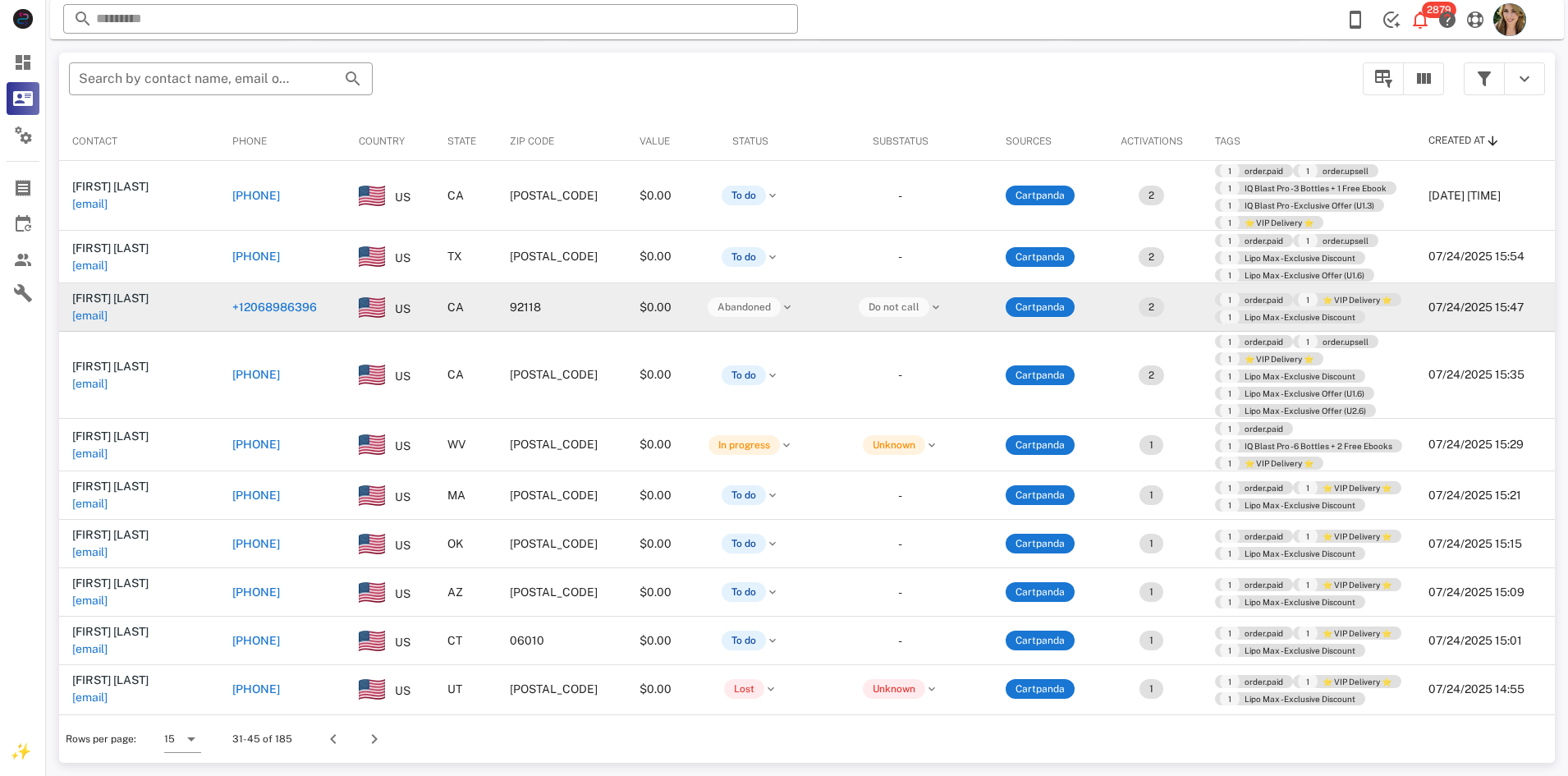 click on "+12068986396" at bounding box center (274, 307) 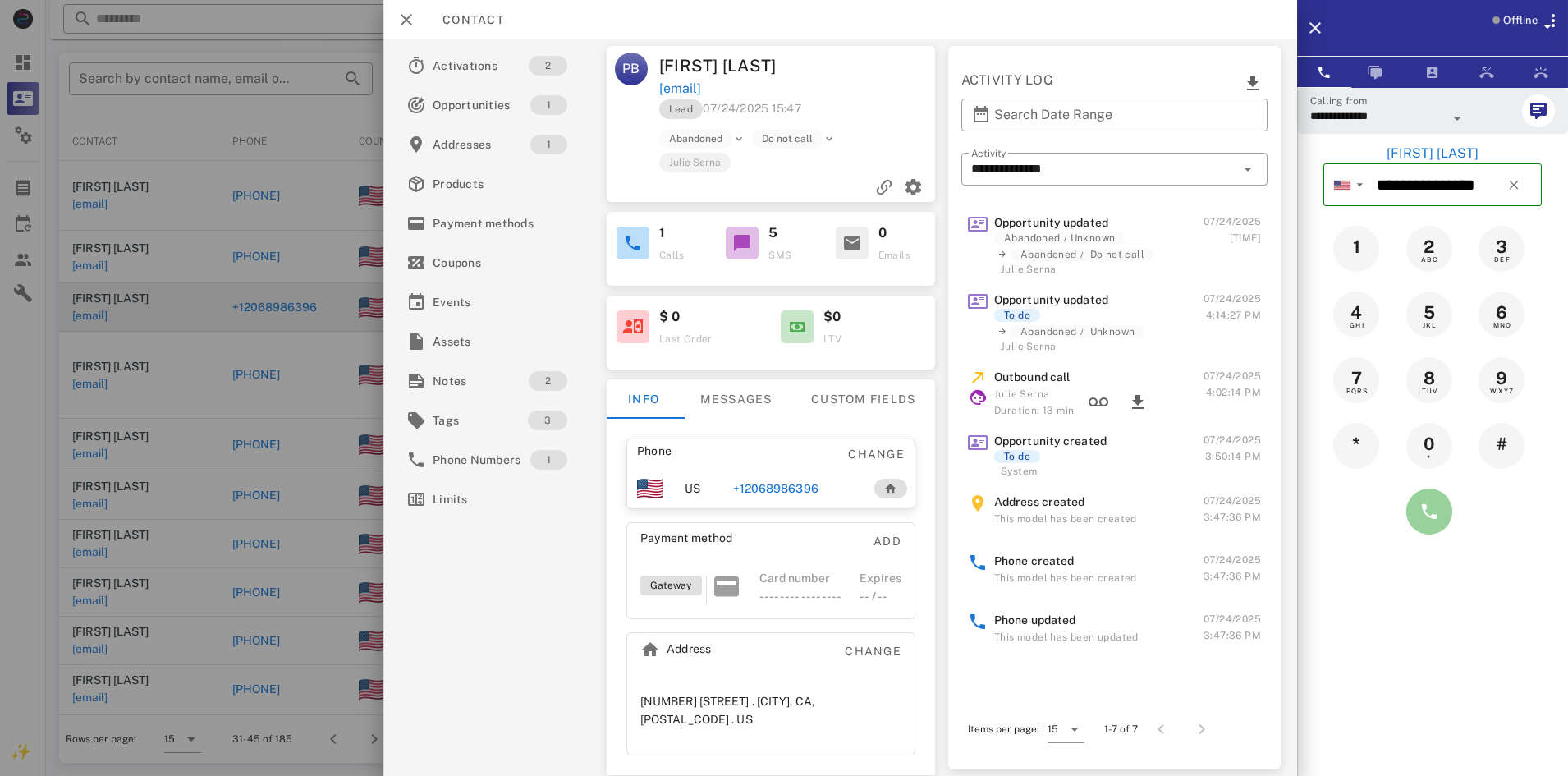 click at bounding box center [1429, 512] 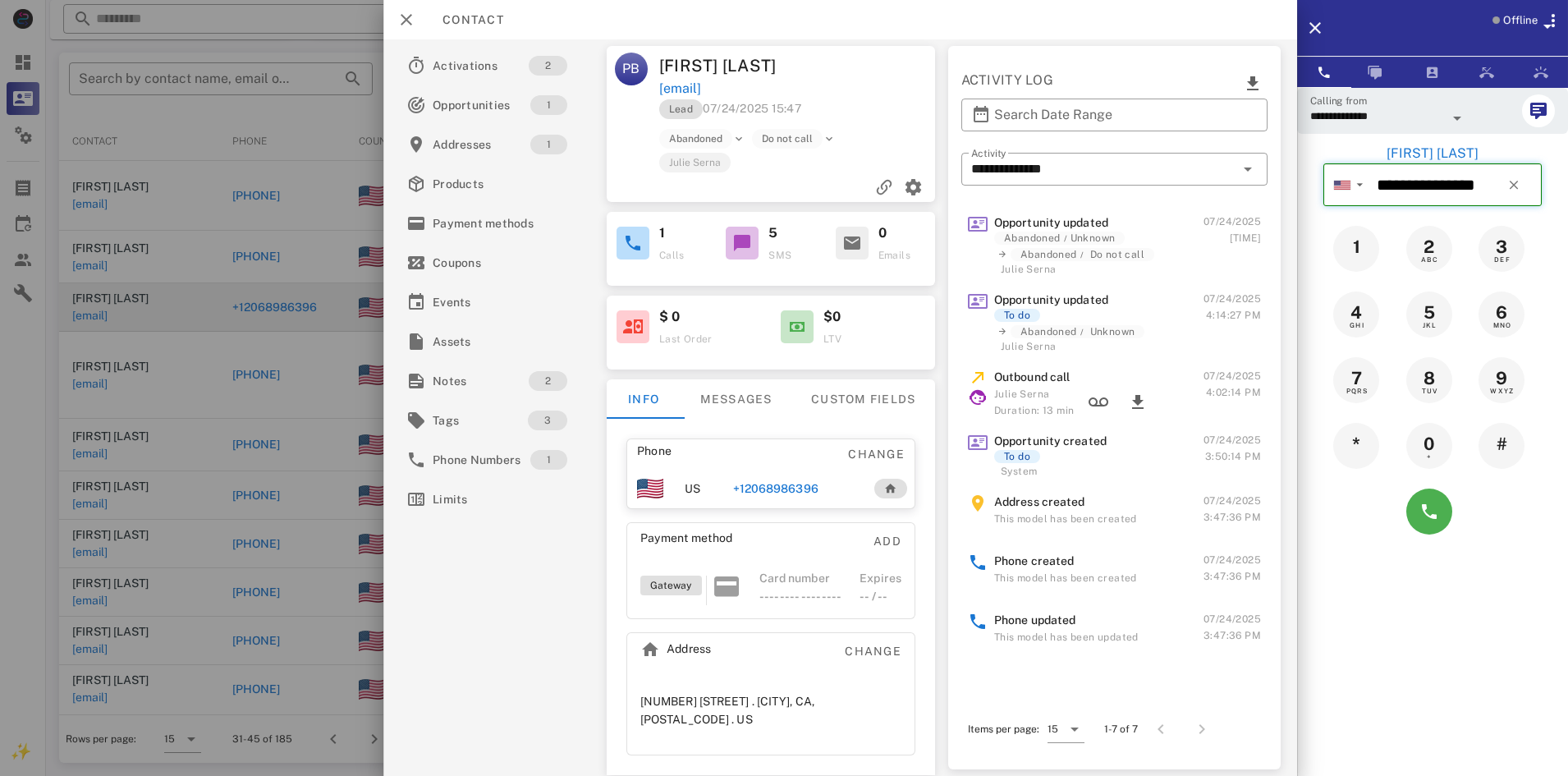 type 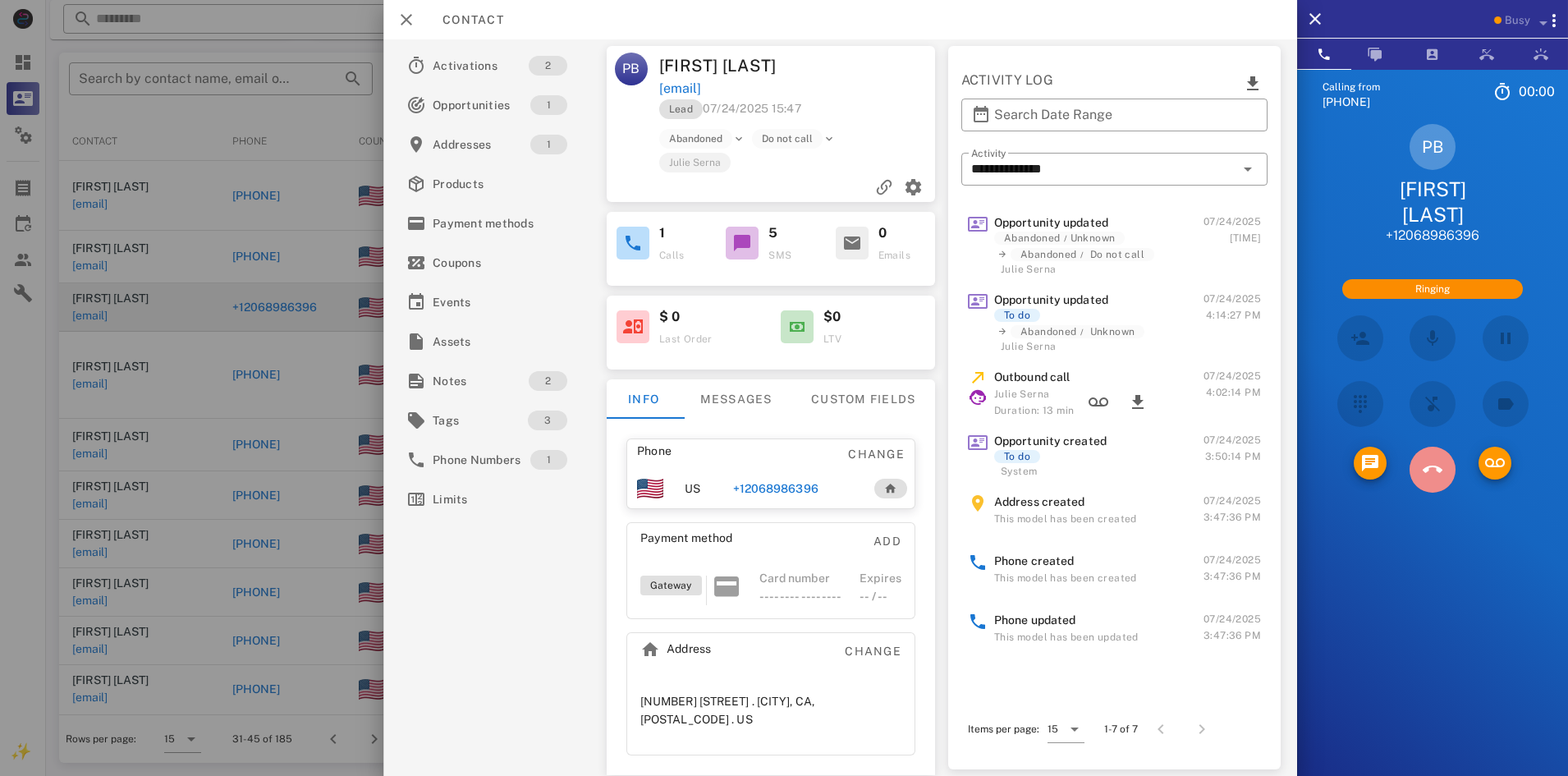 click at bounding box center [1433, 470] 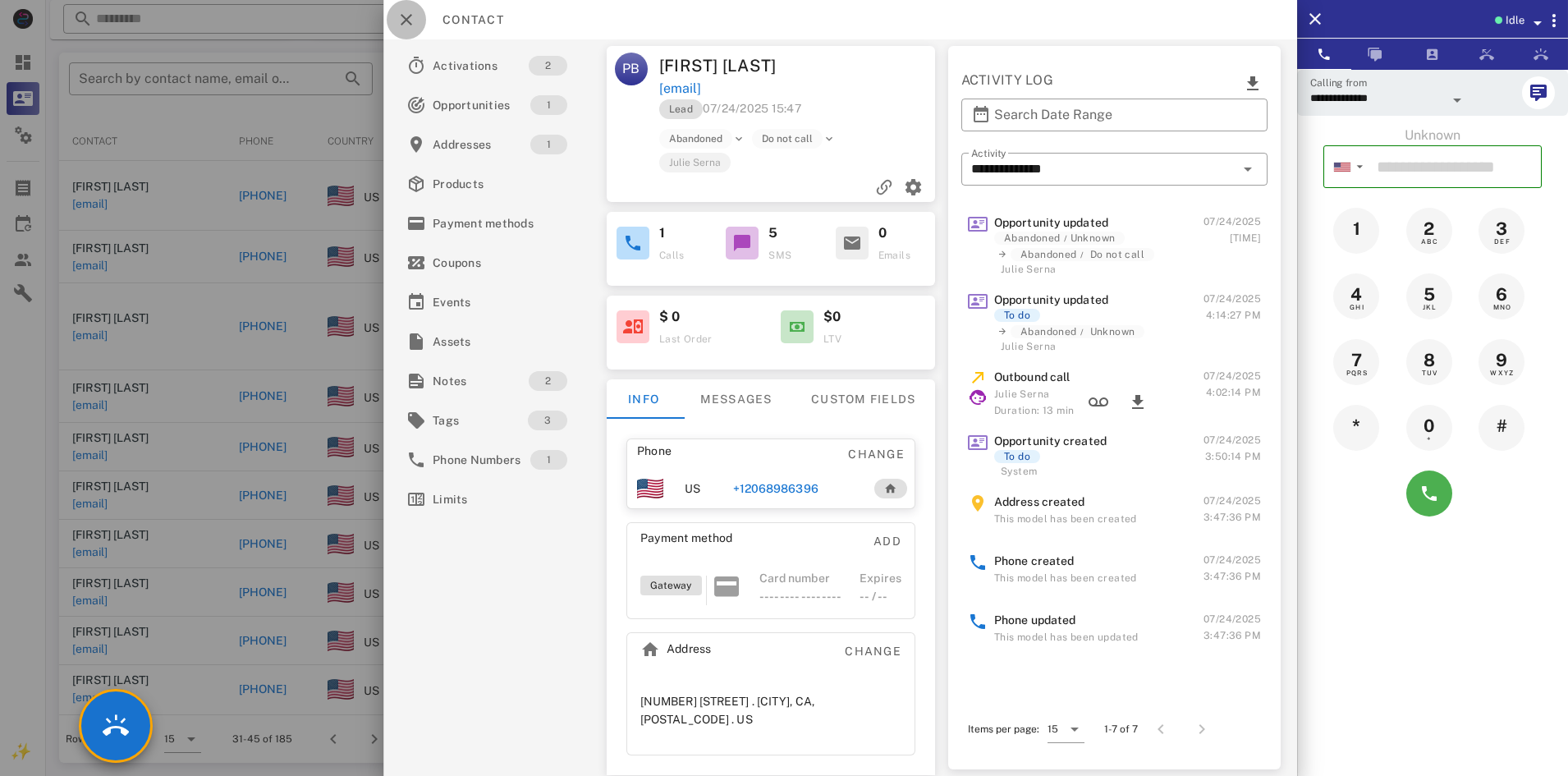drag, startPoint x: 403, startPoint y: 20, endPoint x: 360, endPoint y: 63, distance: 60.81118 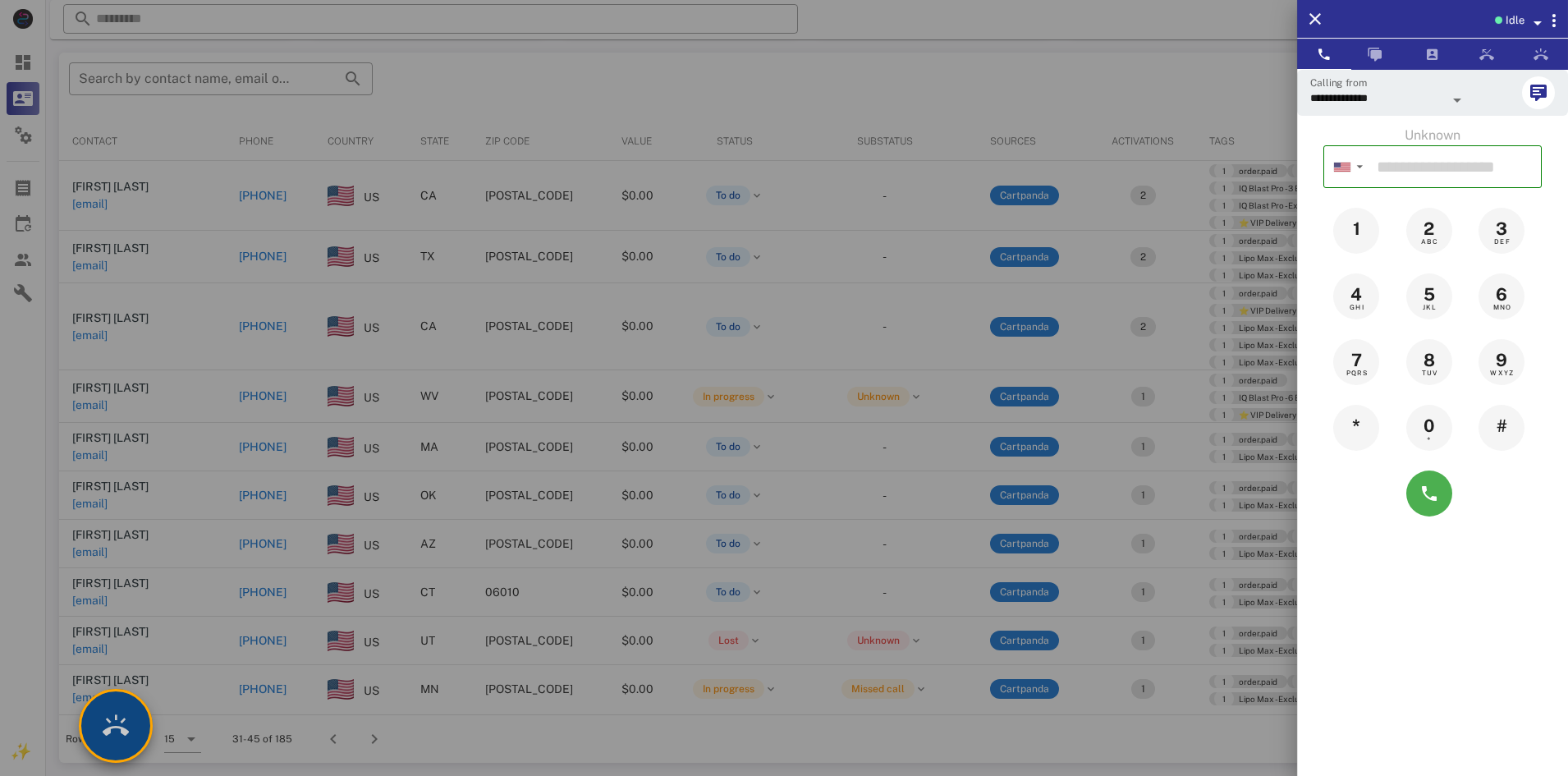 click at bounding box center [116, 726] 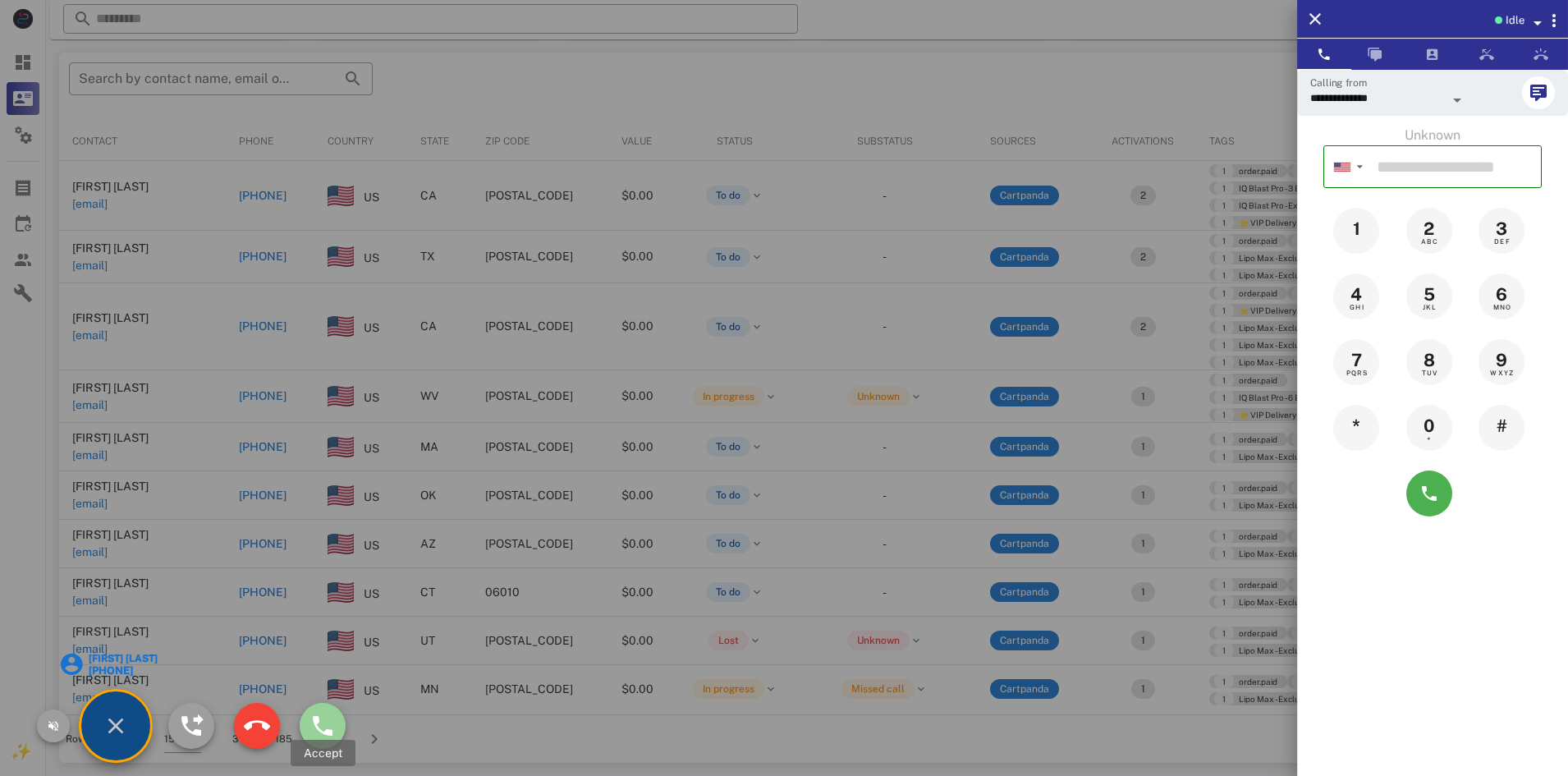 click at bounding box center (323, 726) 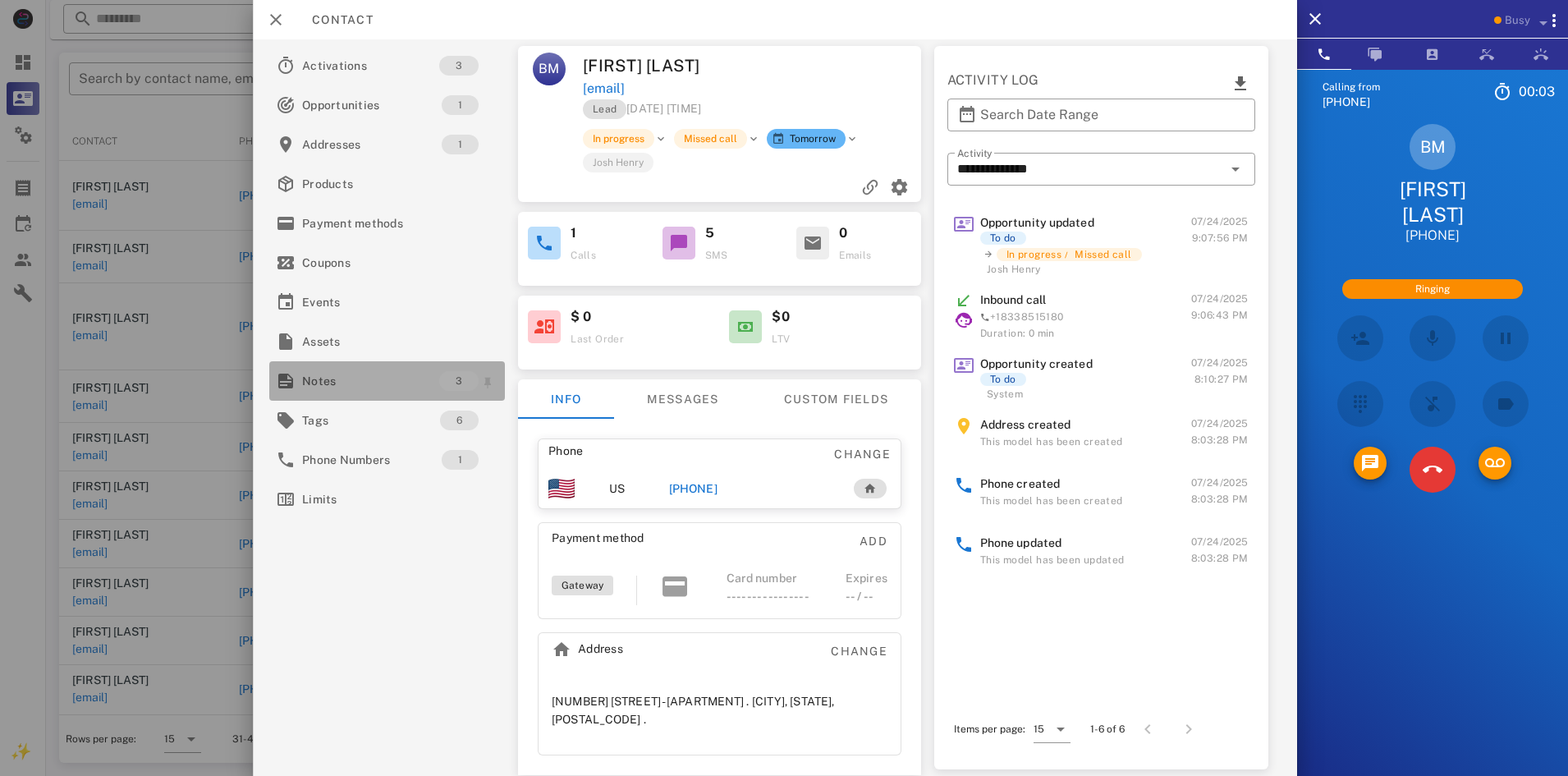 click on "Notes" at bounding box center [370, 381] 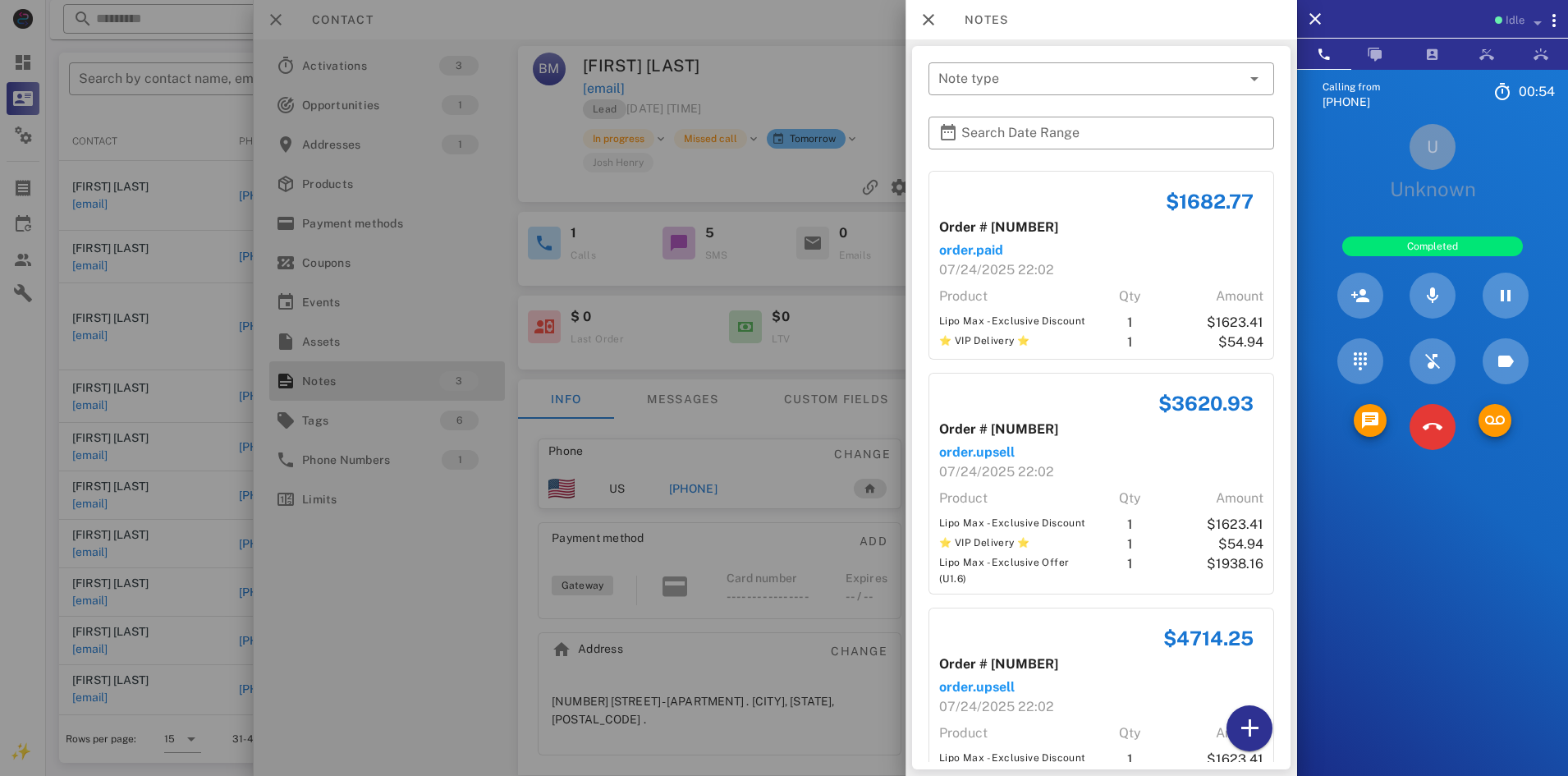 click at bounding box center (784, 388) 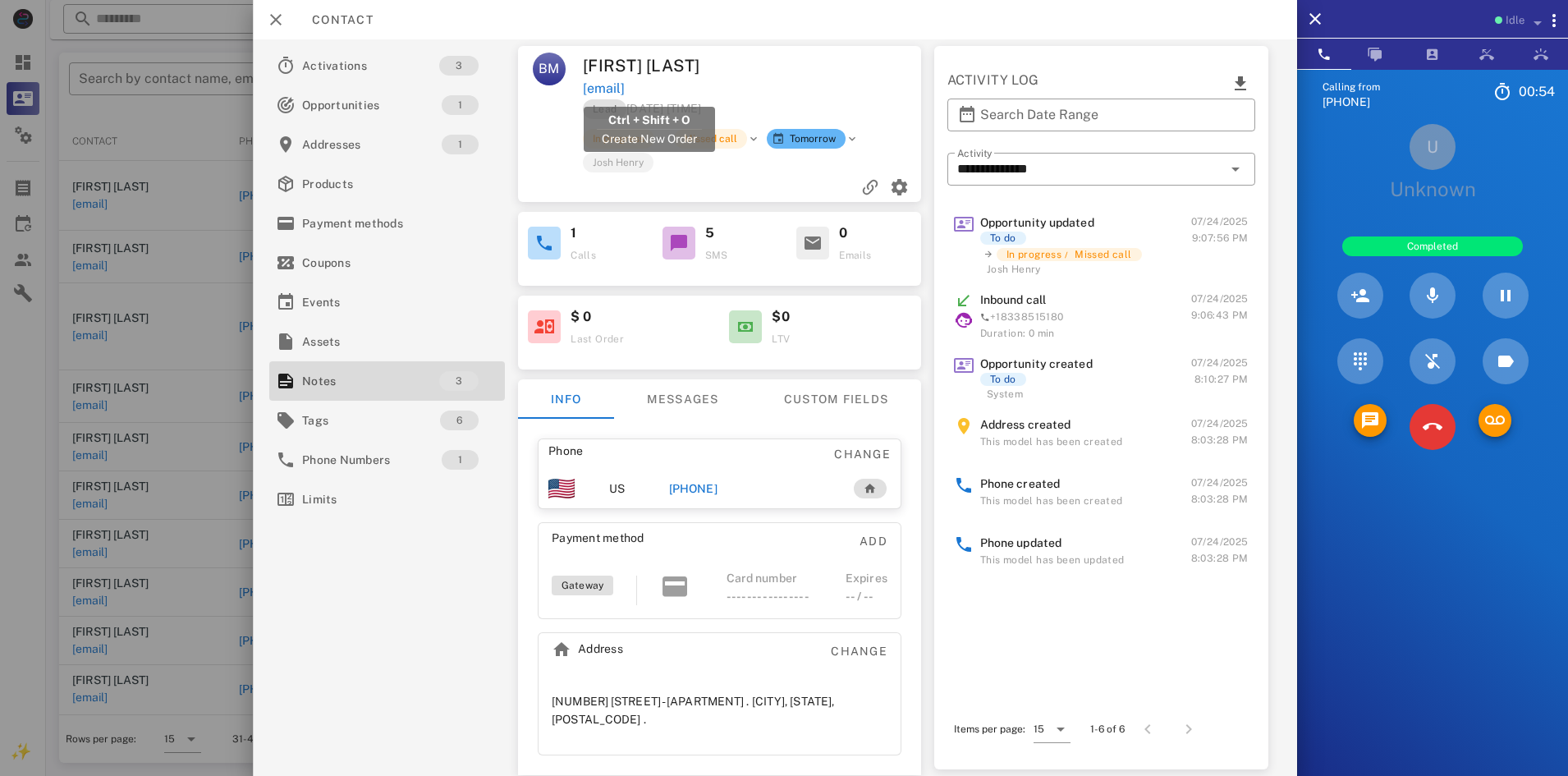 click on "[EMAIL]" at bounding box center [603, 89] 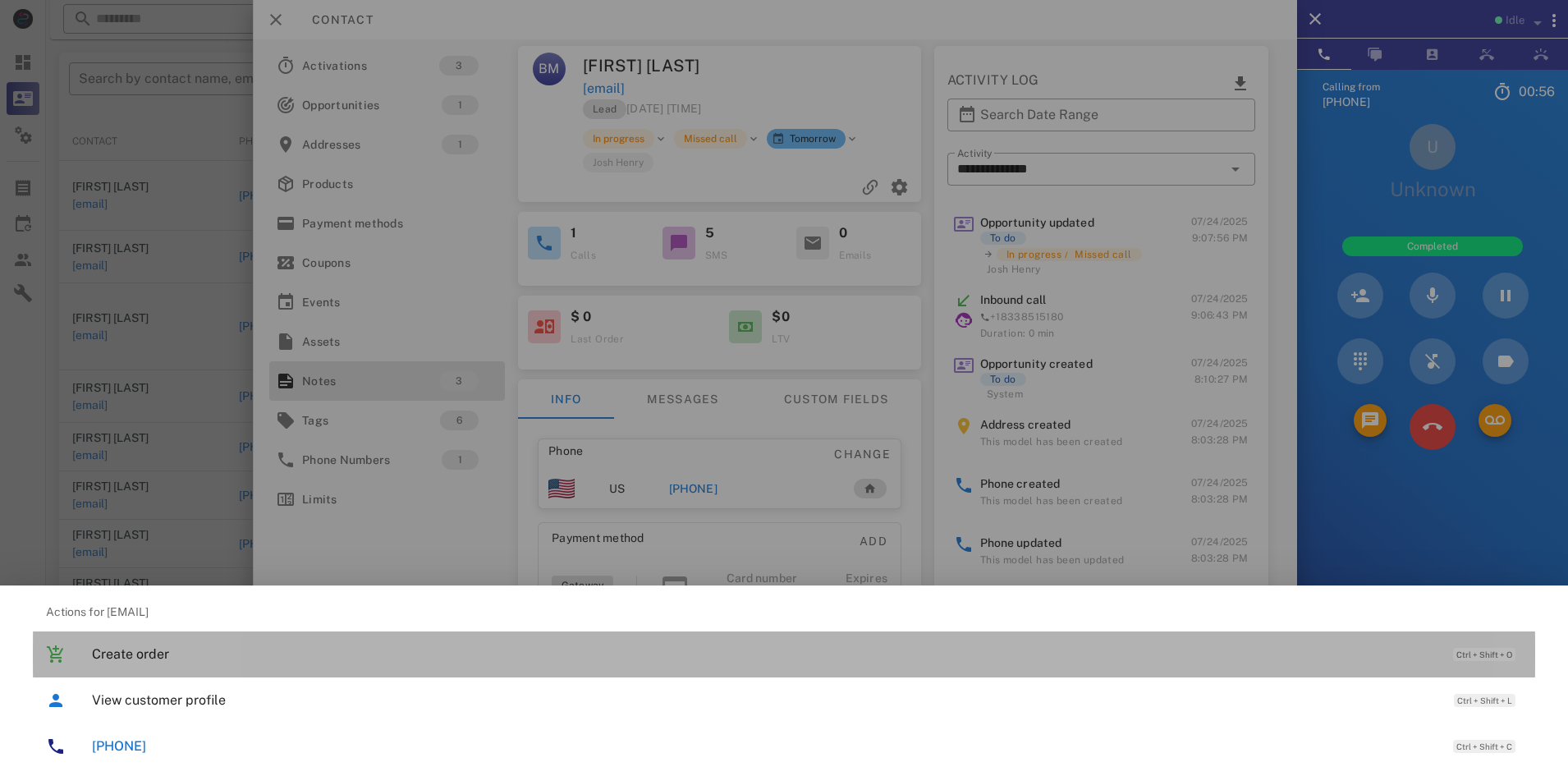 click on "Create order" at bounding box center (764, 654) 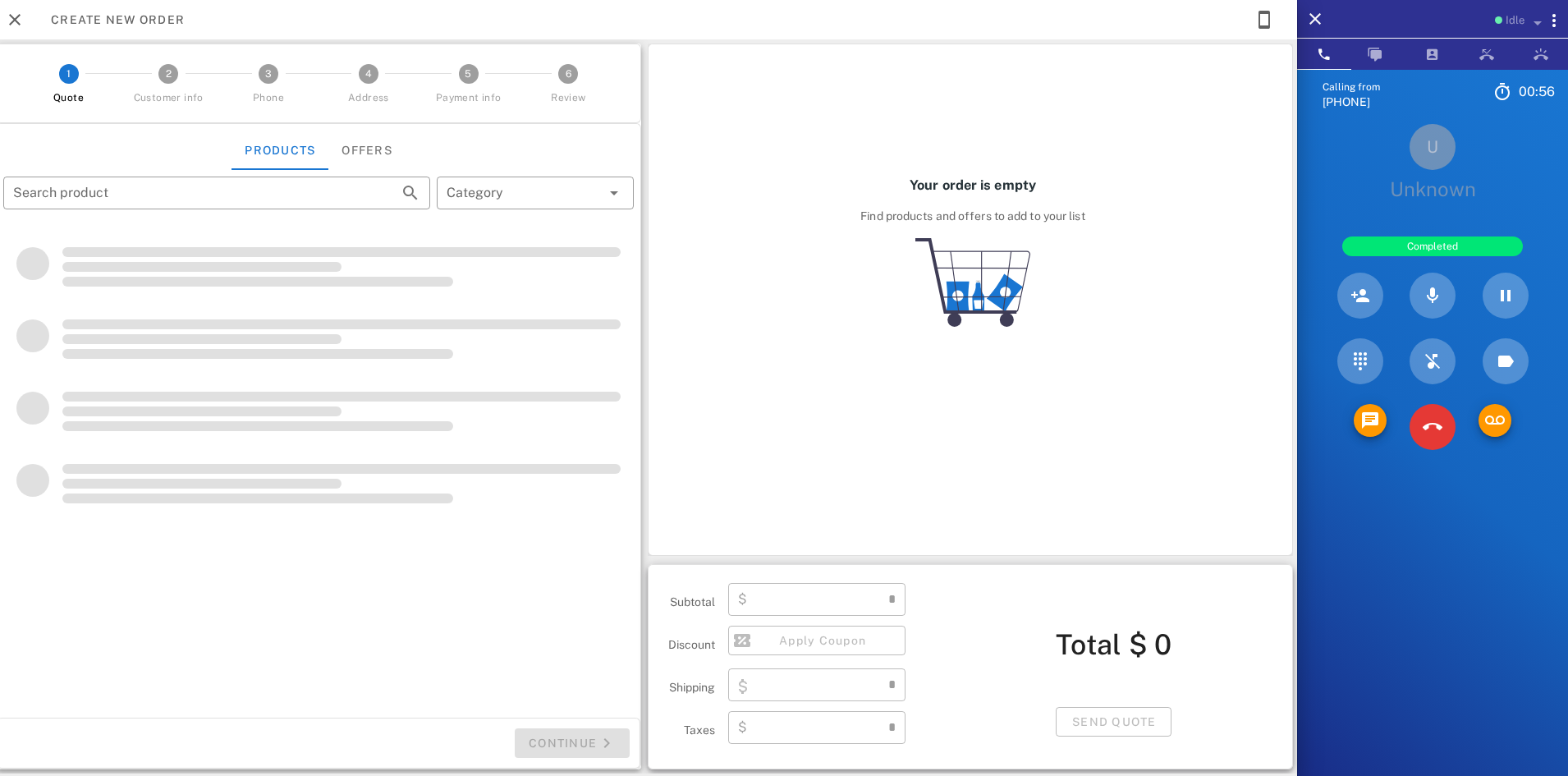 type on "**********" 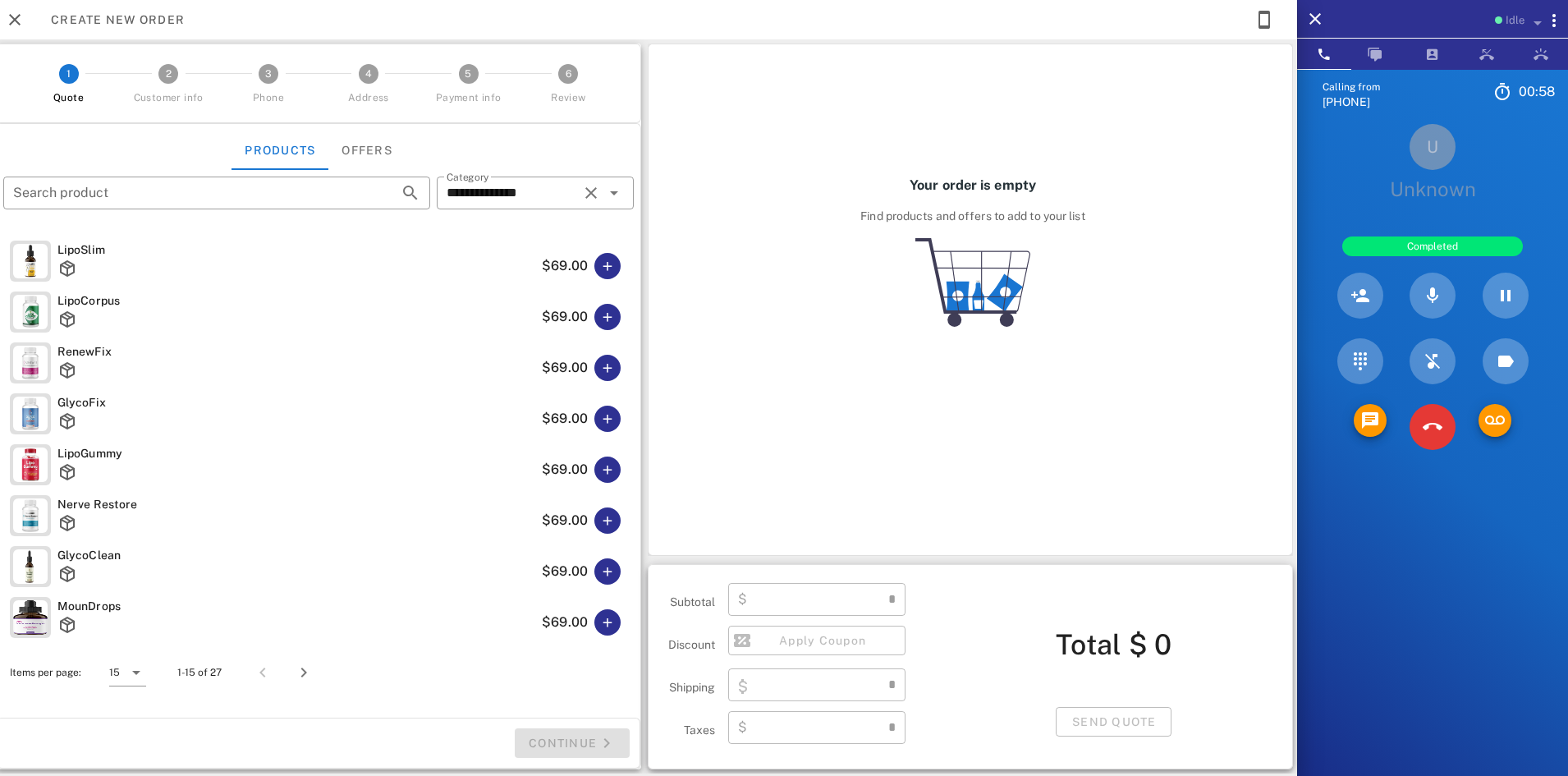 type on "****" 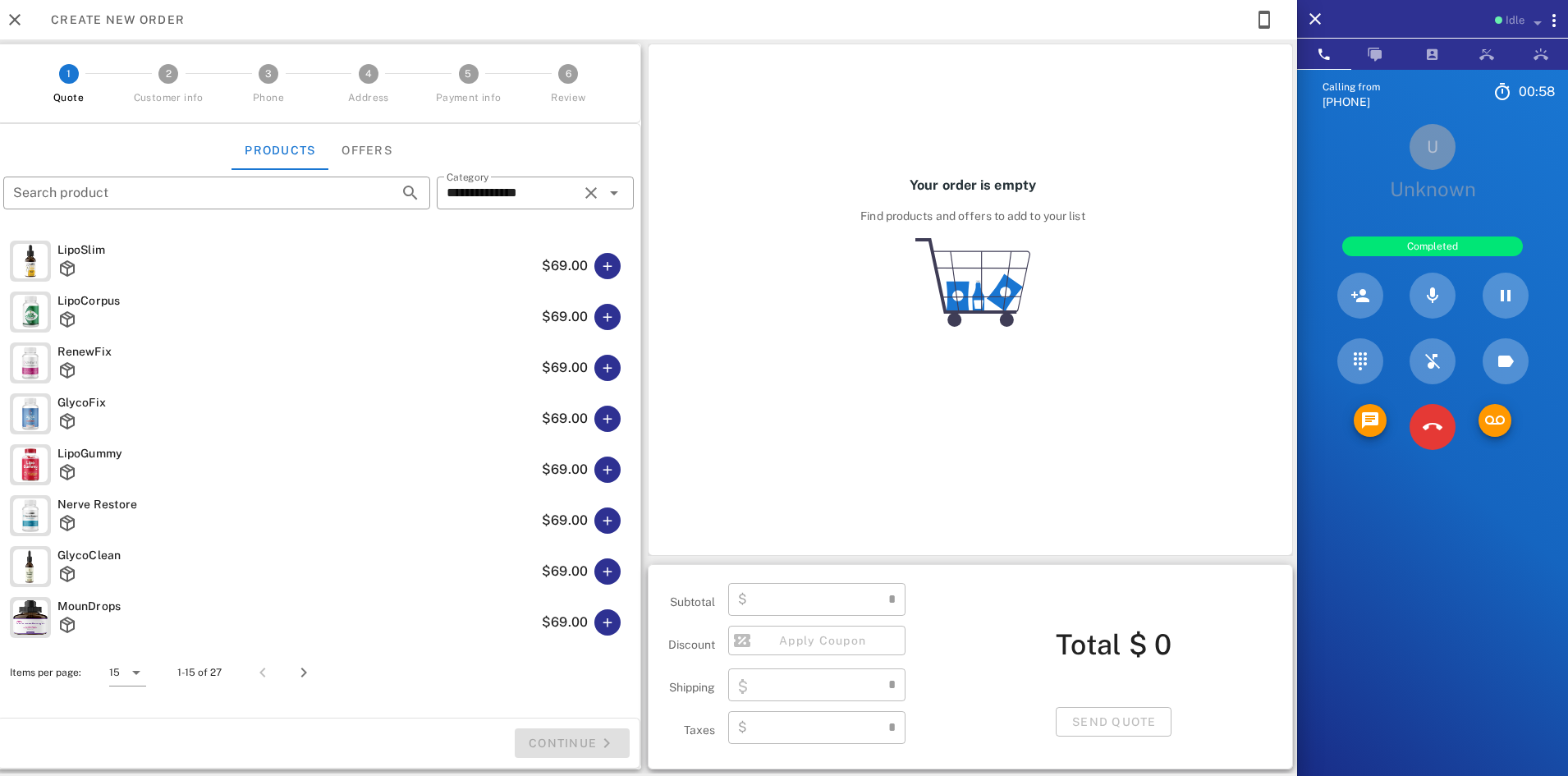 type on "****" 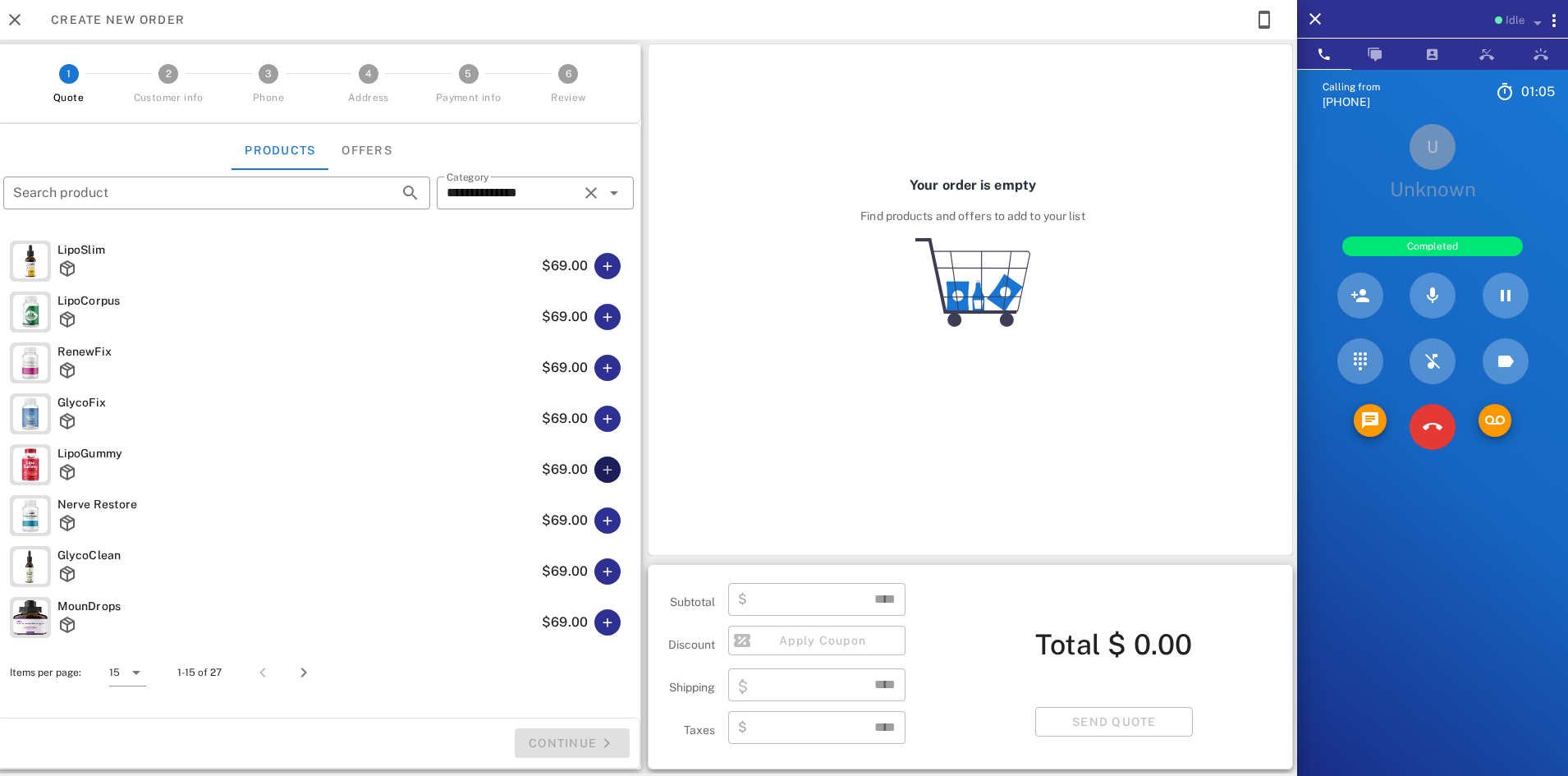 click at bounding box center [607, 470] 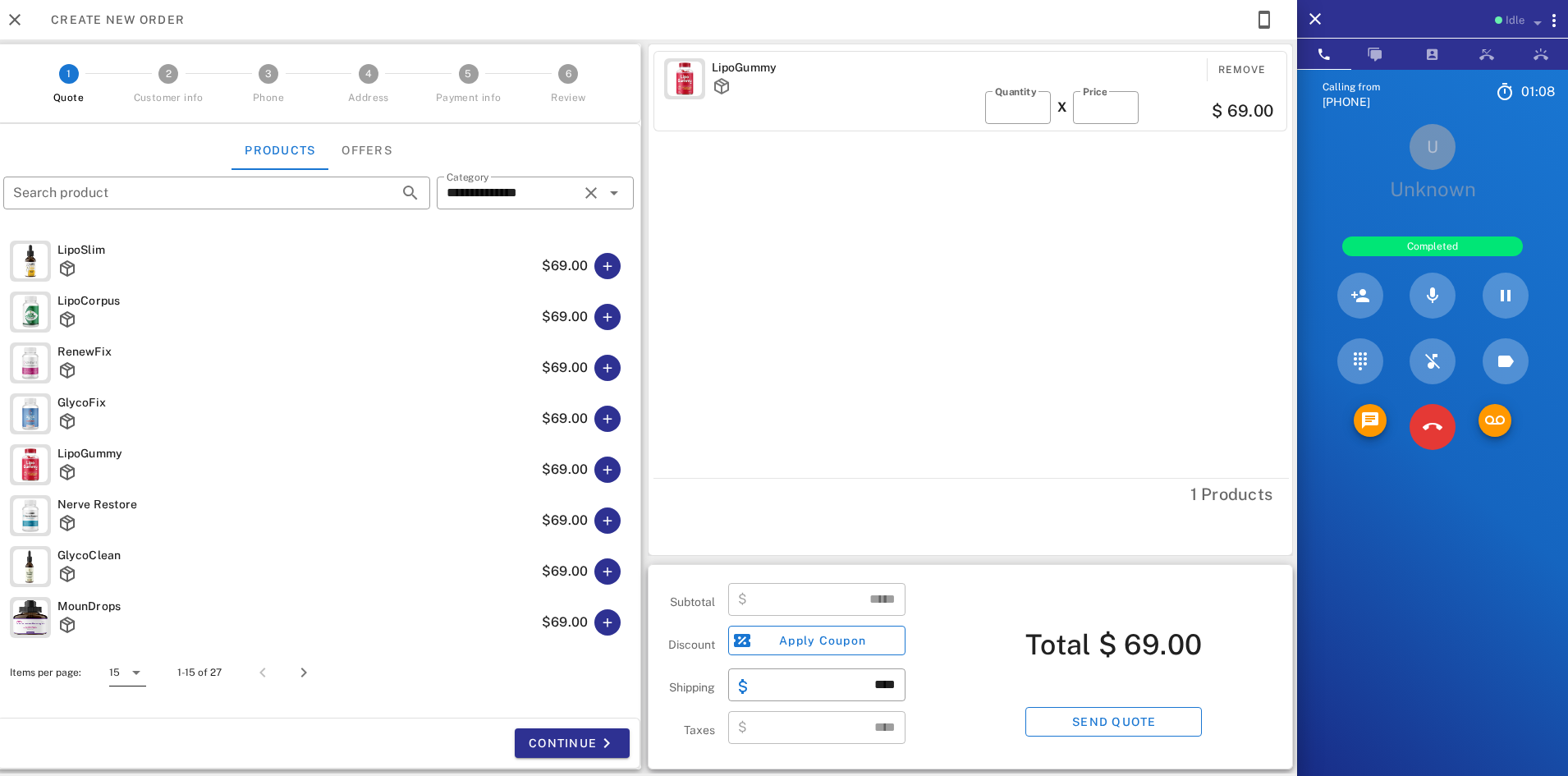 click on "15" at bounding box center [114, 673] 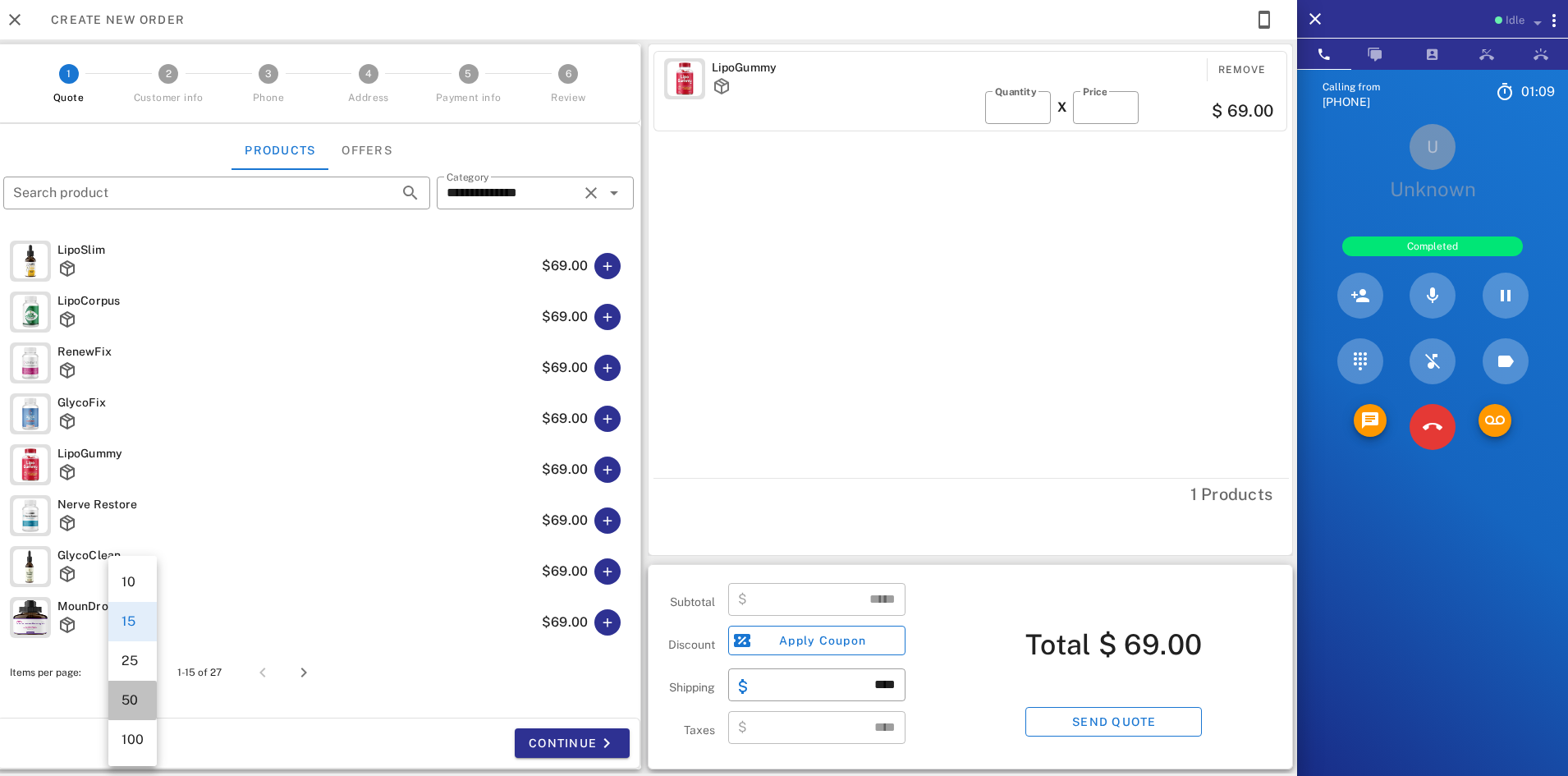click on "50" at bounding box center [132, 700] 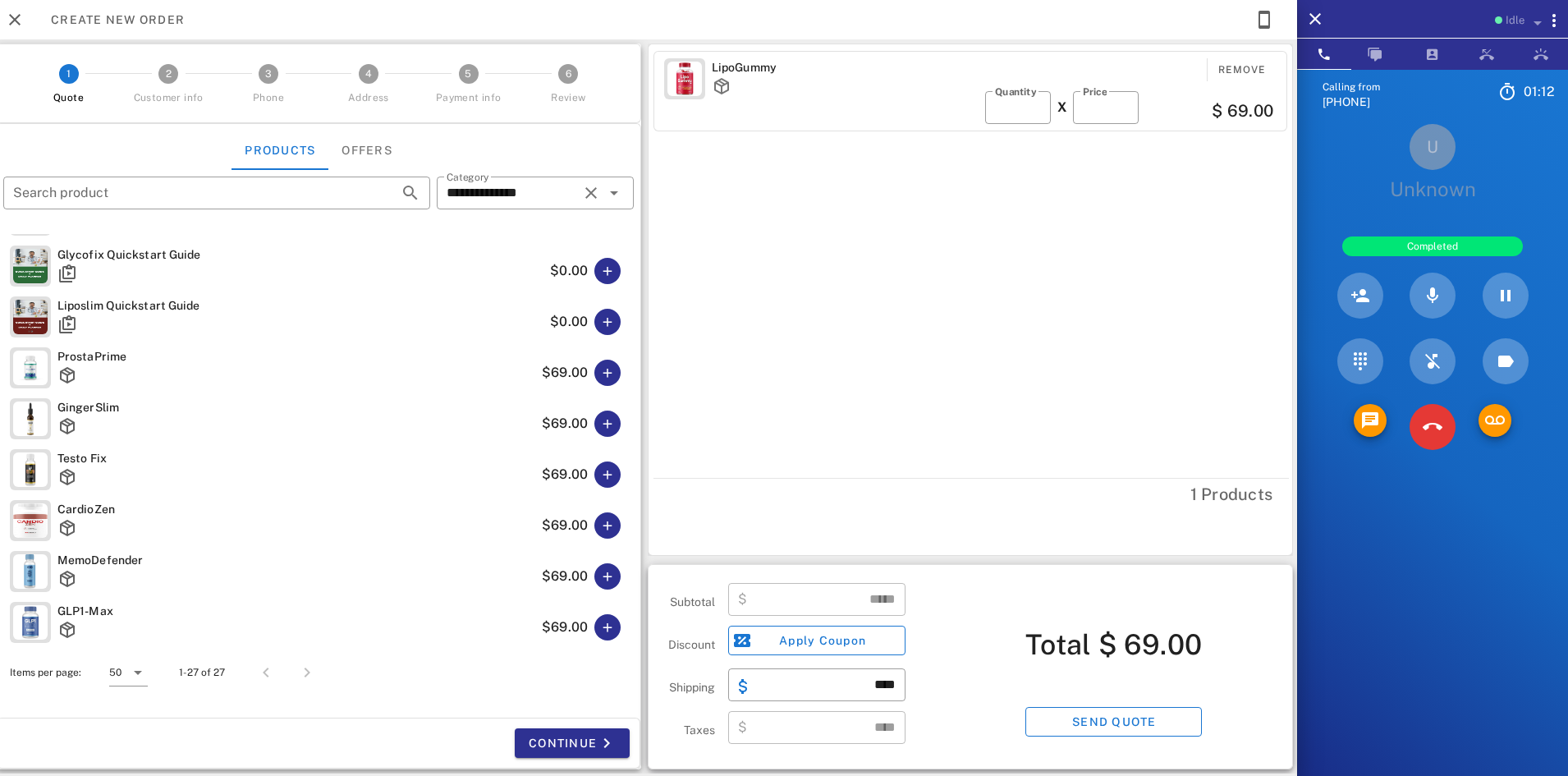 scroll, scrollTop: 739, scrollLeft: 0, axis: vertical 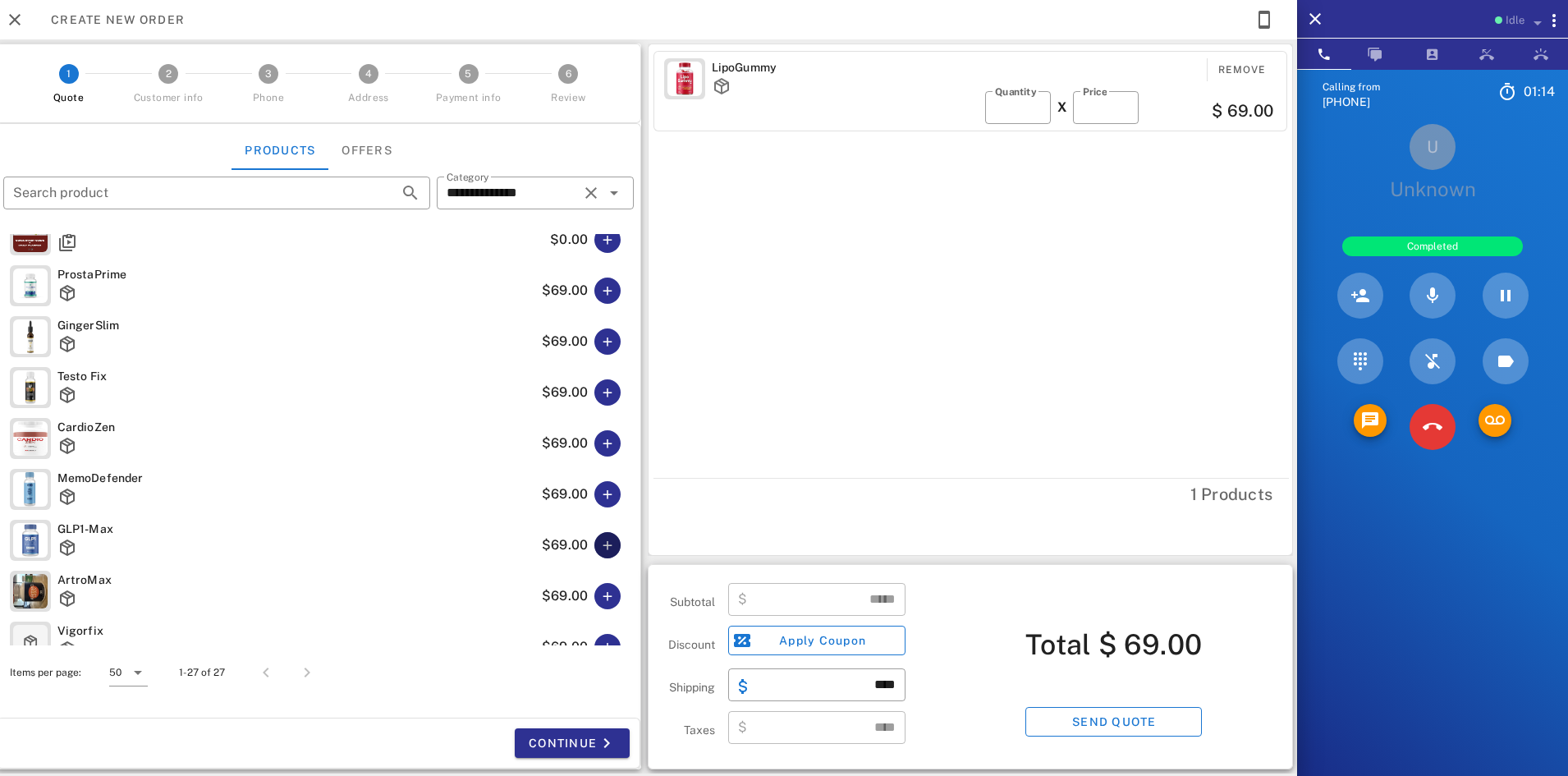 click at bounding box center [607, 545] 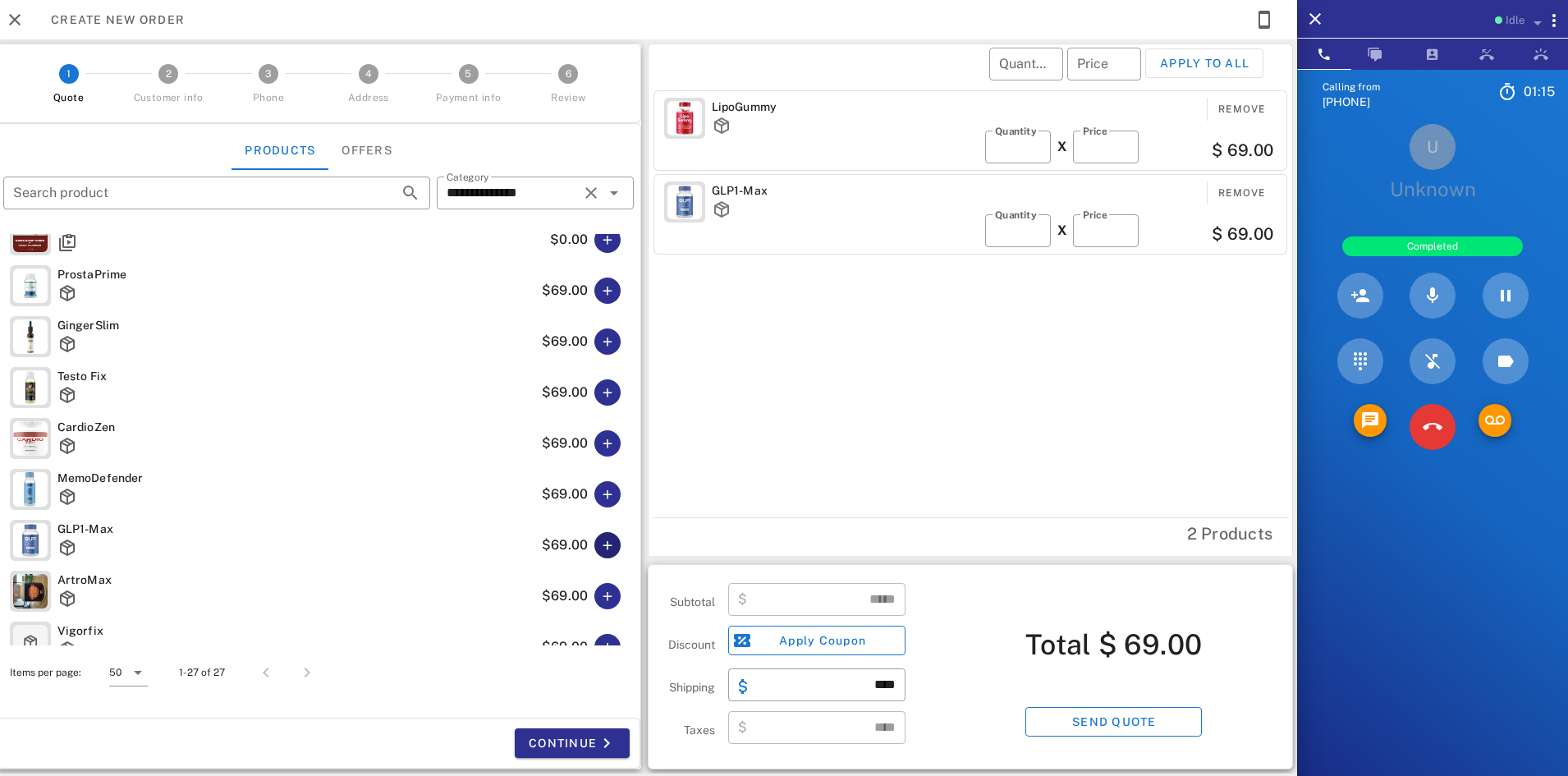 type on "******" 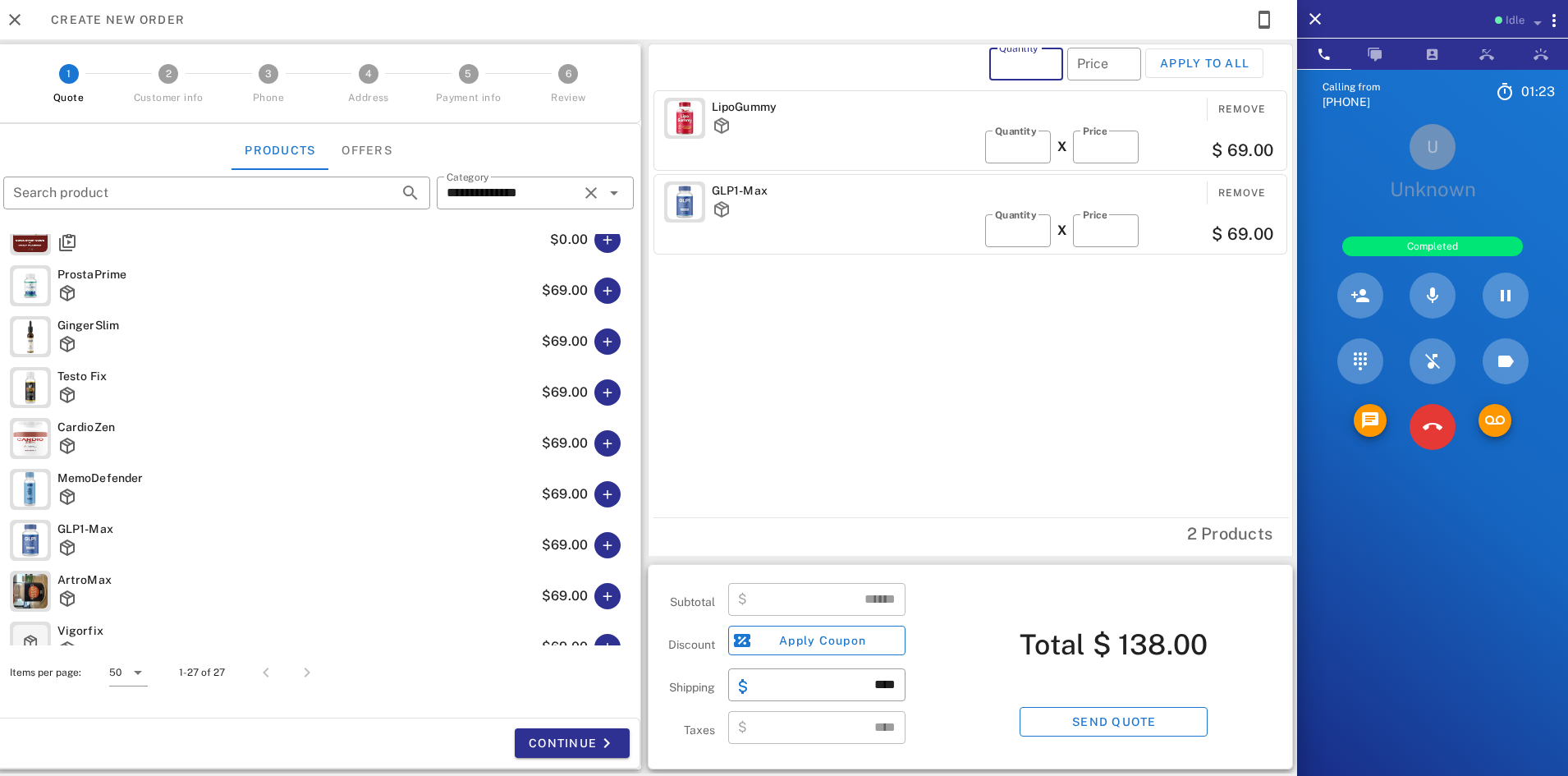 click on "Quantity" at bounding box center [1026, 64] 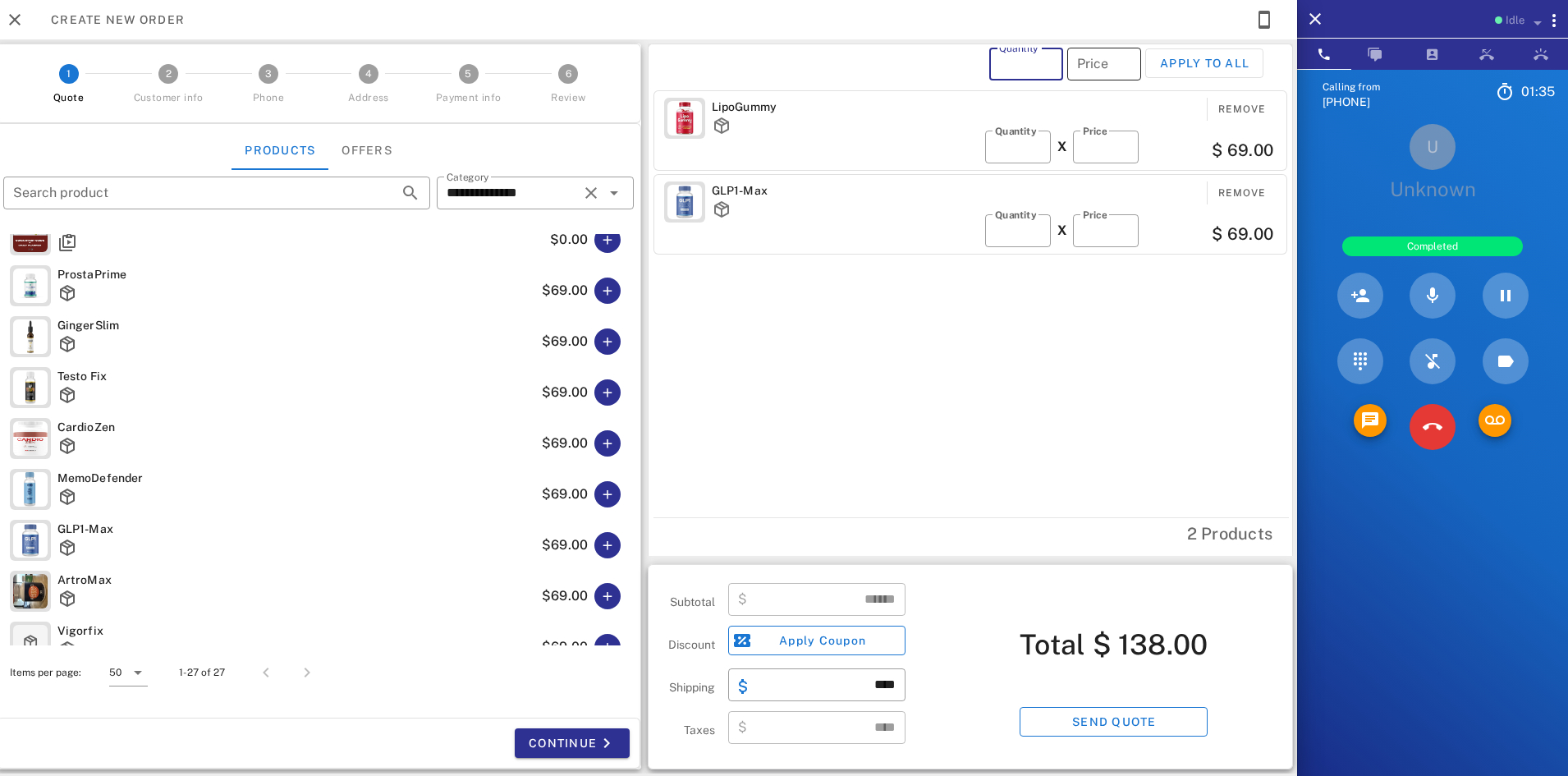 type on "*" 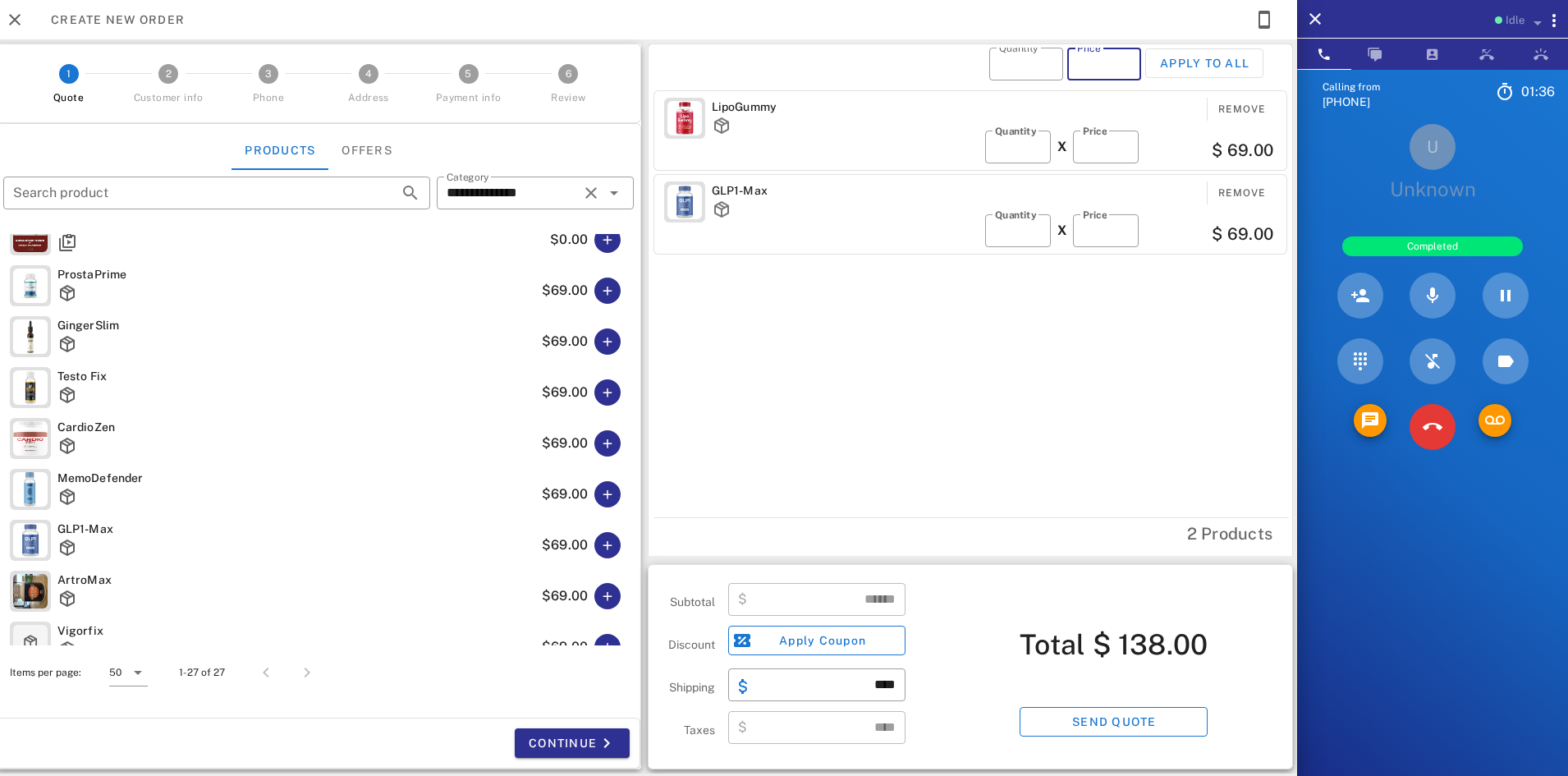 click on "Price" at bounding box center [1104, 64] 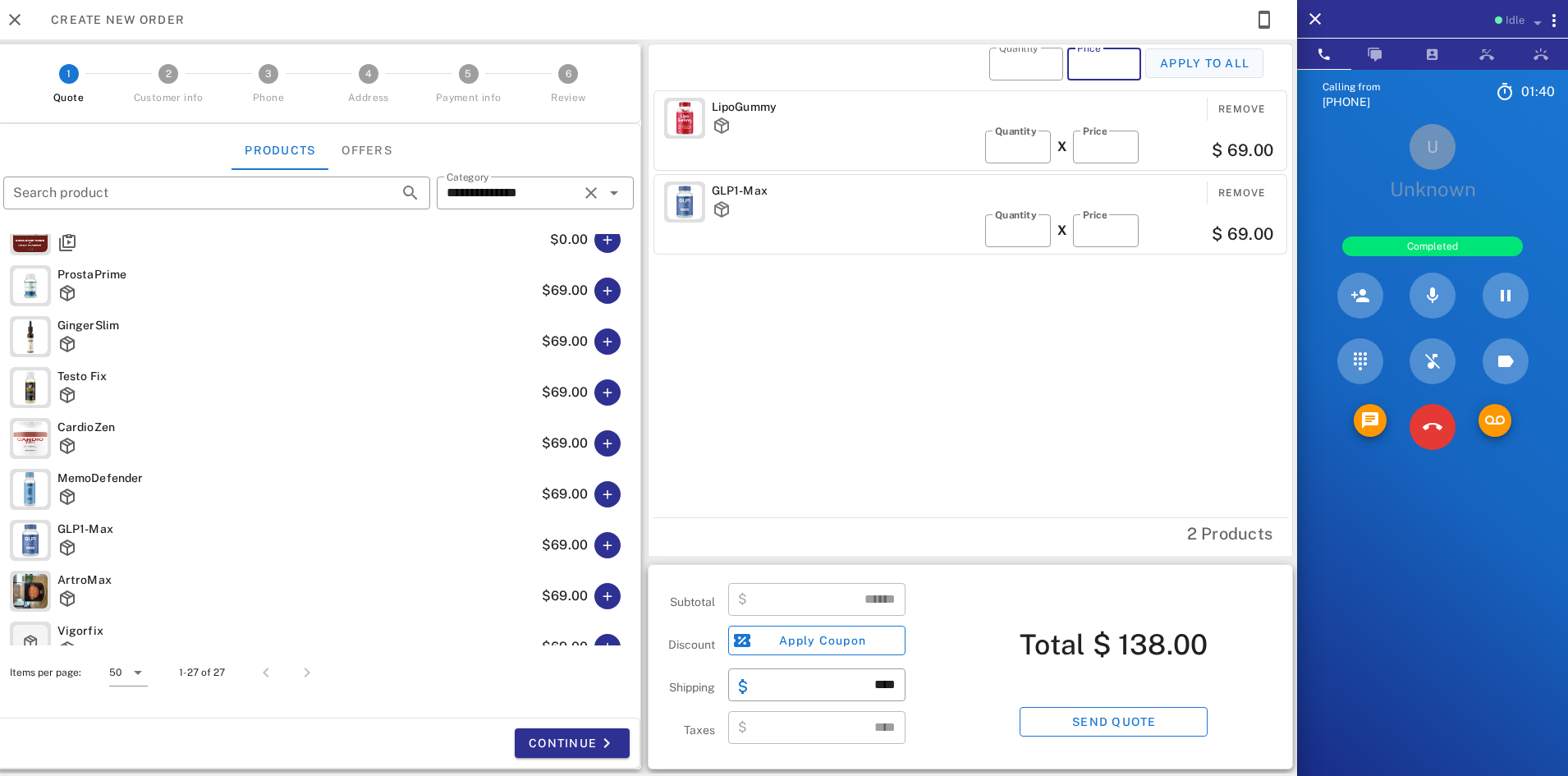 type on "**" 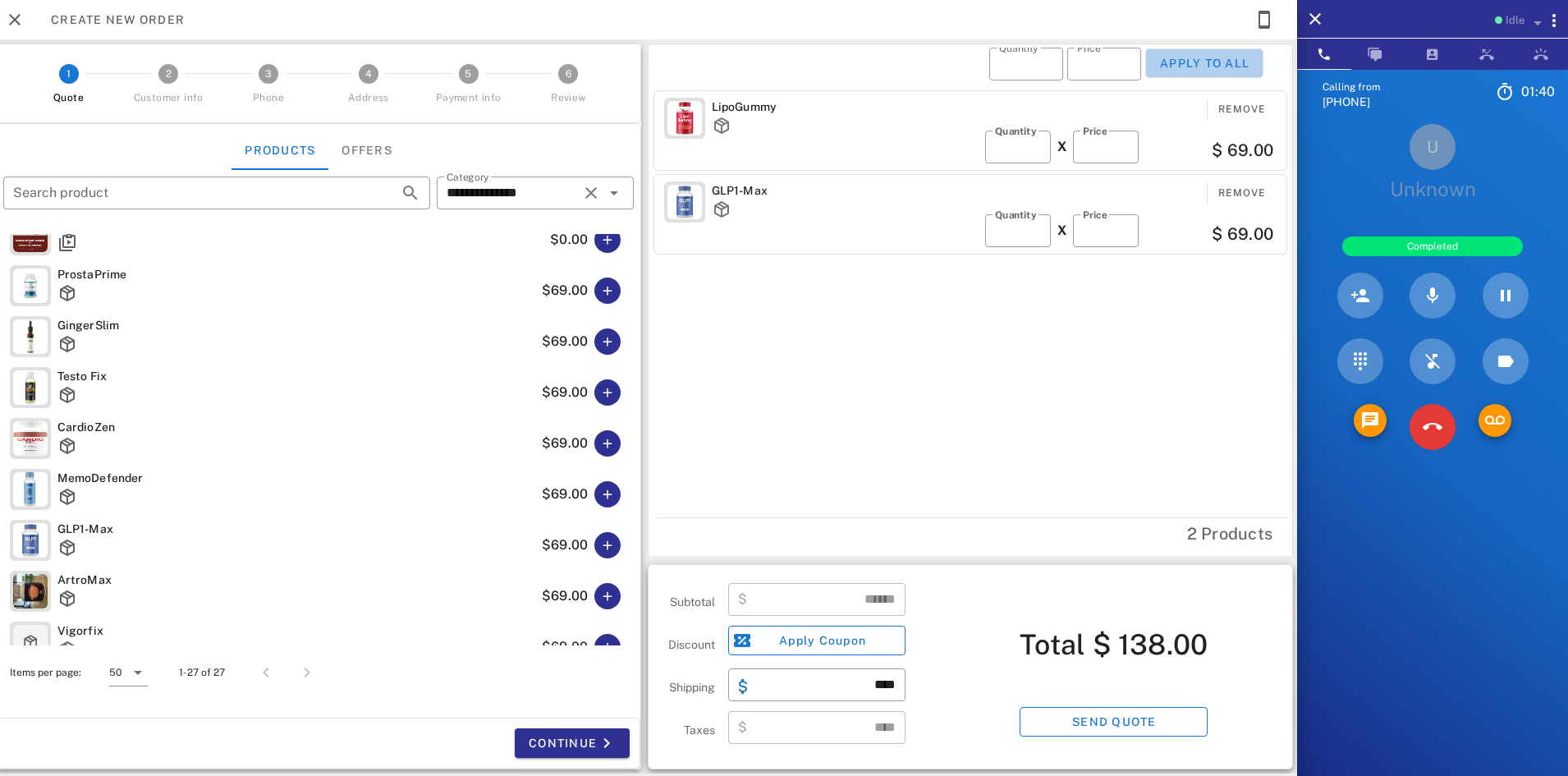 click on "Apply to all" at bounding box center (1204, 63) 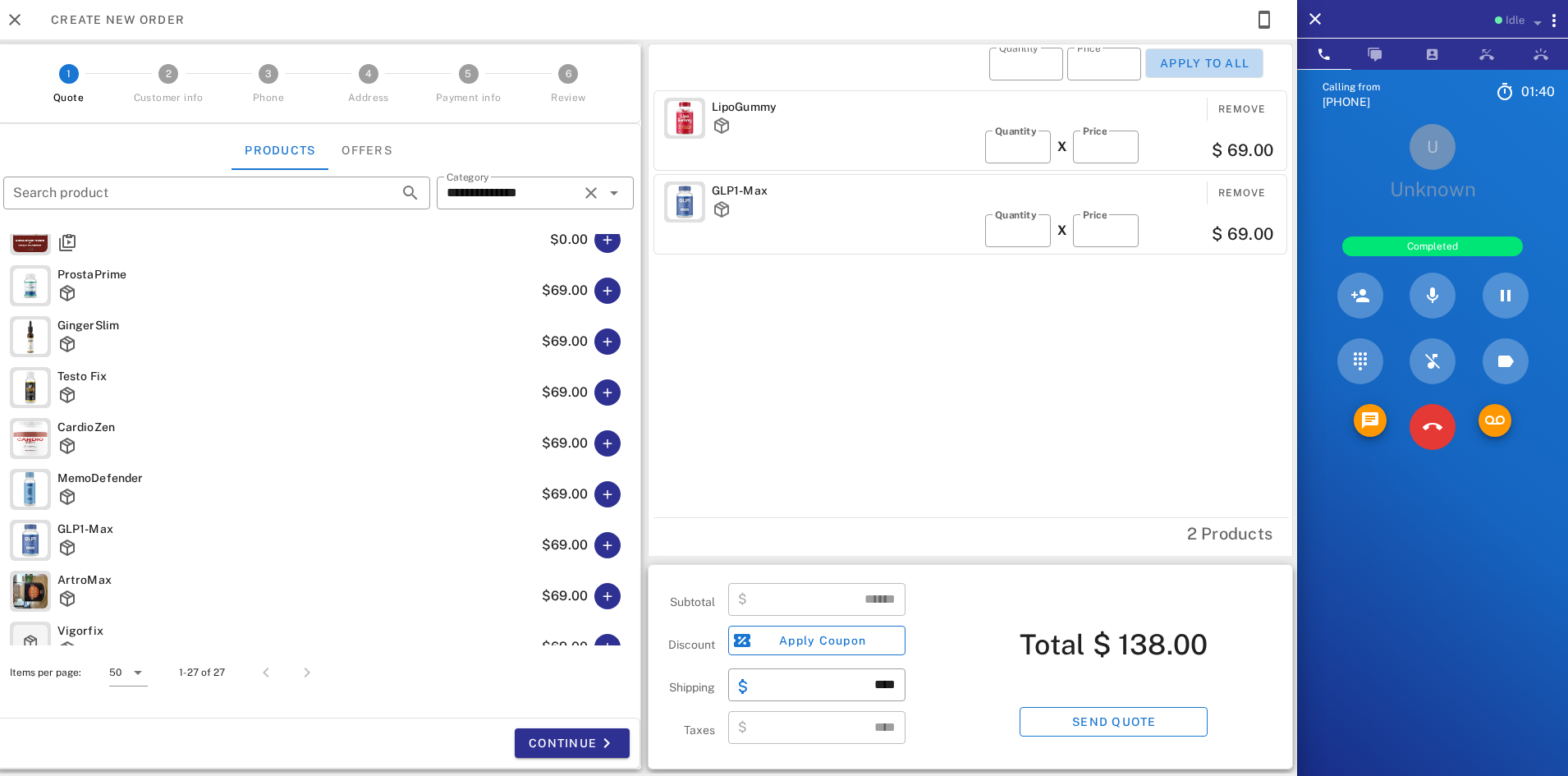 type on "*" 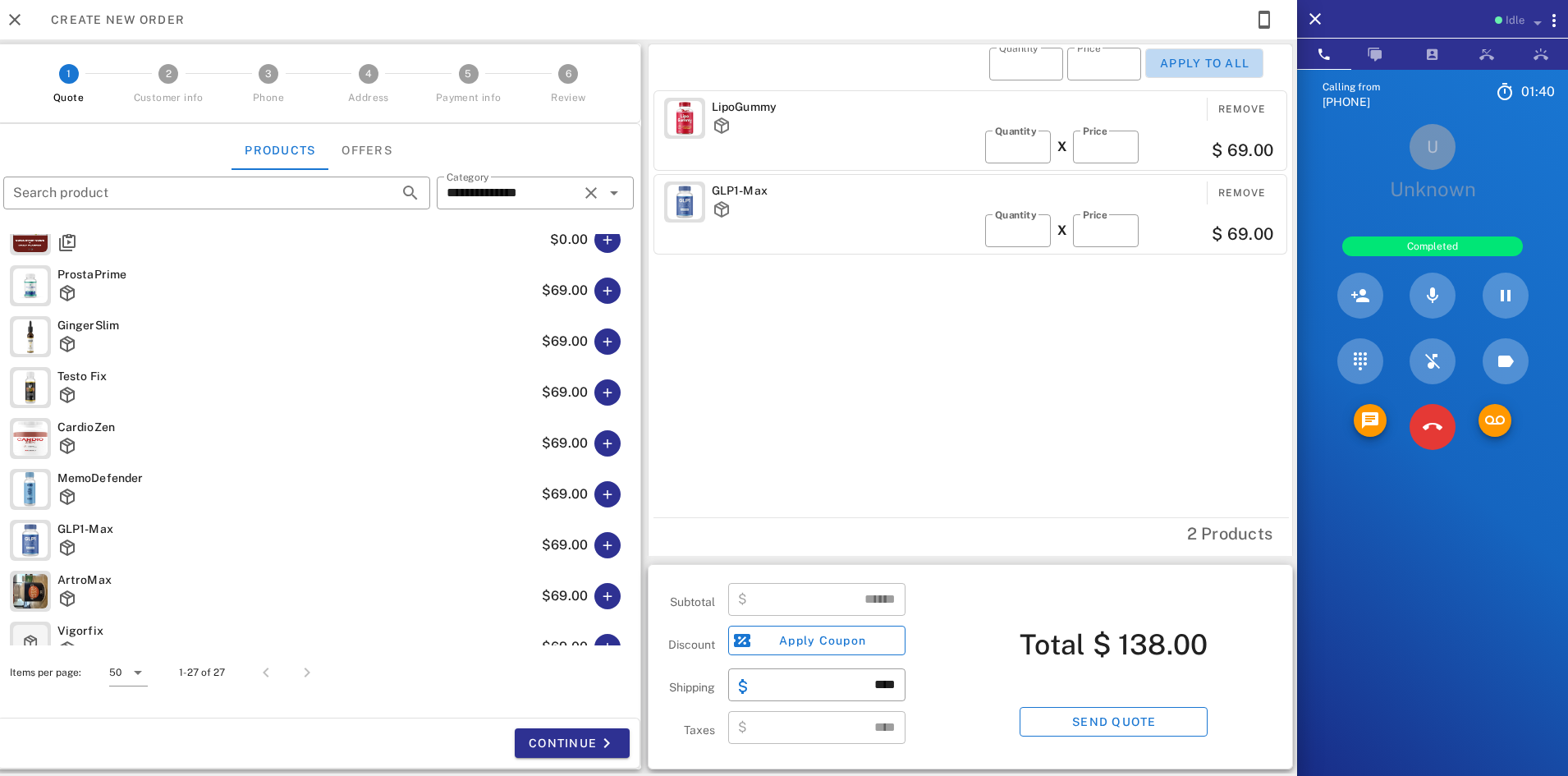 type 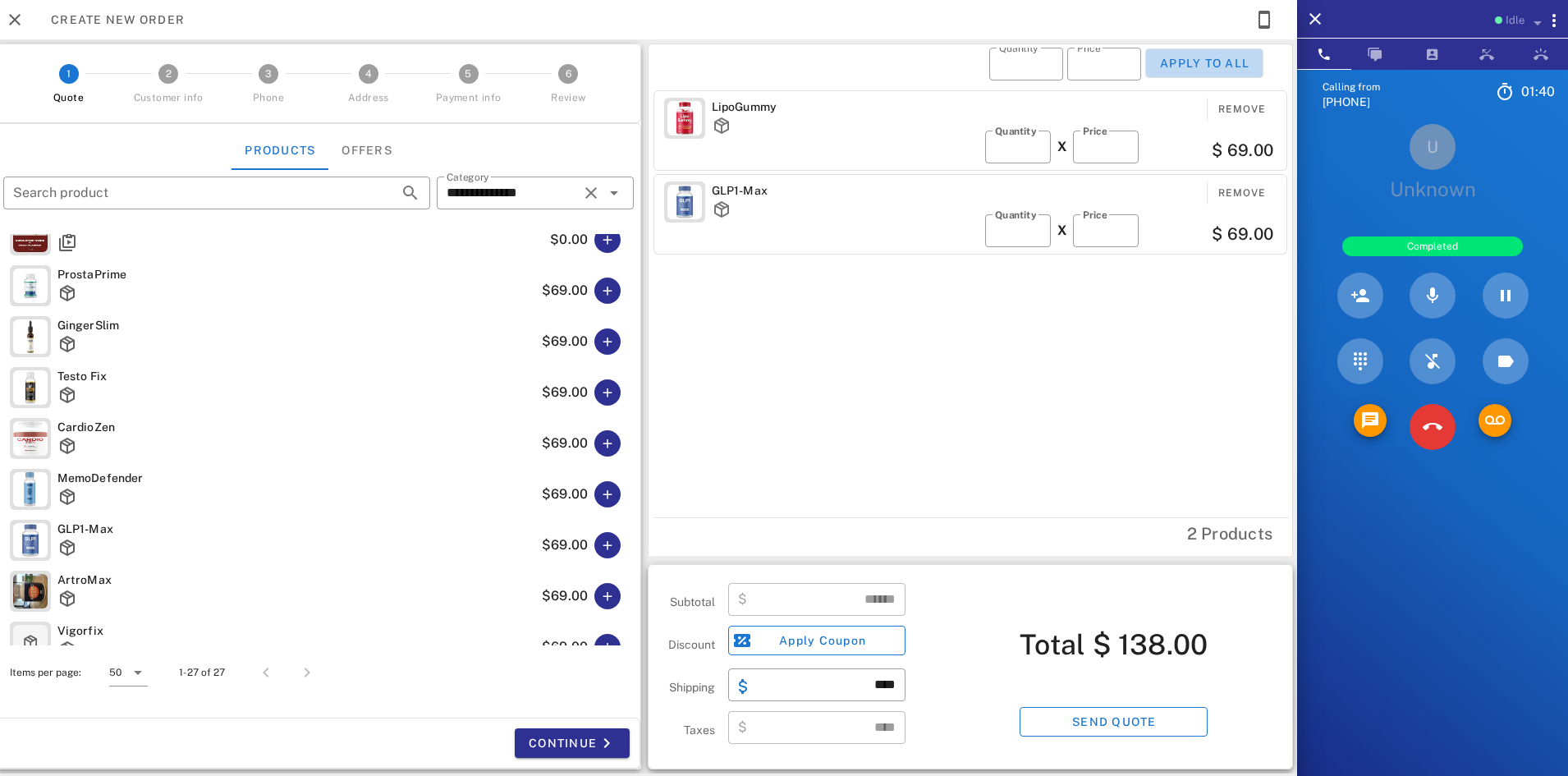 type on "*" 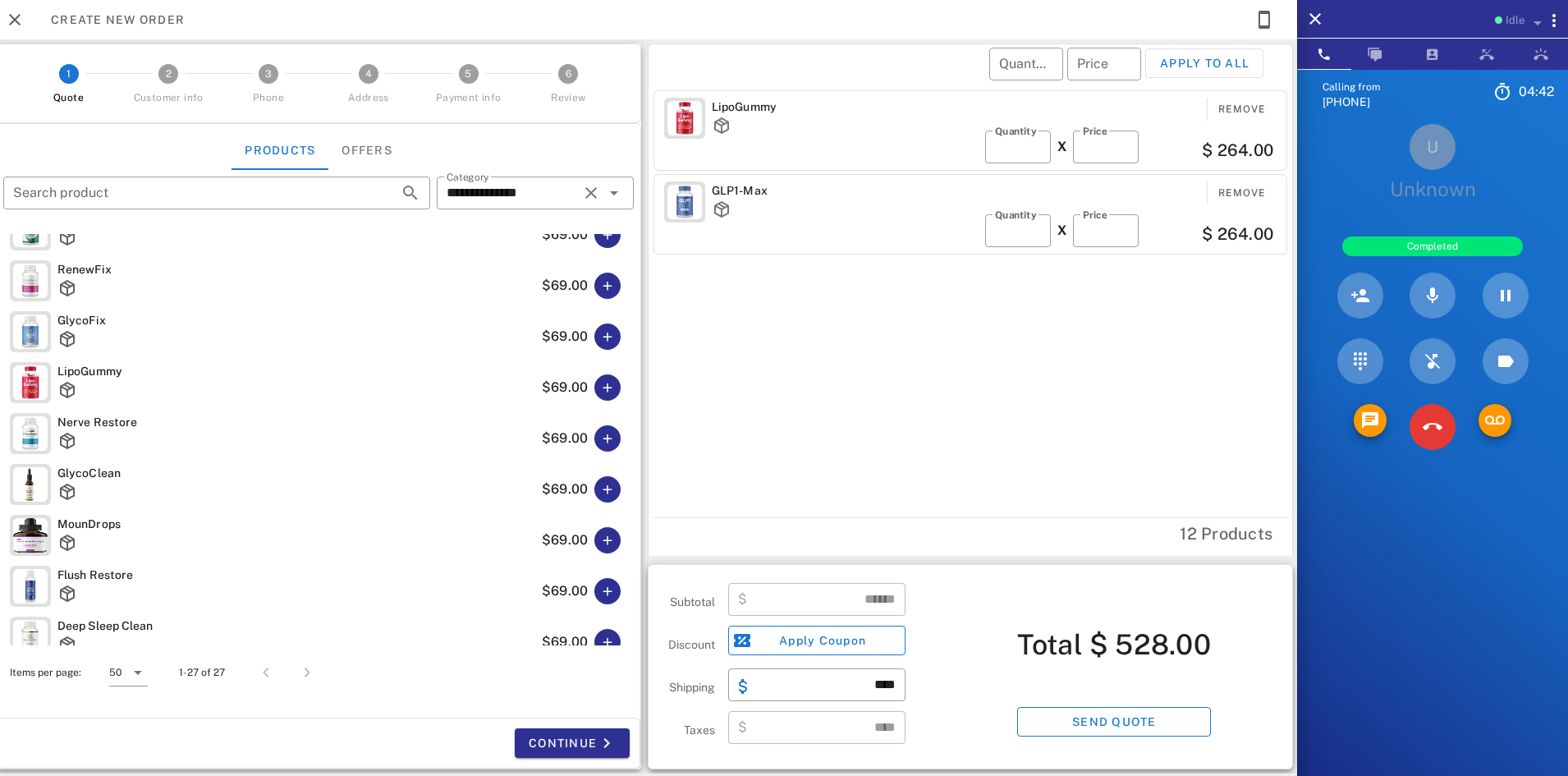 scroll, scrollTop: 0, scrollLeft: 0, axis: both 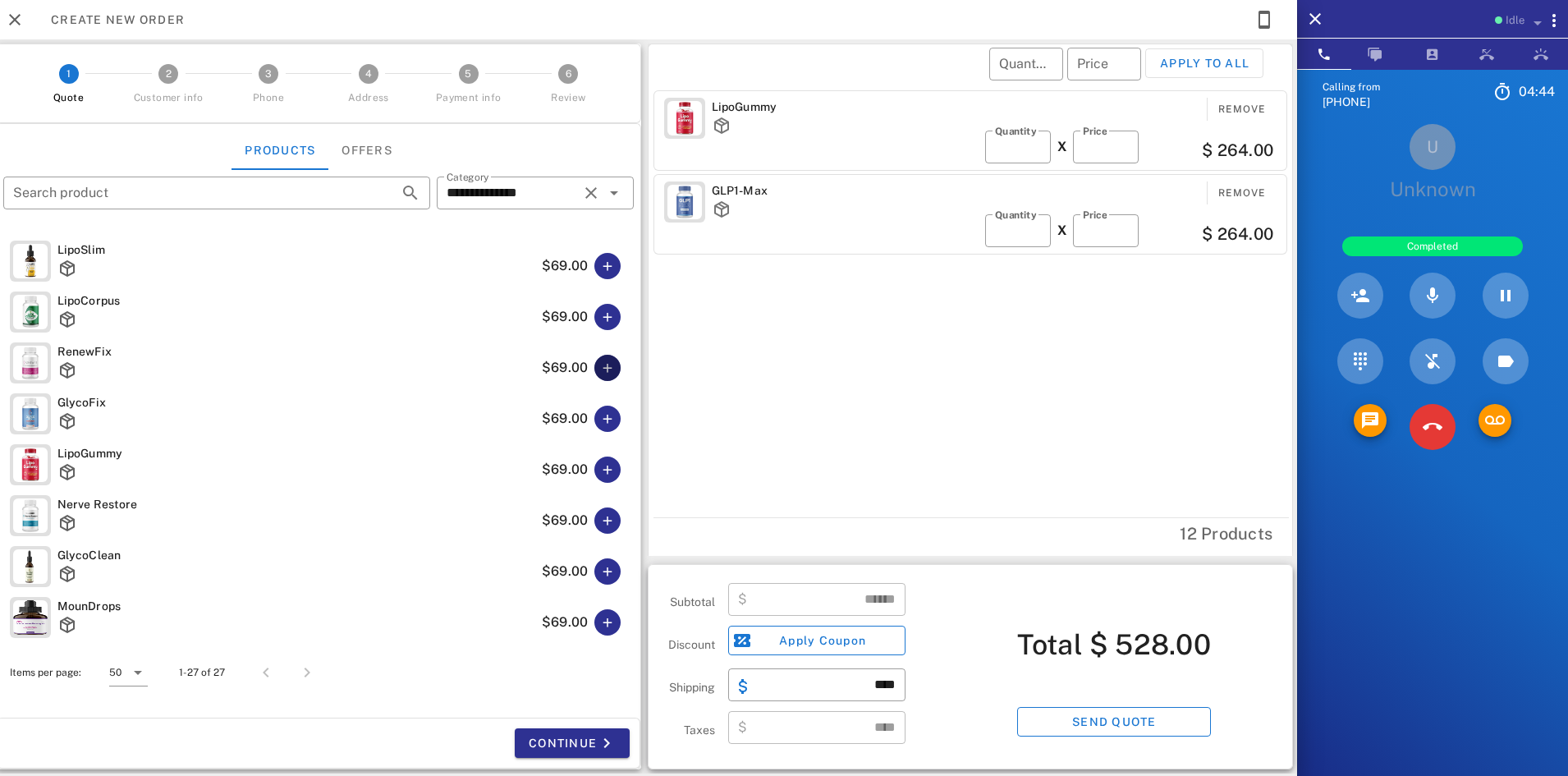 click at bounding box center [607, 368] 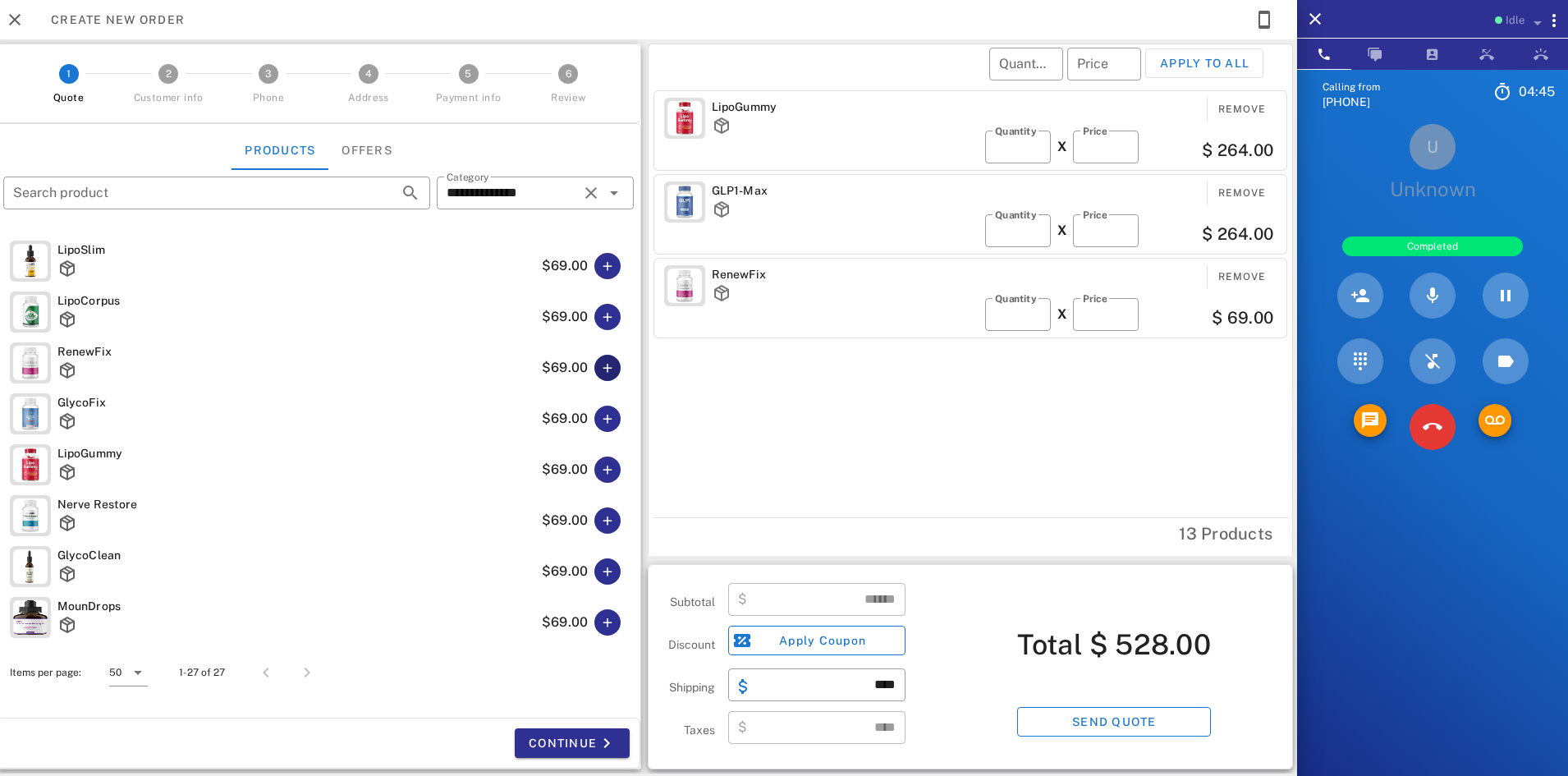 type on "******" 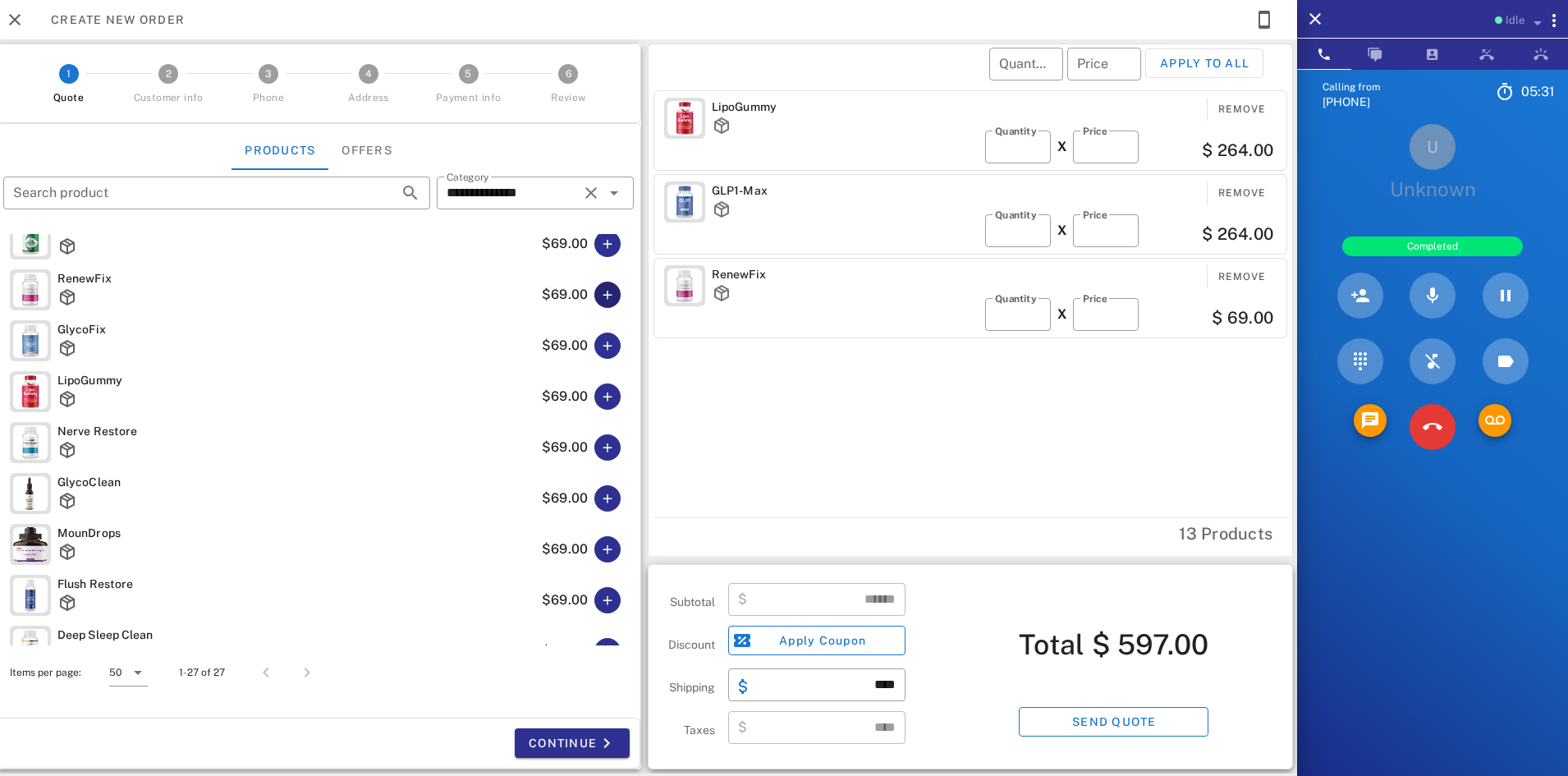 scroll, scrollTop: 0, scrollLeft: 0, axis: both 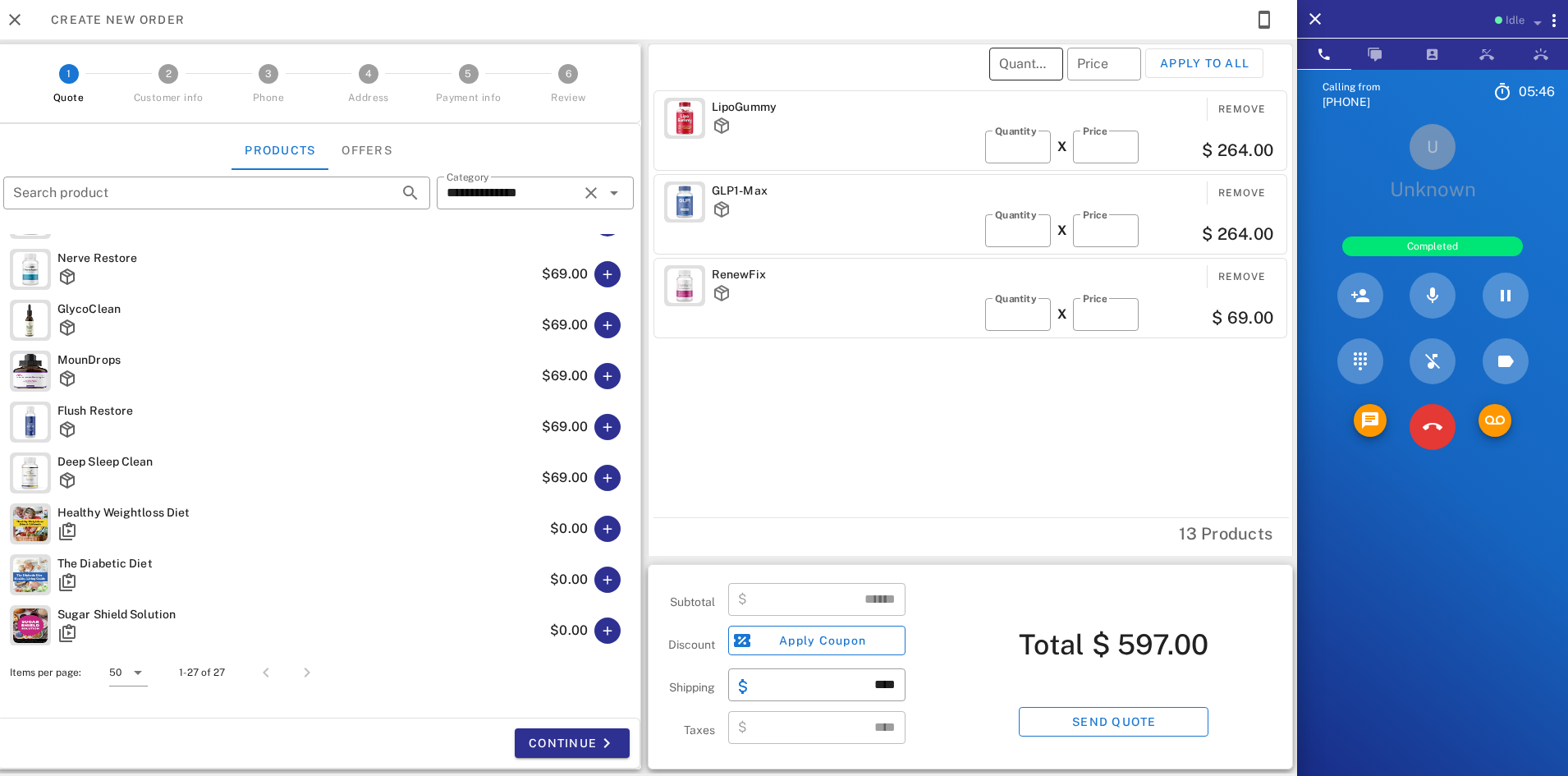 click on "Quantity" at bounding box center (1026, 64) 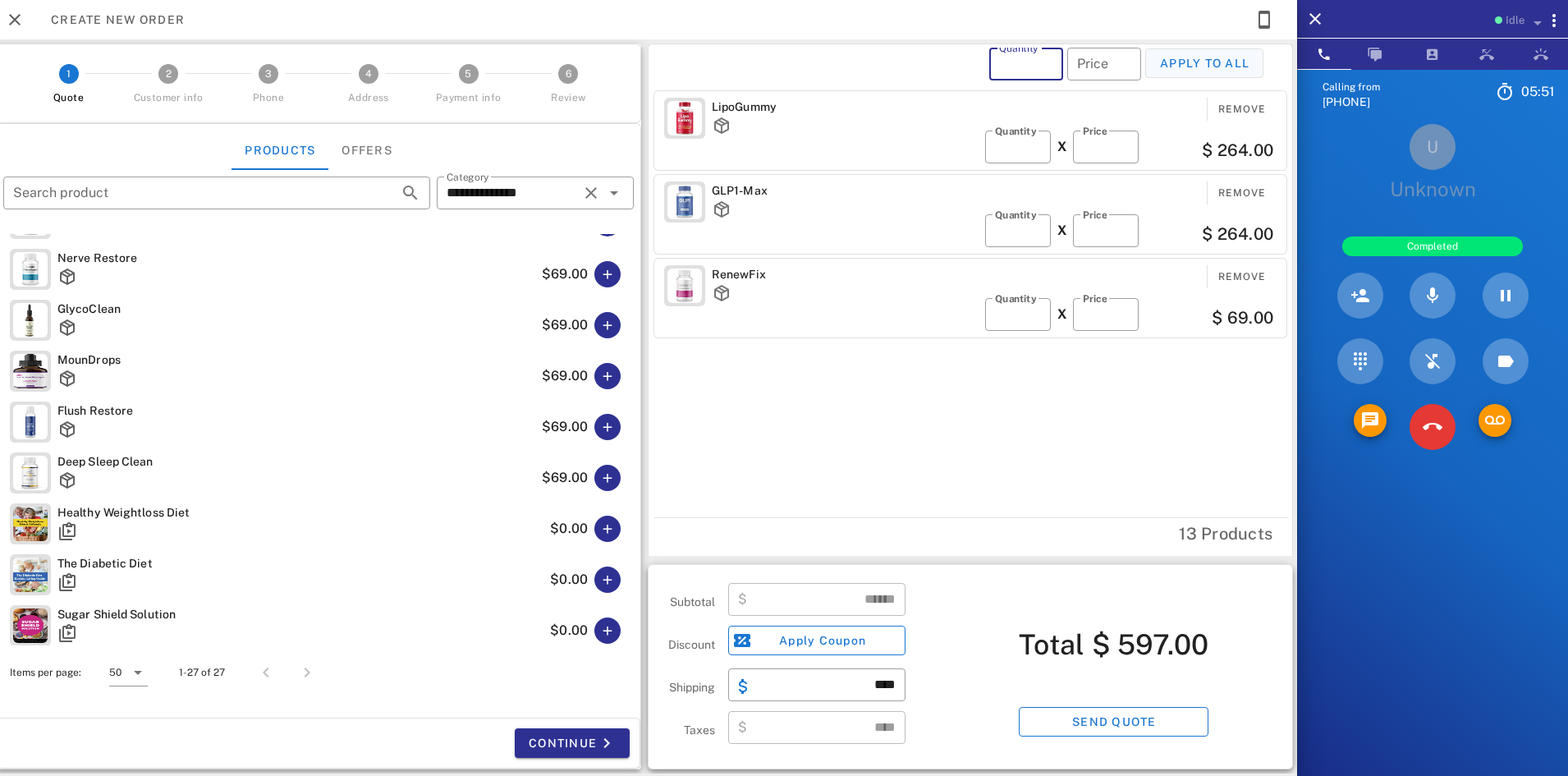 type on "*" 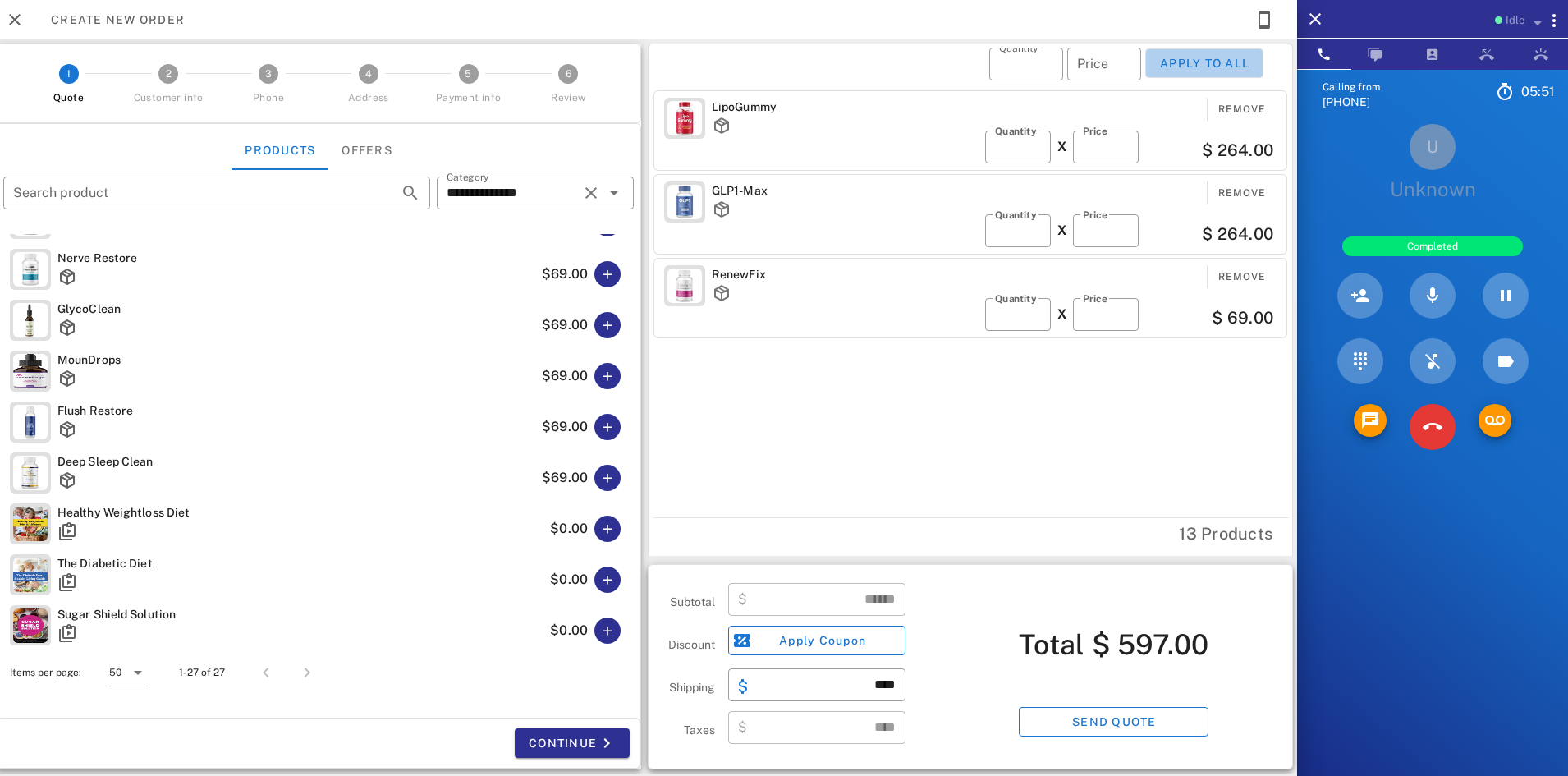 click on "Apply to all" at bounding box center [1204, 63] 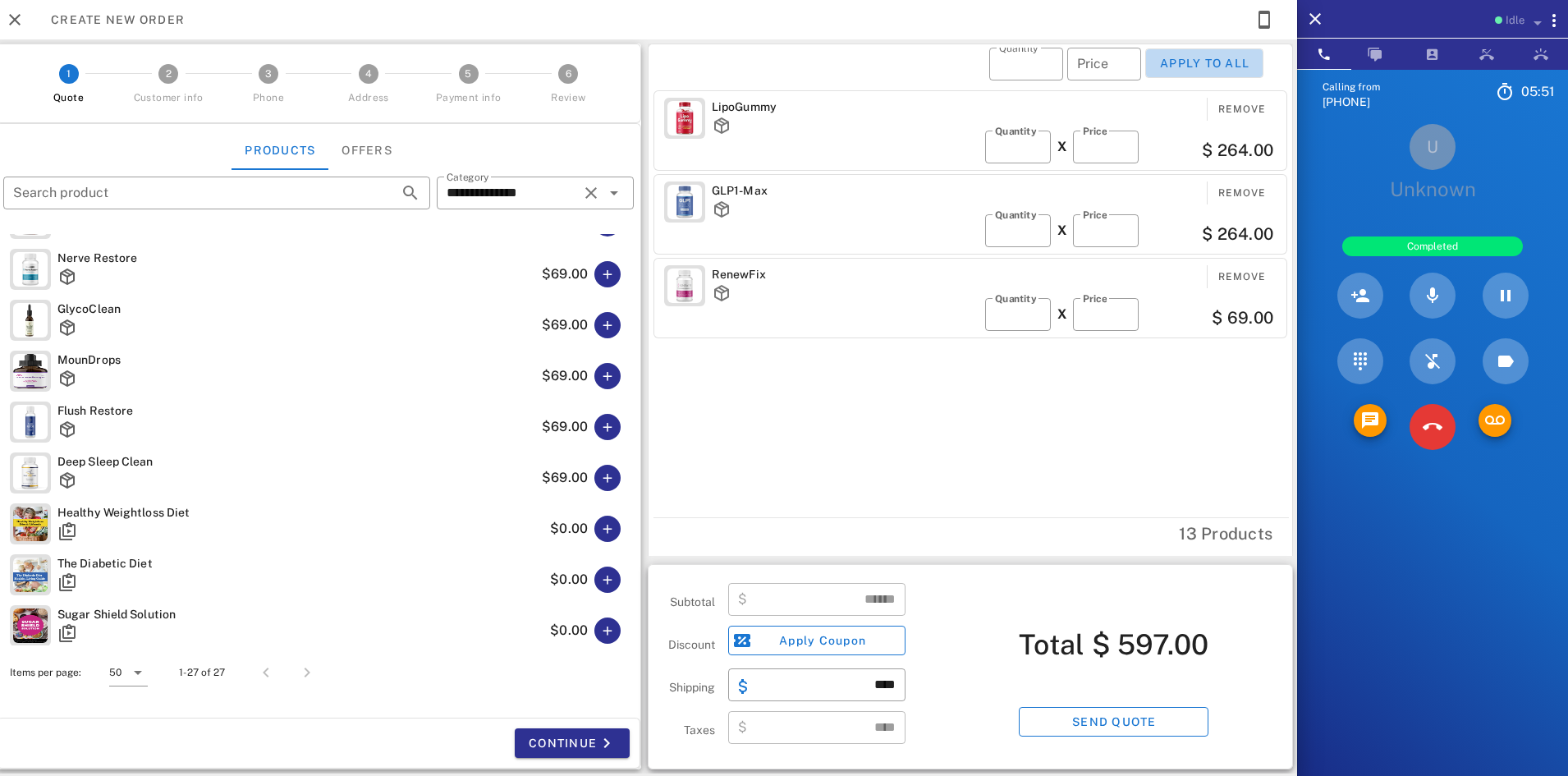 type 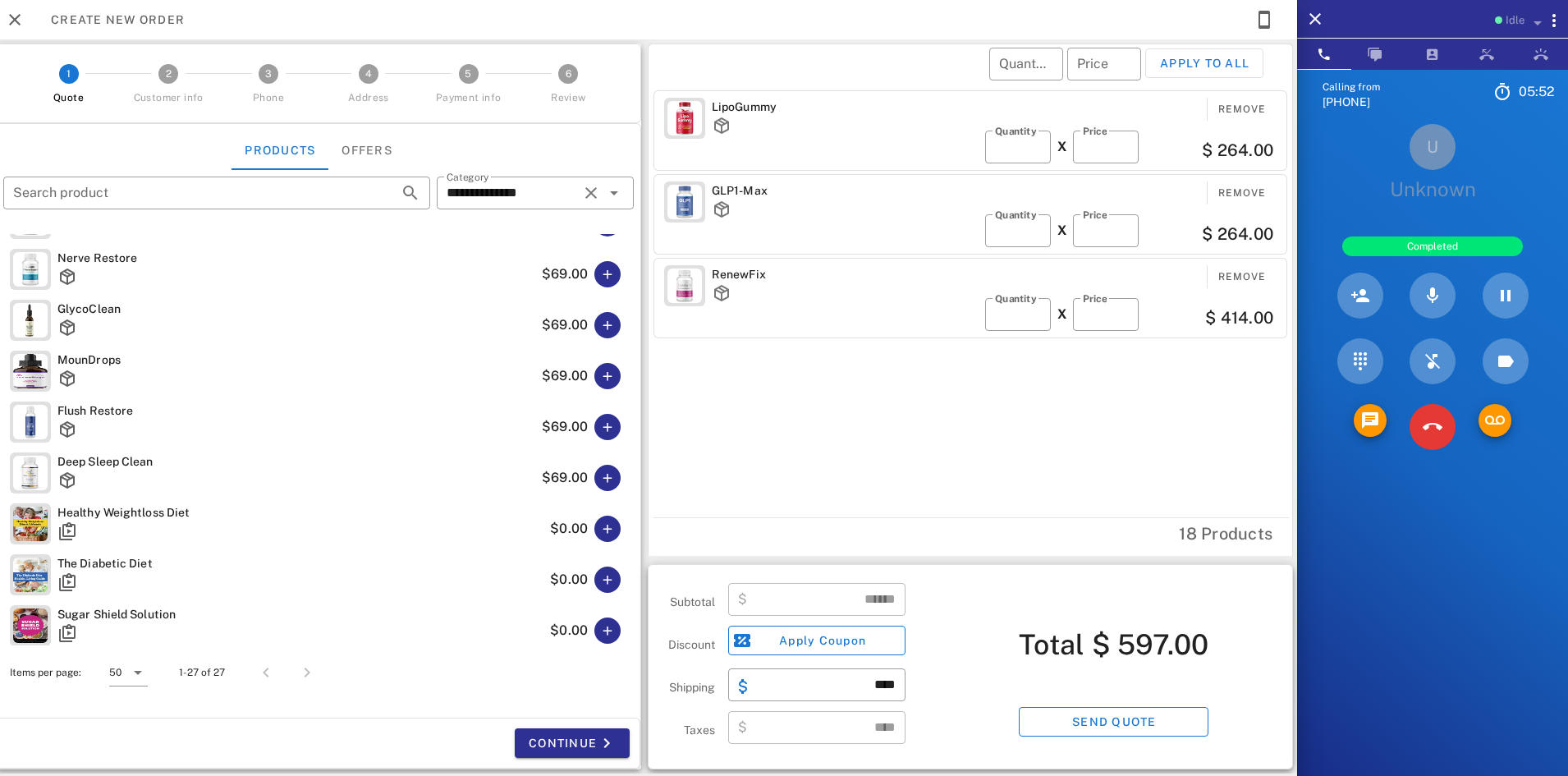 type on "******" 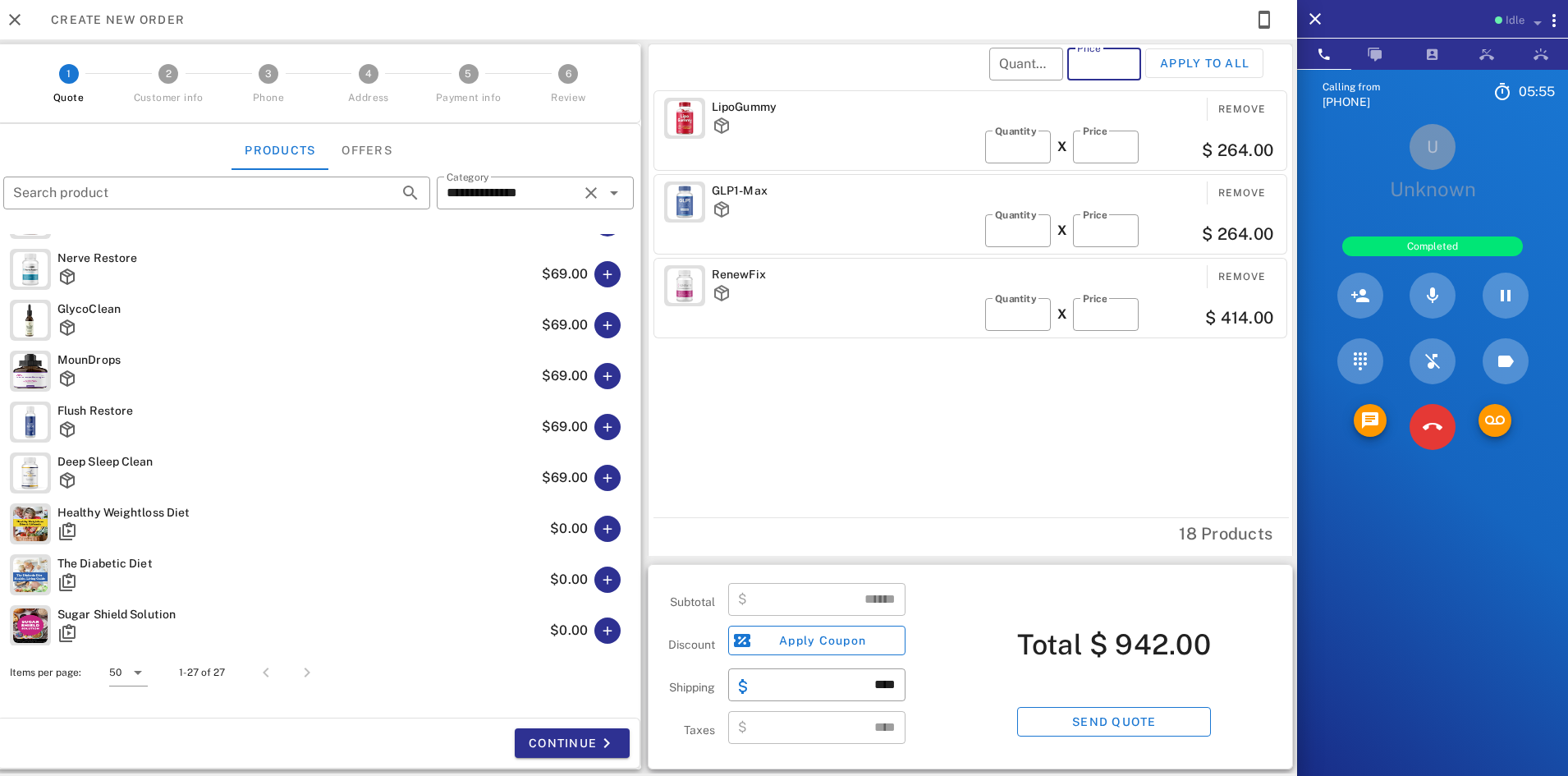 click on "Price" at bounding box center [1104, 64] 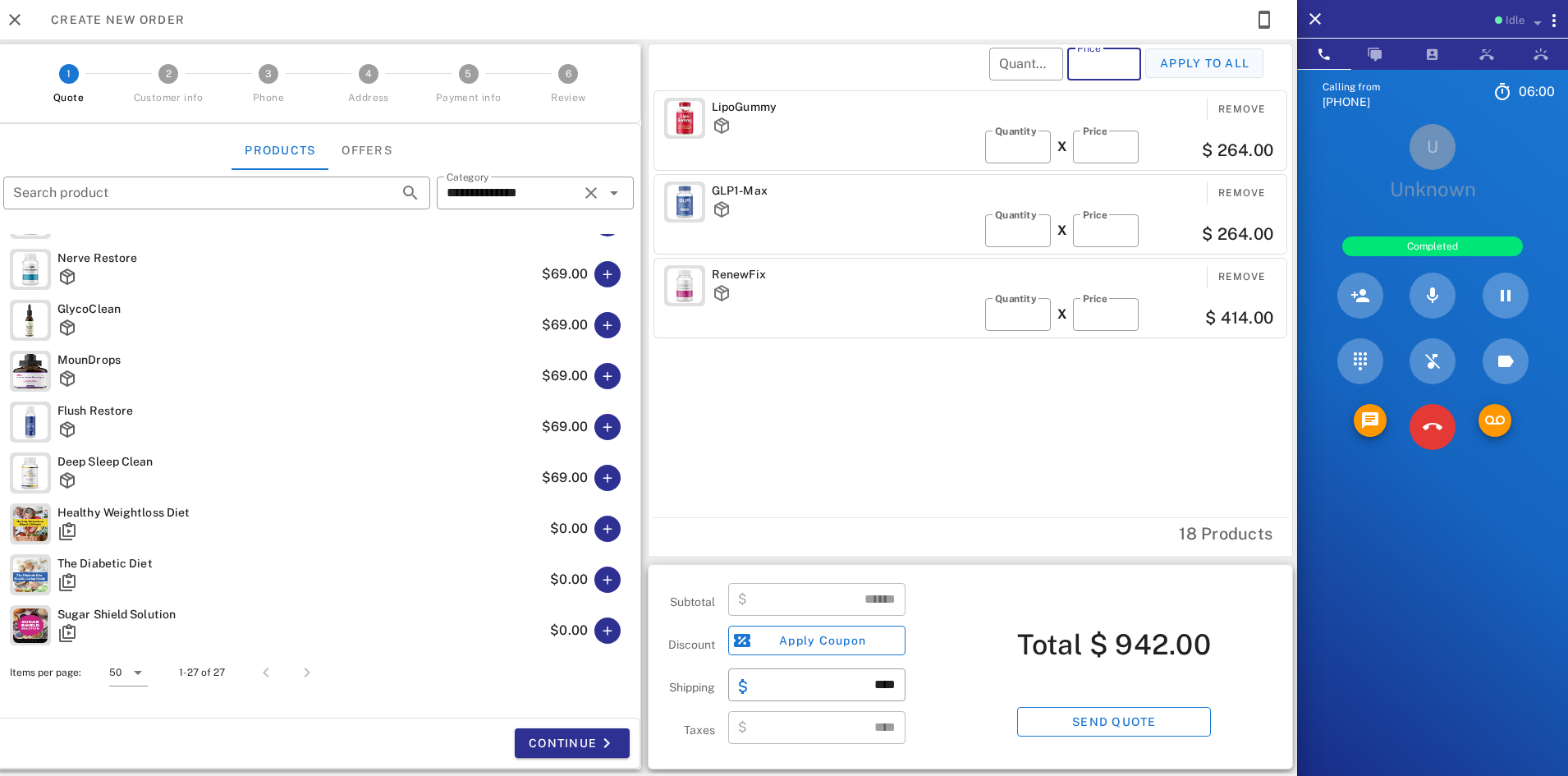 type on "**" 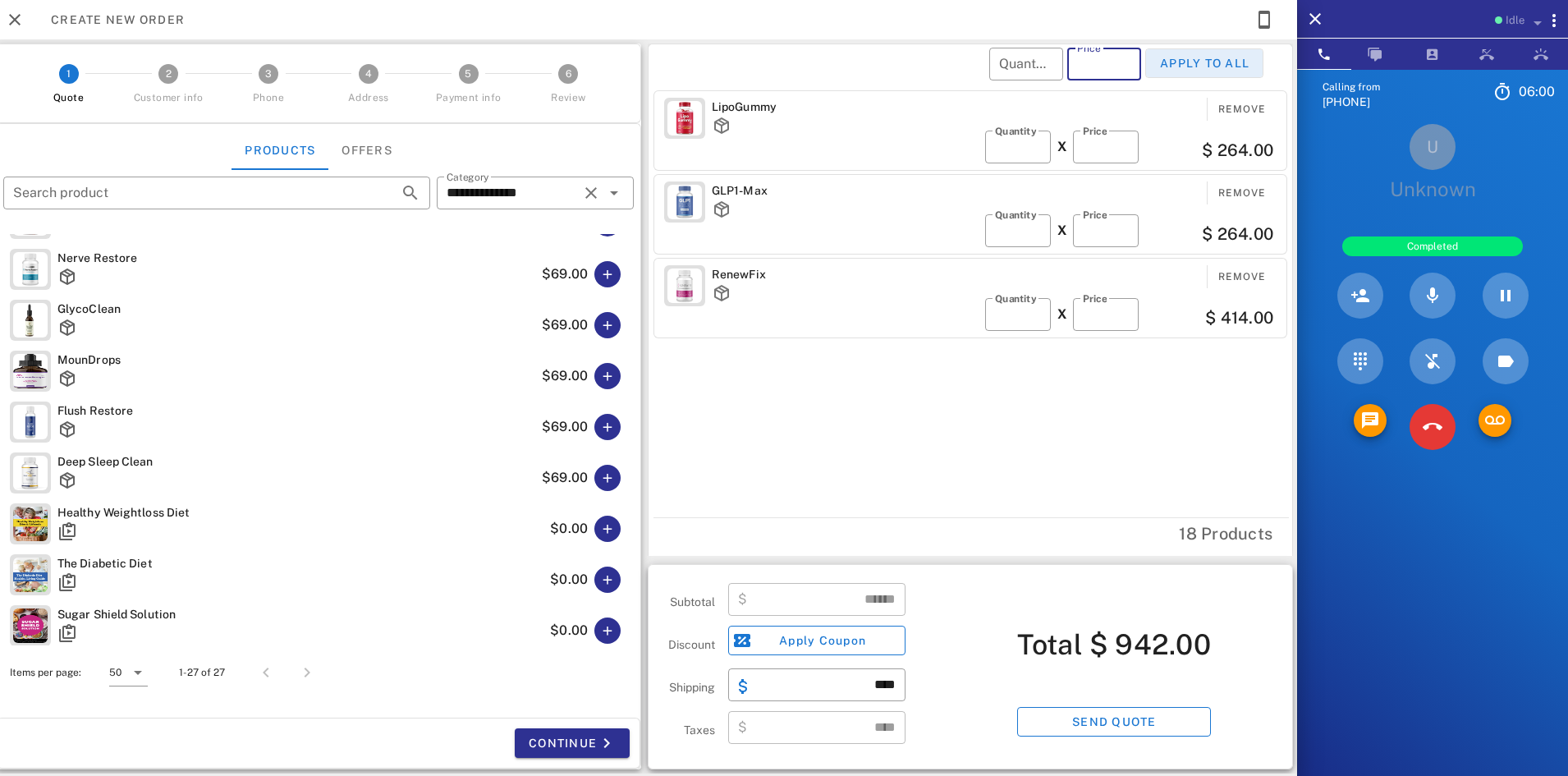 click on "Apply to all" at bounding box center (1204, 63) 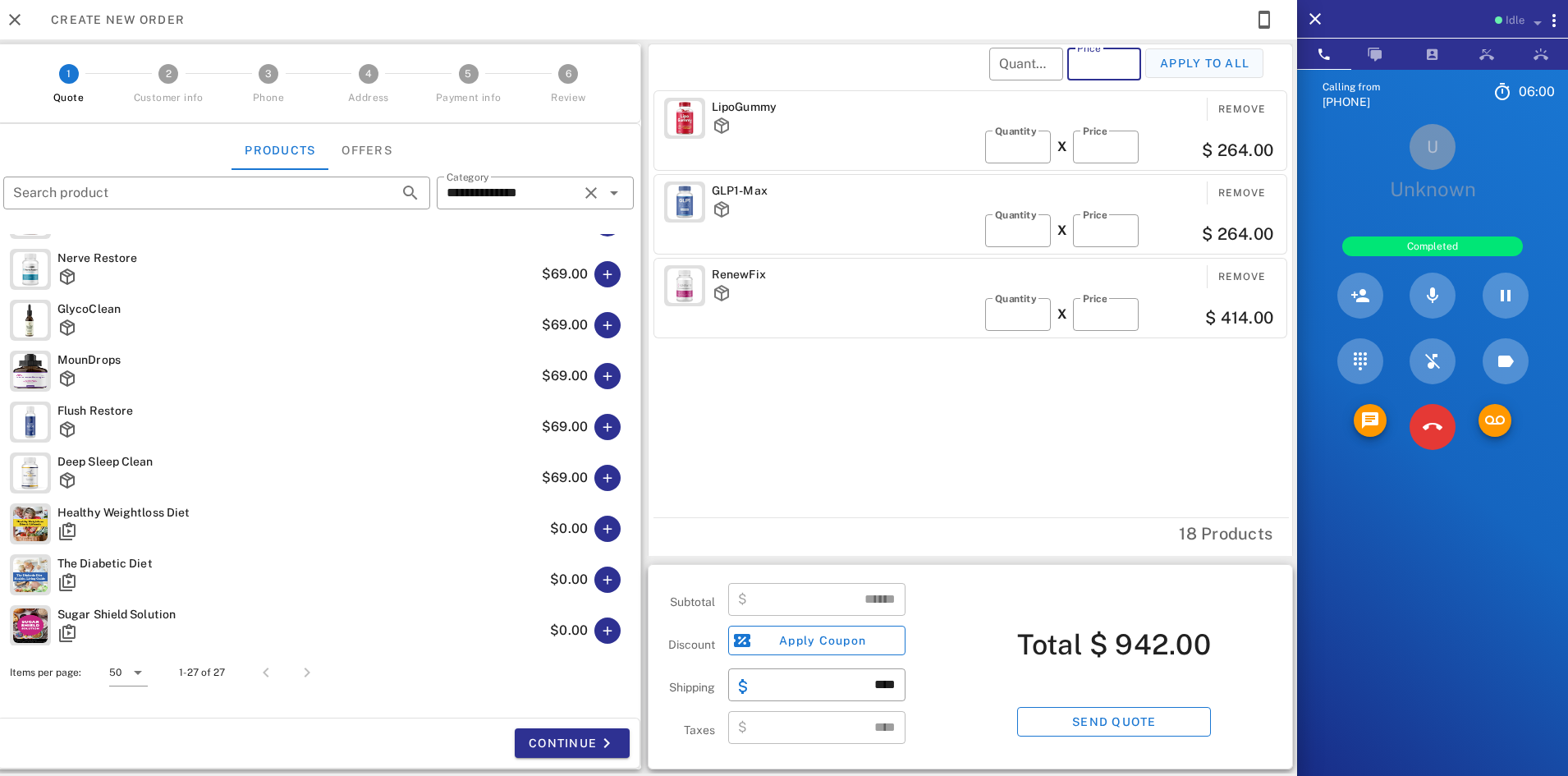 type 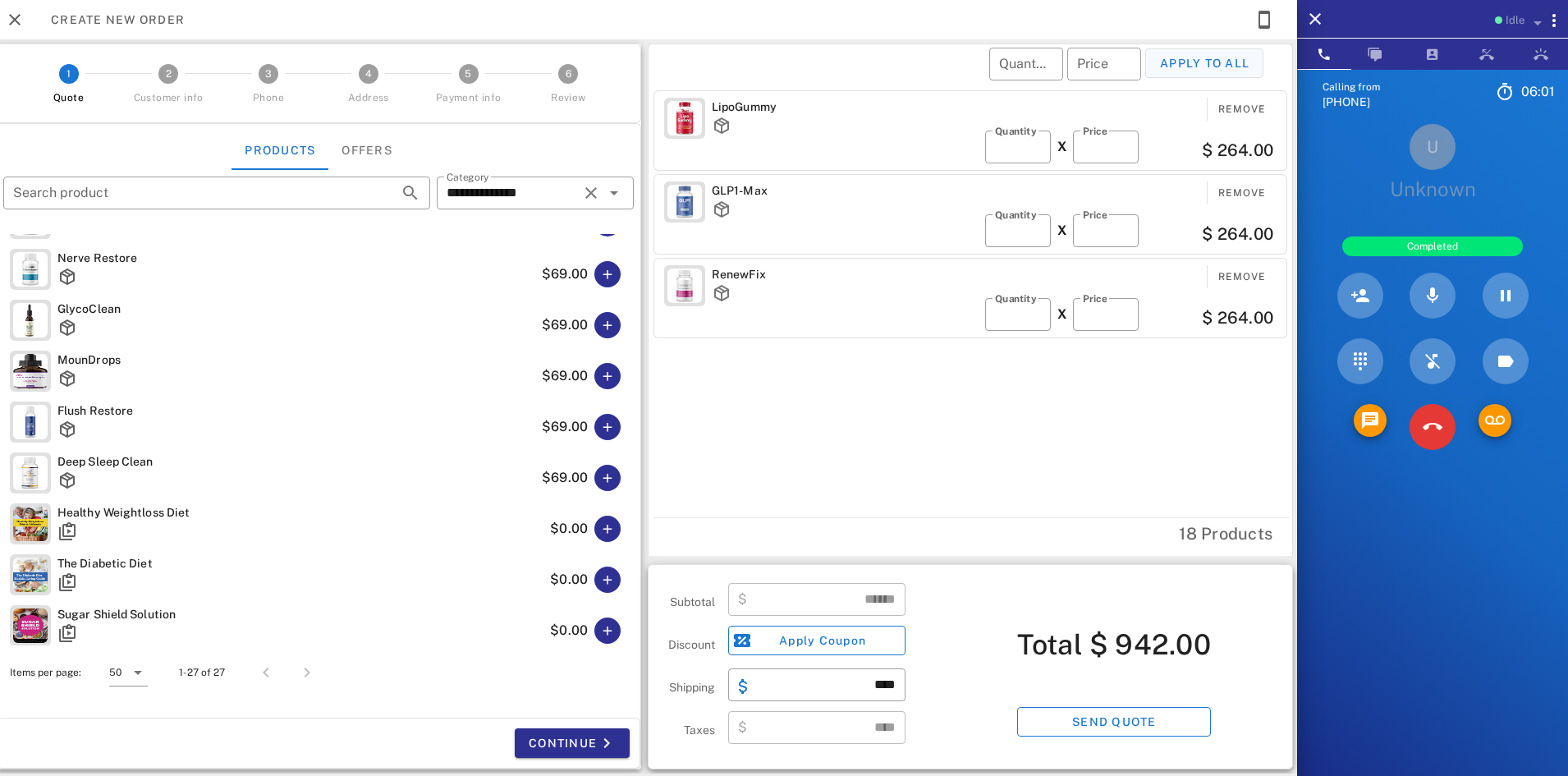 type on "******" 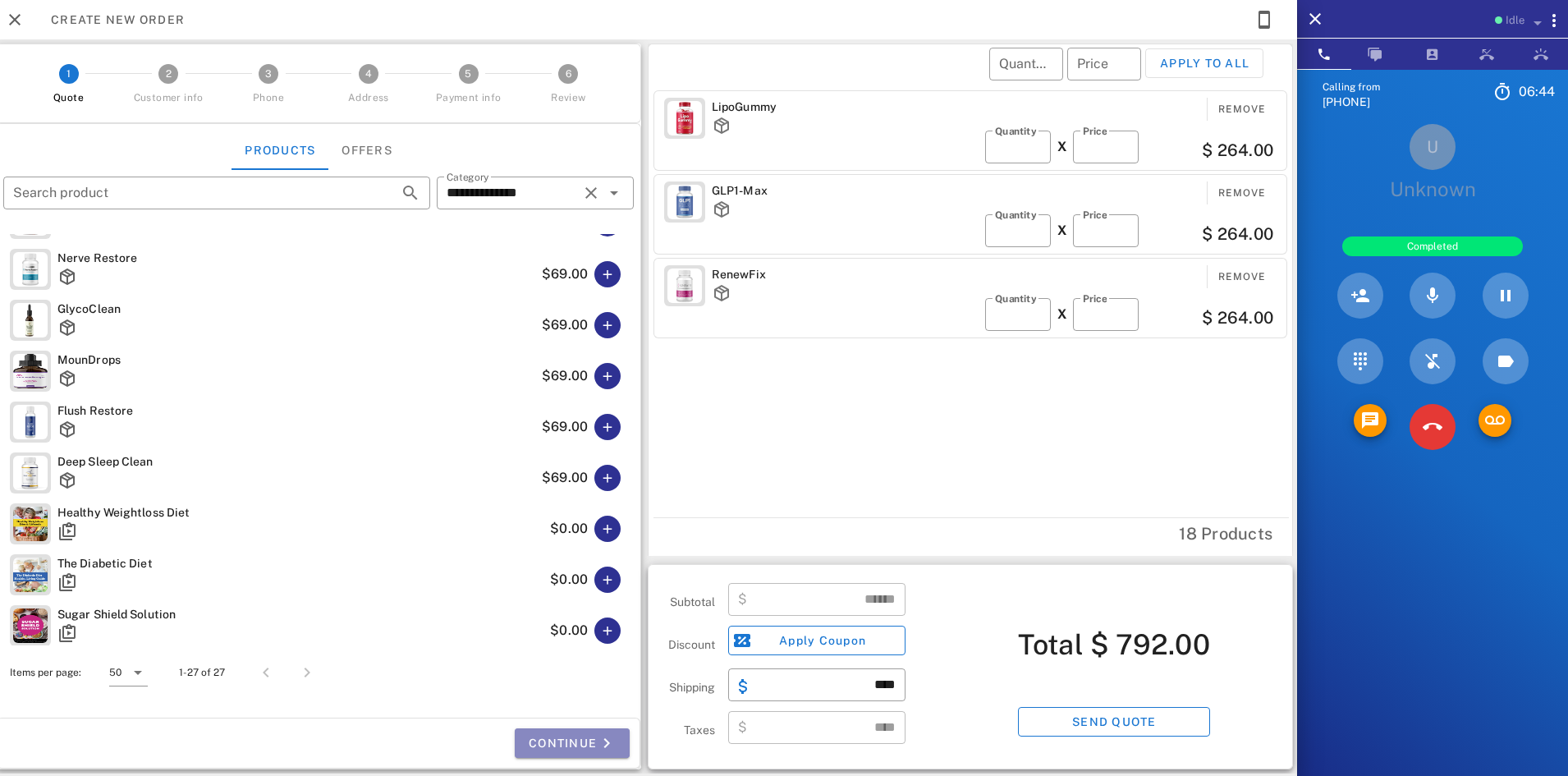 click on "Continue" at bounding box center [572, 743] 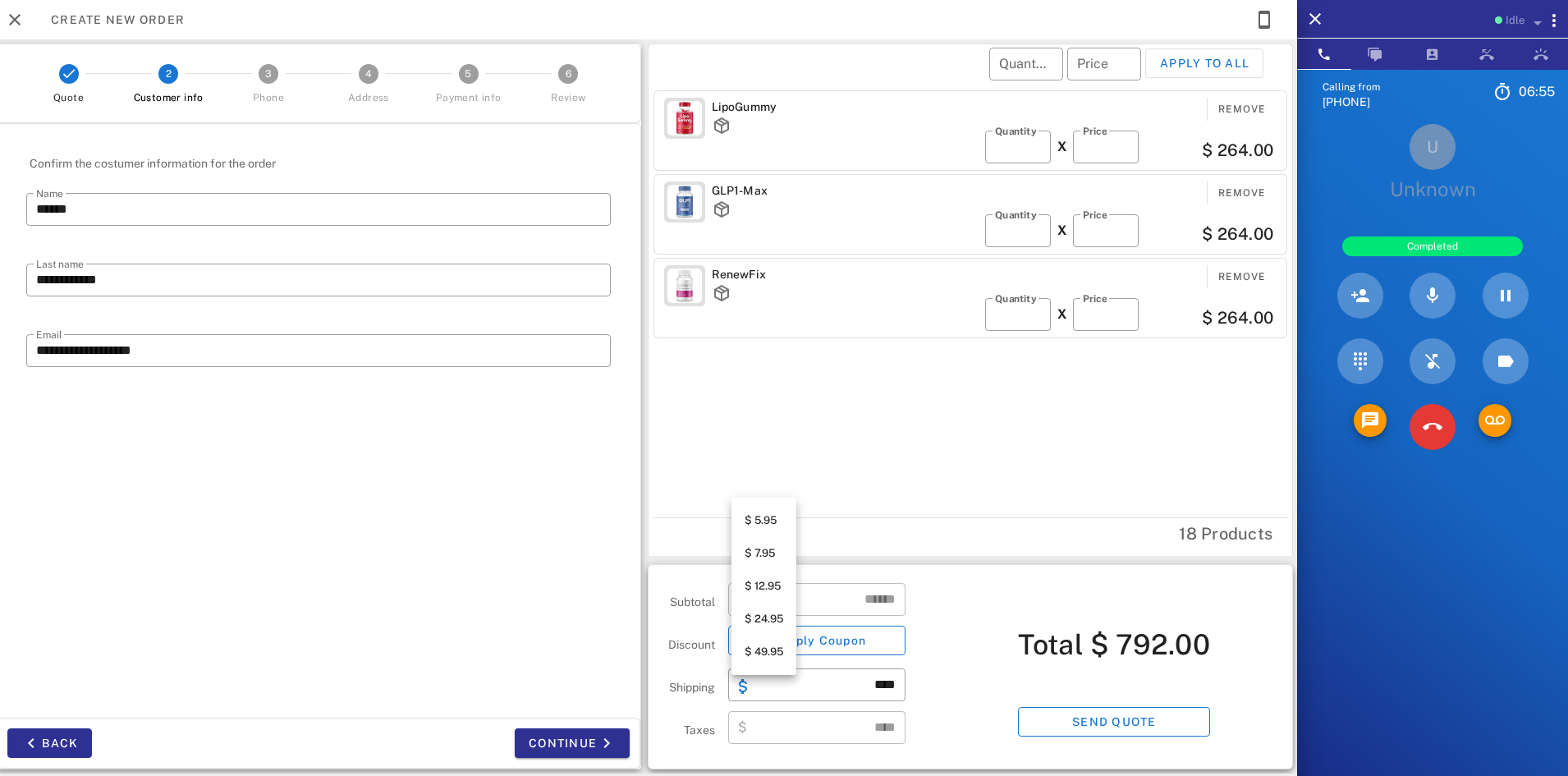 click on "$ 24.95" at bounding box center (763, 619) 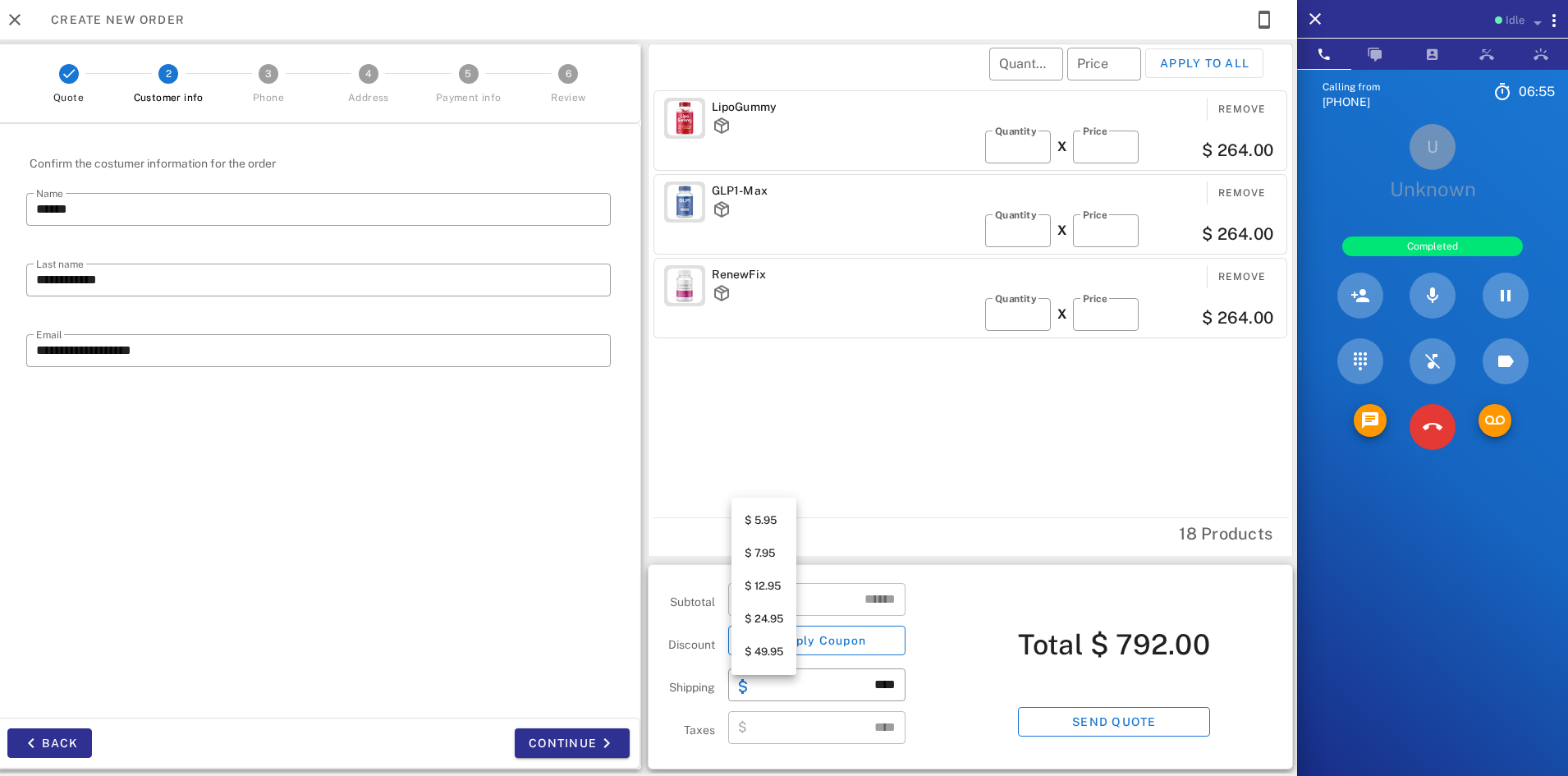type on "*****" 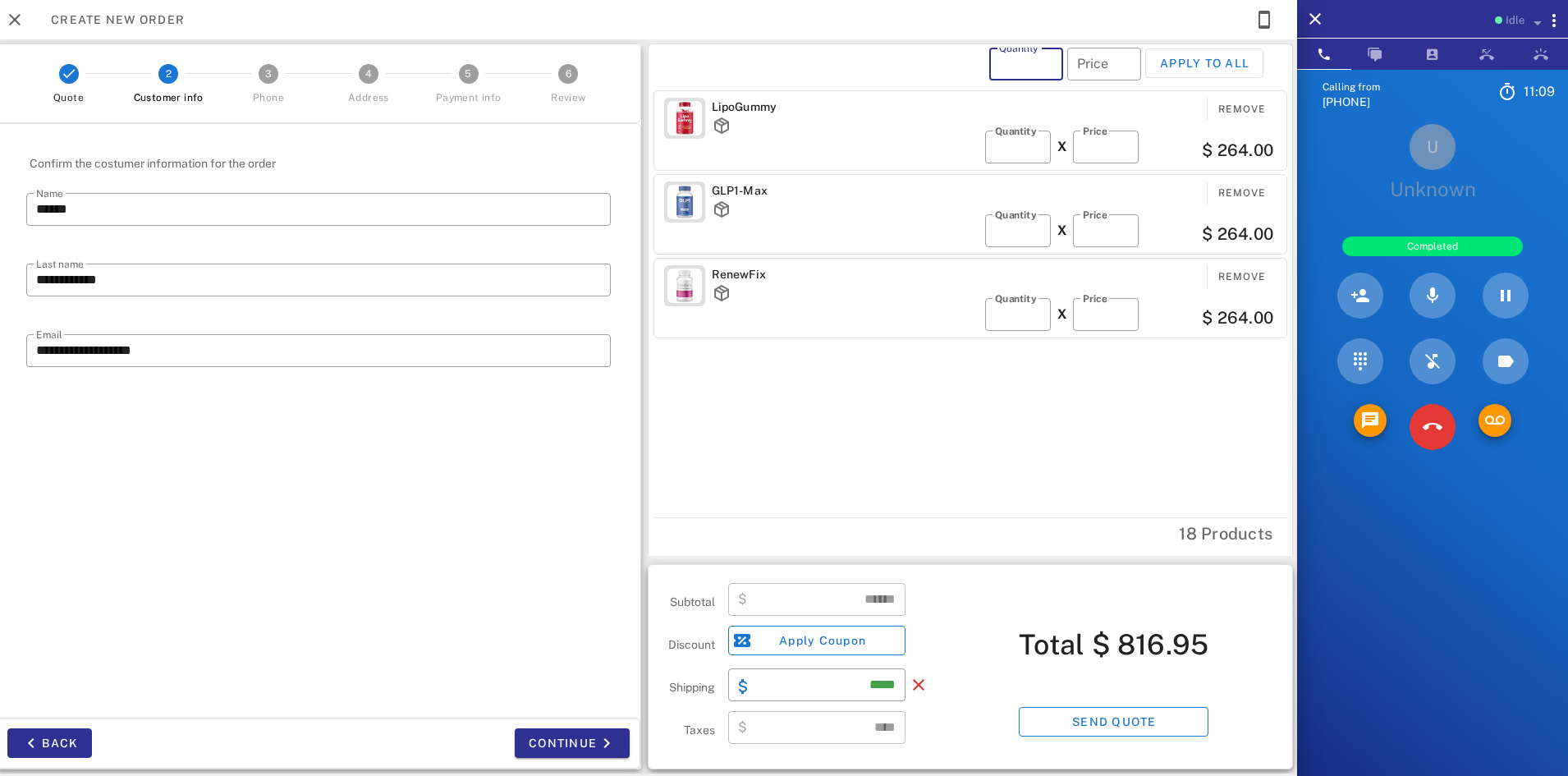 click on "Quantity" at bounding box center (1026, 64) 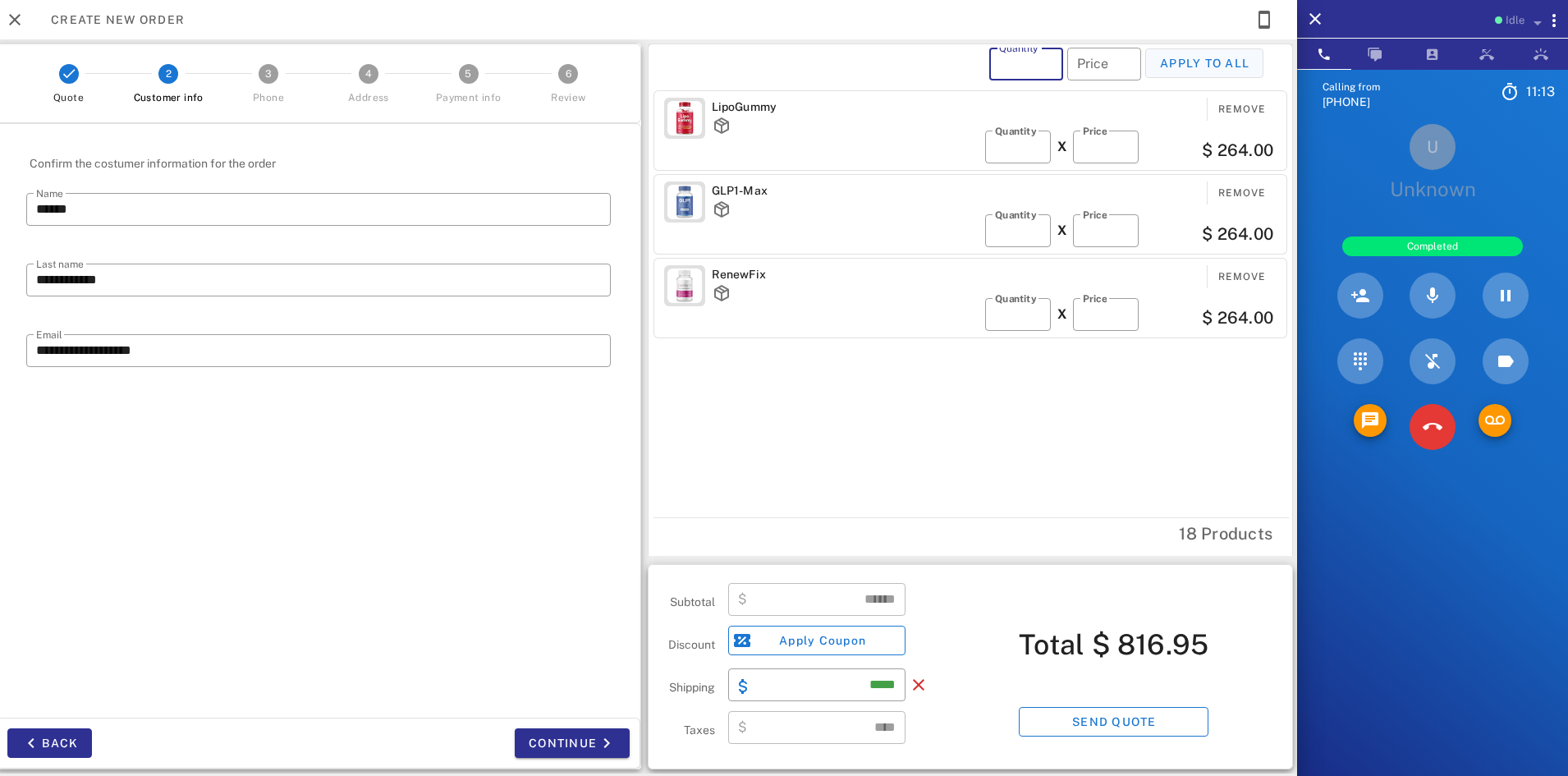 type on "*" 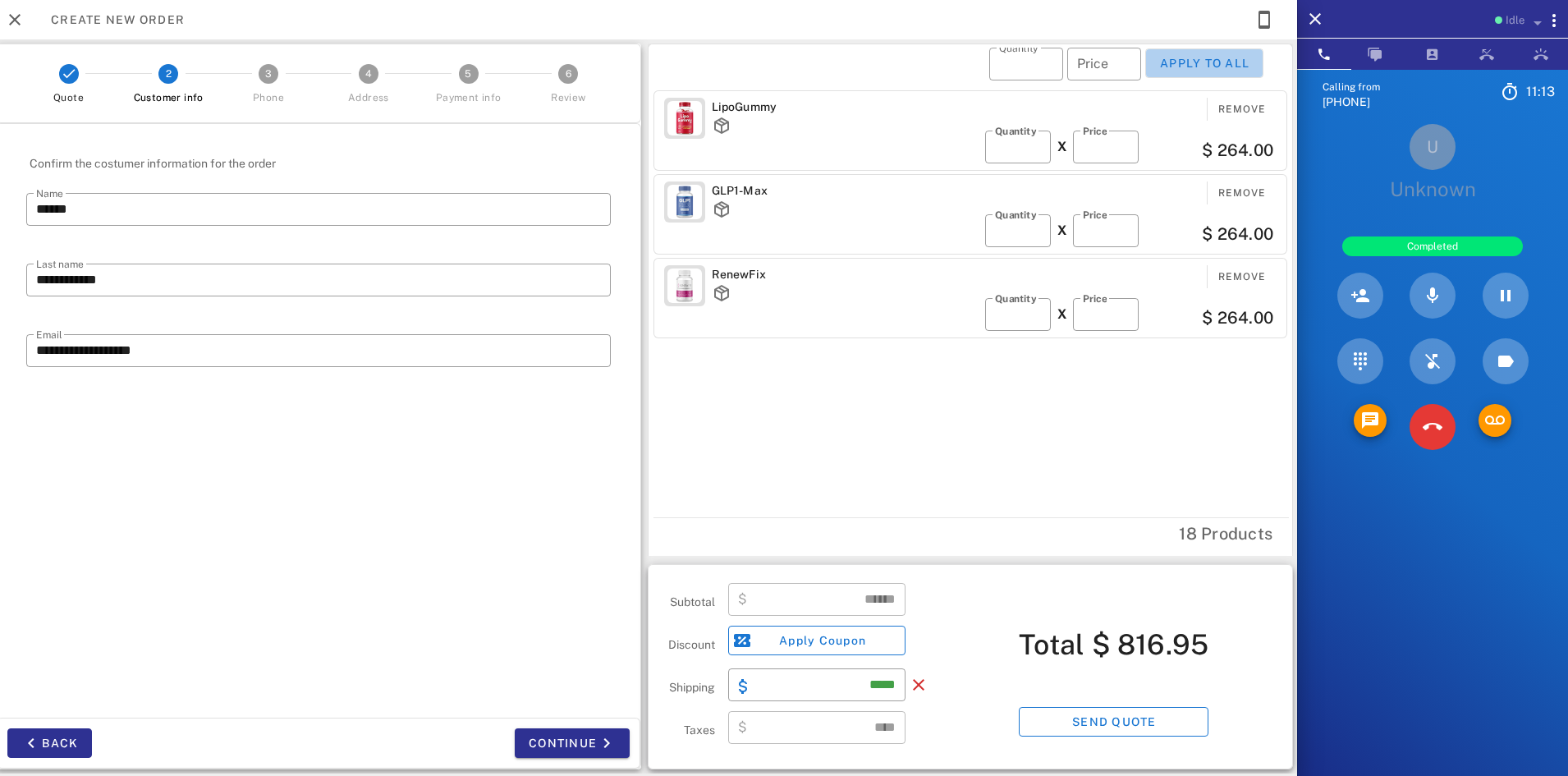 click on "Apply to all" at bounding box center (1204, 63) 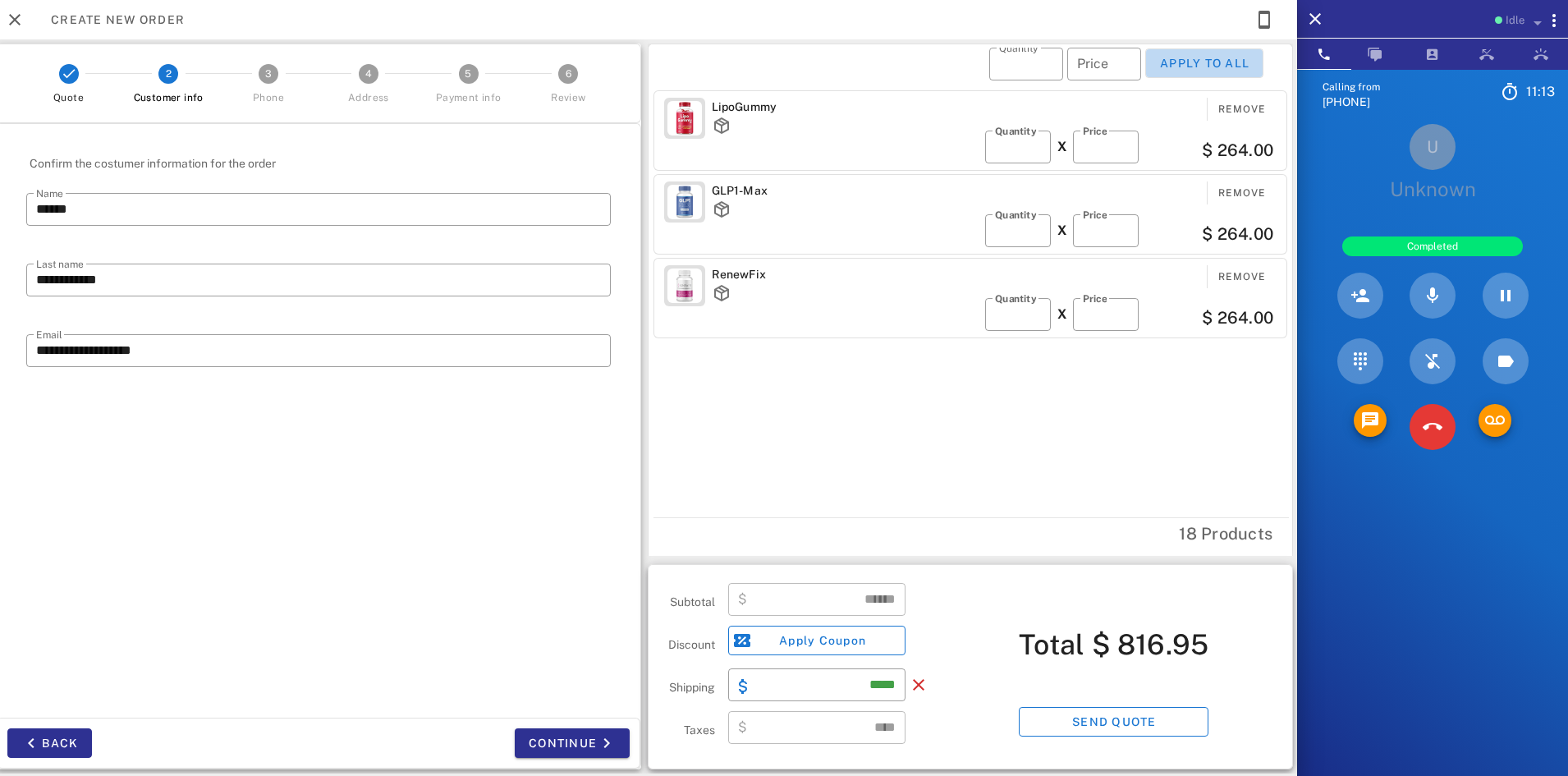 type on "*" 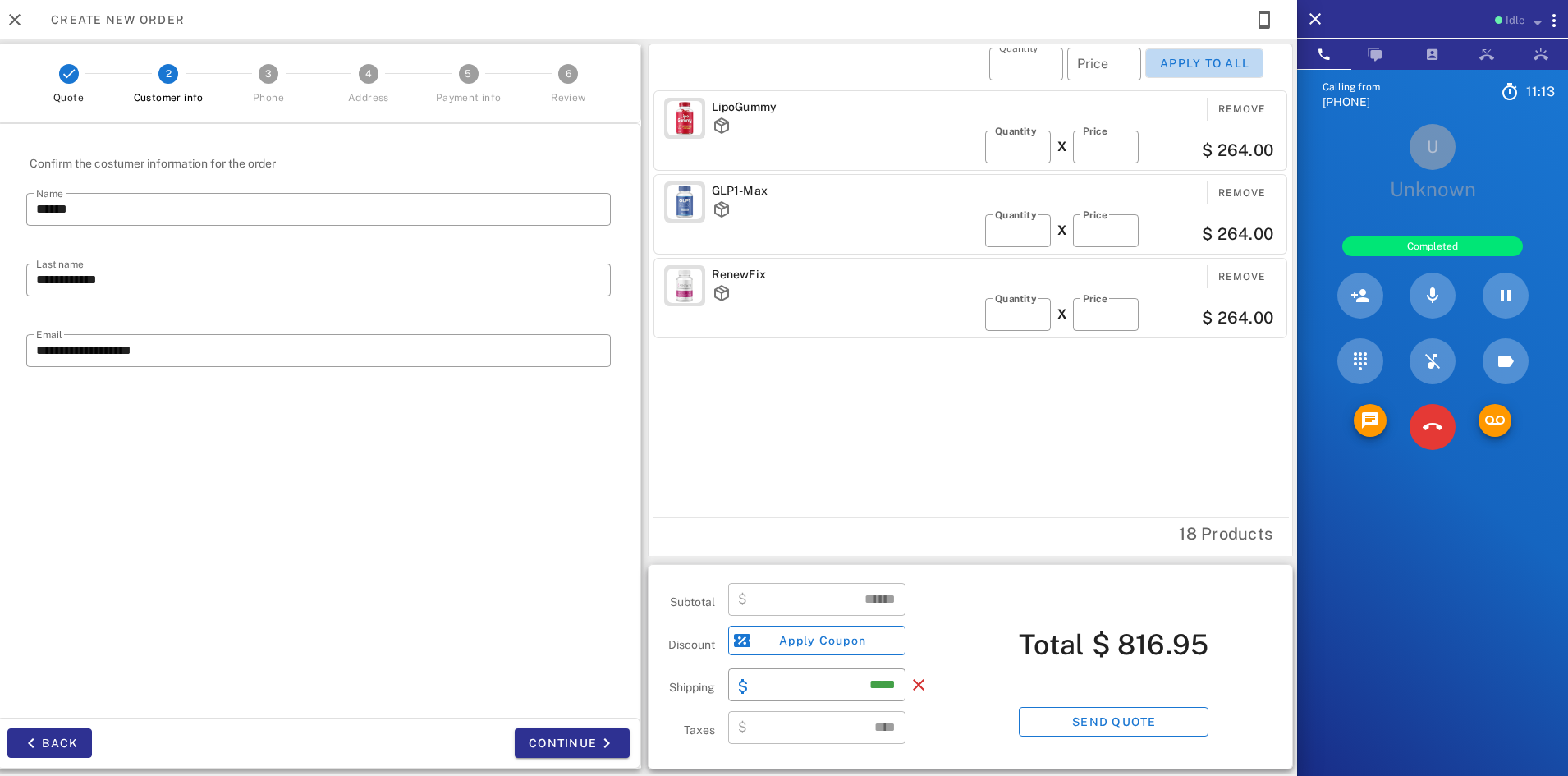 type 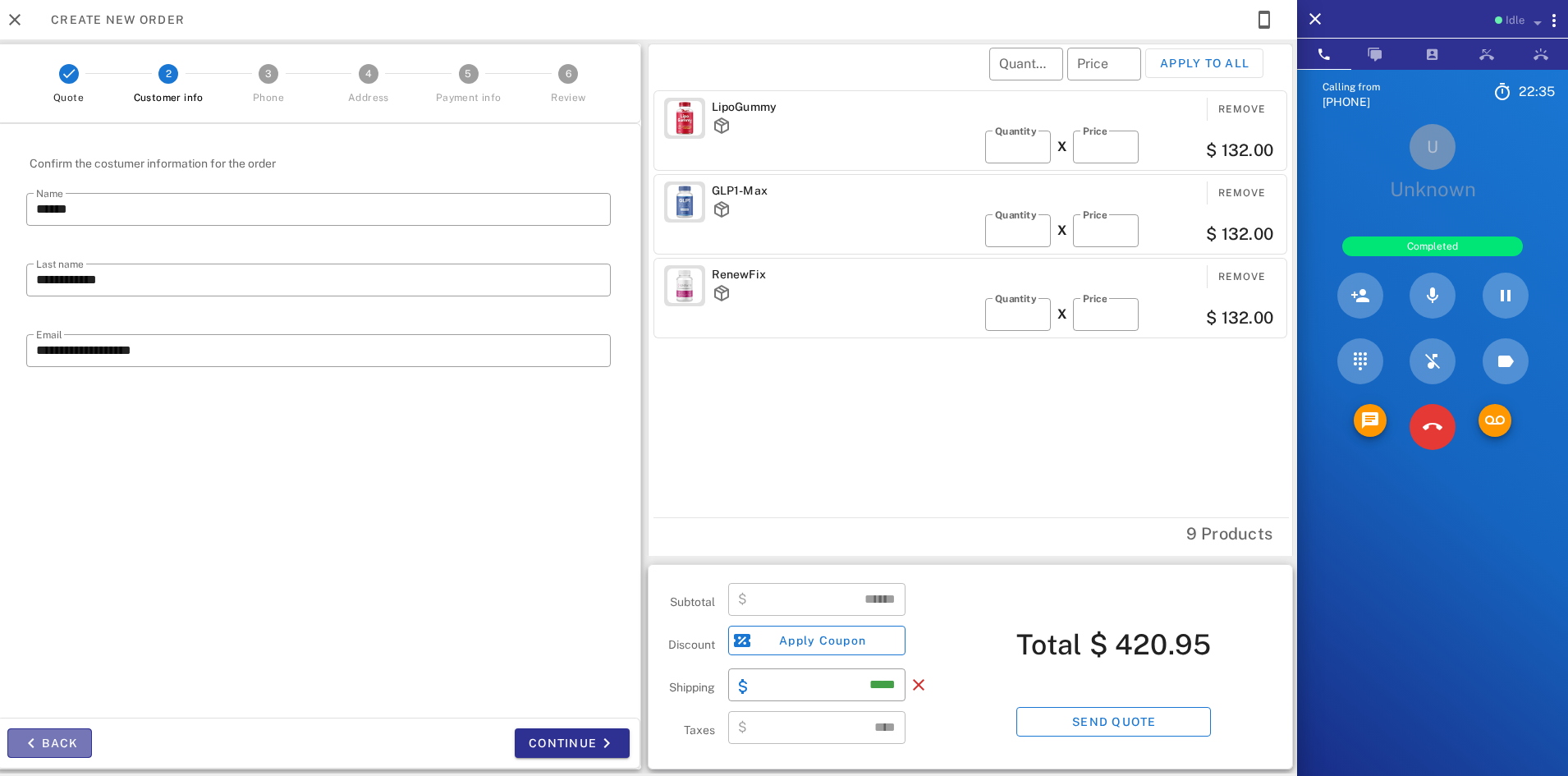 click at bounding box center (31, 743) 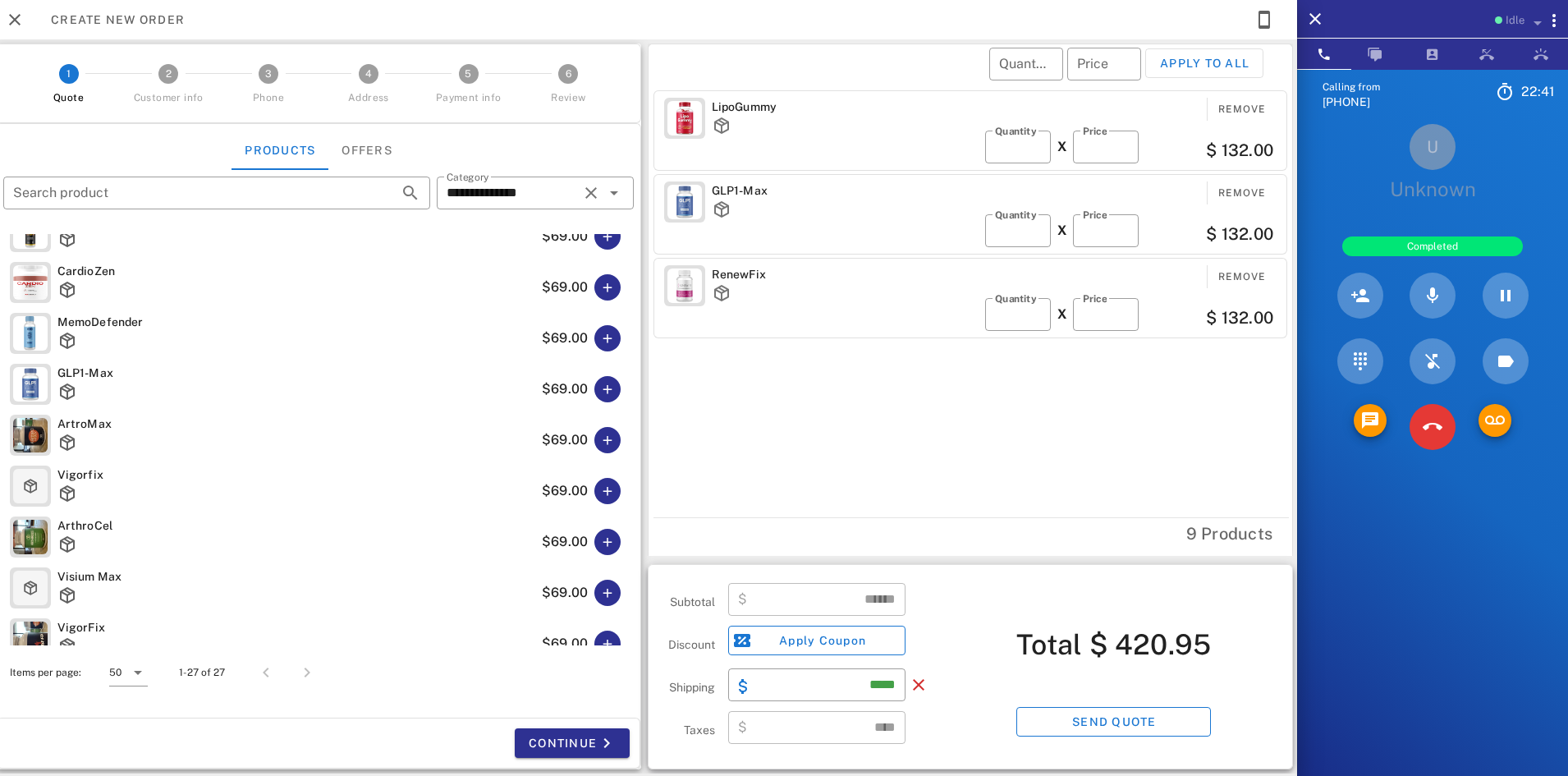 scroll, scrollTop: 976, scrollLeft: 0, axis: vertical 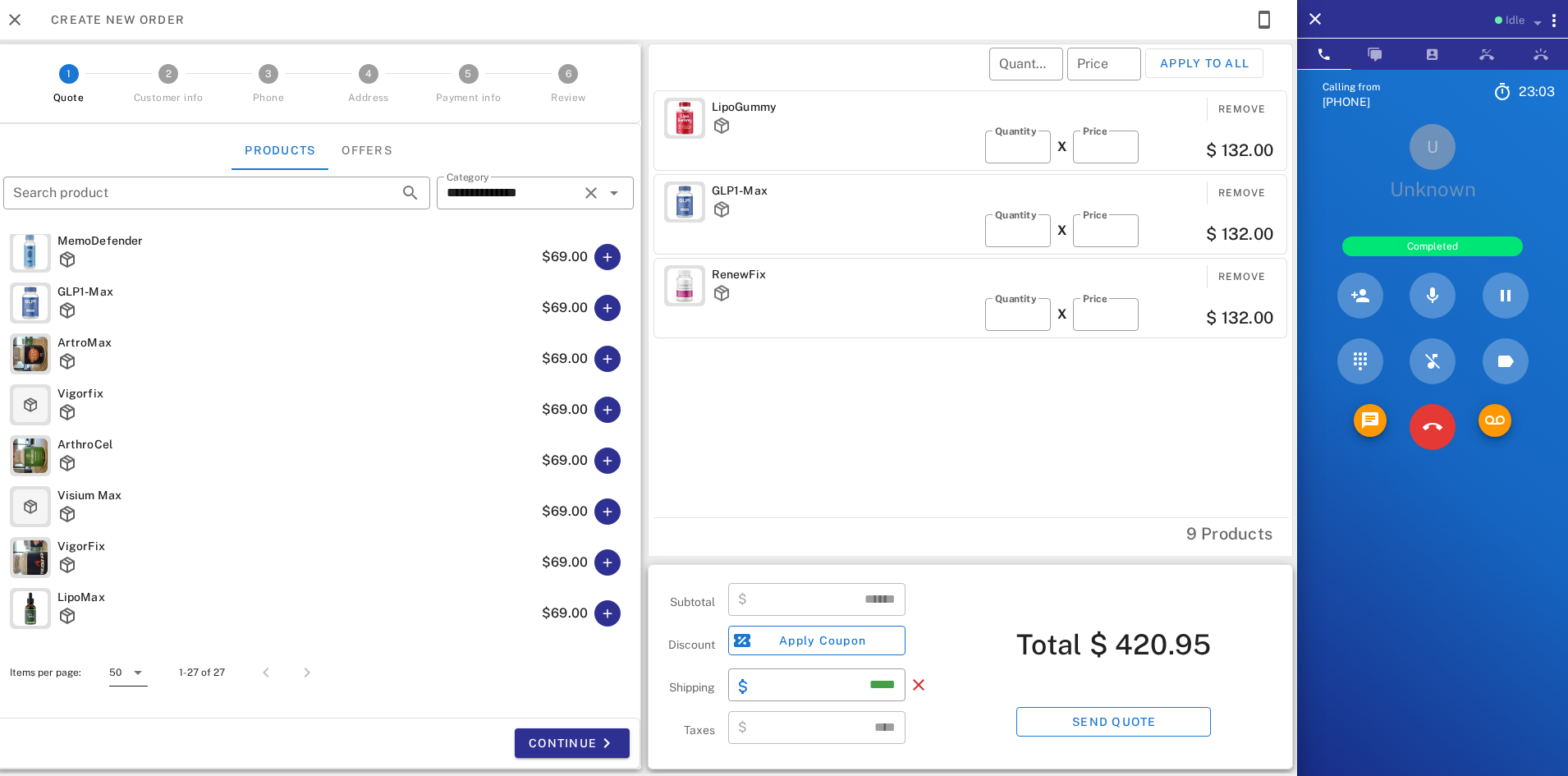 click at bounding box center (136, 673) 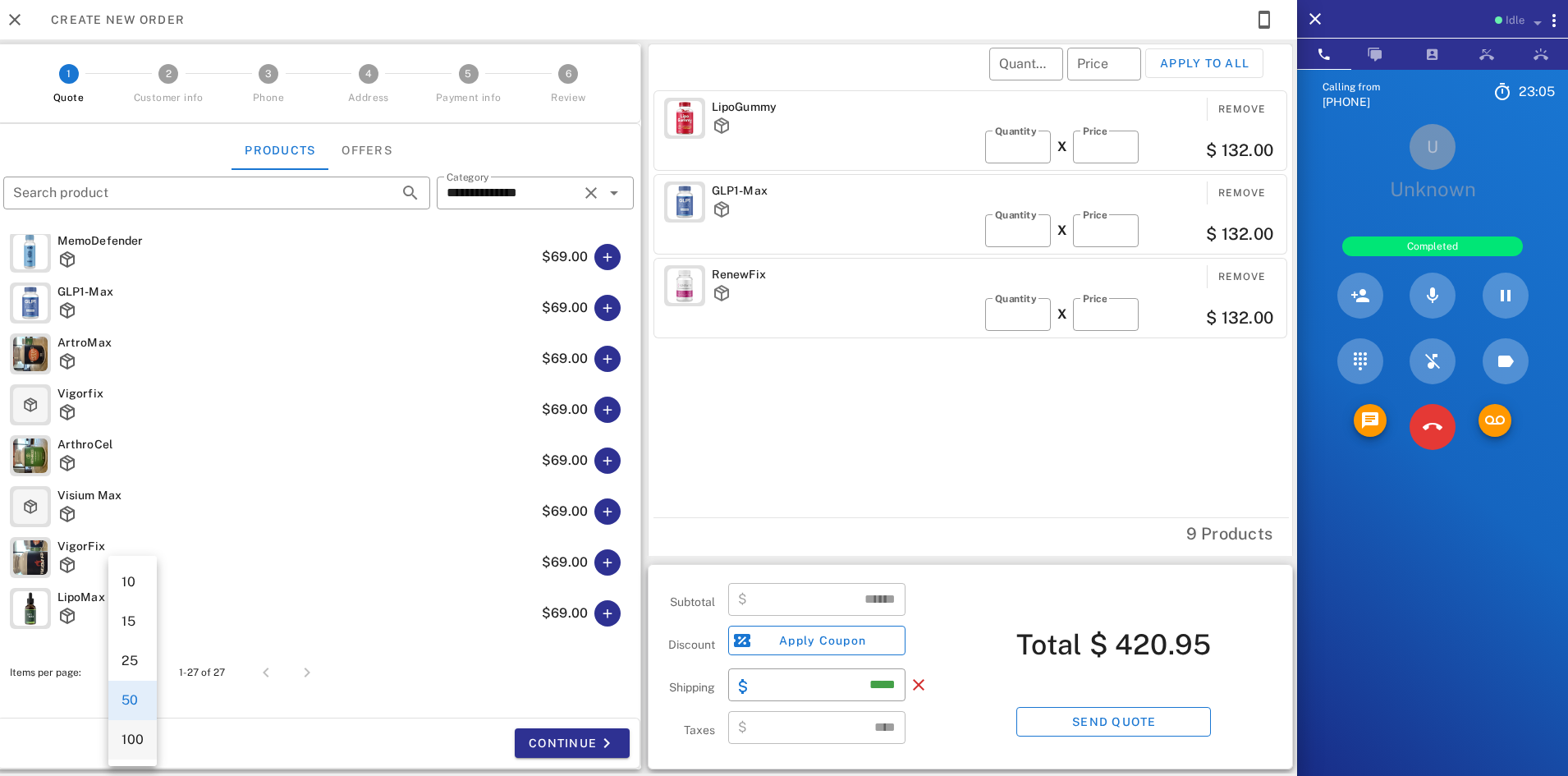 click on "100" at bounding box center (132, 739) 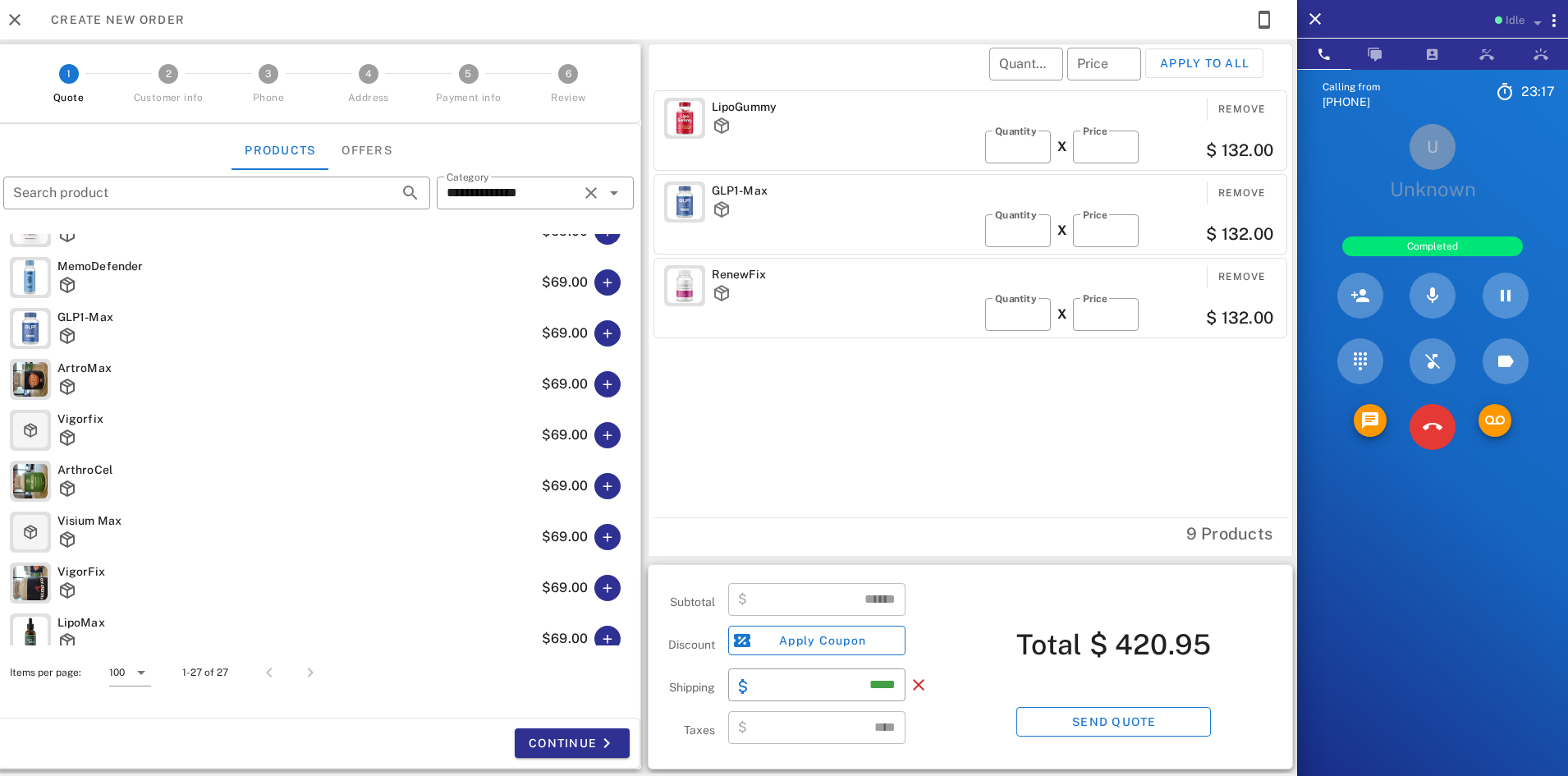 scroll, scrollTop: 976, scrollLeft: 0, axis: vertical 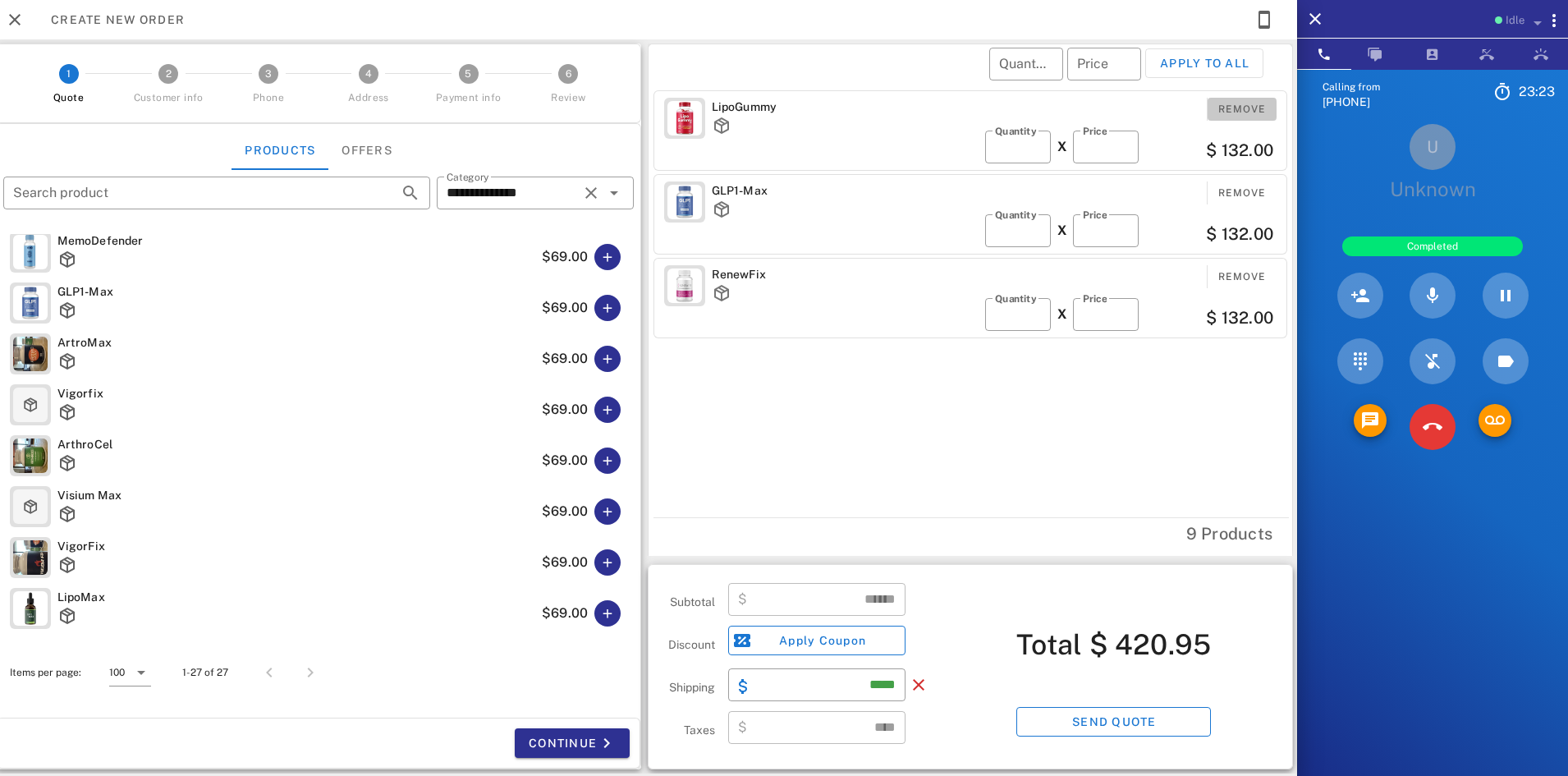 click on "Remove" at bounding box center (1242, 109) 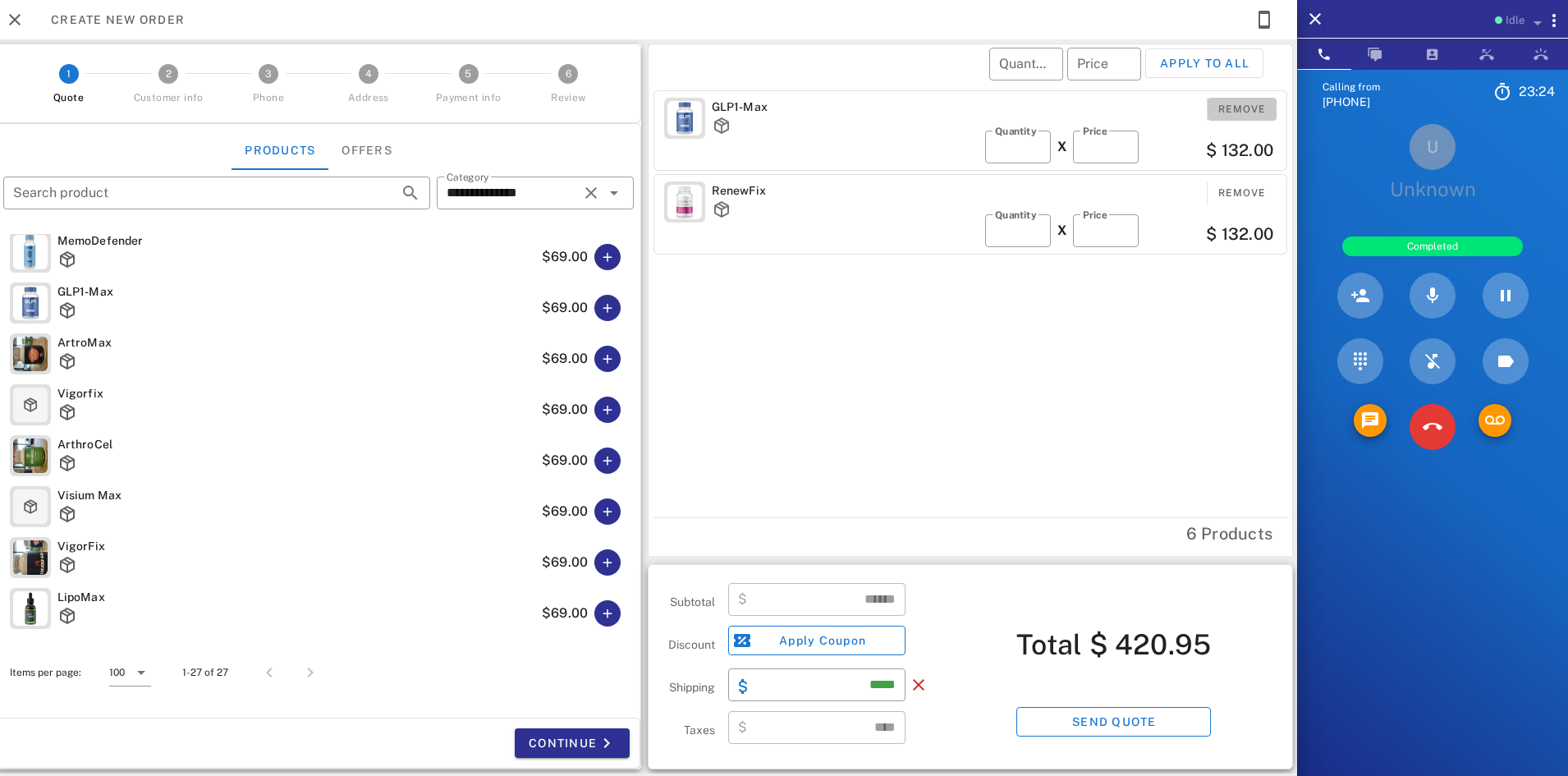click on "Remove" at bounding box center [1242, 109] 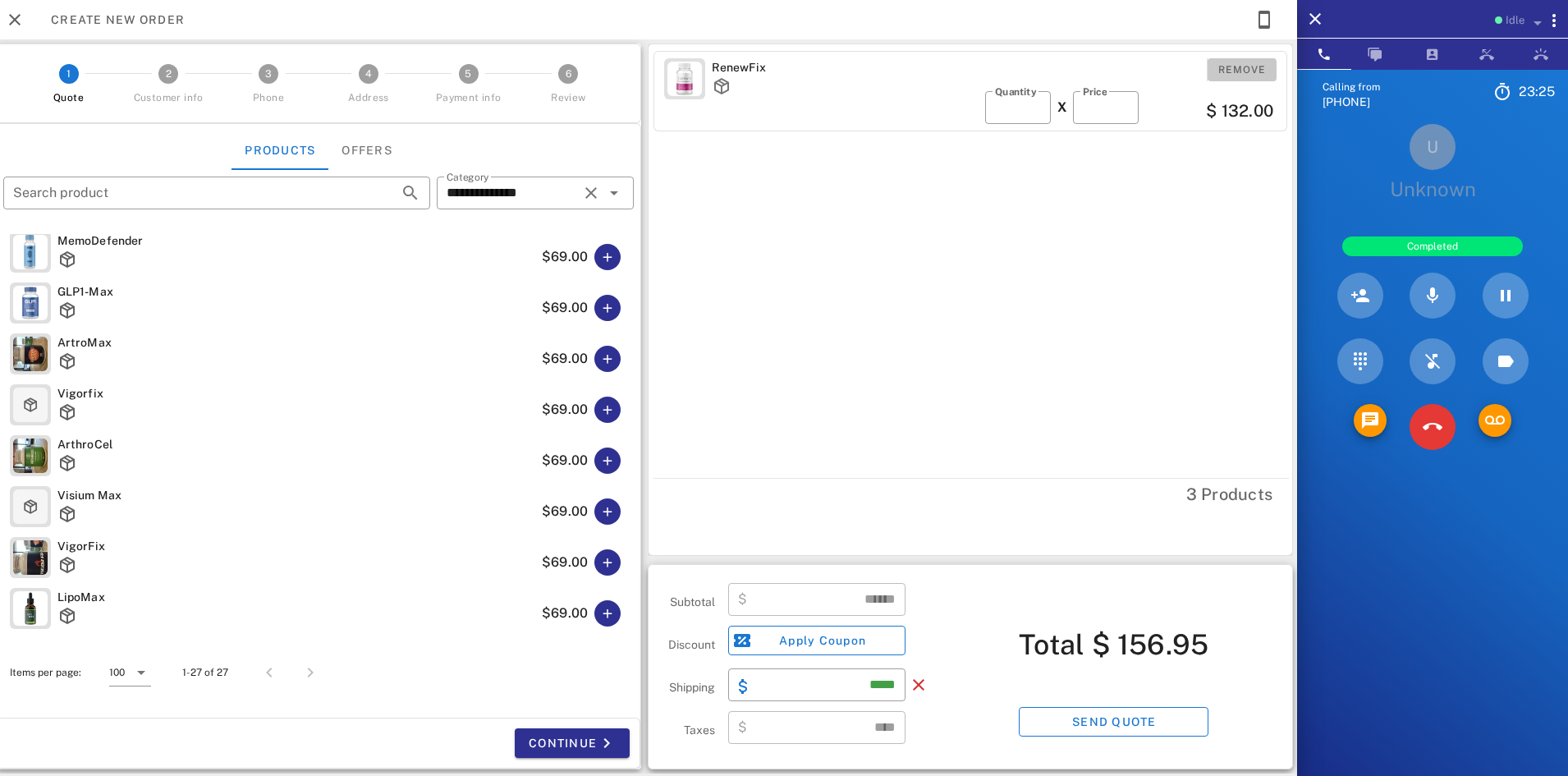 click on "Remove" at bounding box center (1242, 70) 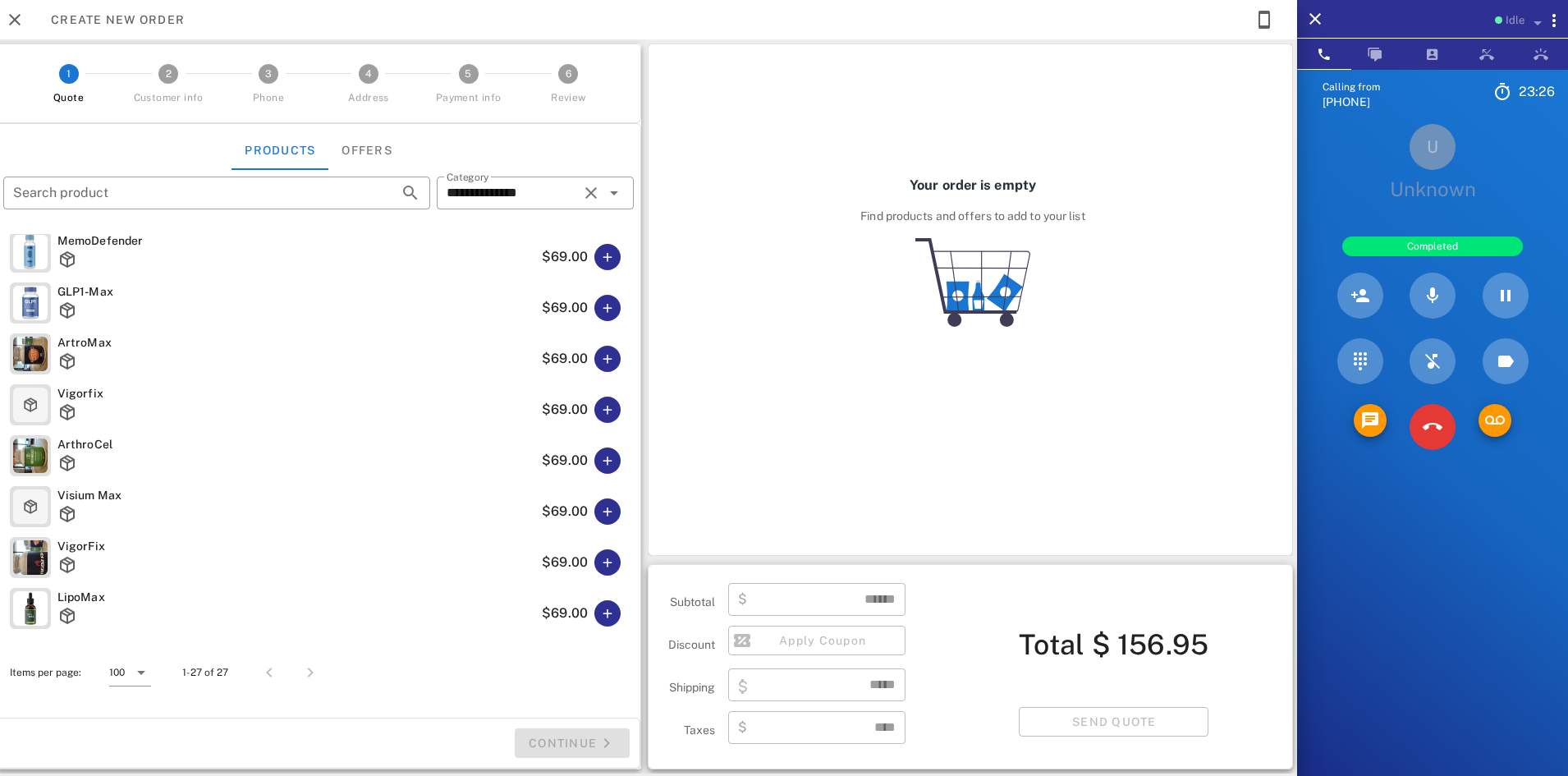 type on "****" 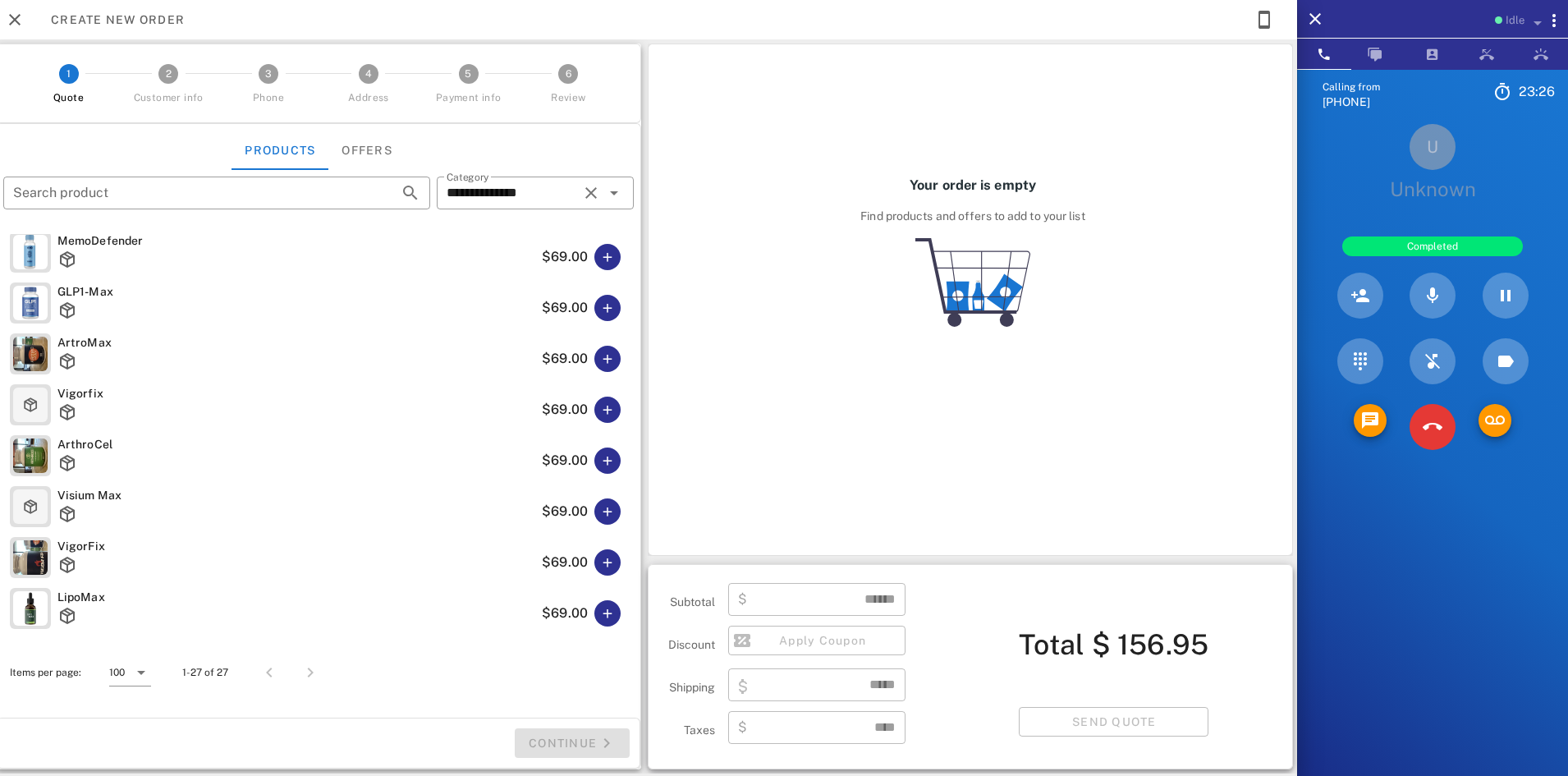 type on "****" 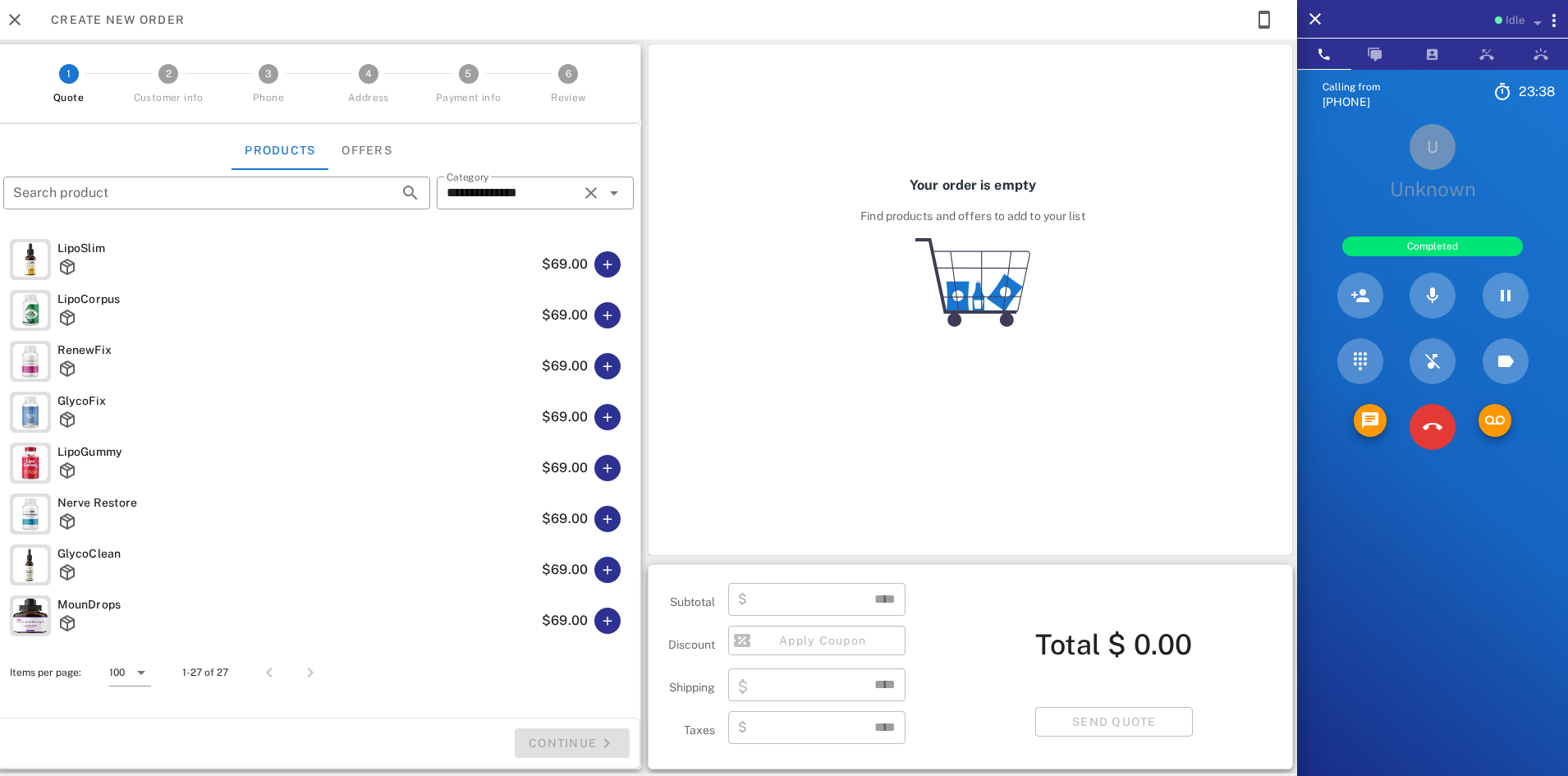 scroll, scrollTop: 0, scrollLeft: 0, axis: both 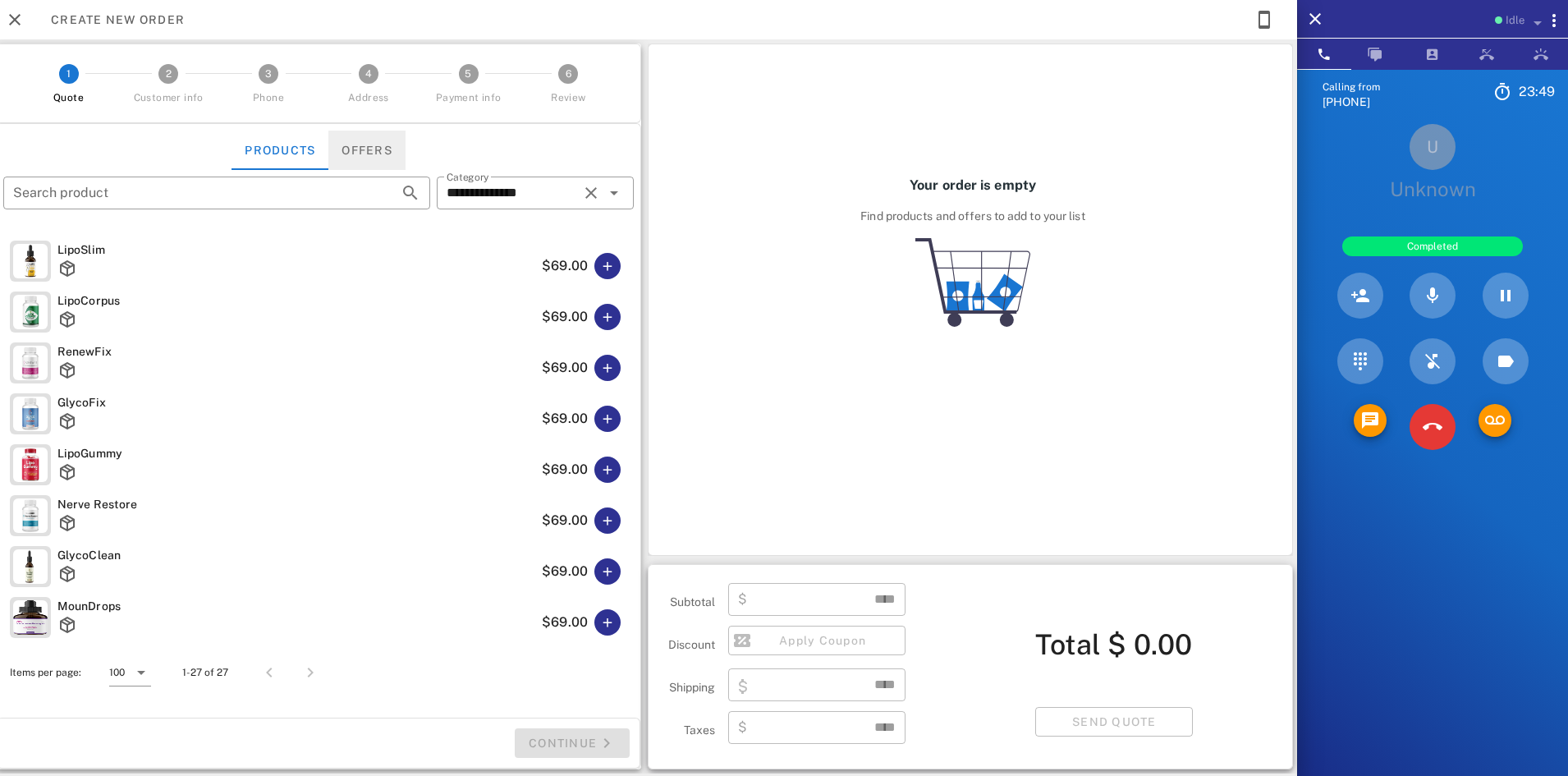 click on "Offers" at bounding box center [367, 150] 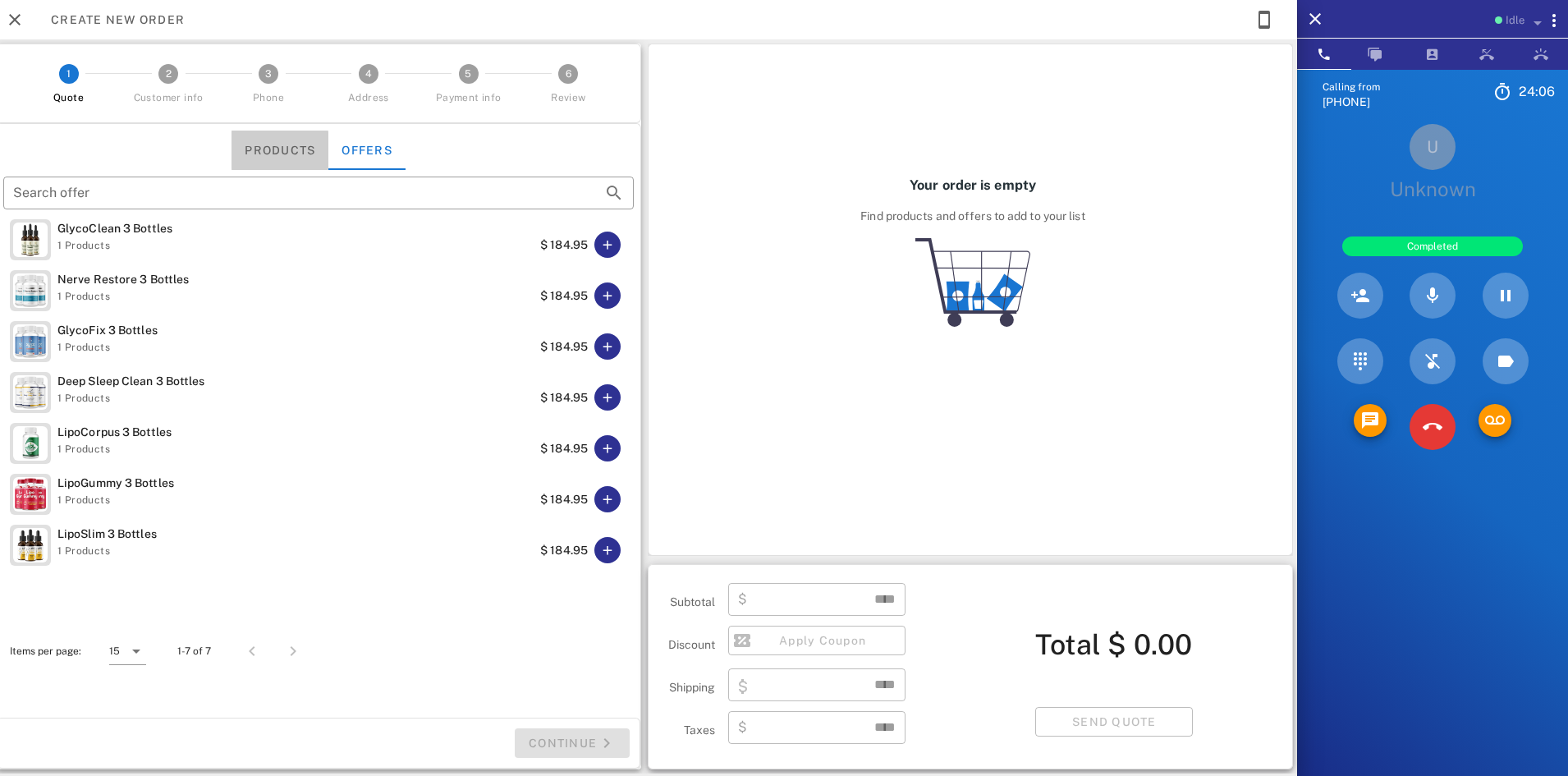 click on "Products" at bounding box center [280, 150] 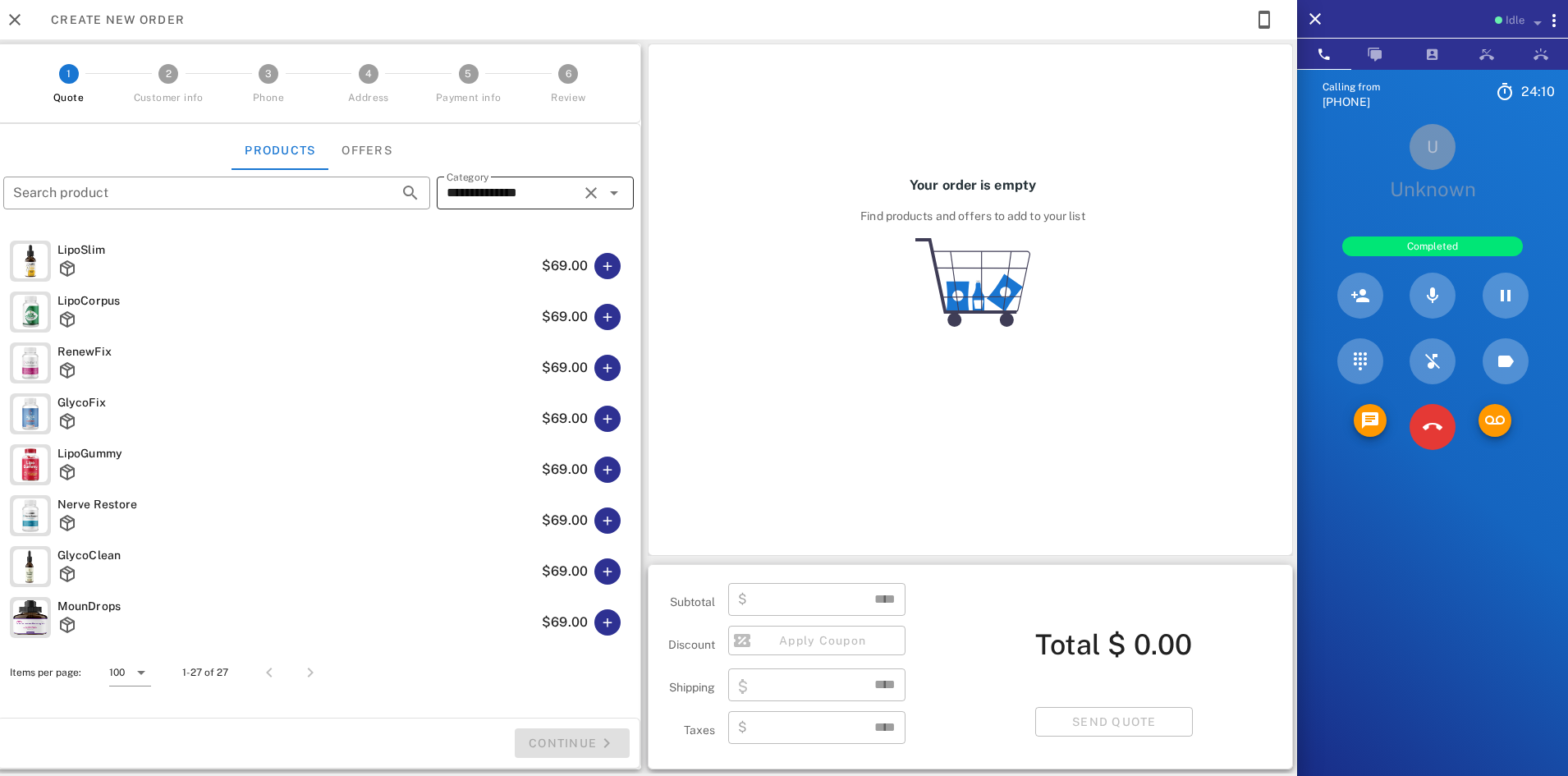 click at bounding box center (614, 193) 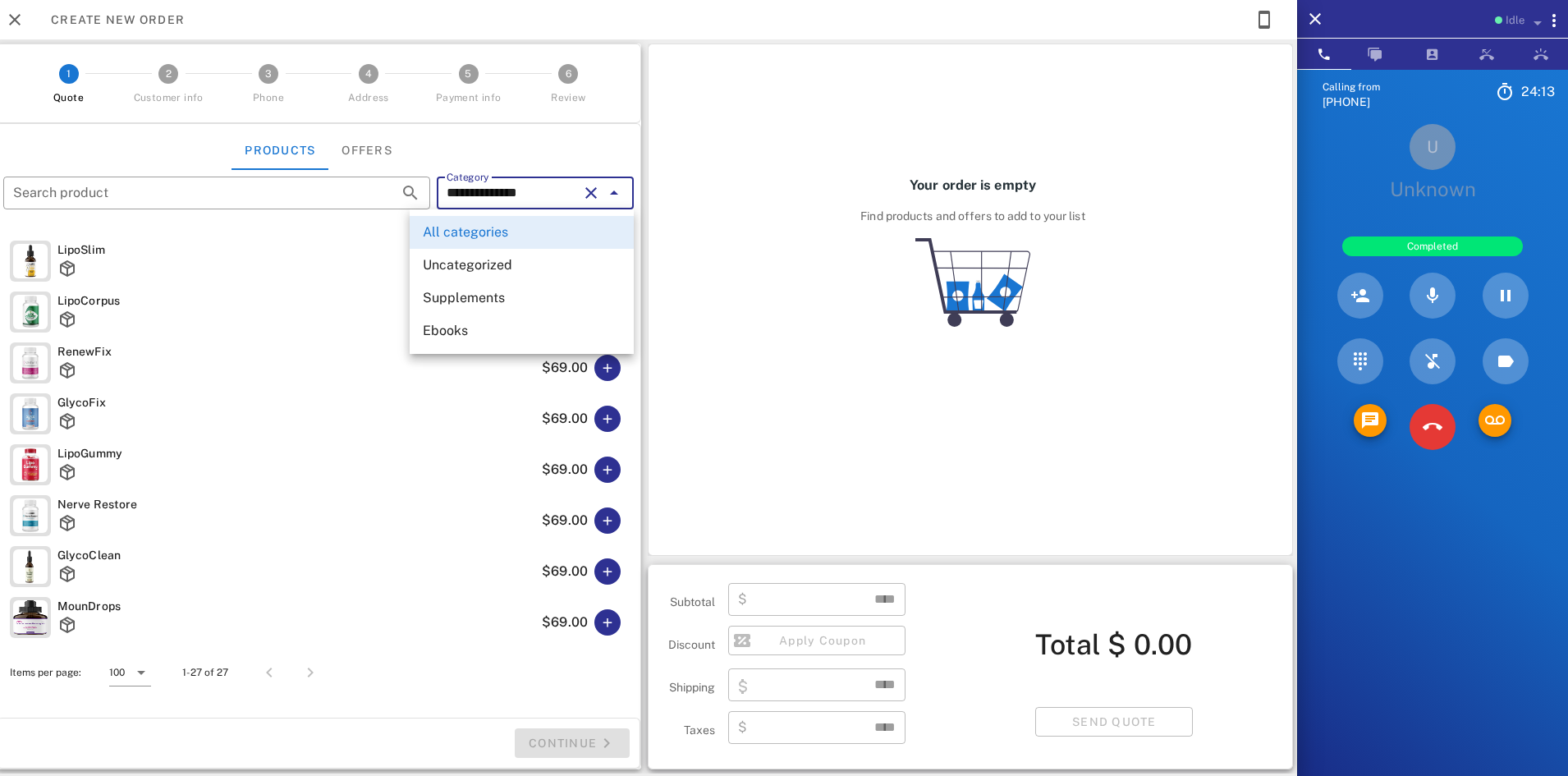 click at bounding box center [296, 370] 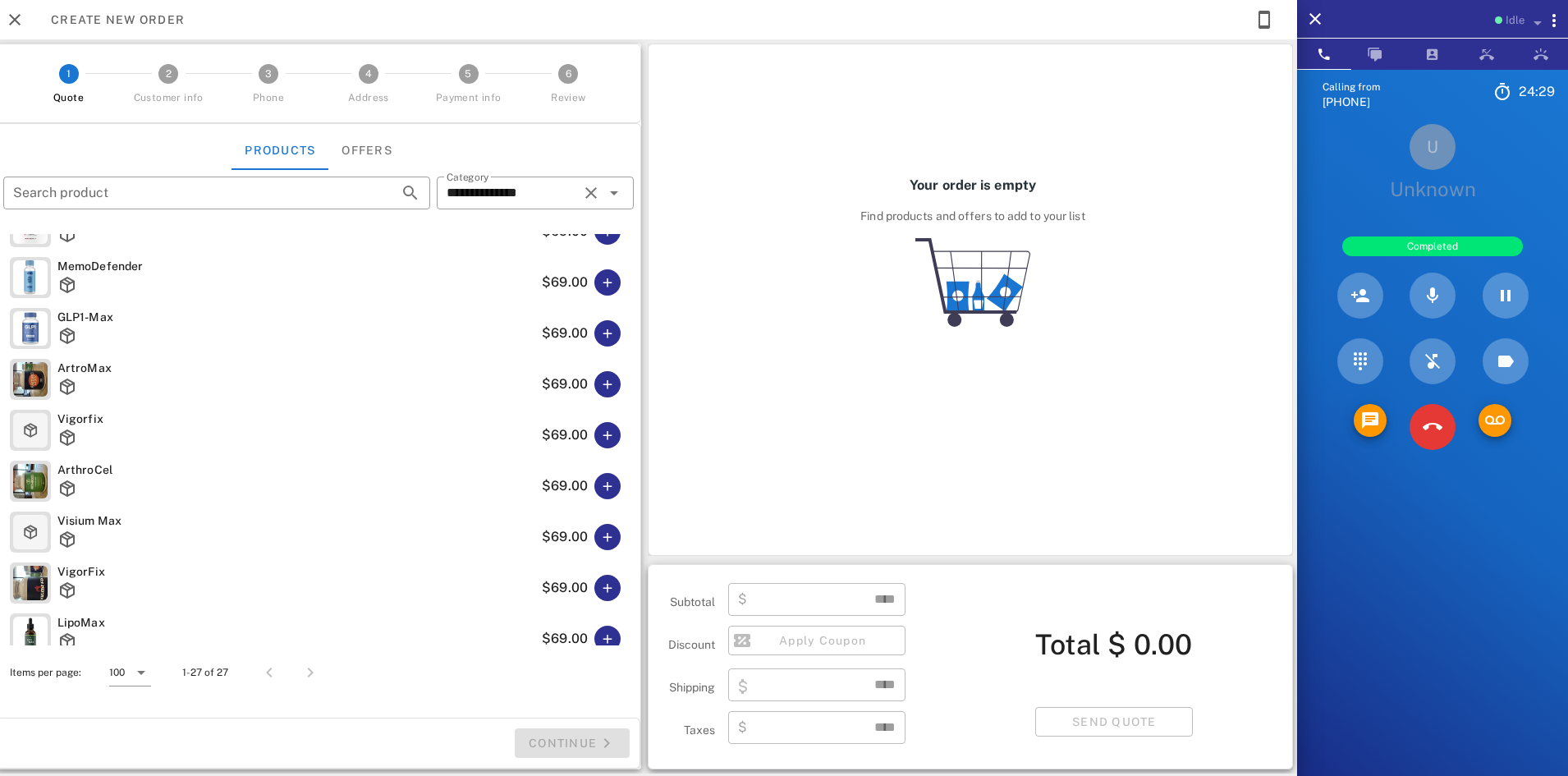 scroll, scrollTop: 976, scrollLeft: 0, axis: vertical 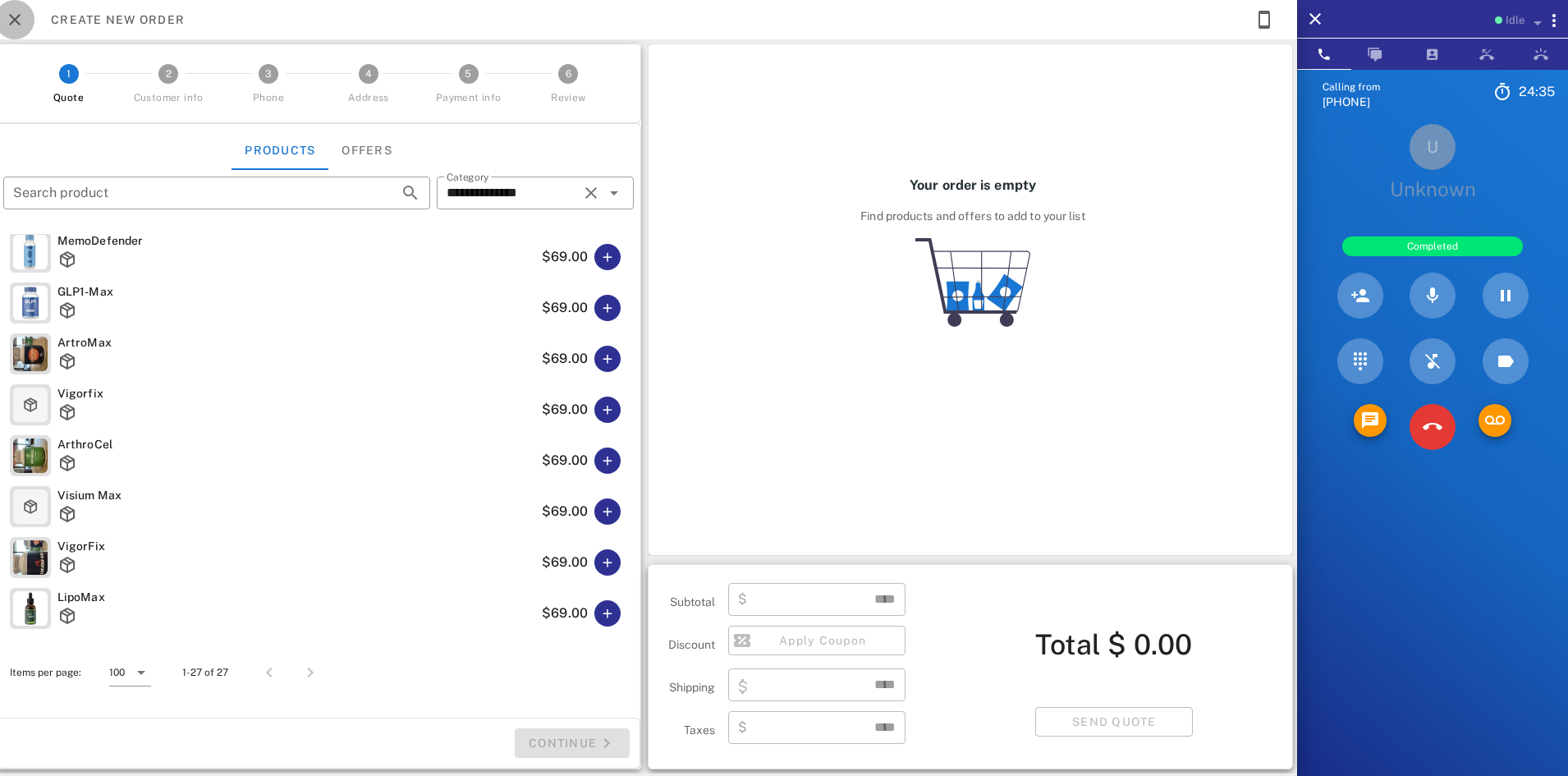 click at bounding box center (15, 20) 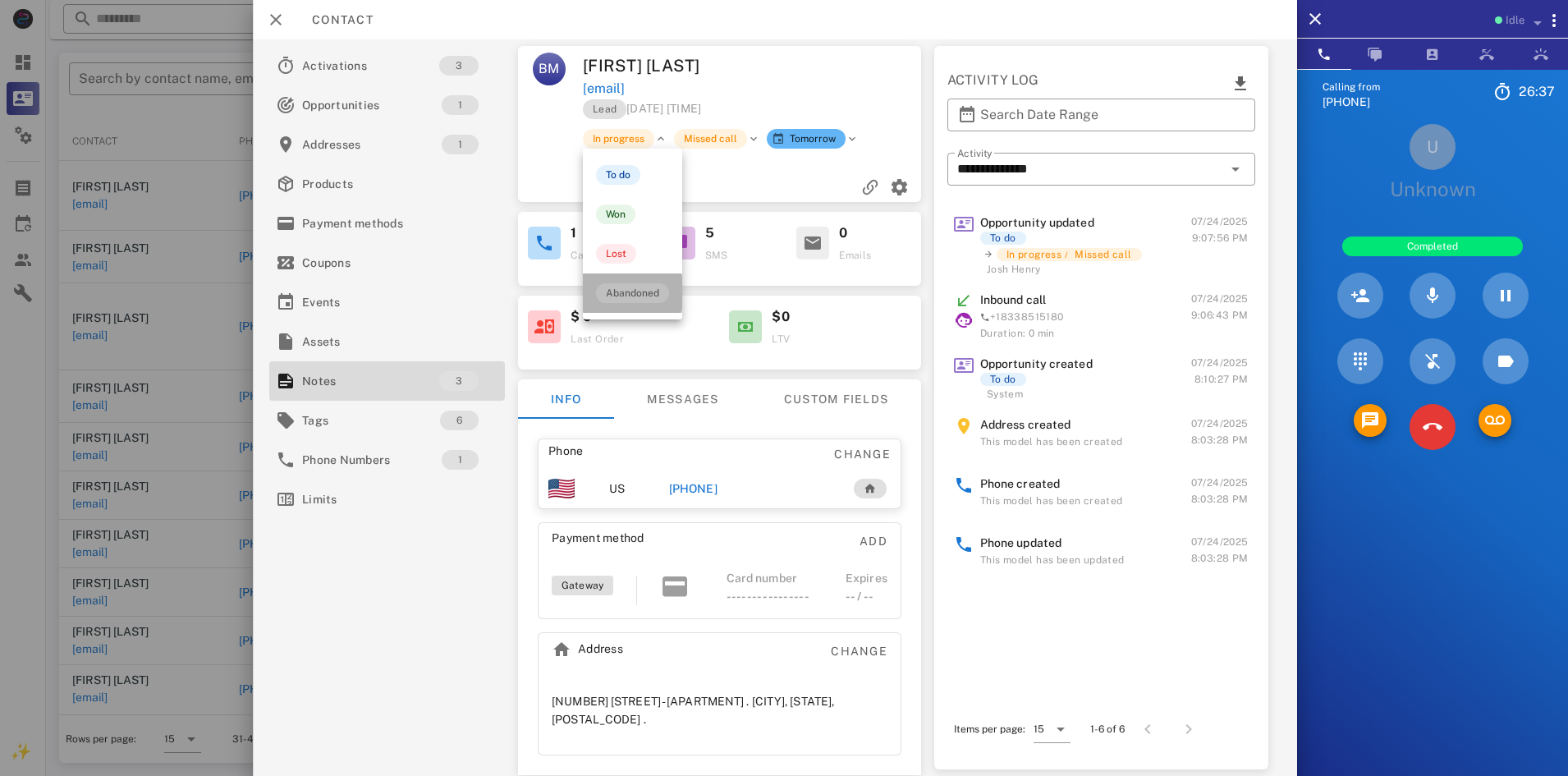 click on "Abandoned" at bounding box center [632, 293] 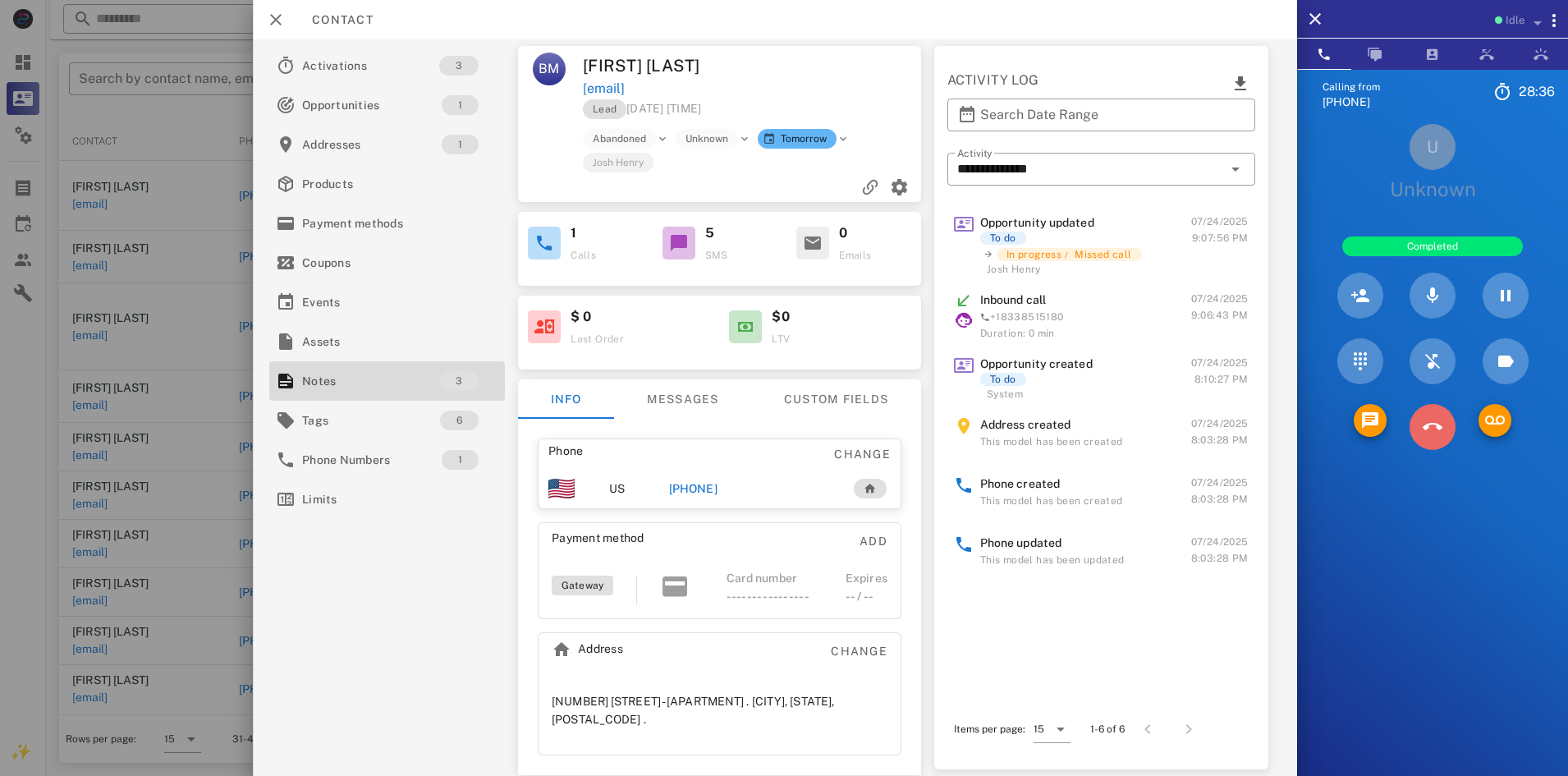 click at bounding box center (1433, 427) 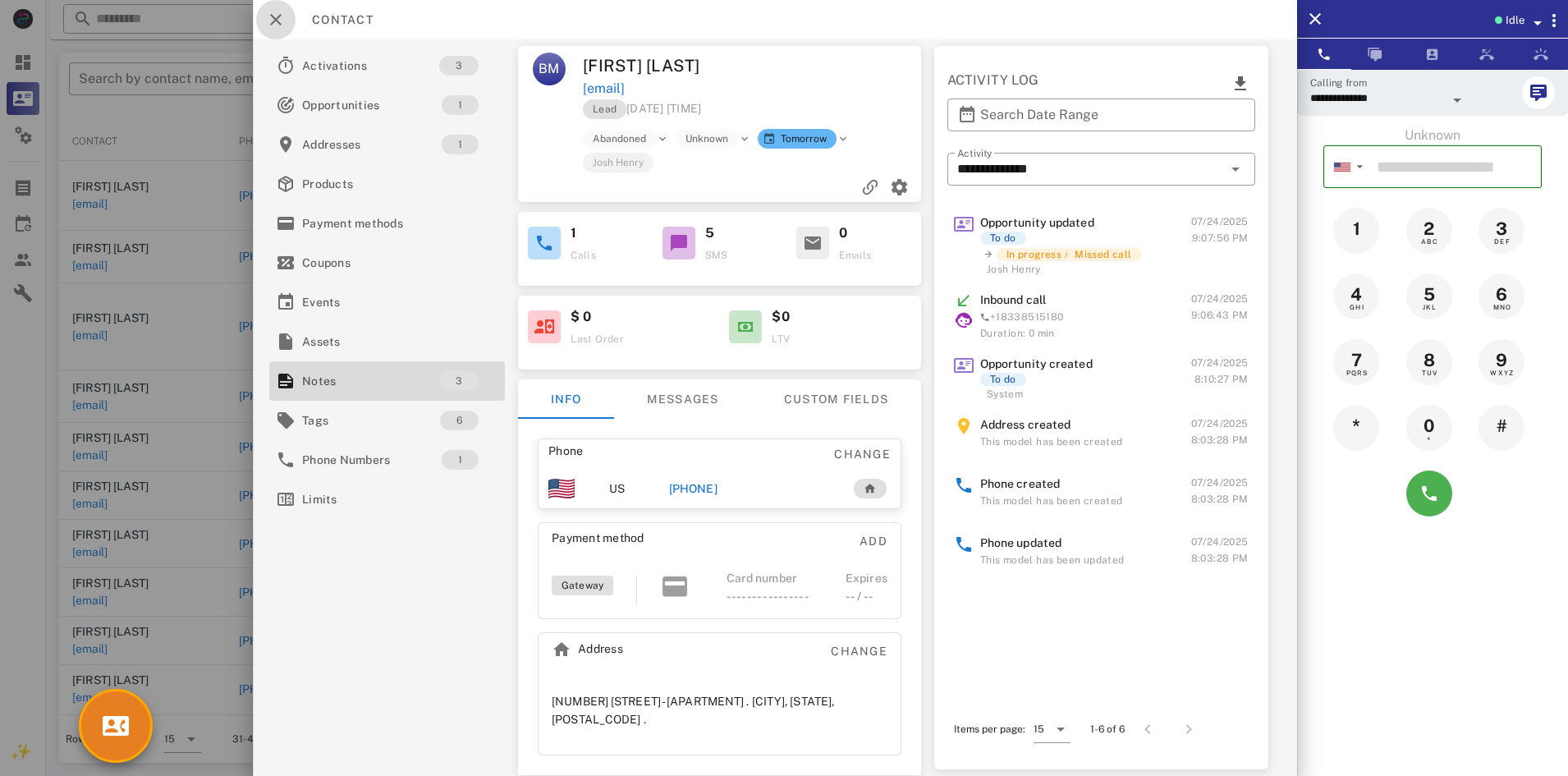 click at bounding box center [276, 20] 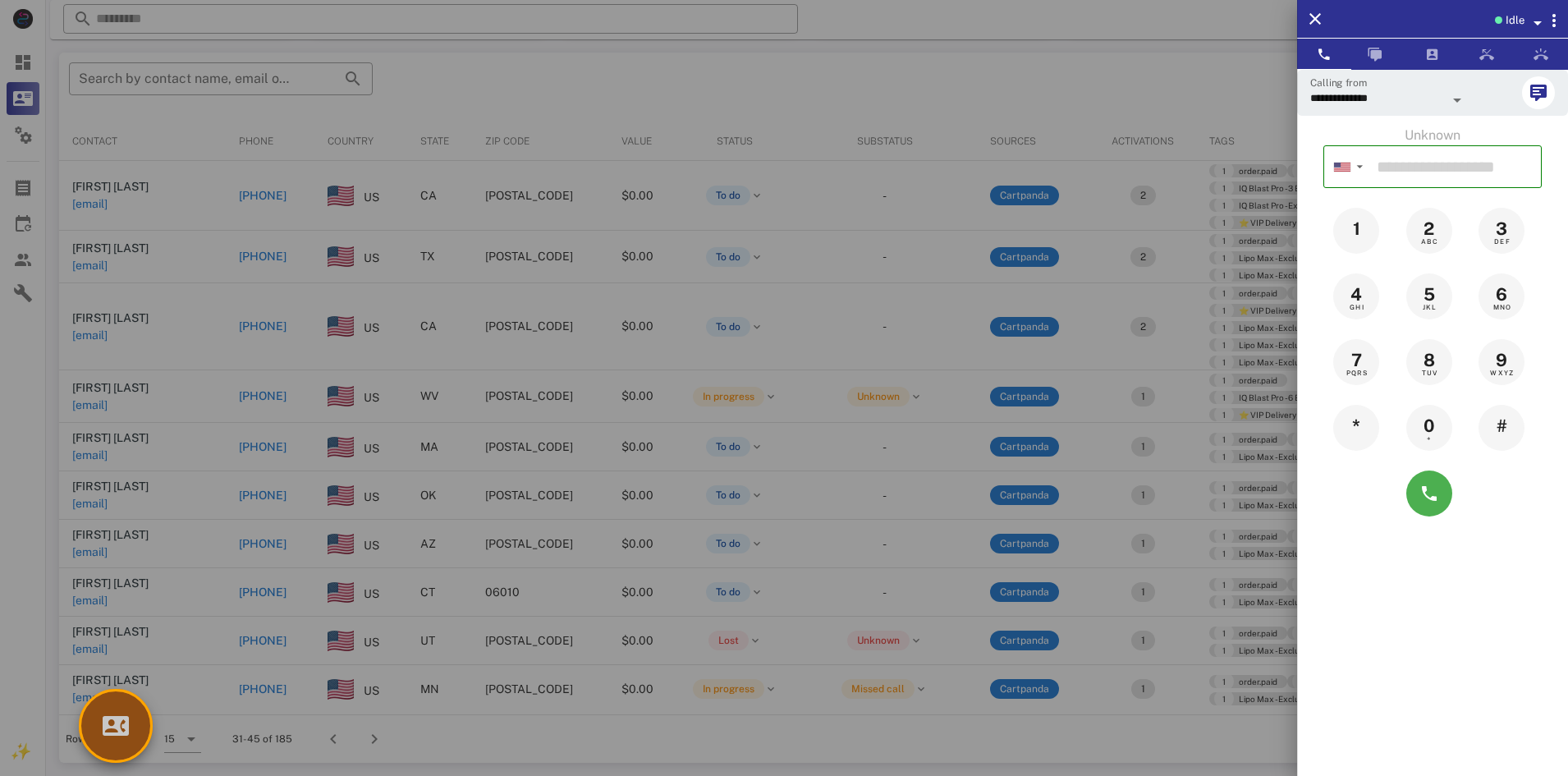 click at bounding box center [116, 726] 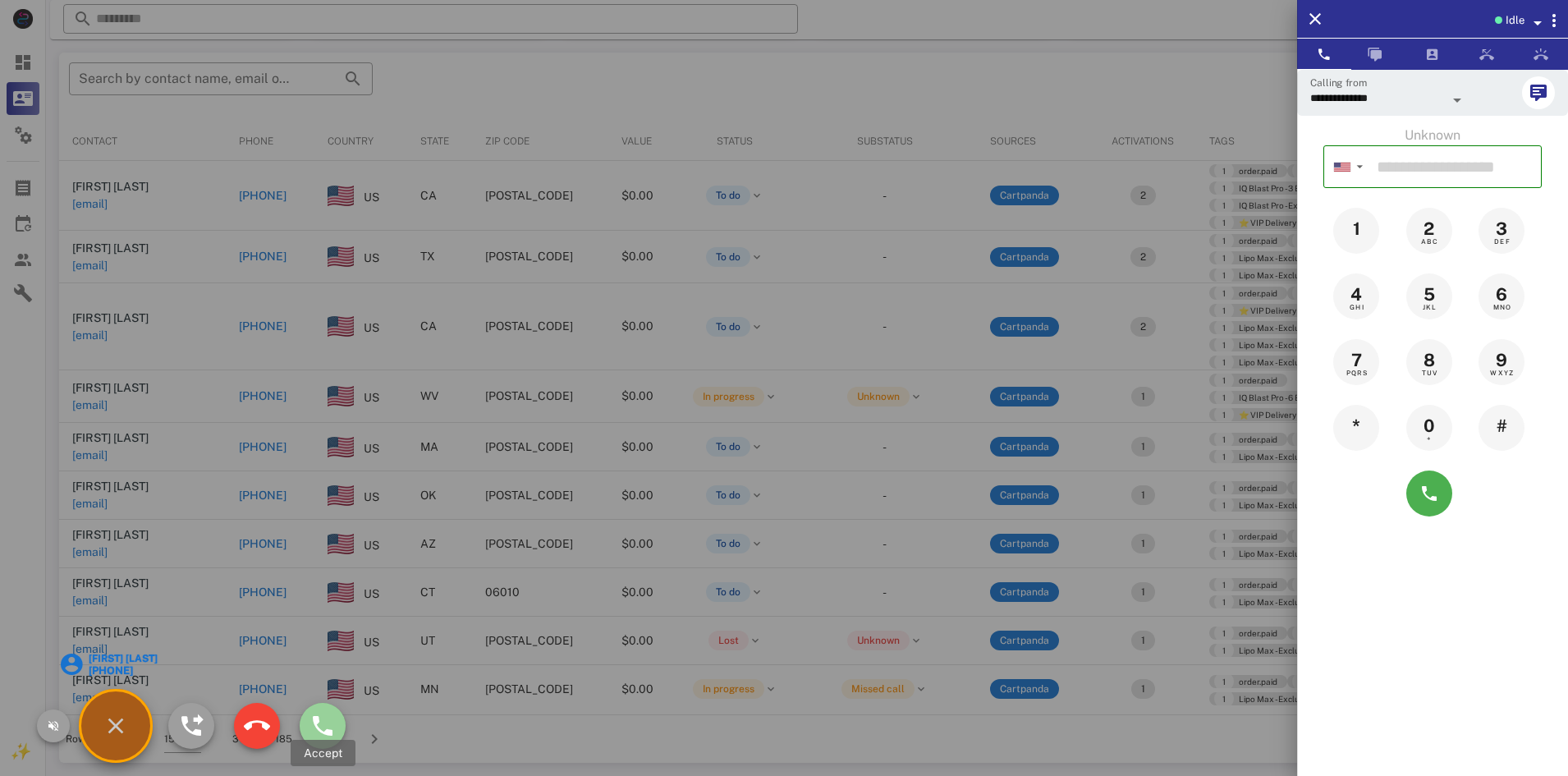 click at bounding box center [323, 726] 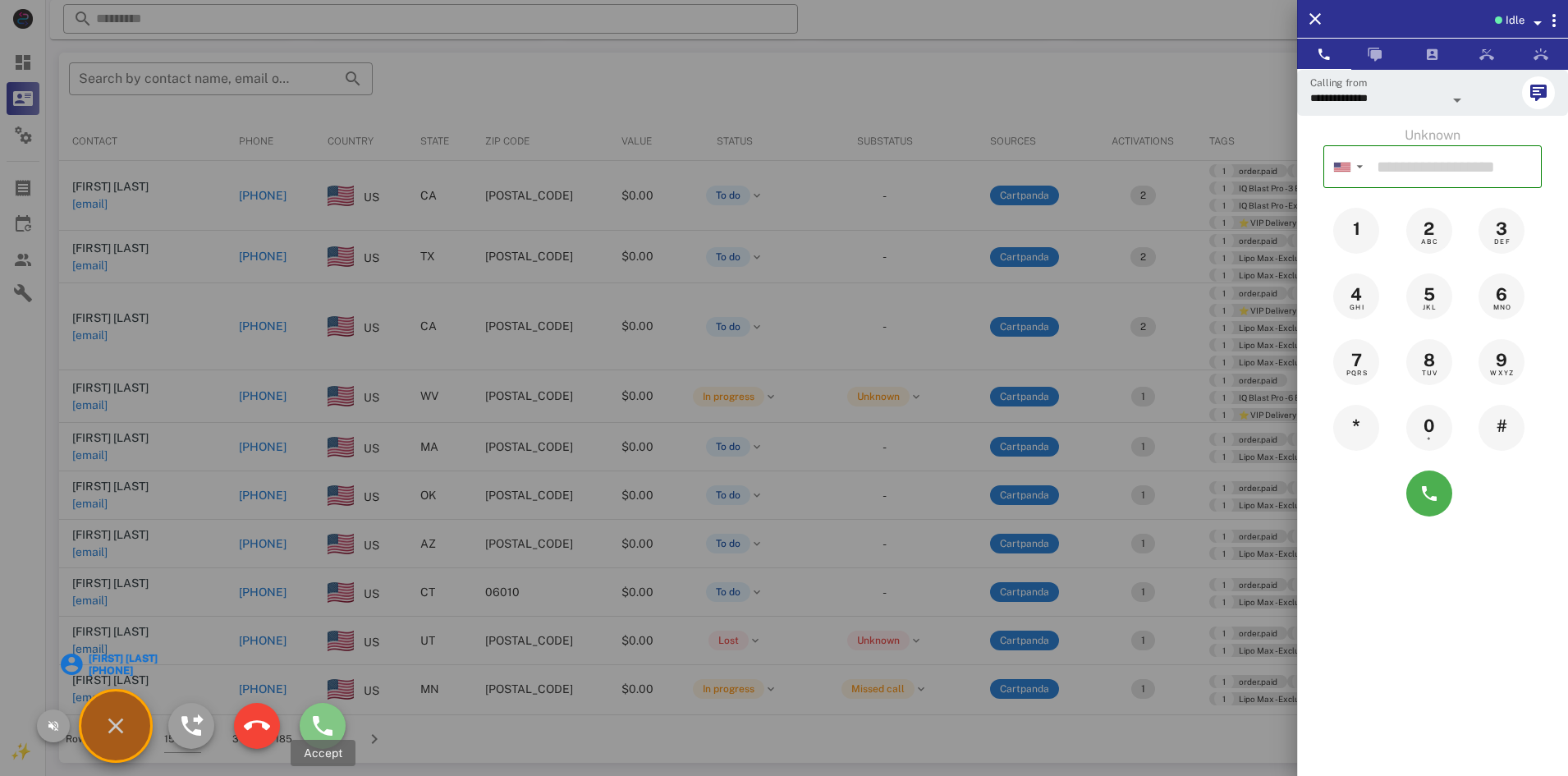 type on "**********" 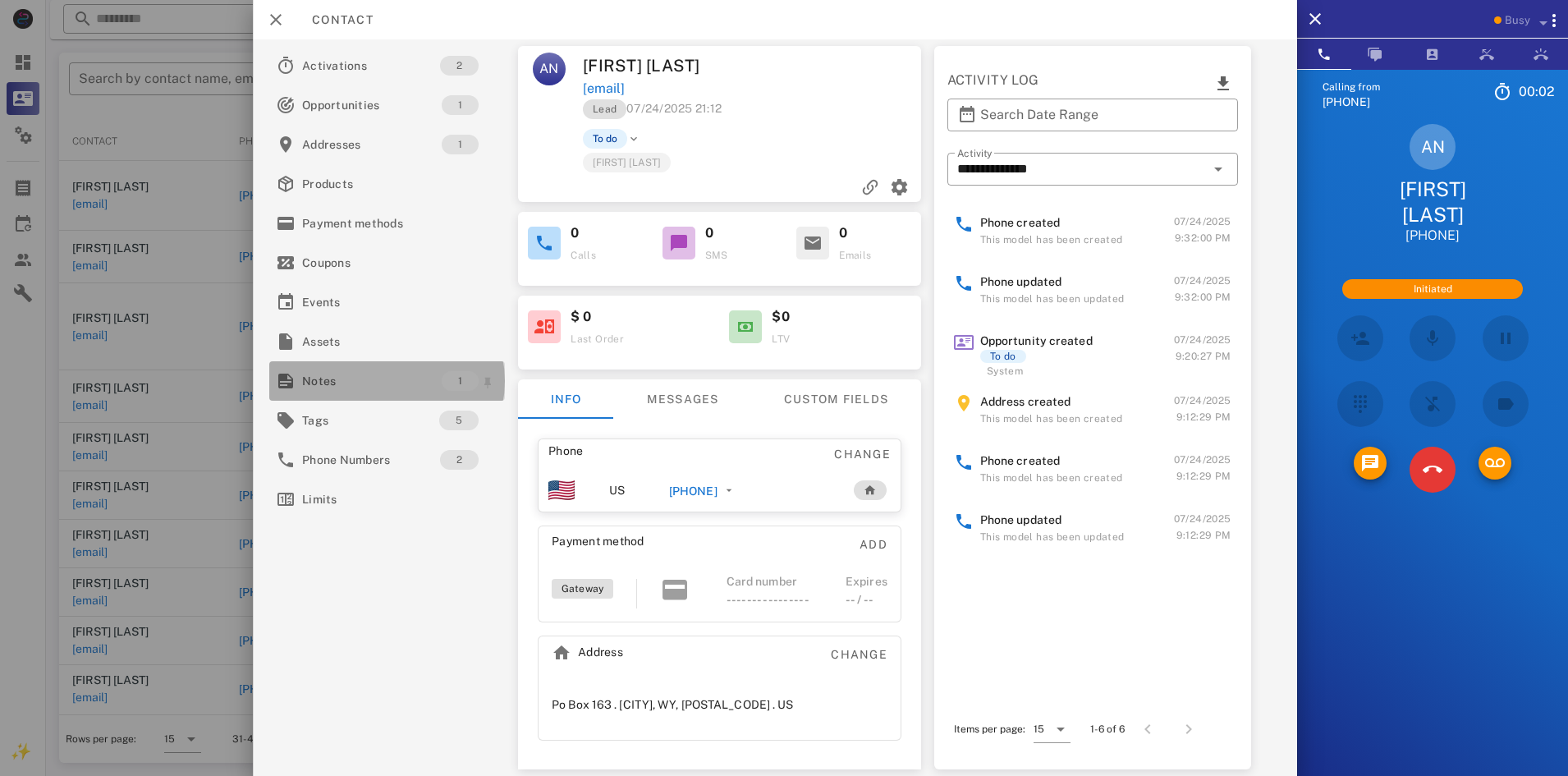 click on "Notes" at bounding box center (372, 381) 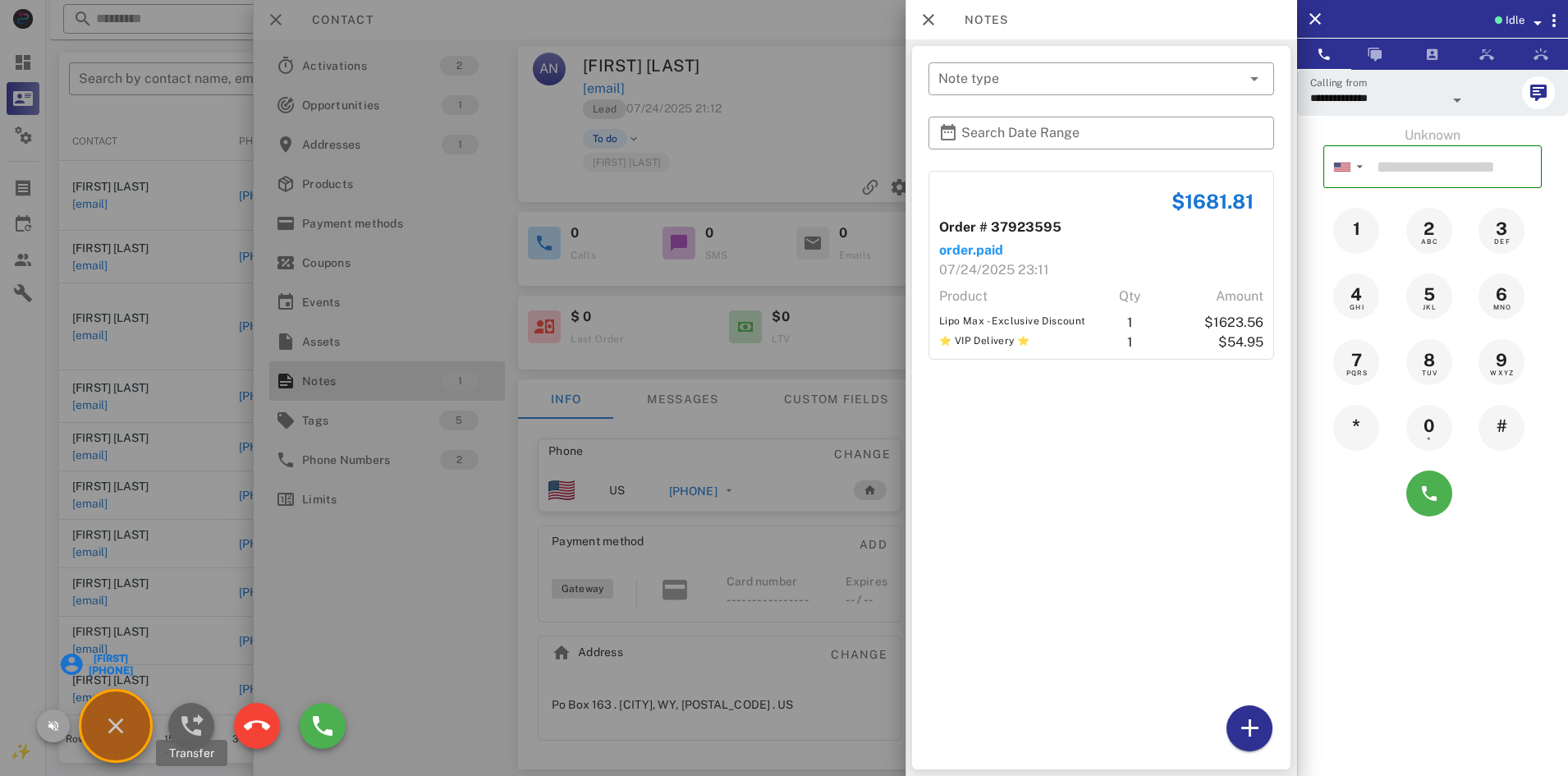 click at bounding box center [191, 726] 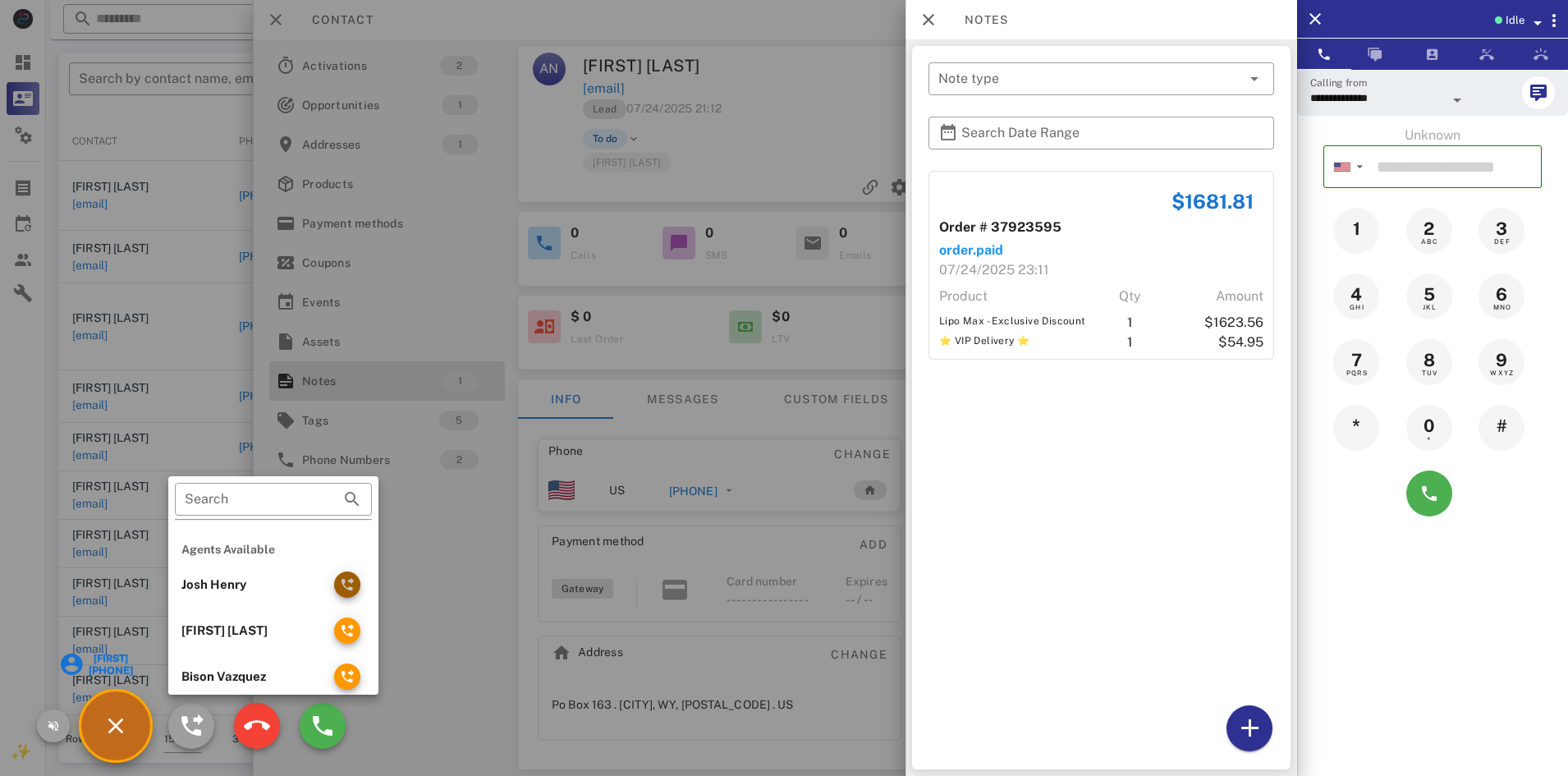 click at bounding box center (347, 585) 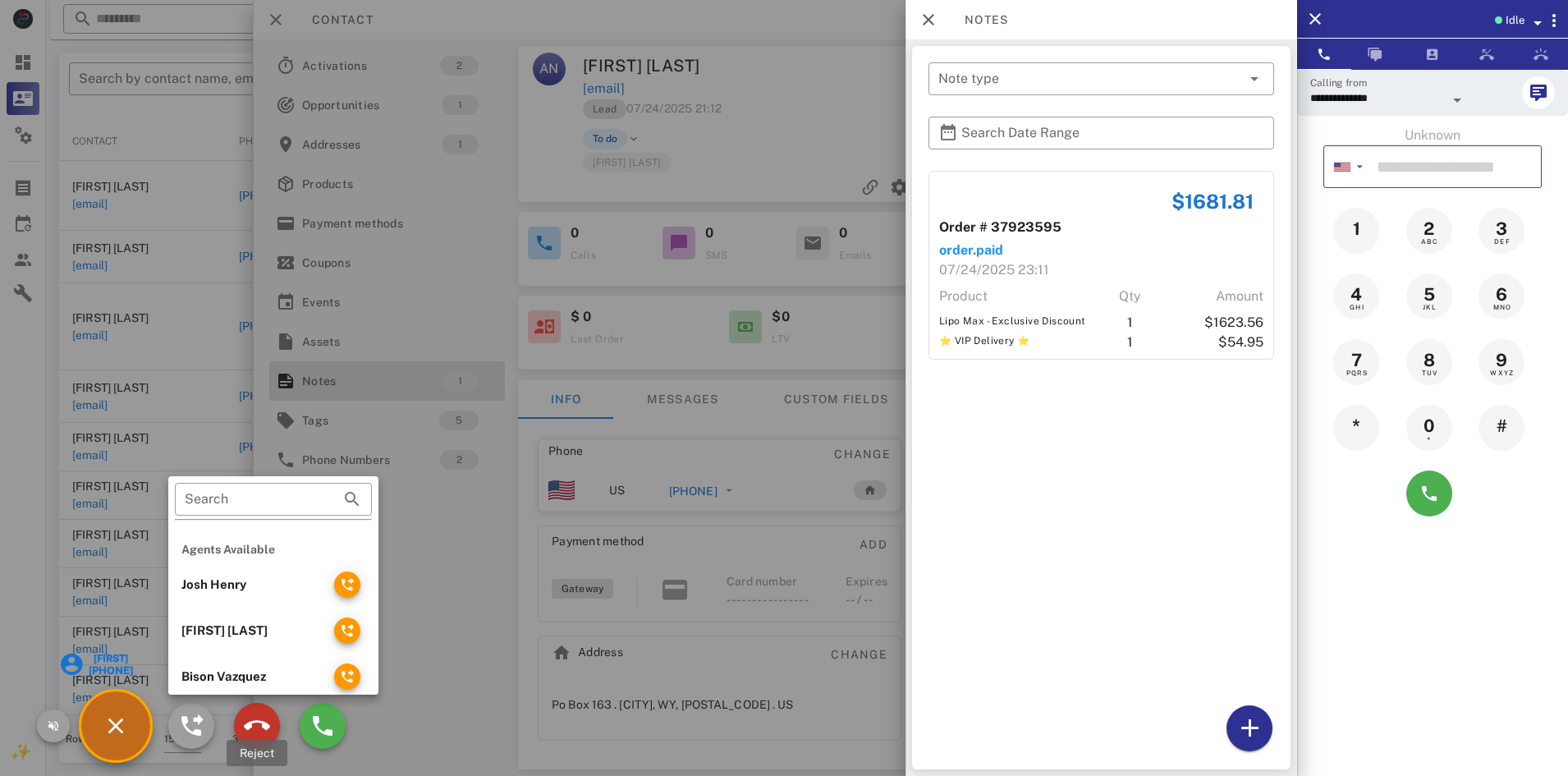 click at bounding box center [257, 726] 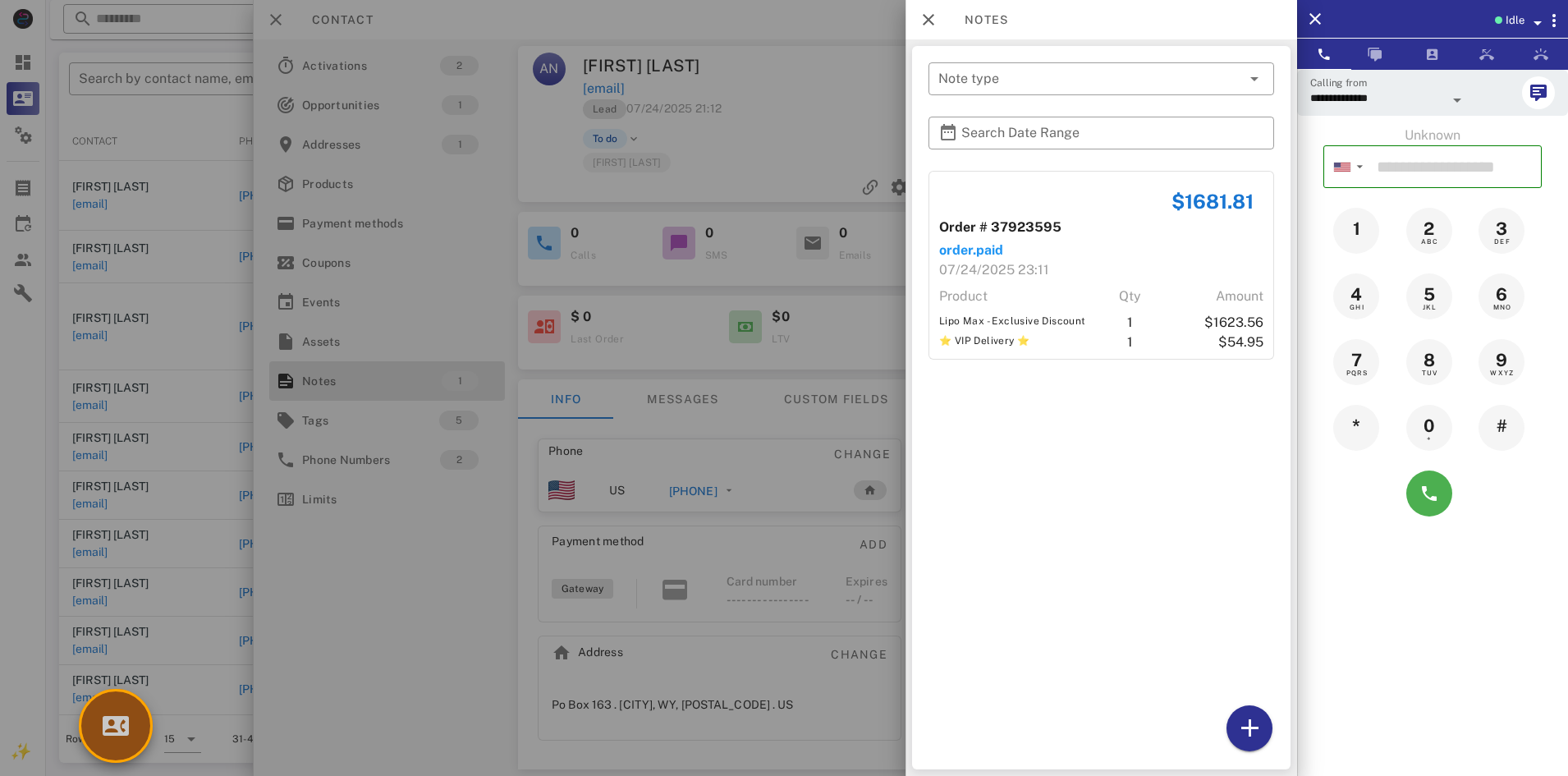 click at bounding box center (116, 726) 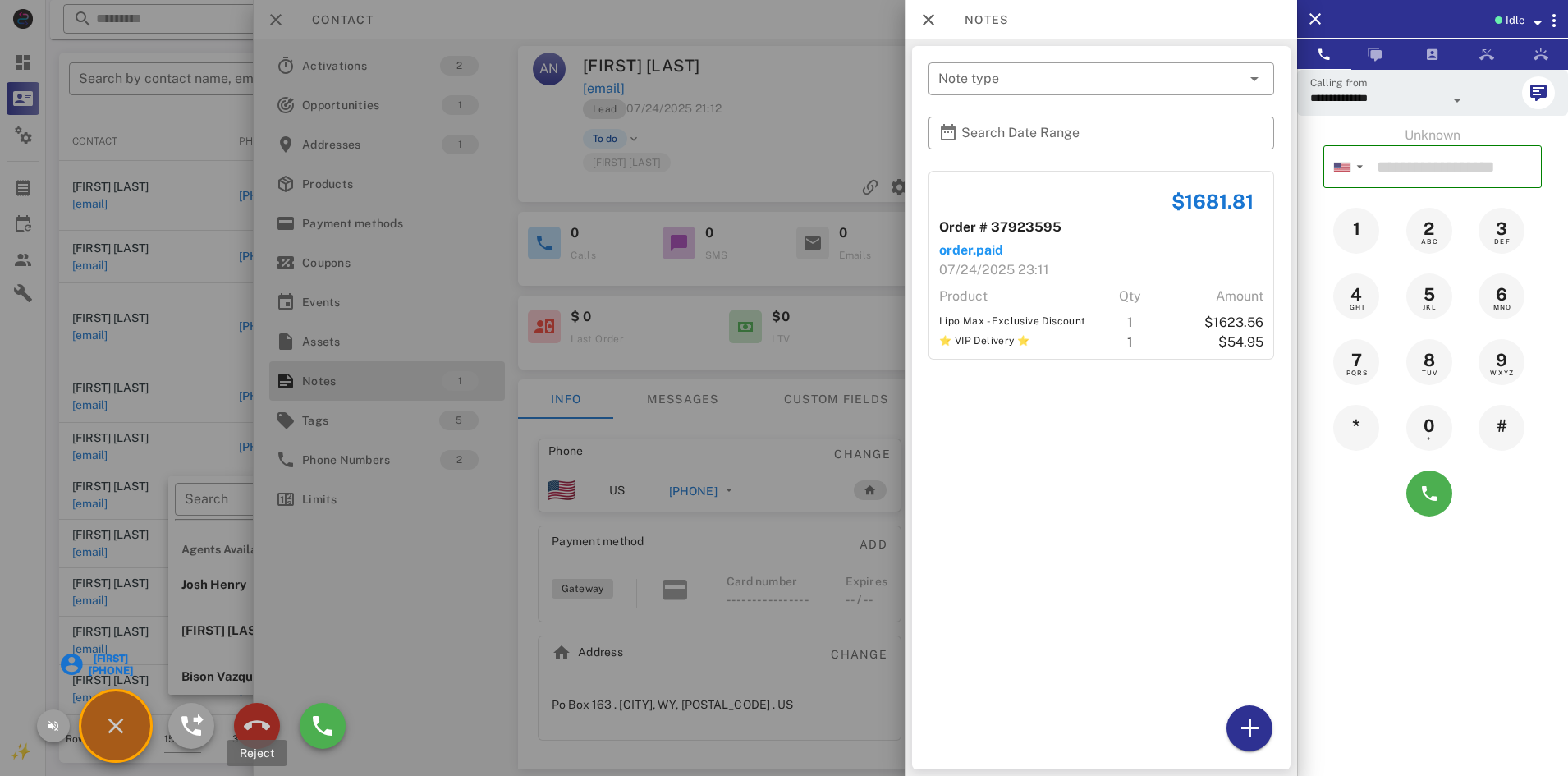 click at bounding box center [257, 726] 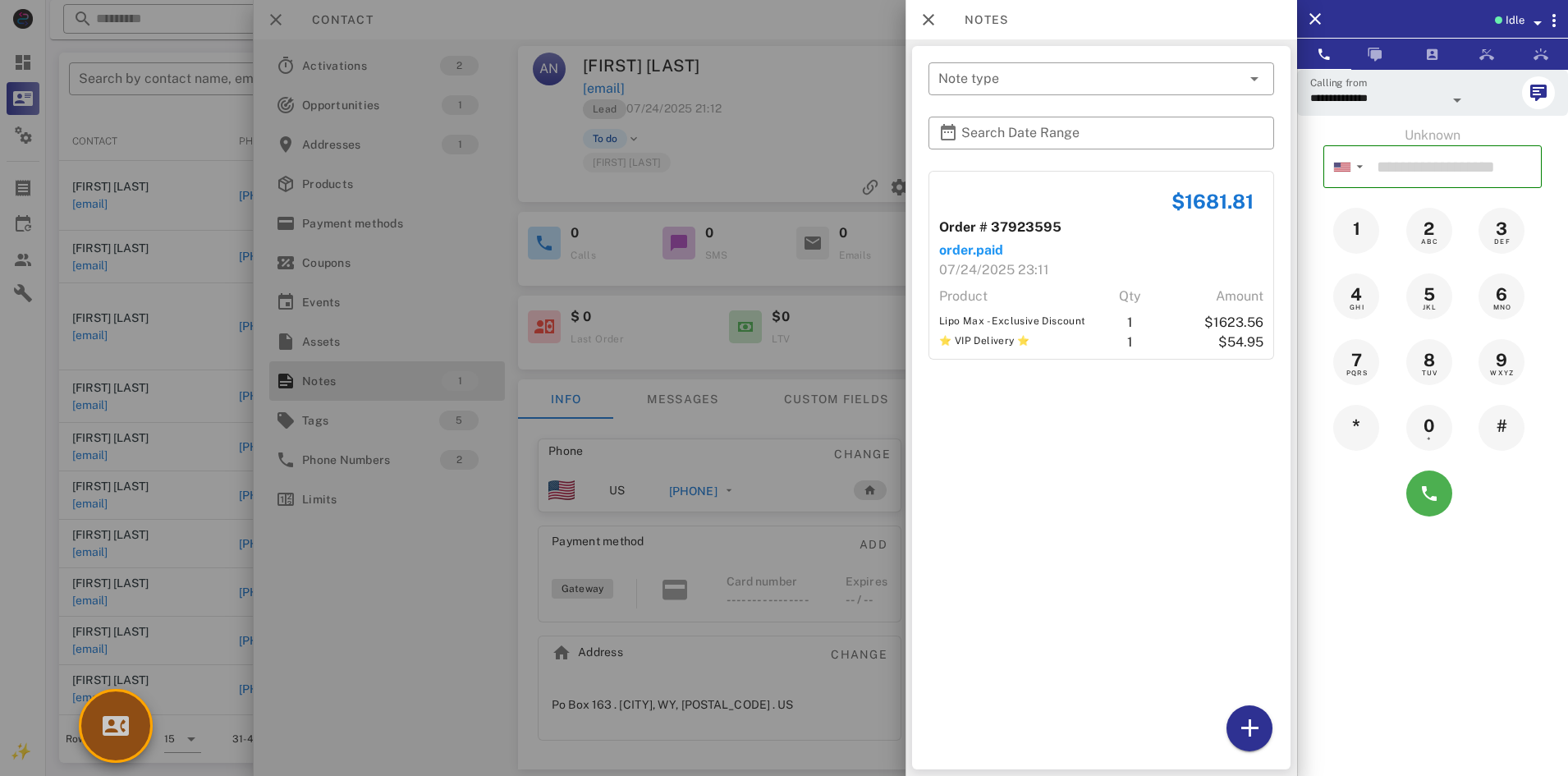 click at bounding box center (116, 726) 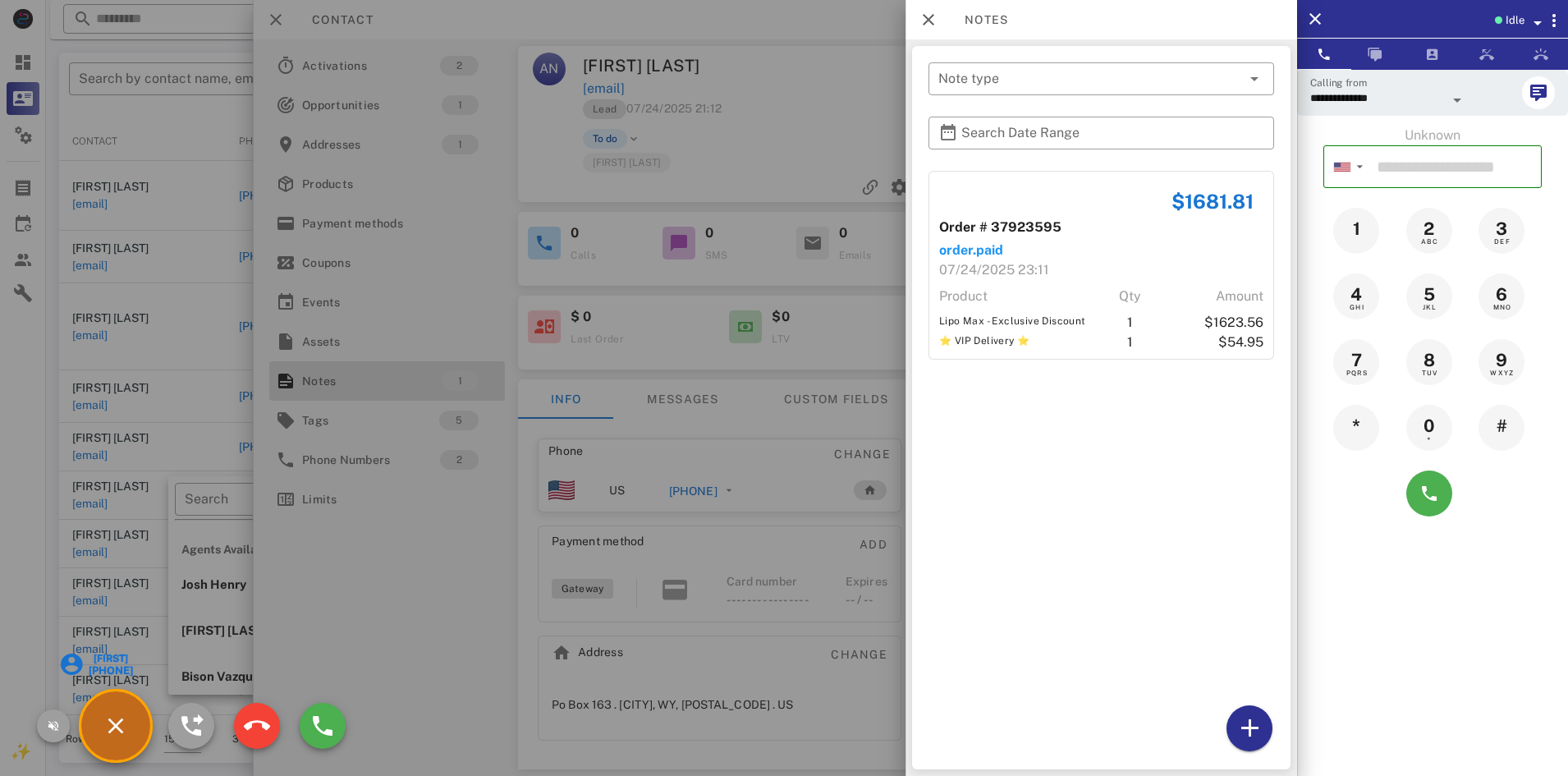 click at bounding box center [784, 388] 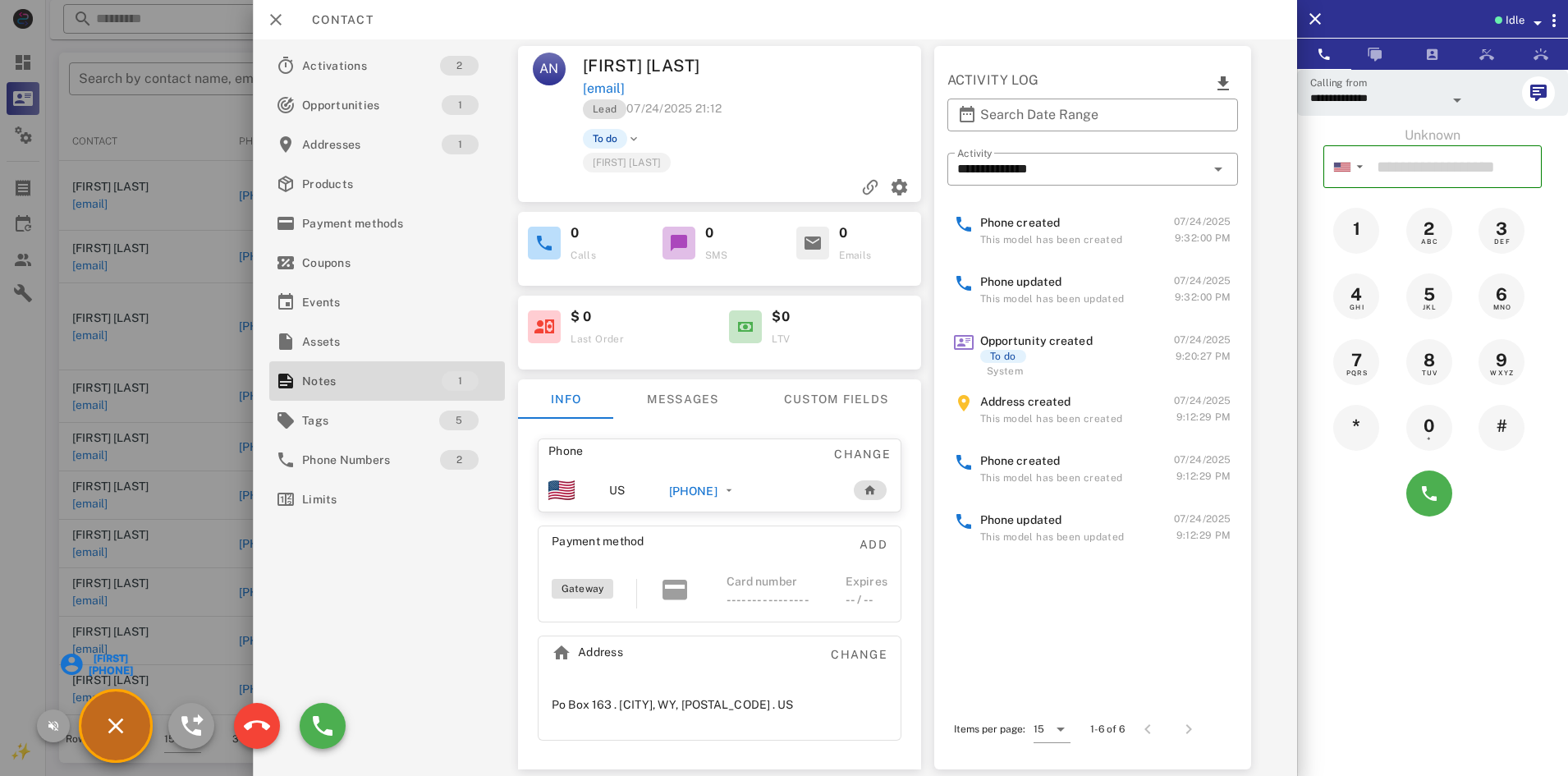 click at bounding box center (784, 388) 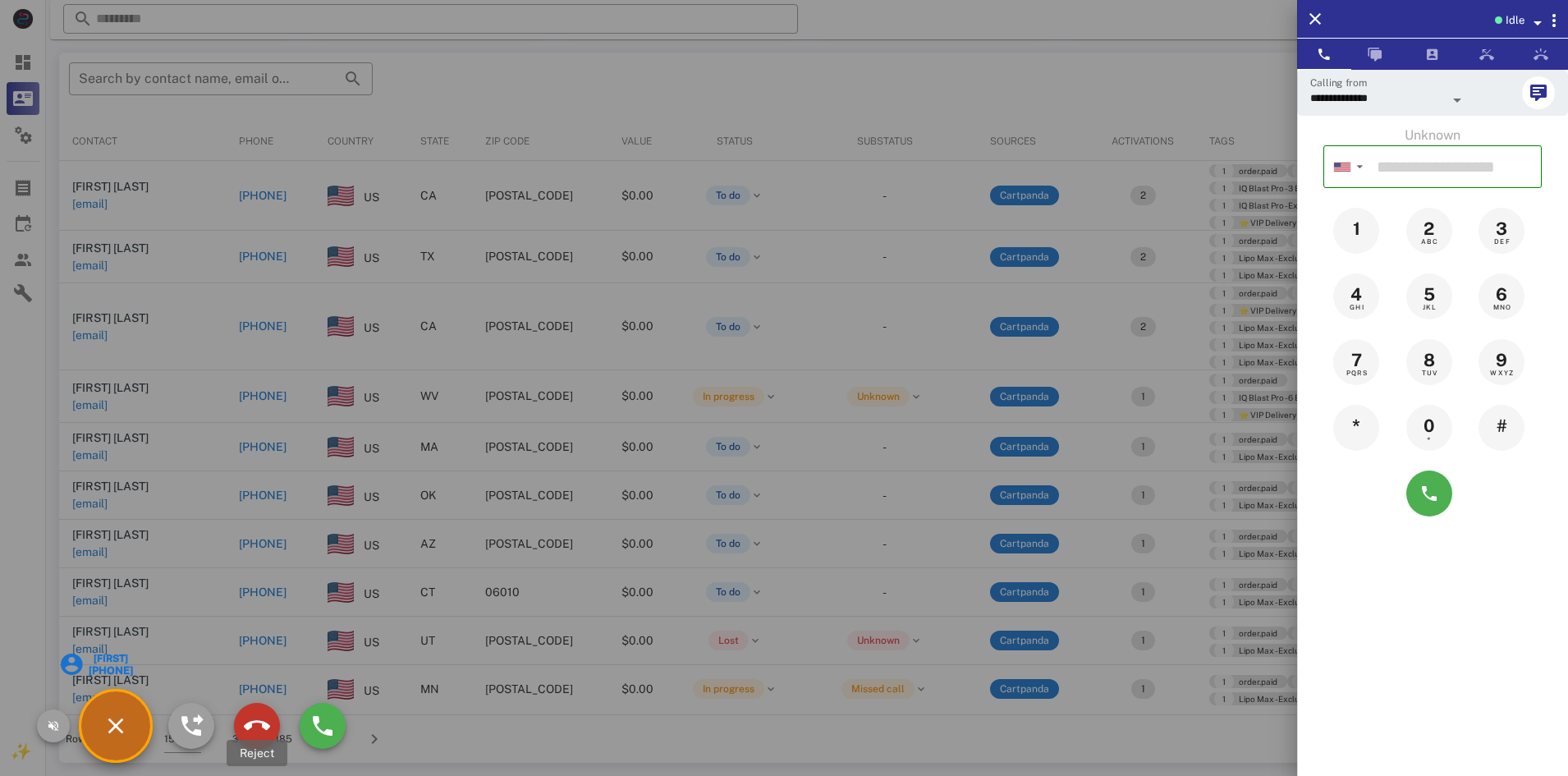 click at bounding box center [257, 726] 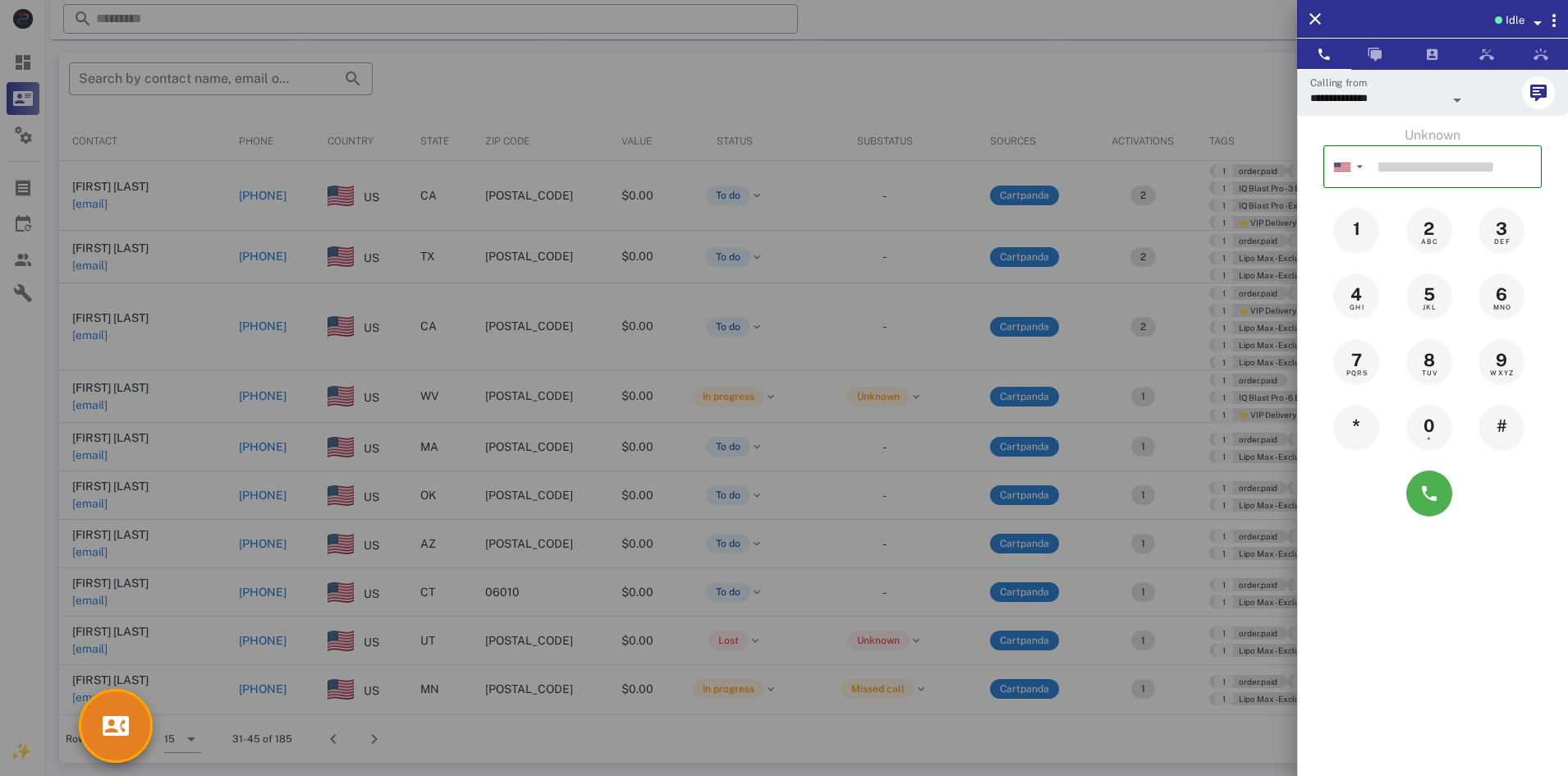 click at bounding box center [1457, 100] 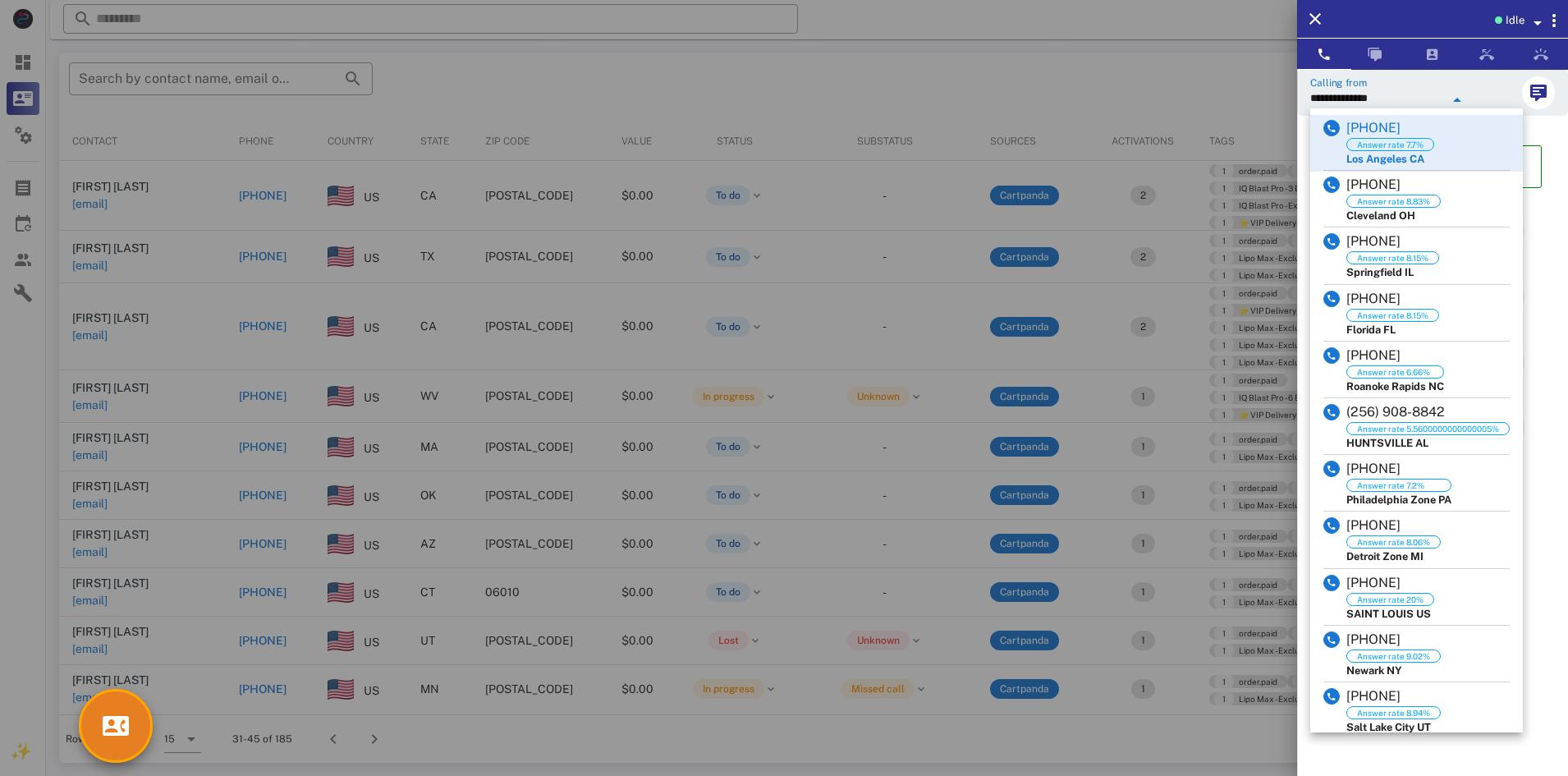 click on "[PHONE] Answer rate 7.7% [CITY] CA [PHONE] Answer rate 8.83% [CITY] OH [PHONE] Answer rate 8.15% [CITY] IL [PHONE] Answer rate 8.15% [STATE] FL [PHONE] Answer rate 6.66% [CITY] NC [PHONE] Answer rate 5.5600000000000005% [CITY] AL [PHONE] Answer rate 7.2% [CITY] PA [PHONE] Answer rate 8.06% [CITY] MI [PHONE] Answer rate 20% [CITY] US [PHONE] Answer rate 9.02% [CITY] NY [PHONE] Answer rate 8.94% [CITY] UT [PHONE] Answer rate 8.76% [CITY] PA [PHONE] Answer rate 7.53% [CITY] WI [PHONE] Answer rate 7.46% [CITY] MD [PHONE] Answer rate 7.87% [CITY] IN [PHONE] Answer rate 6.57% [CITY] TX [PHONE] Answer rate 8.93% [CITY] GA [PHONE] Answer rate 6.37% [CITY] KY" at bounding box center (1416, 683) 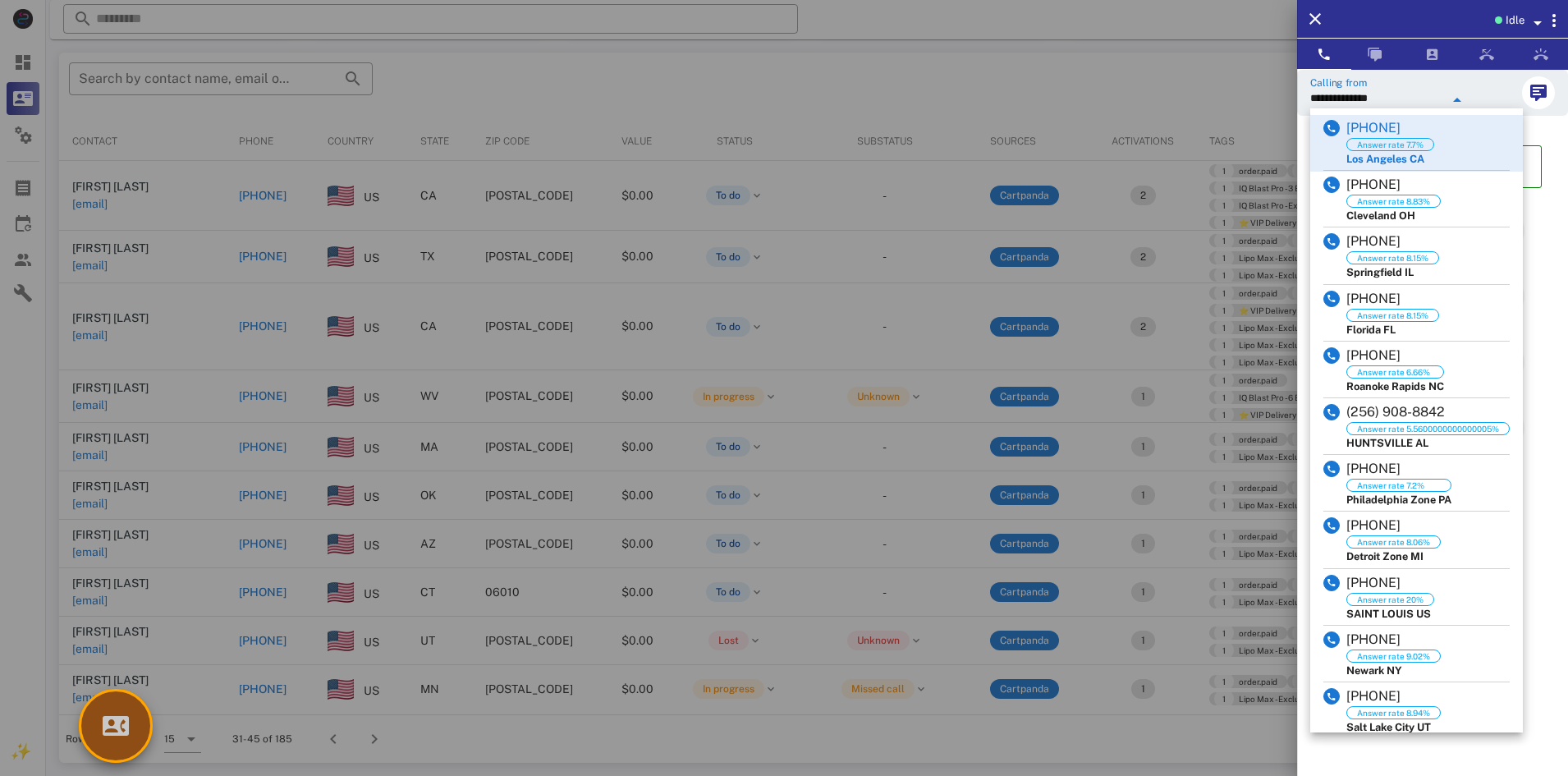 click at bounding box center [116, 726] 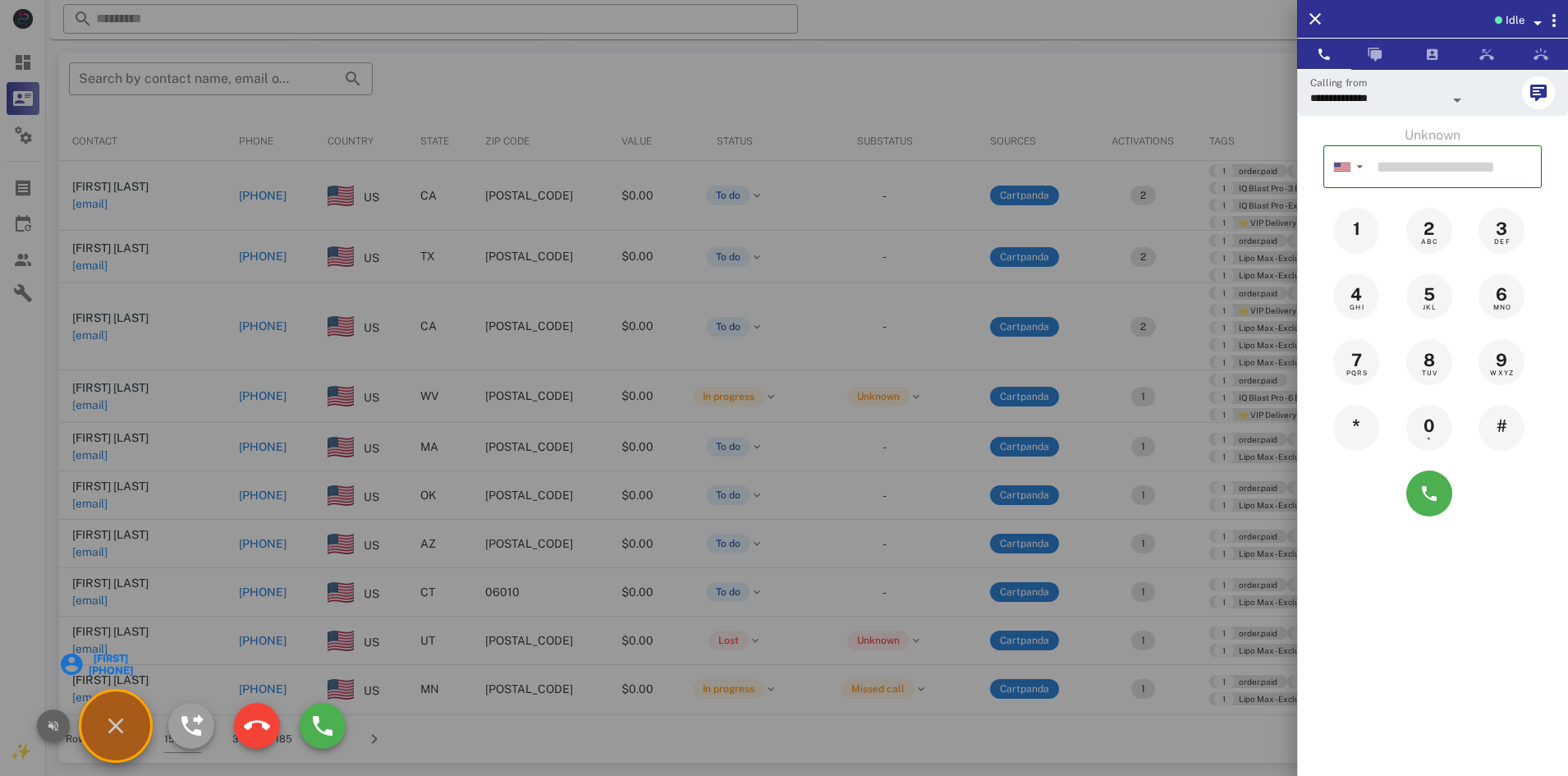 click at bounding box center [53, 726] 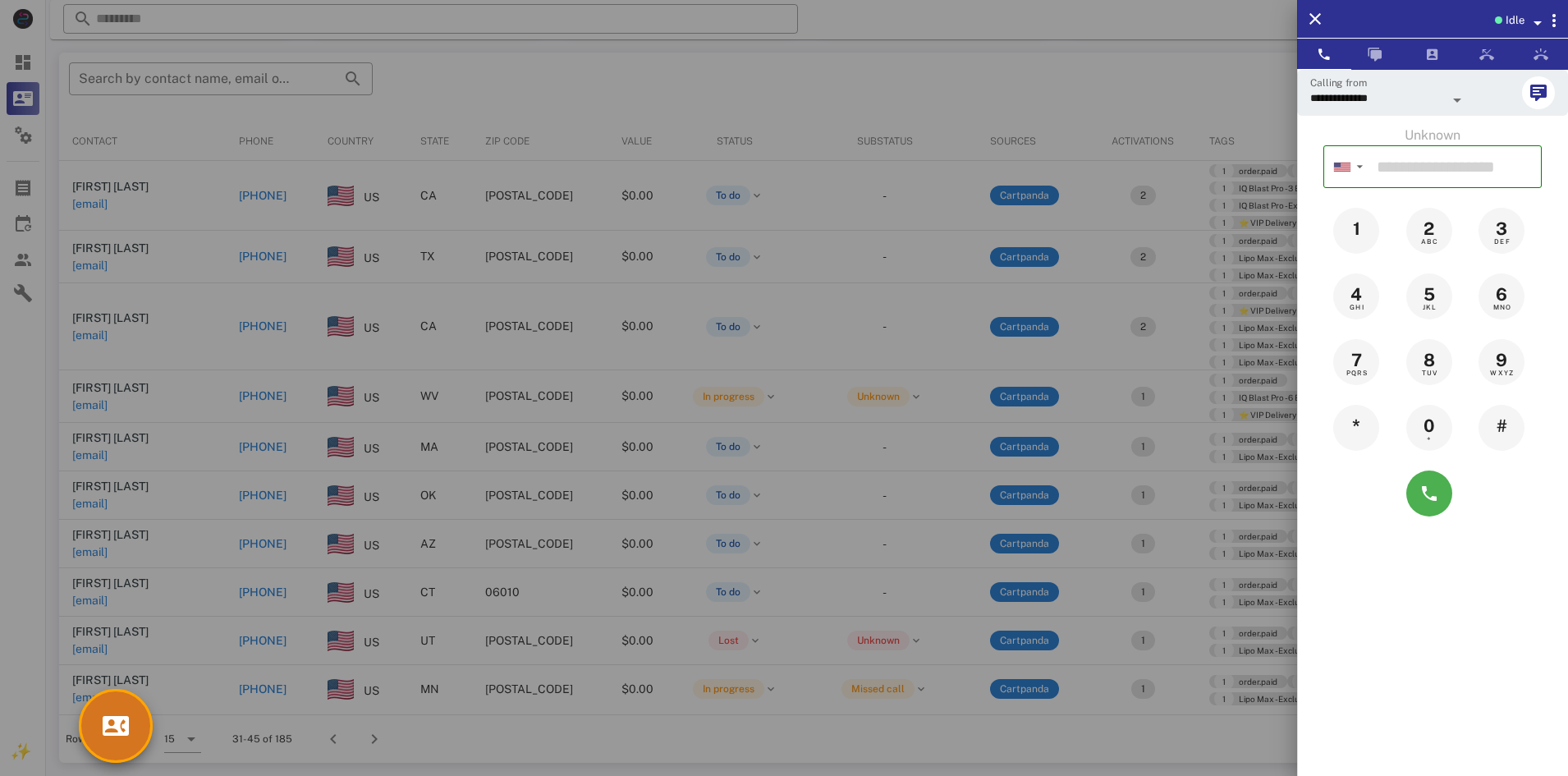 click at bounding box center (784, 388) 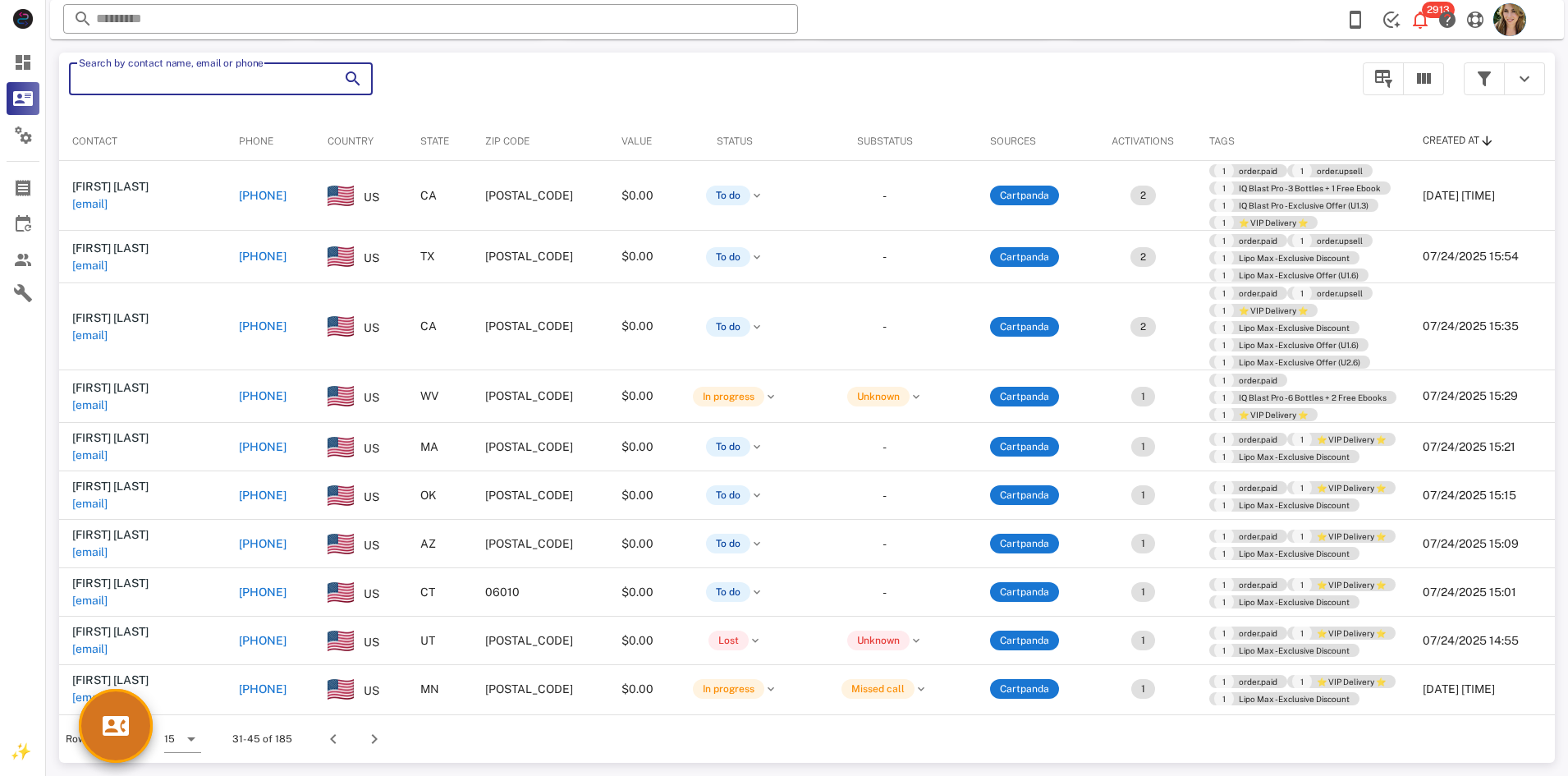click on "Search by contact name, email or phone" at bounding box center (198, 79) 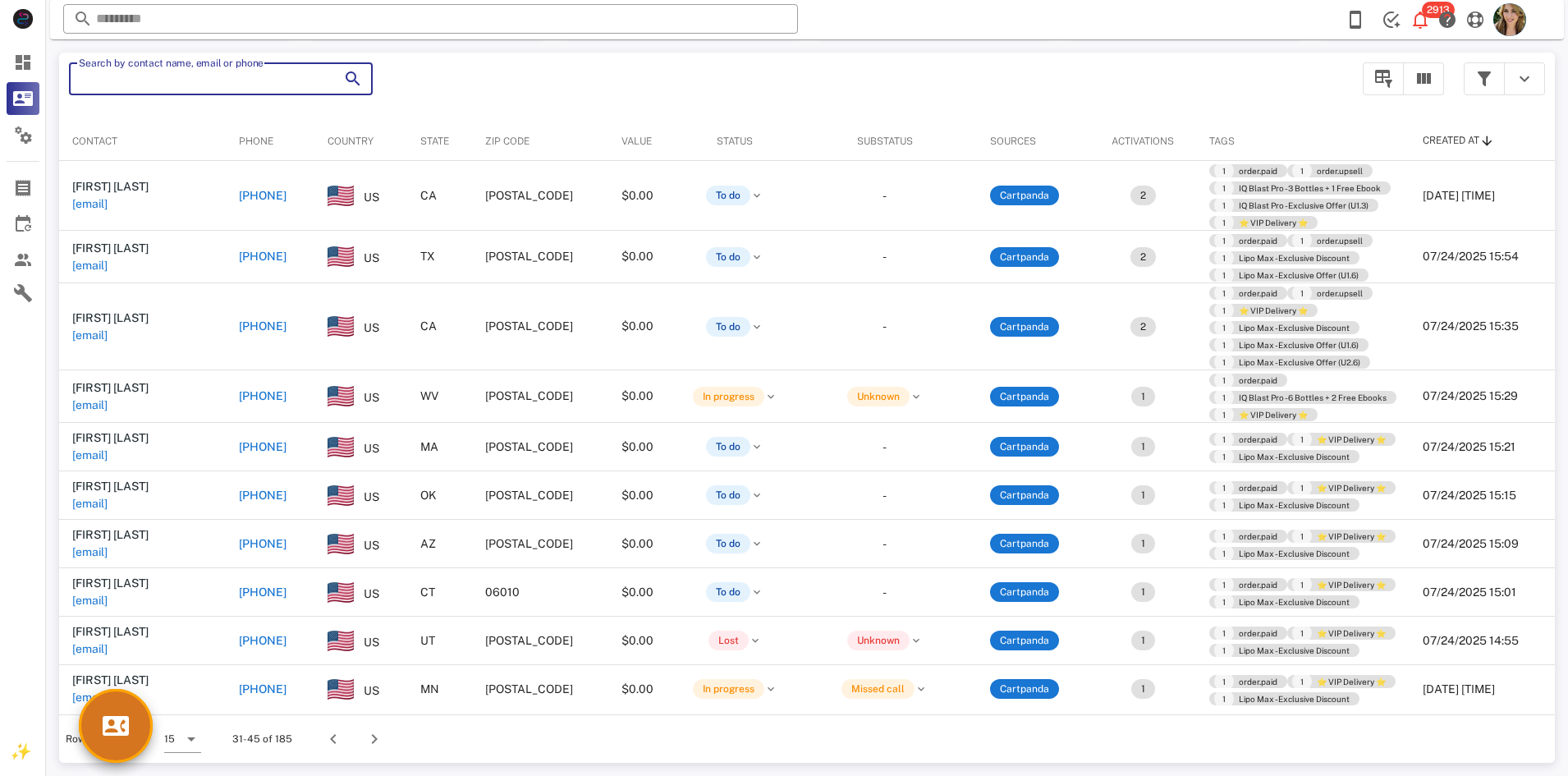click on "Search by contact name, email or phone" at bounding box center (198, 79) 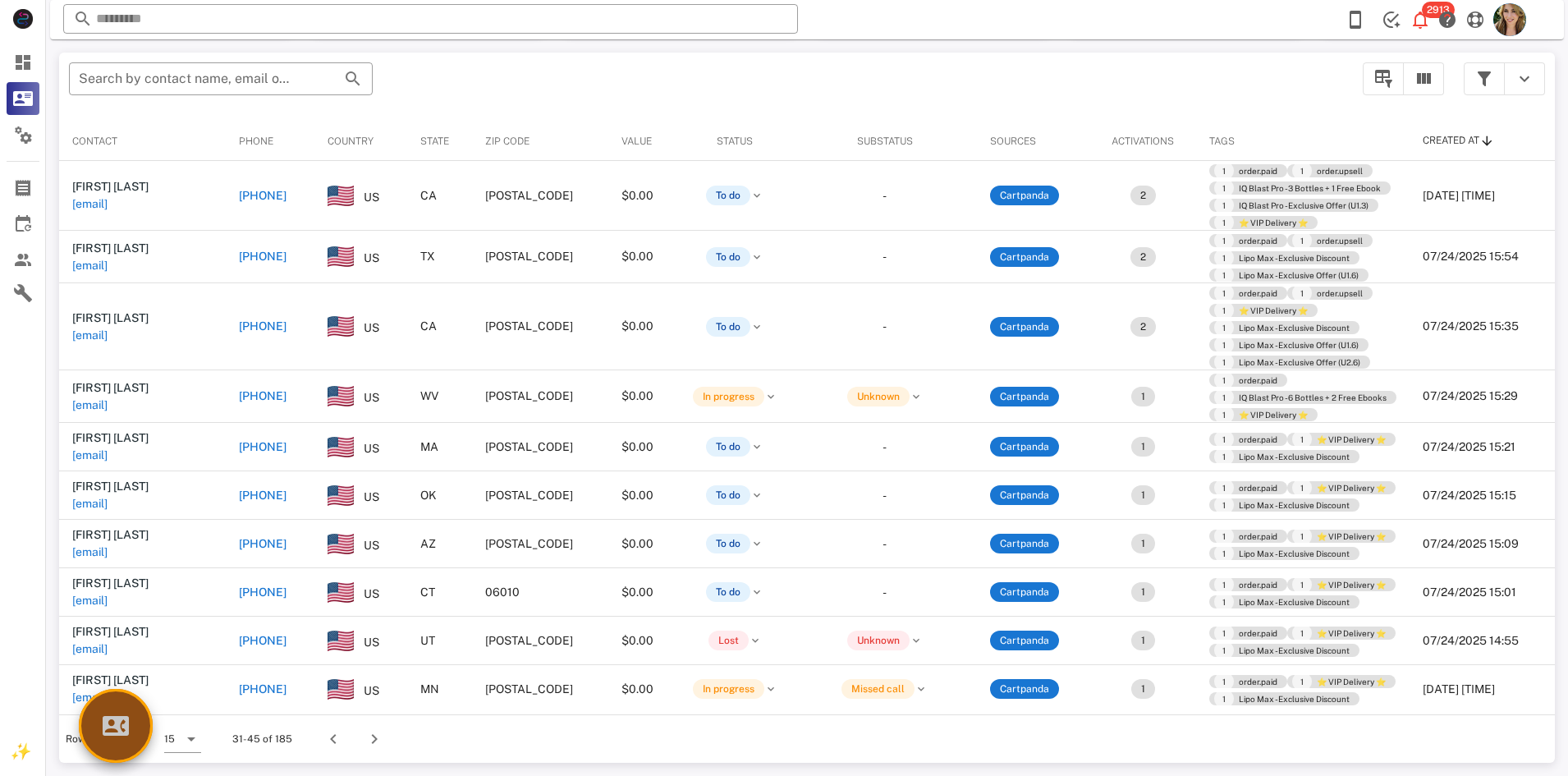 click at bounding box center [116, 726] 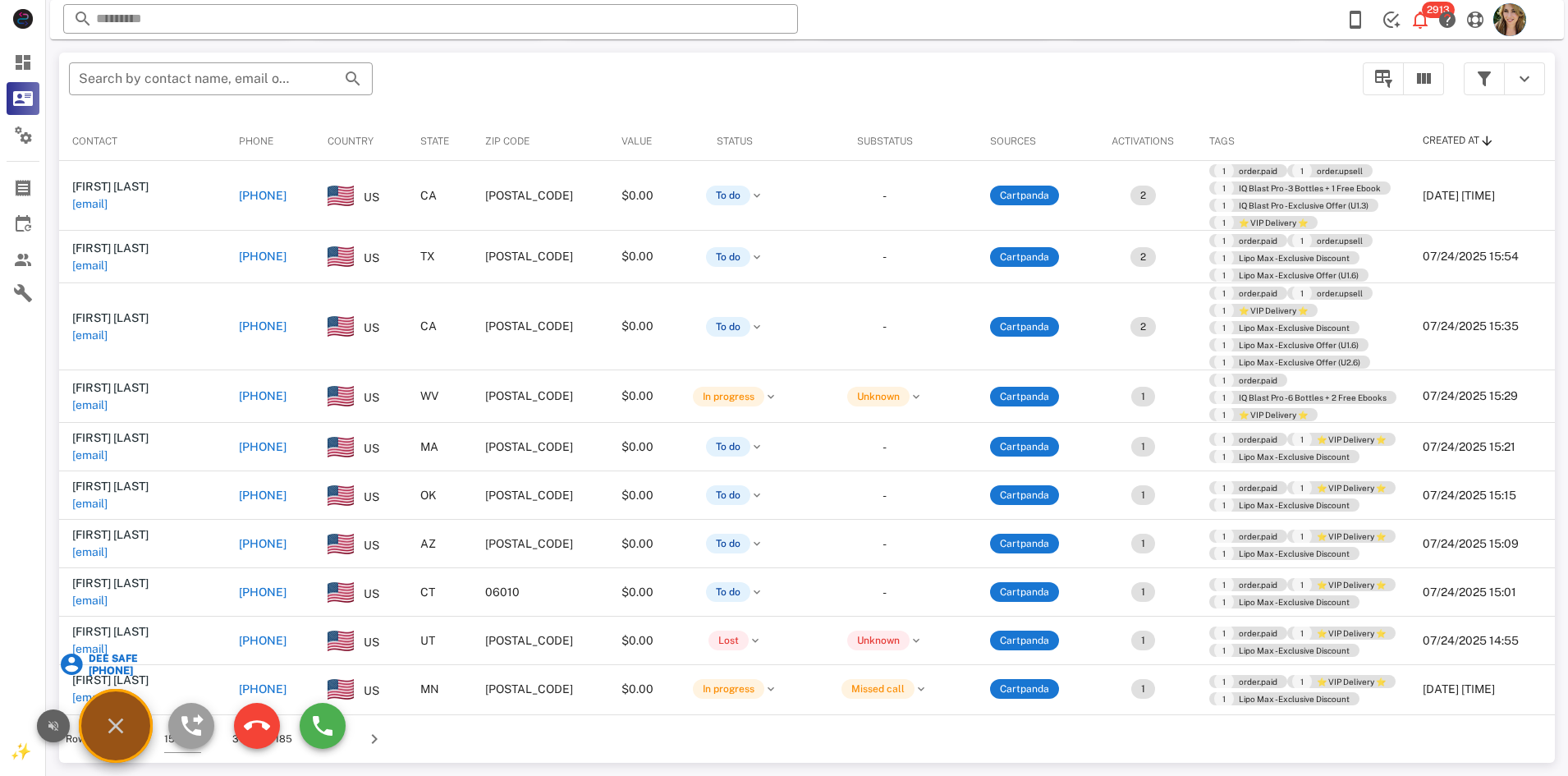 click at bounding box center (53, 726) 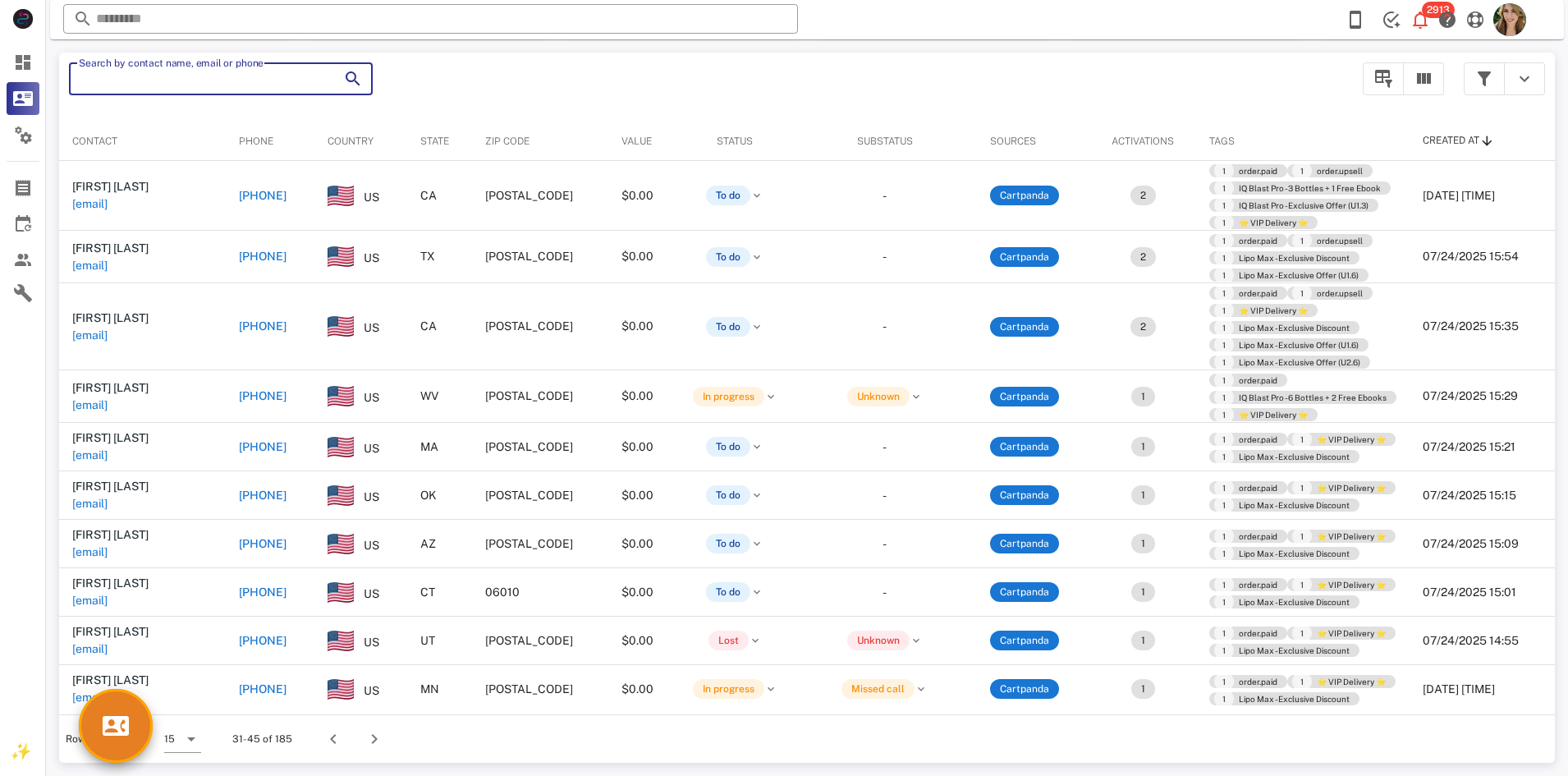 click on "Search by contact name, email or phone" at bounding box center [198, 79] 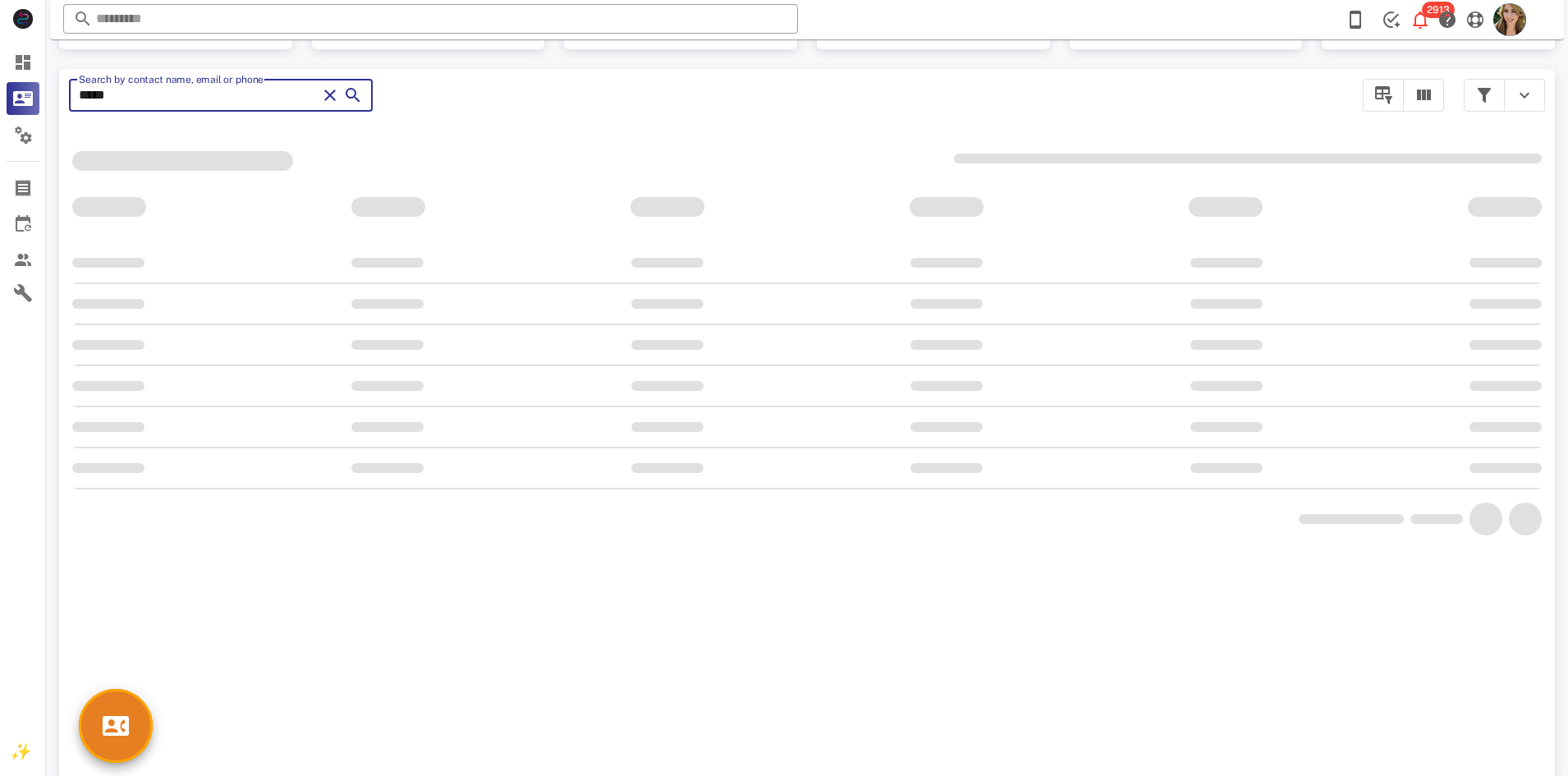 scroll, scrollTop: 168, scrollLeft: 0, axis: vertical 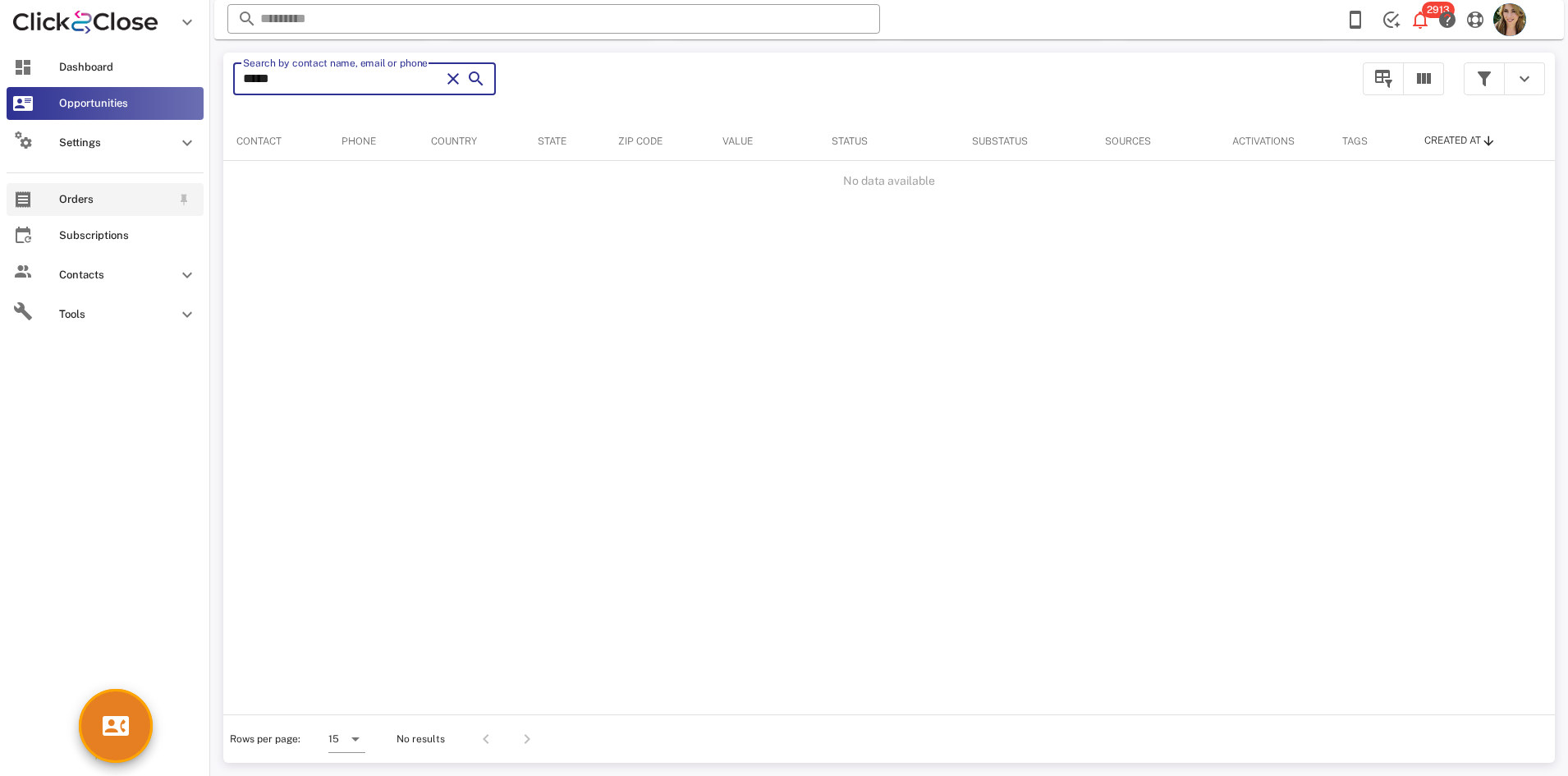 type on "*****" 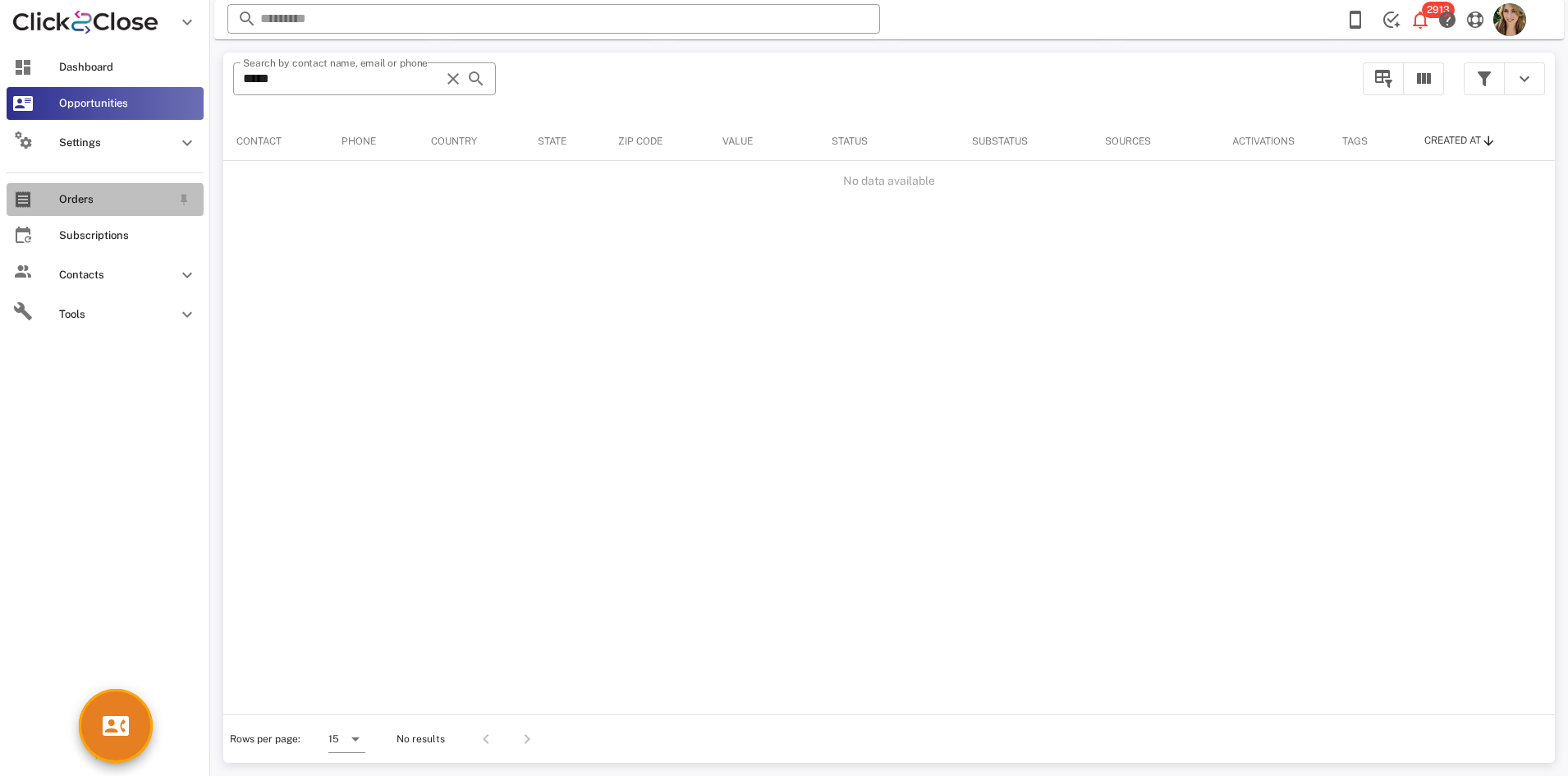 click at bounding box center (23, 200) 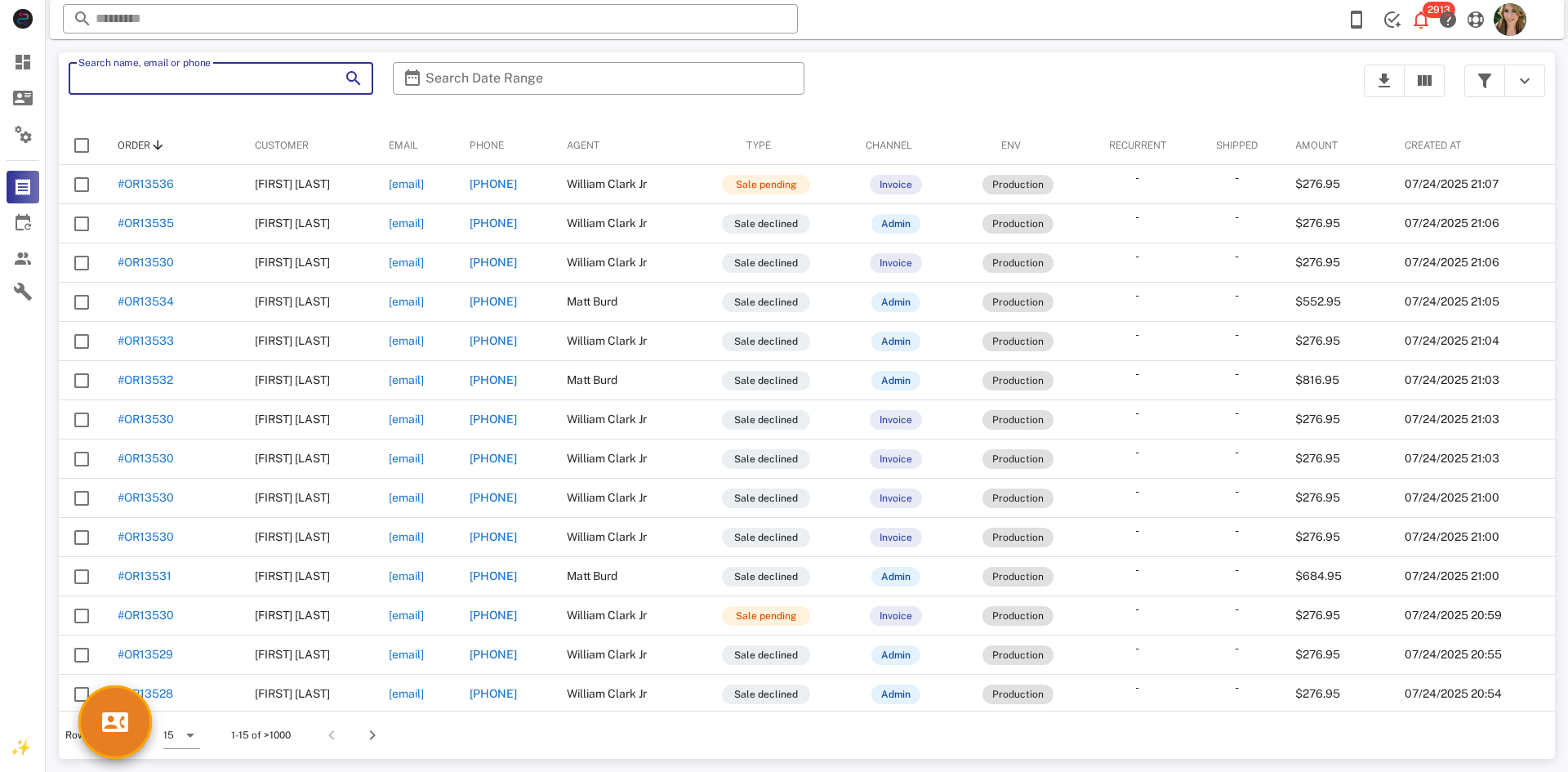 click on "Search name, email or phone" at bounding box center [198, 78] 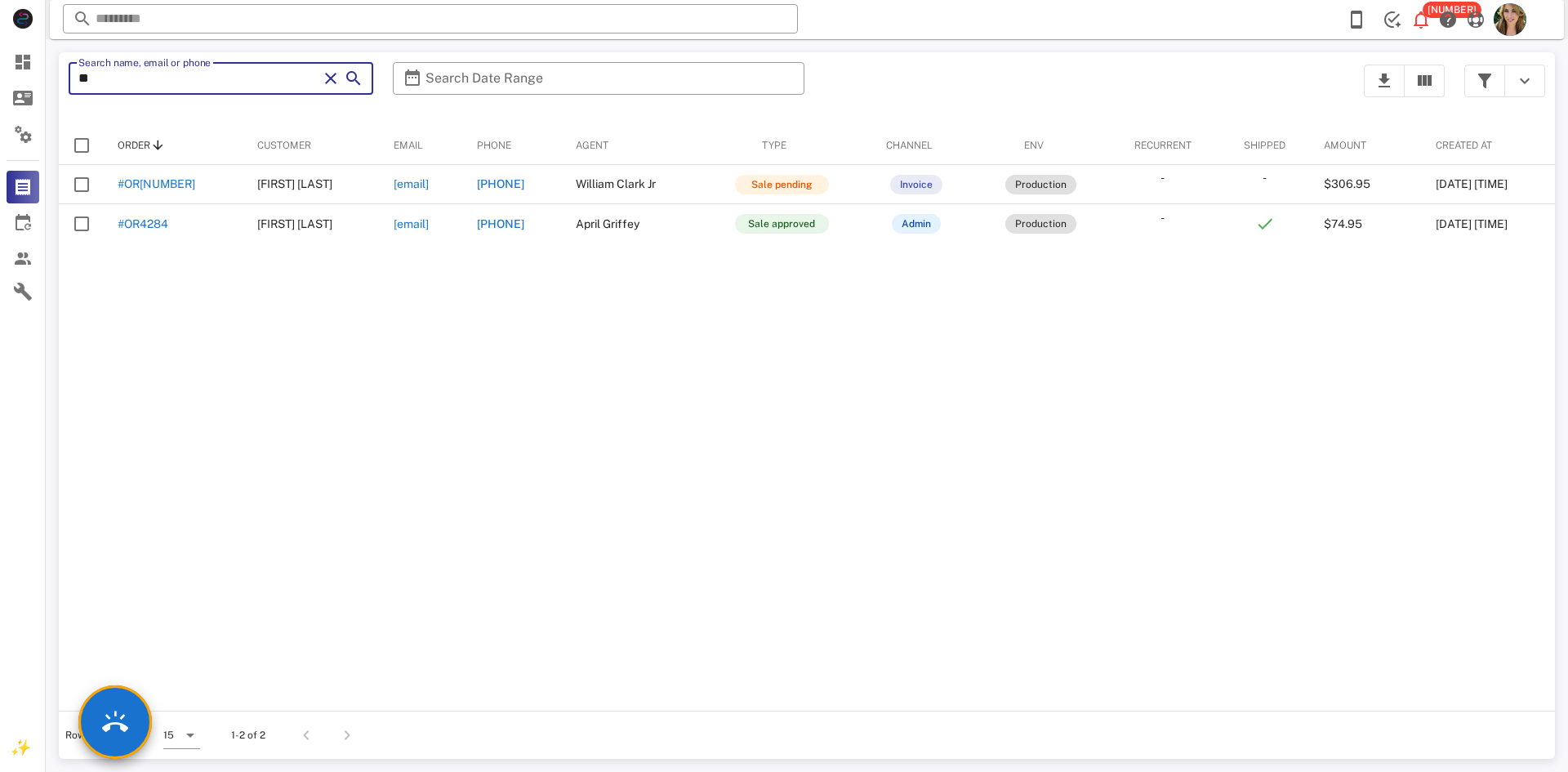 type on "*" 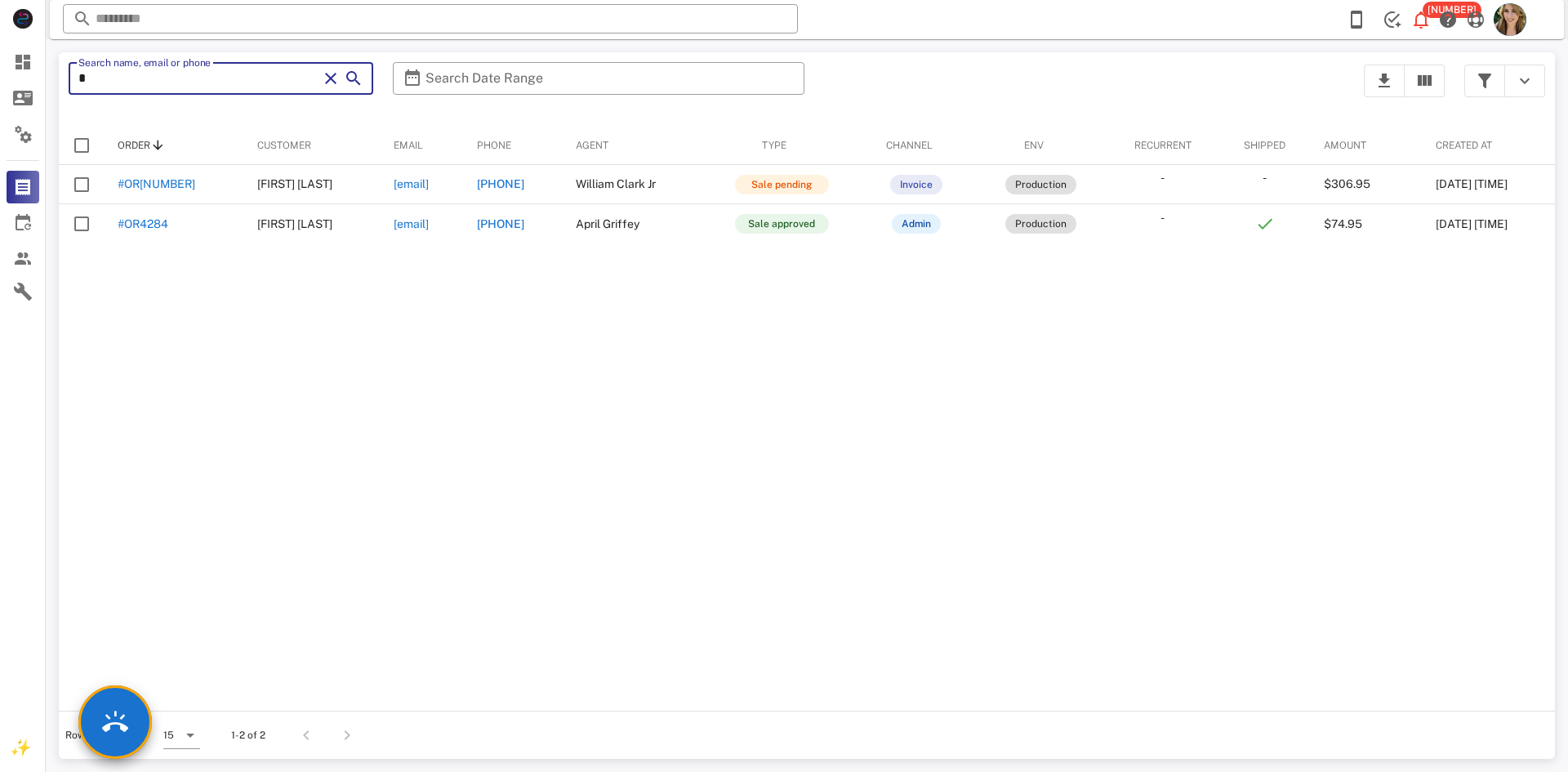 type 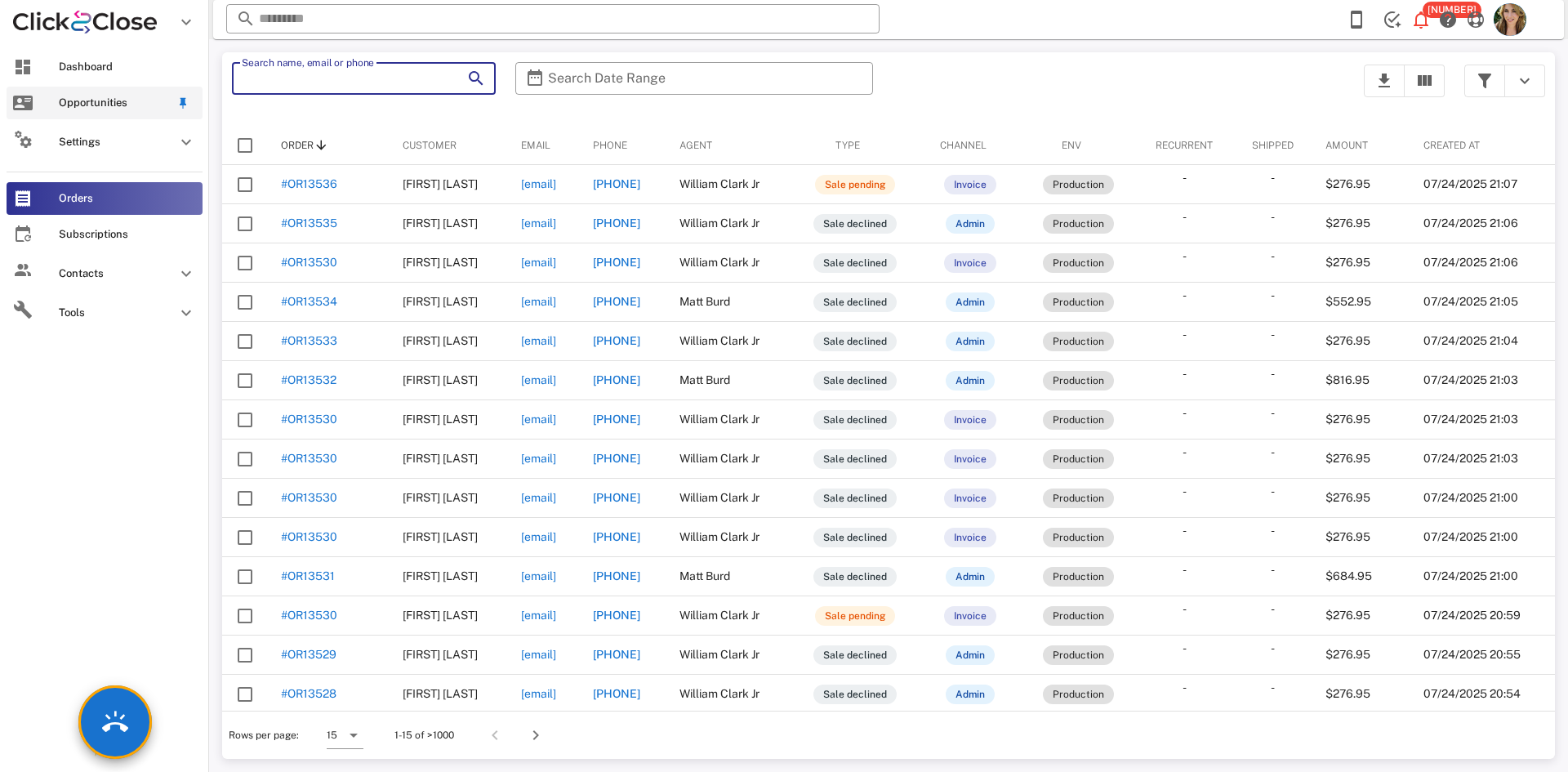 click on "Opportunities" at bounding box center [105, 103] 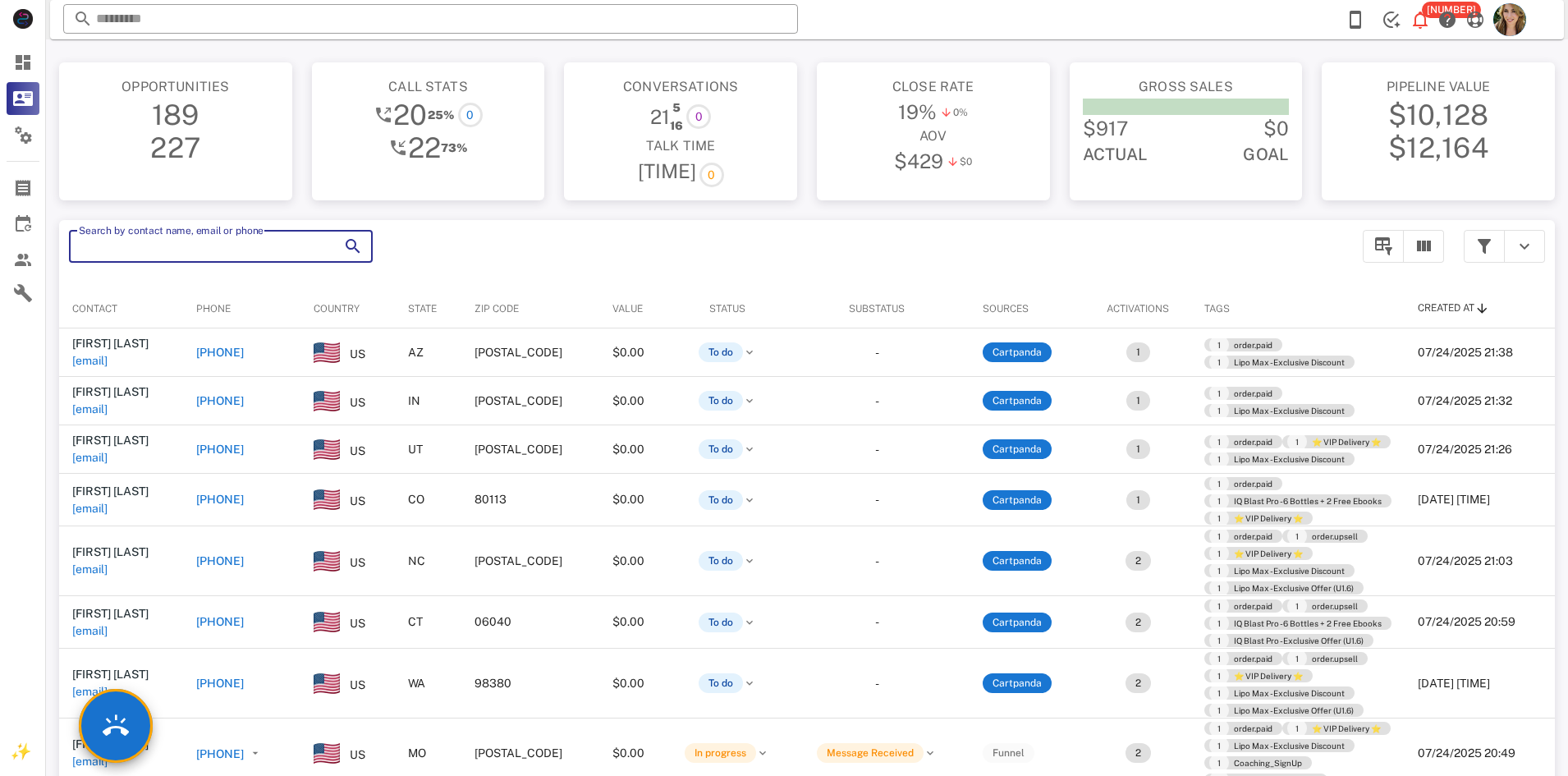 click on "Search by contact name, email or phone" at bounding box center [198, 246] 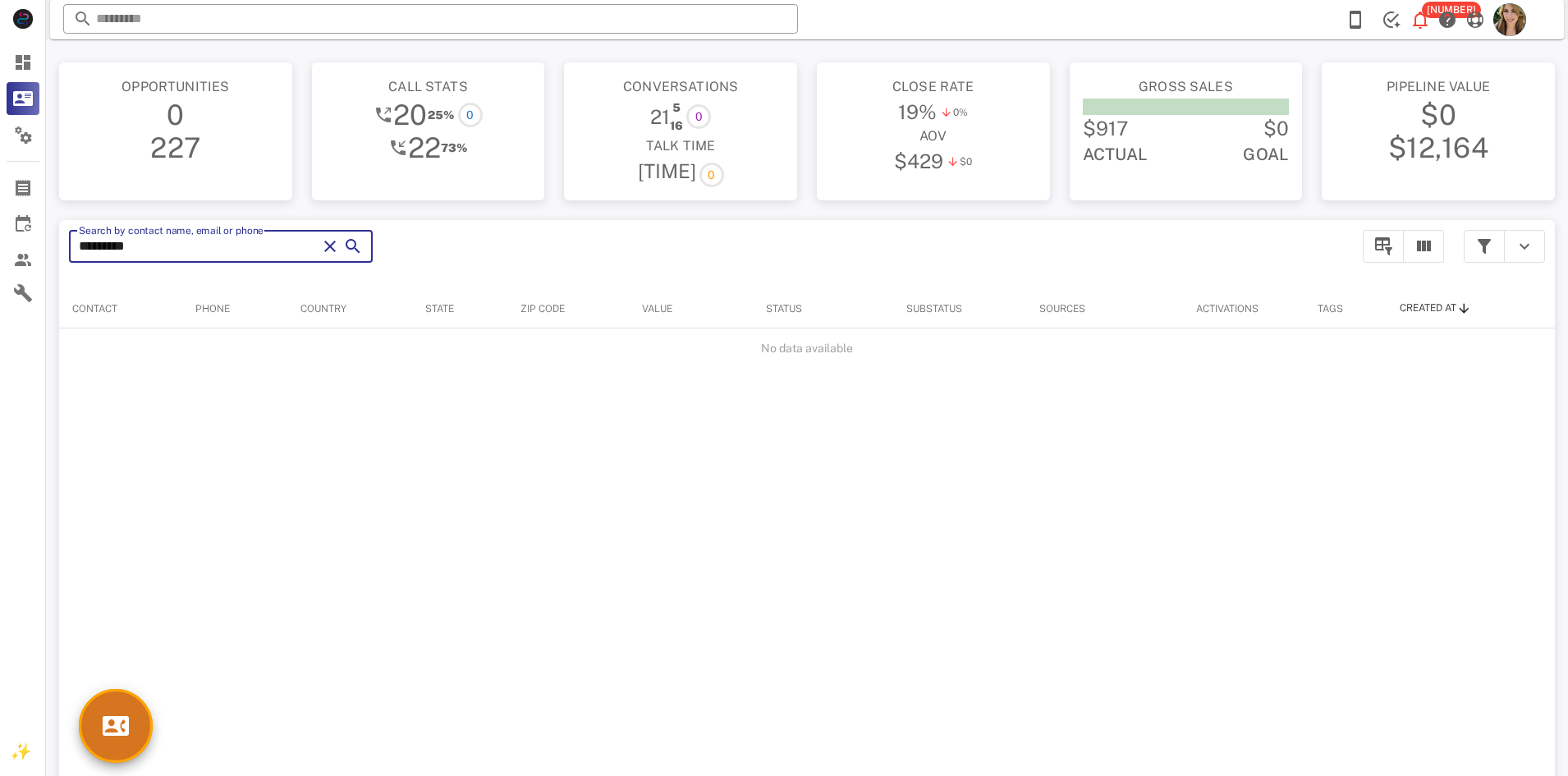 type on "*********" 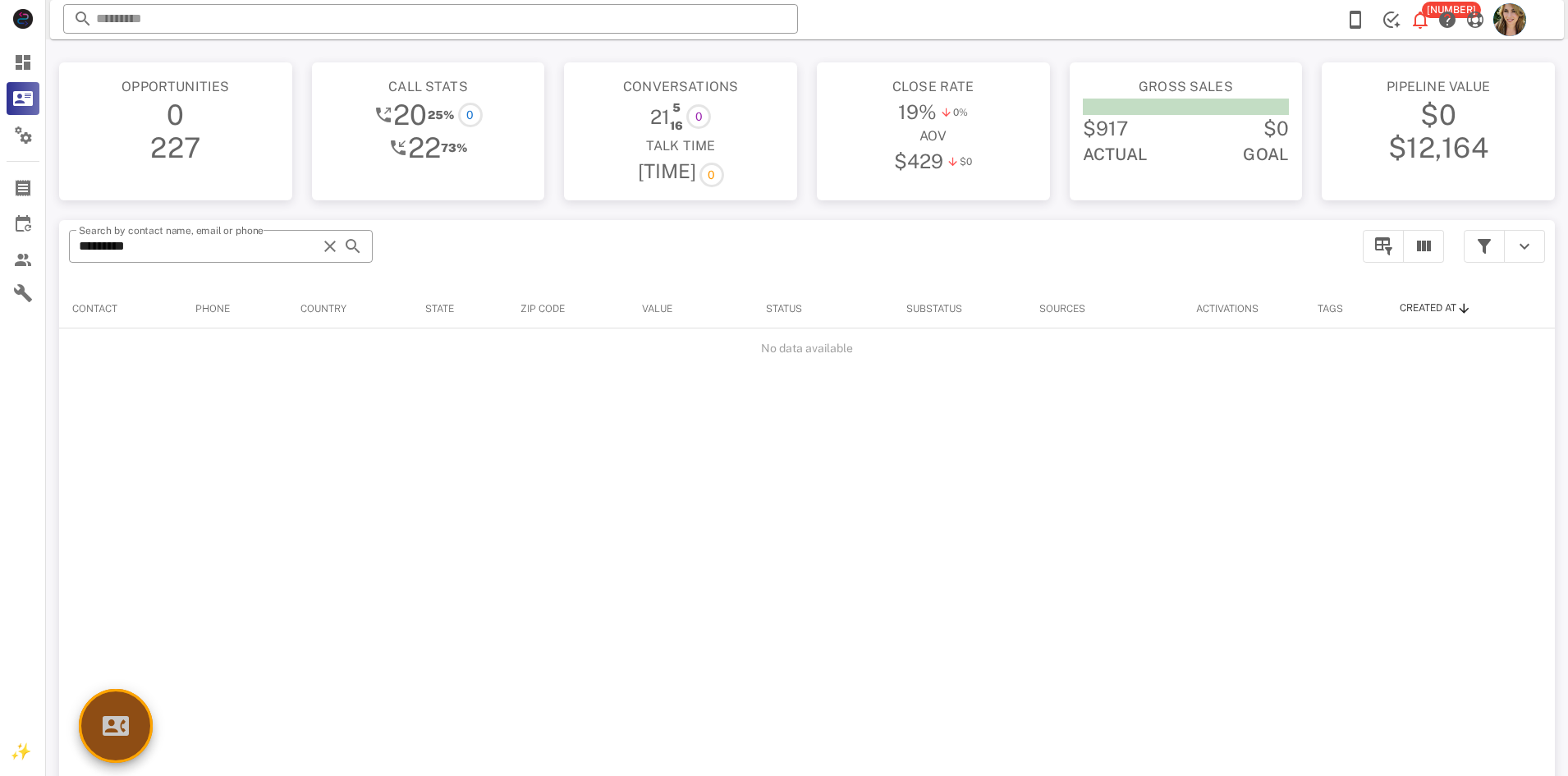 click at bounding box center (116, 726) 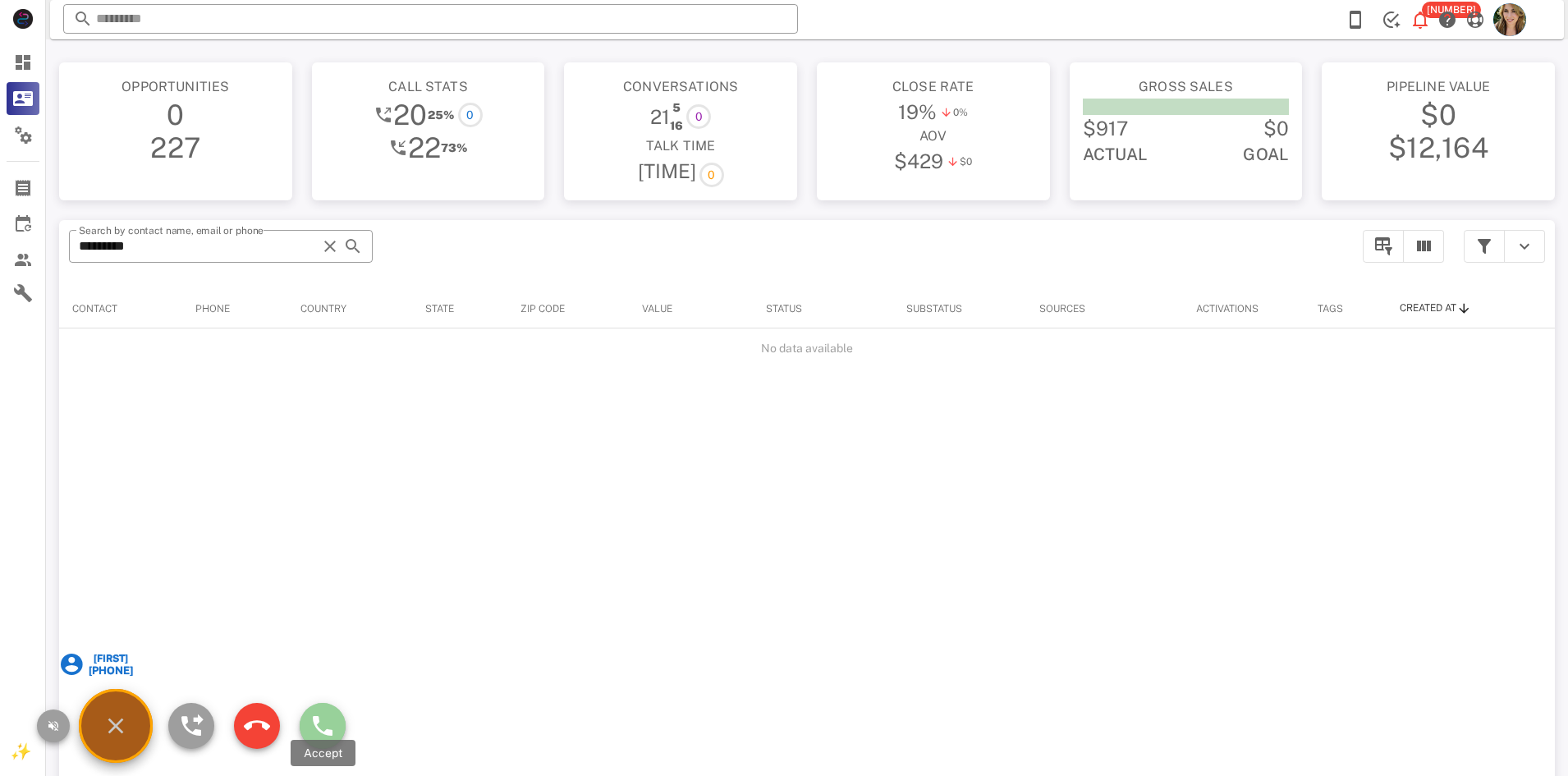 click at bounding box center (323, 726) 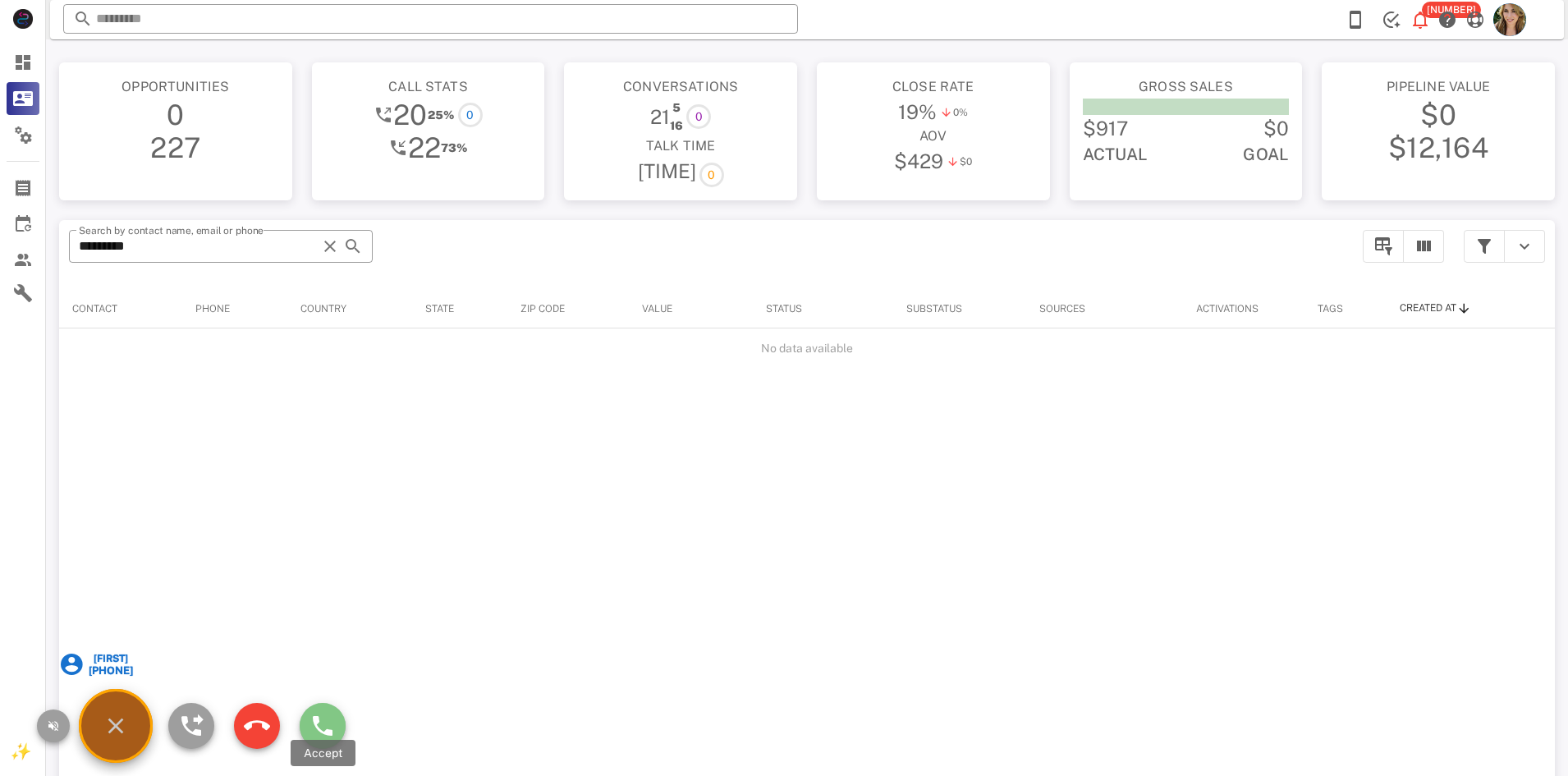 type on "**********" 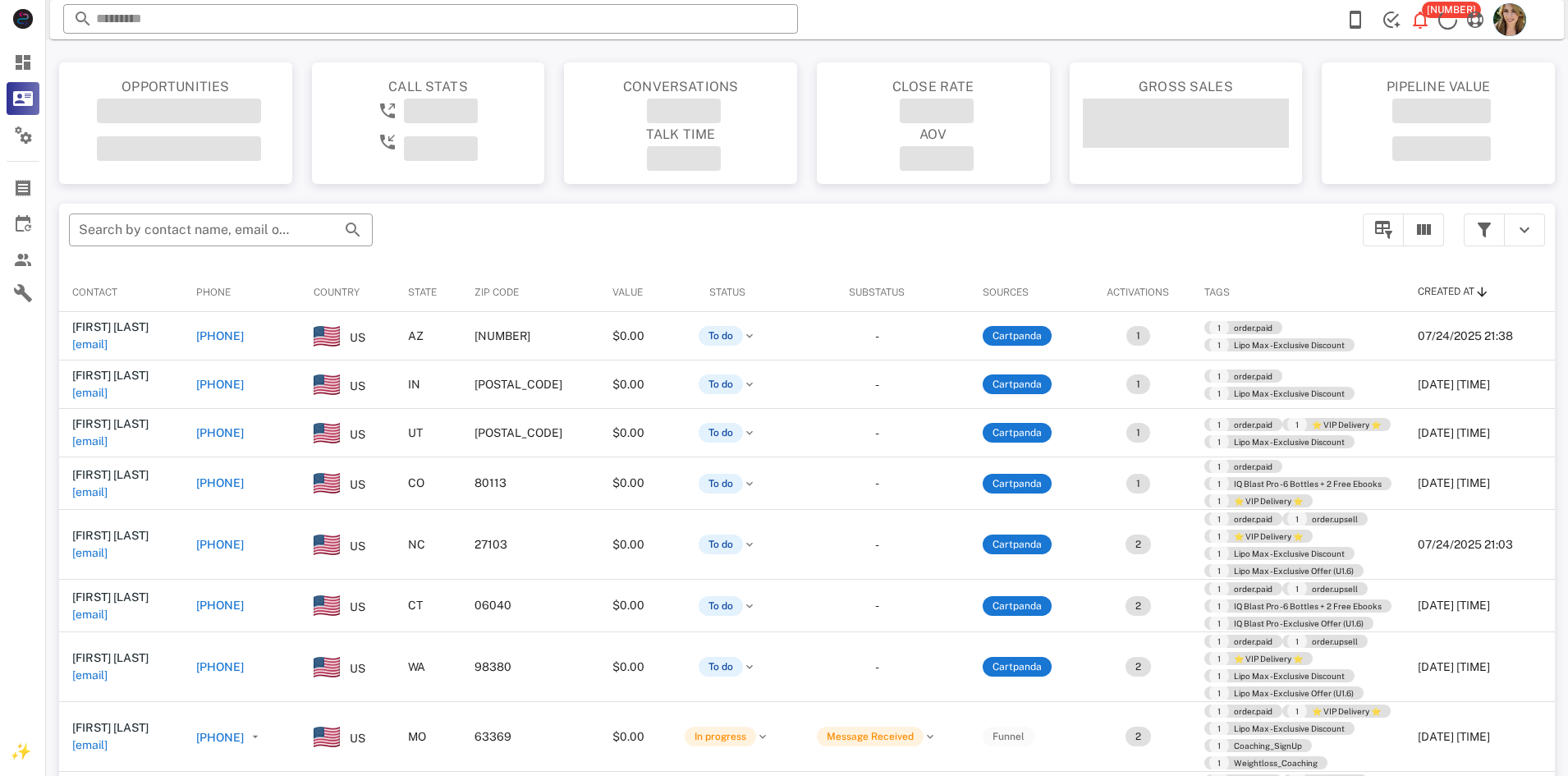 scroll, scrollTop: 0, scrollLeft: 0, axis: both 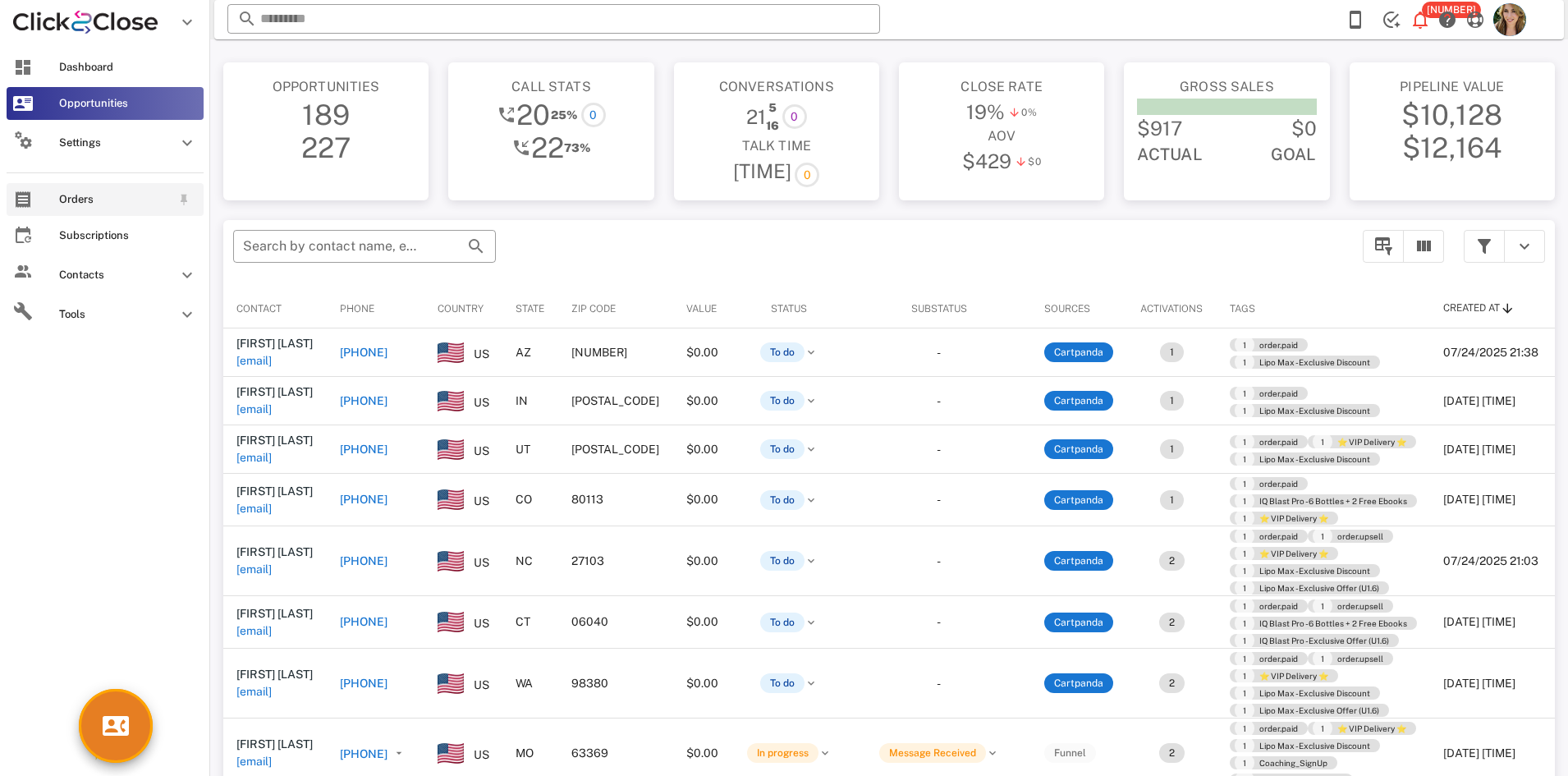 click on "Orders" at bounding box center (115, 200) 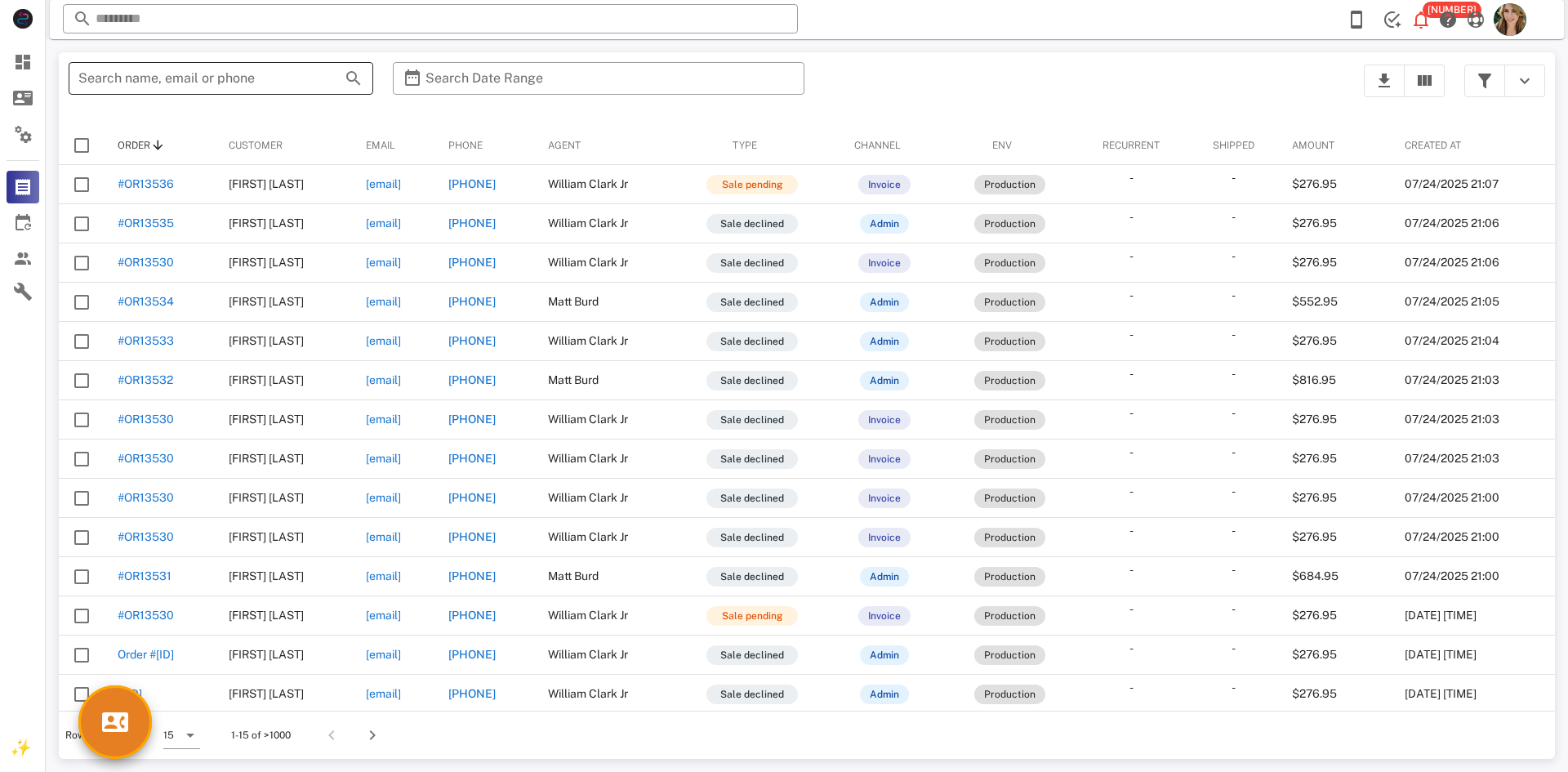 click on "Search name, email or phone" at bounding box center [198, 78] 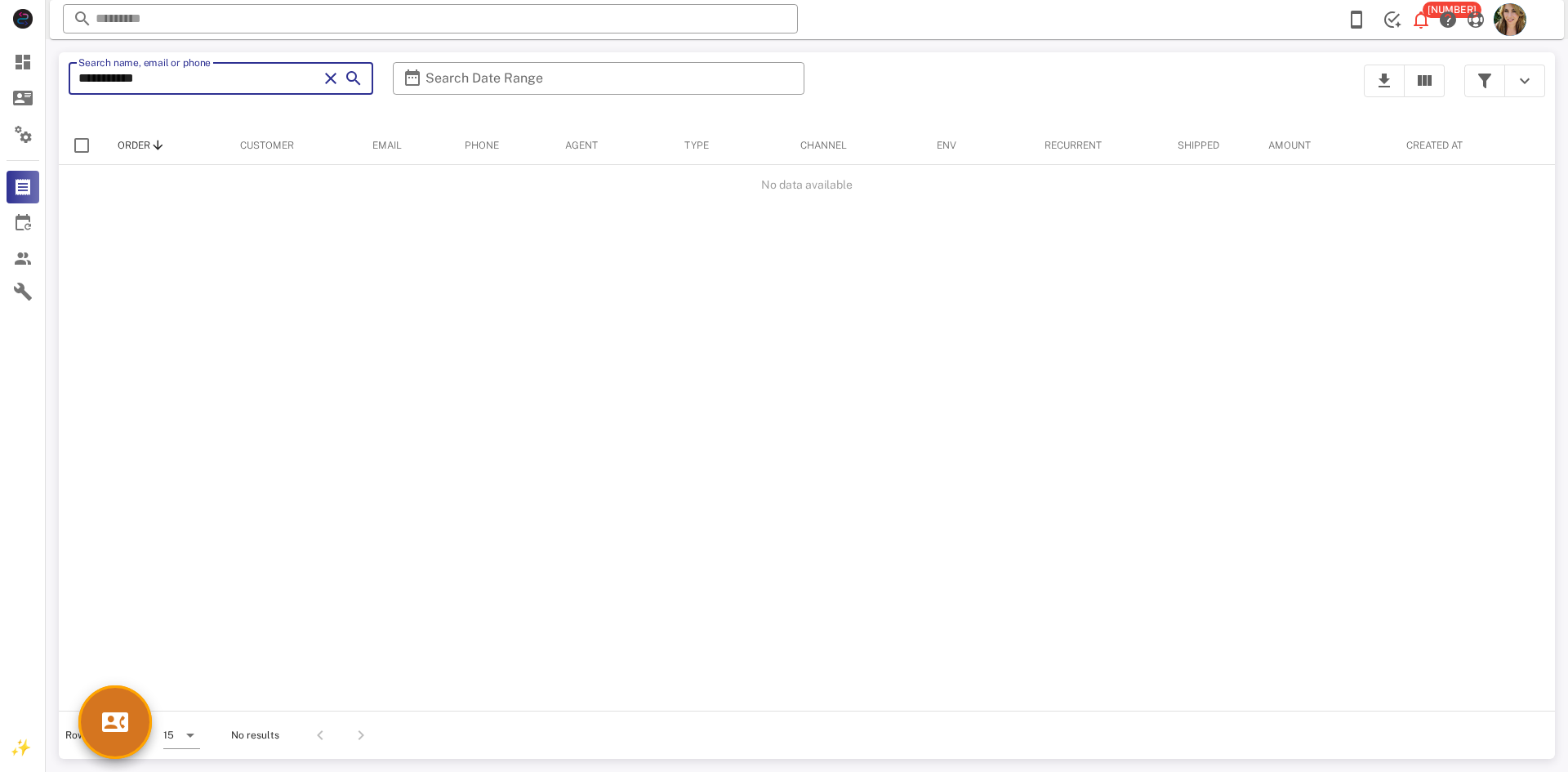 type on "**********" 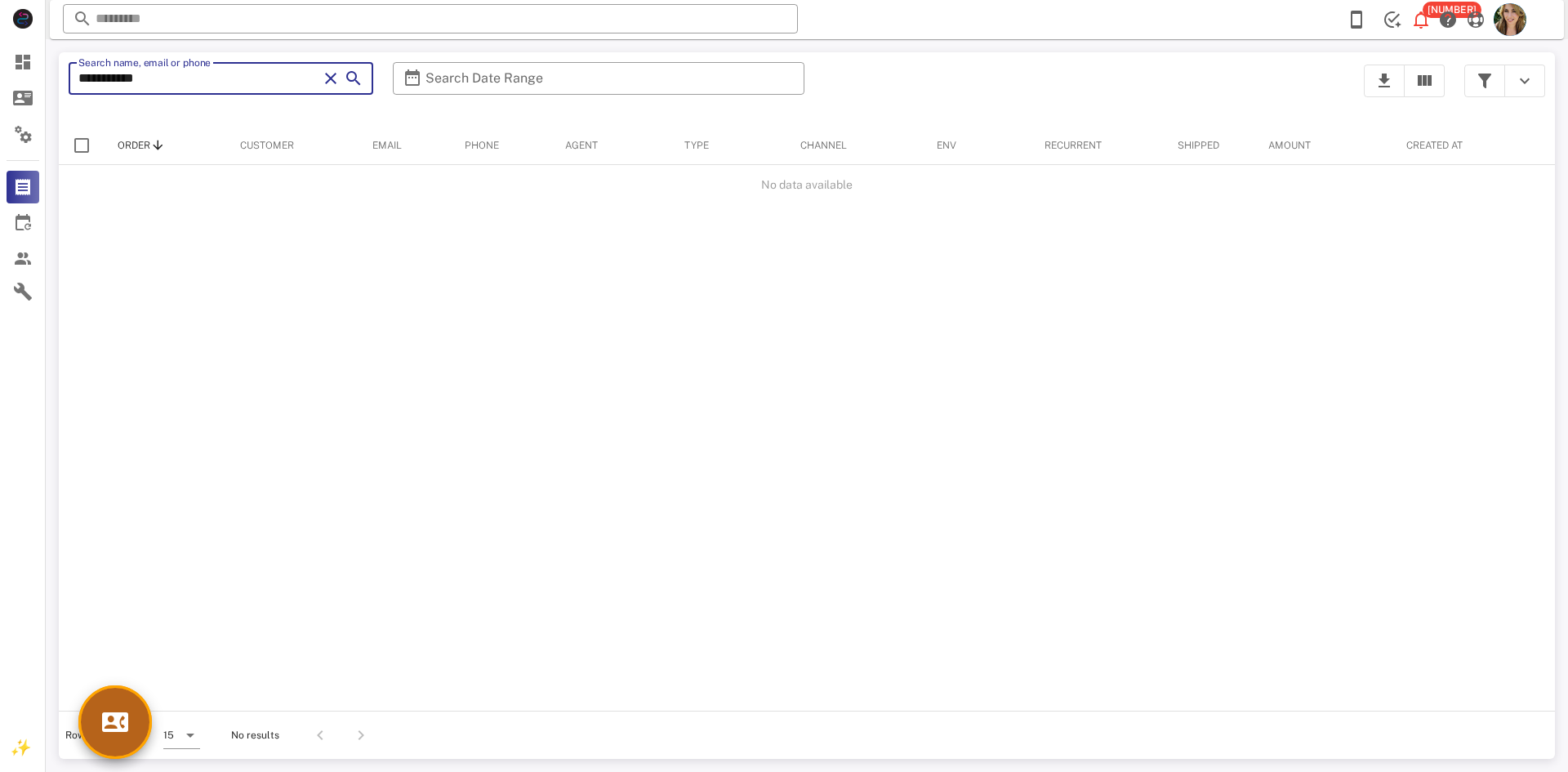 click at bounding box center [115, 722] 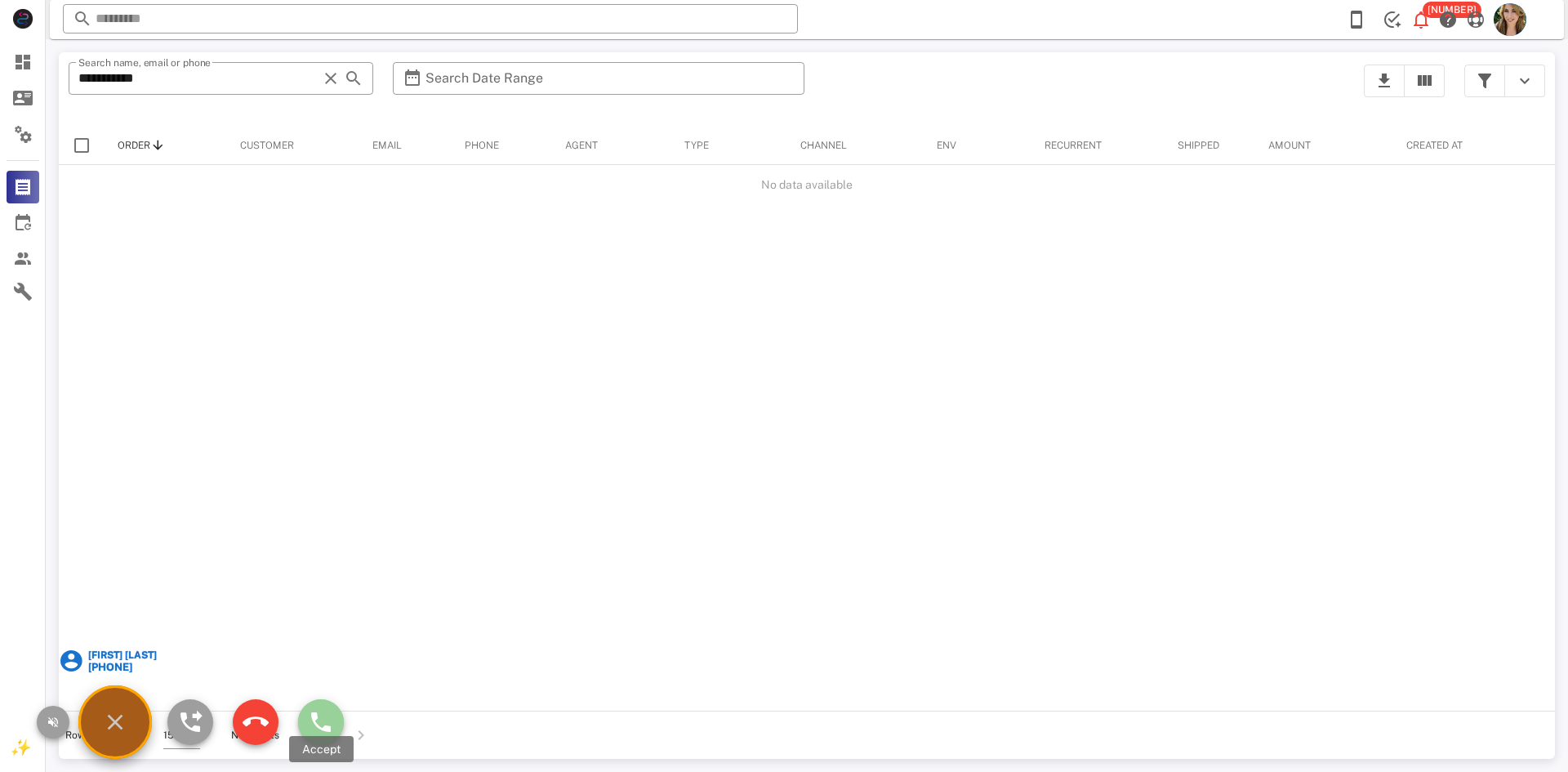 click at bounding box center (321, 722) 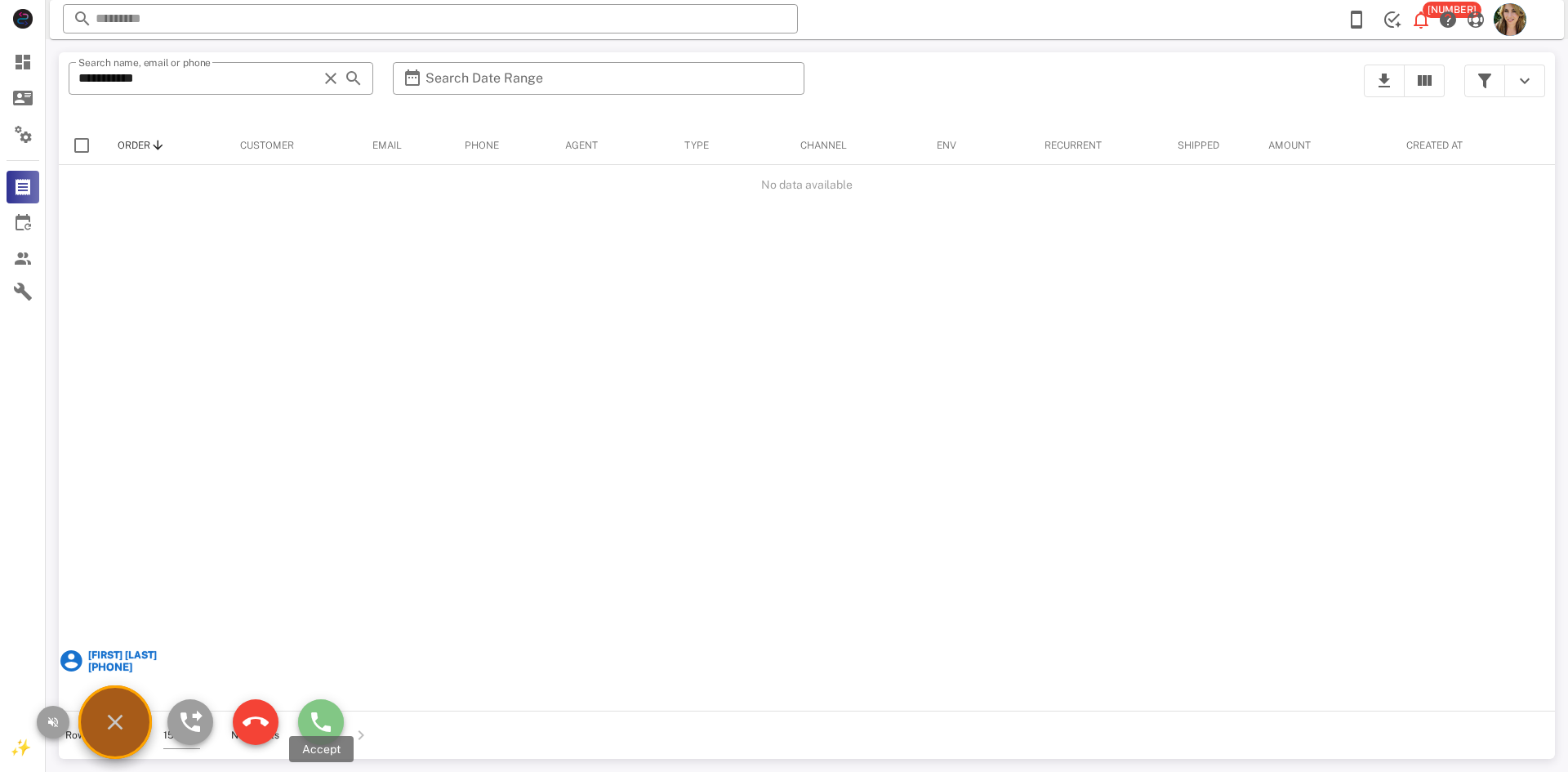 type on "**********" 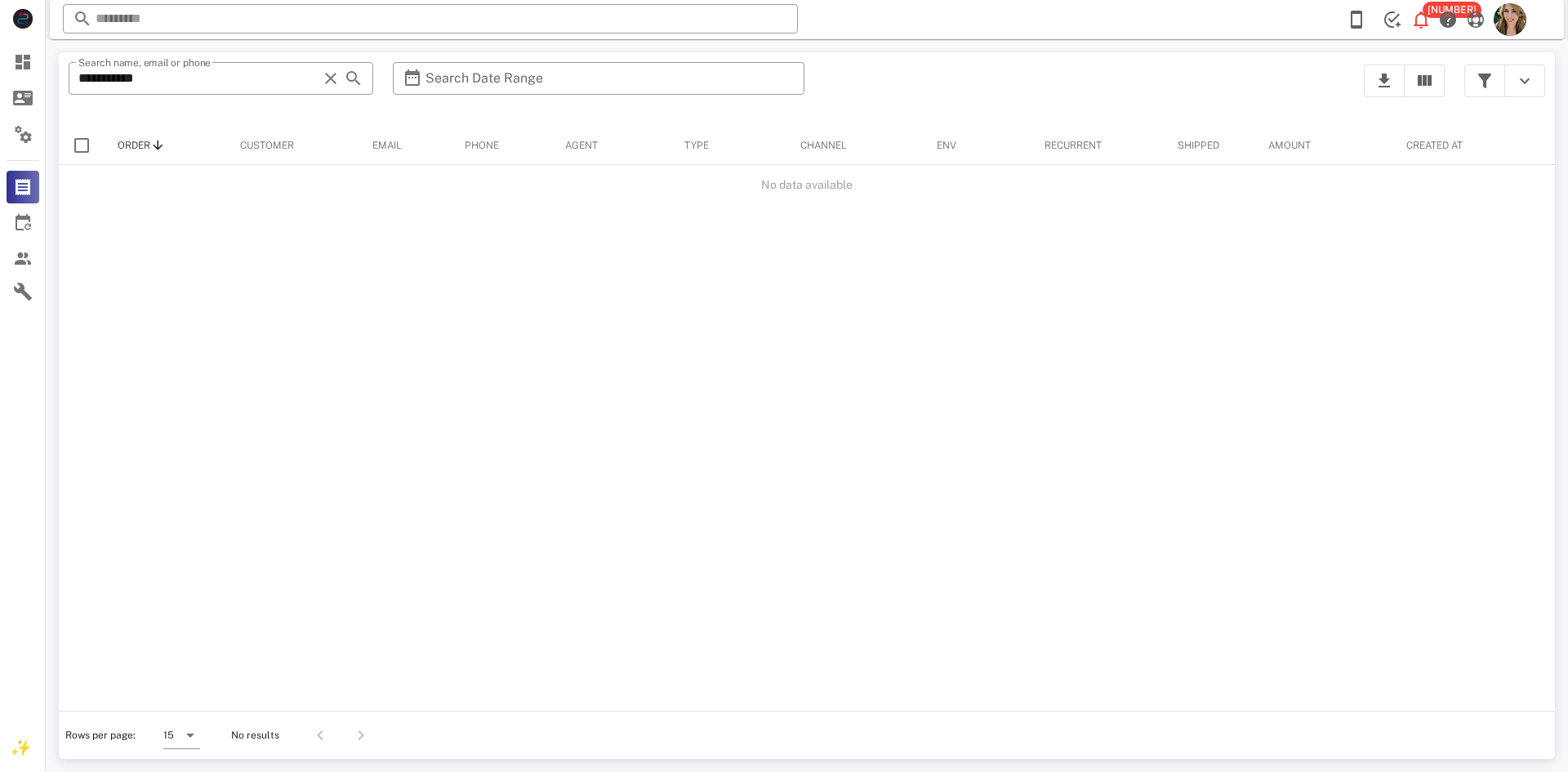 type 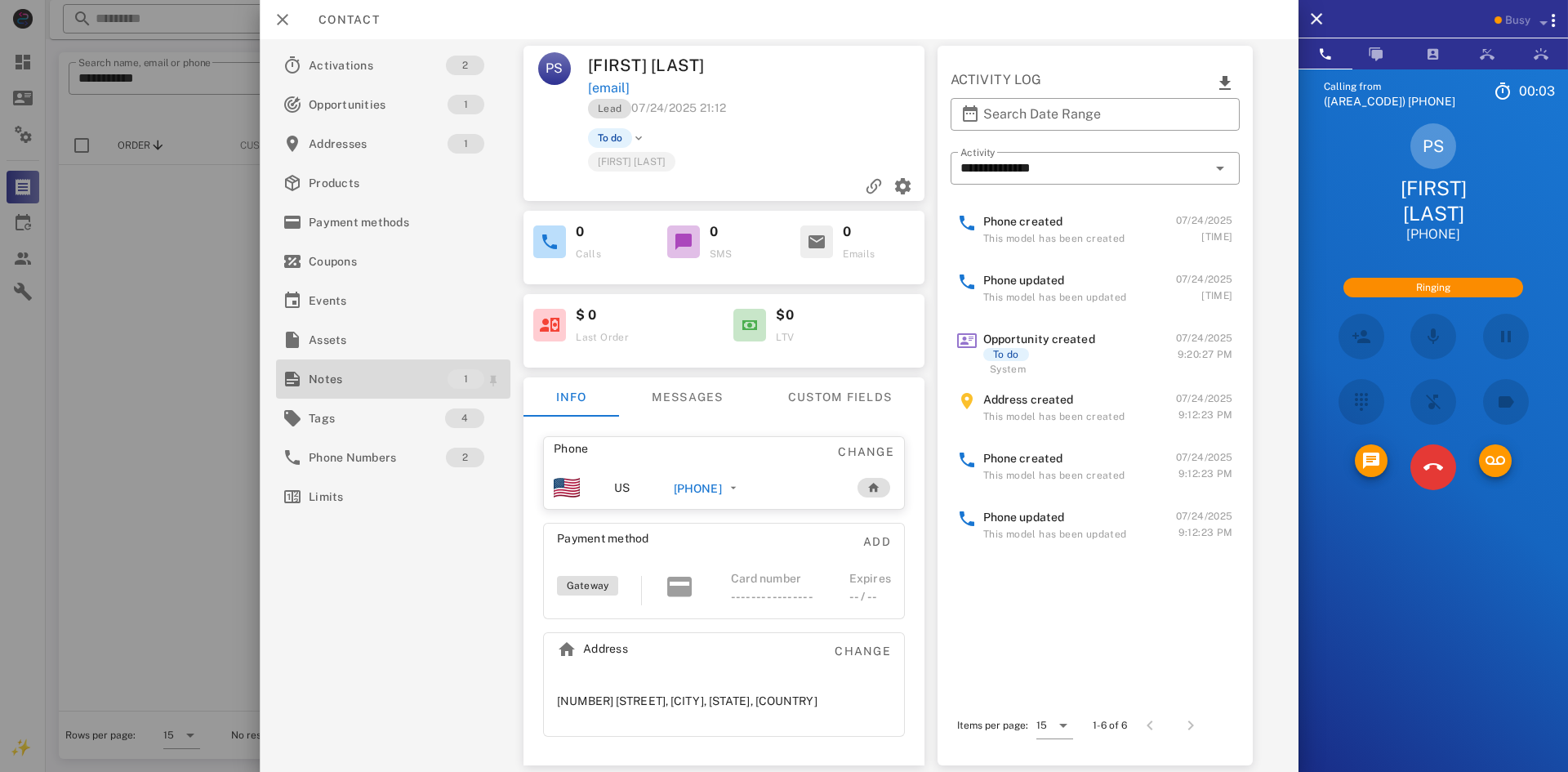 click on "Notes" at bounding box center (378, 379) 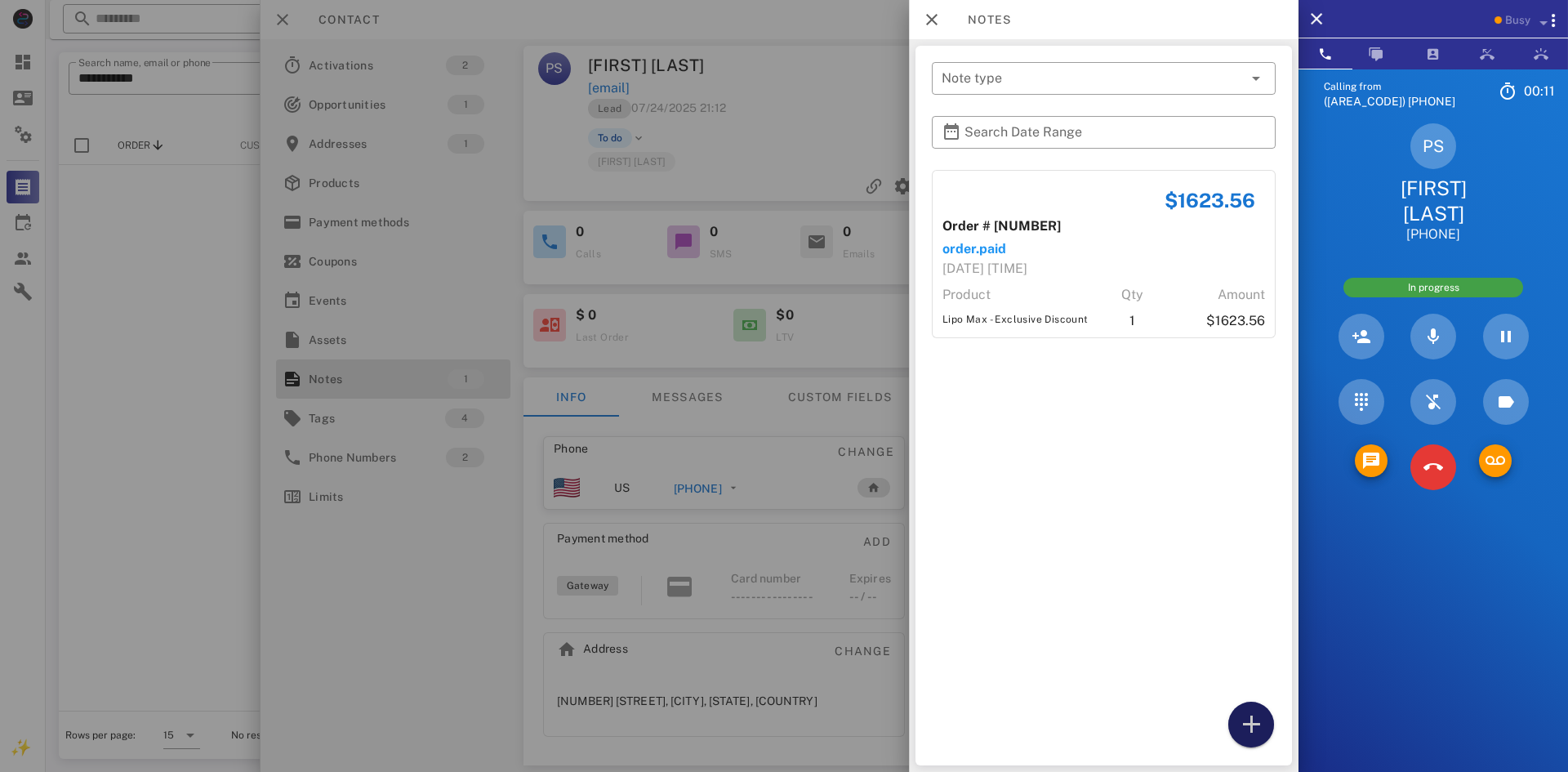 click at bounding box center [1251, 725] 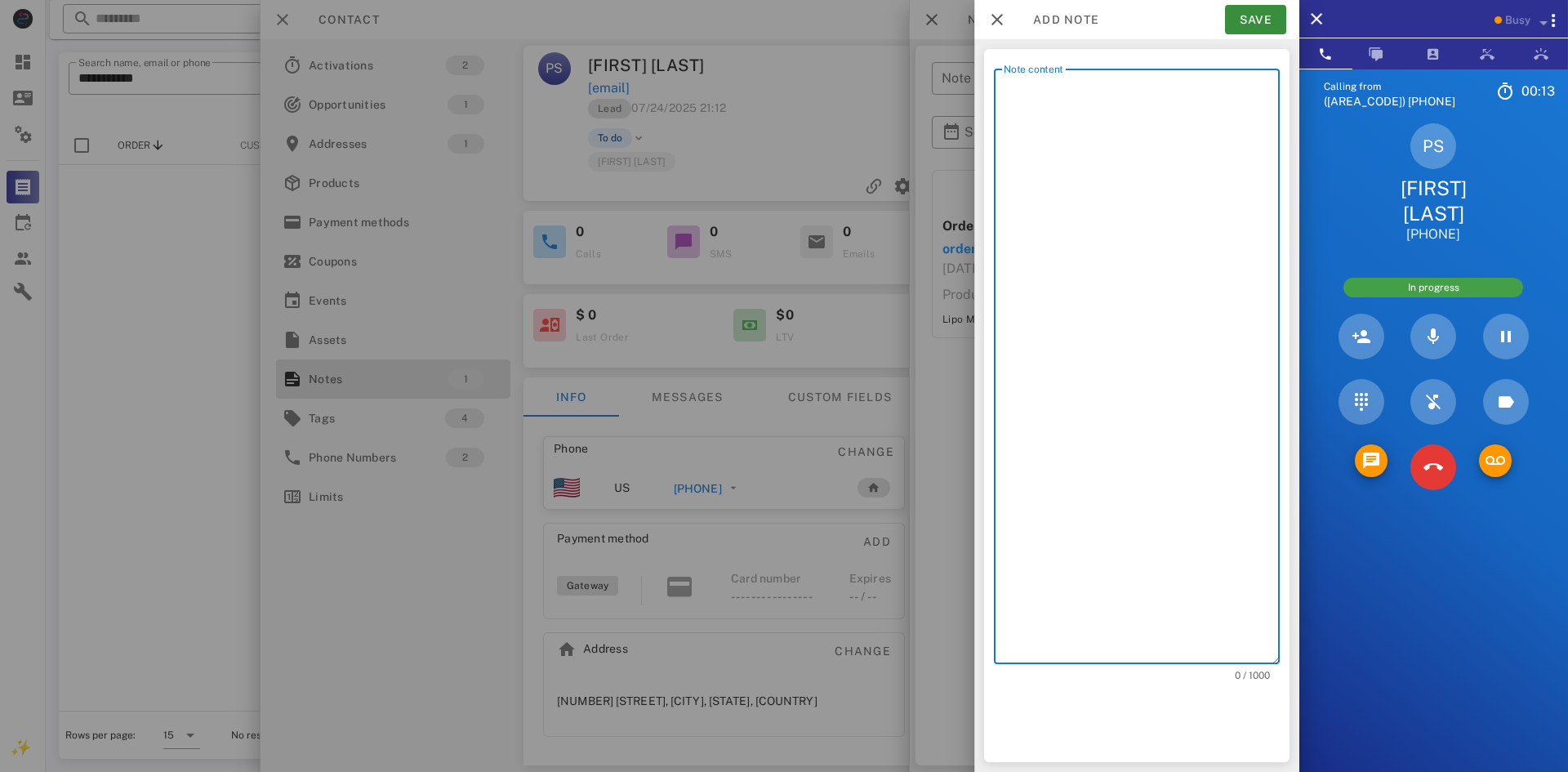 paste on "**********" 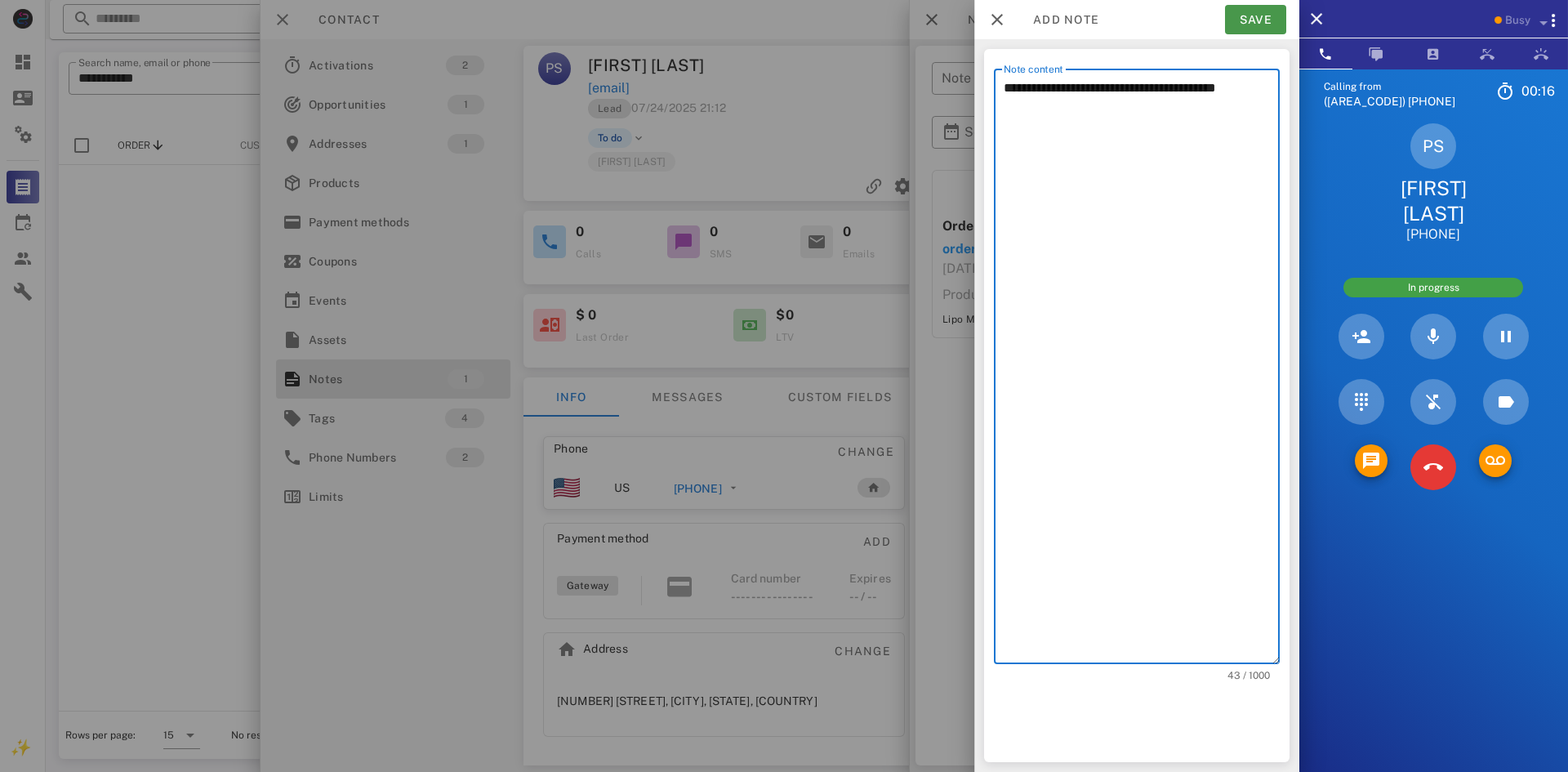 type on "**********" 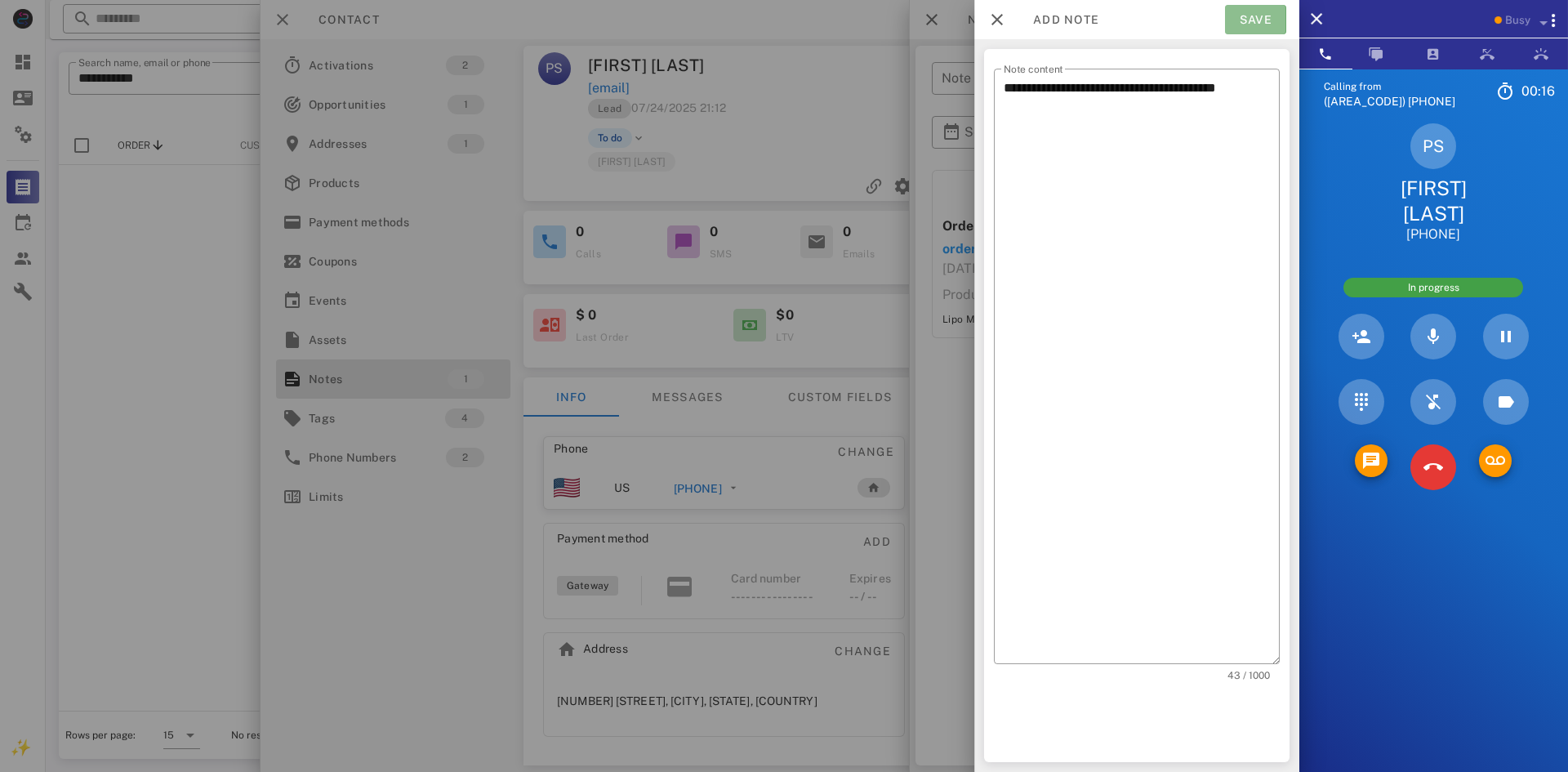 click on "Save" at bounding box center [1255, 20] 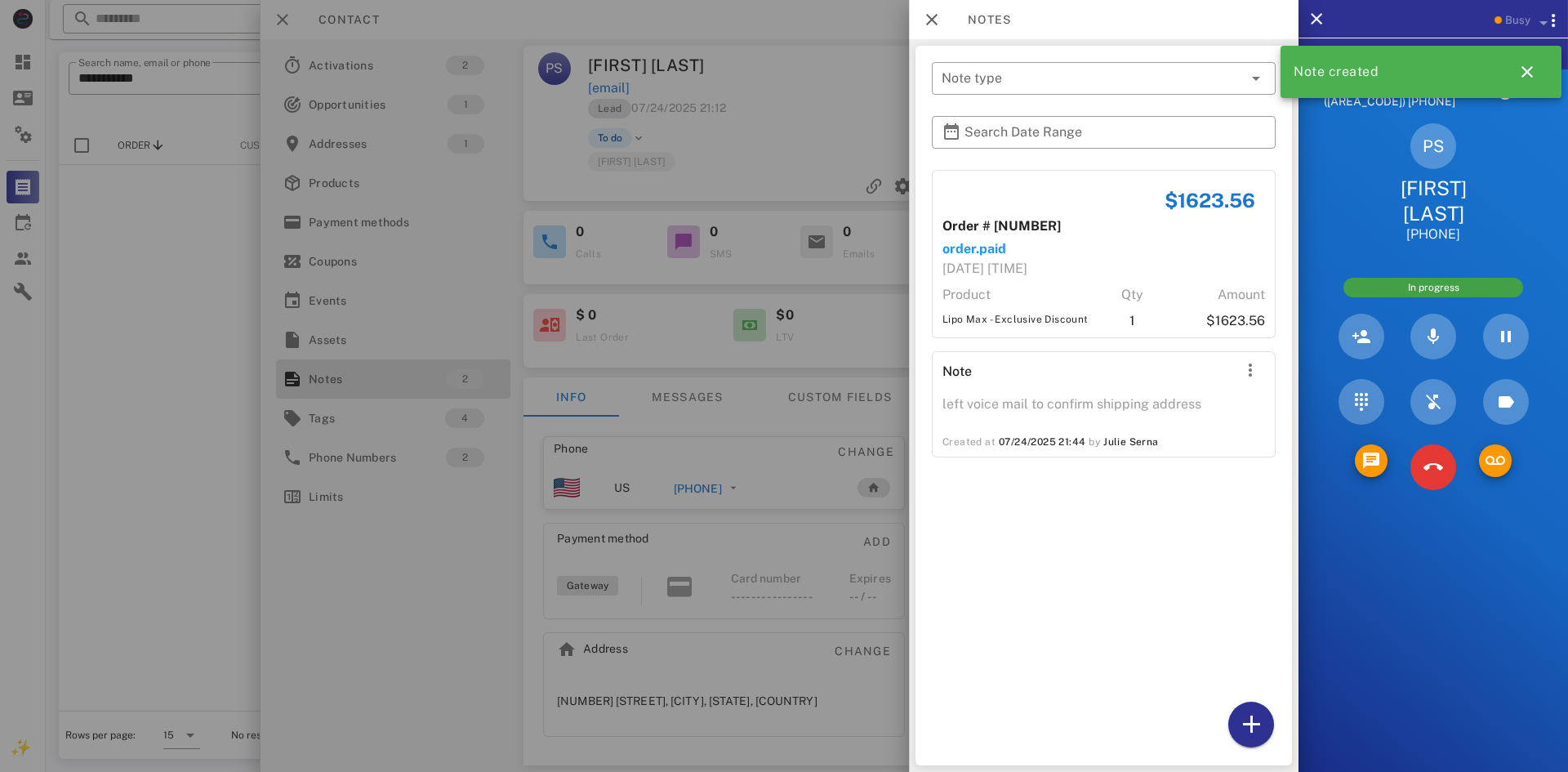 click at bounding box center [784, 386] 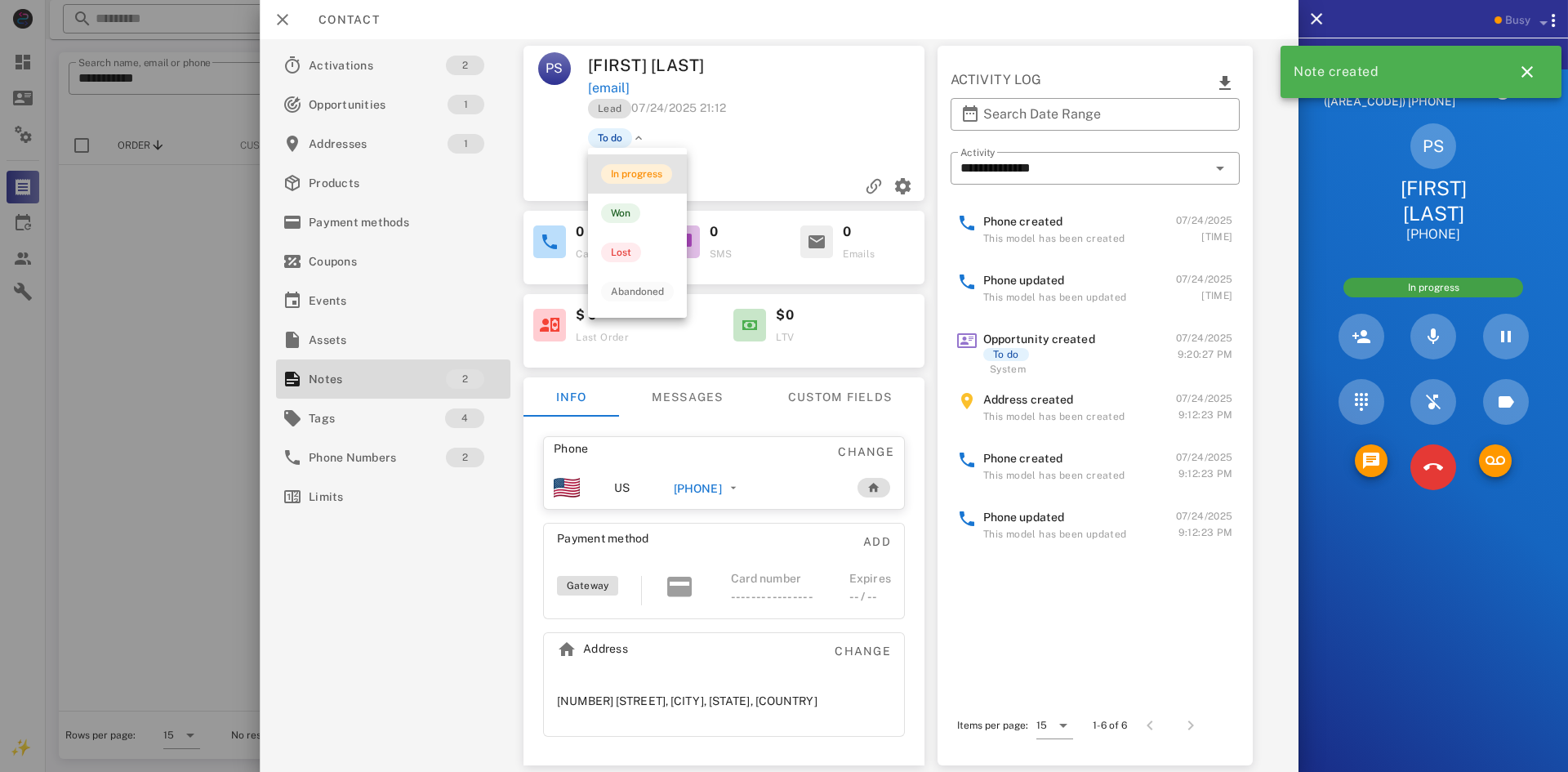 click on "In progress" at bounding box center (636, 174) 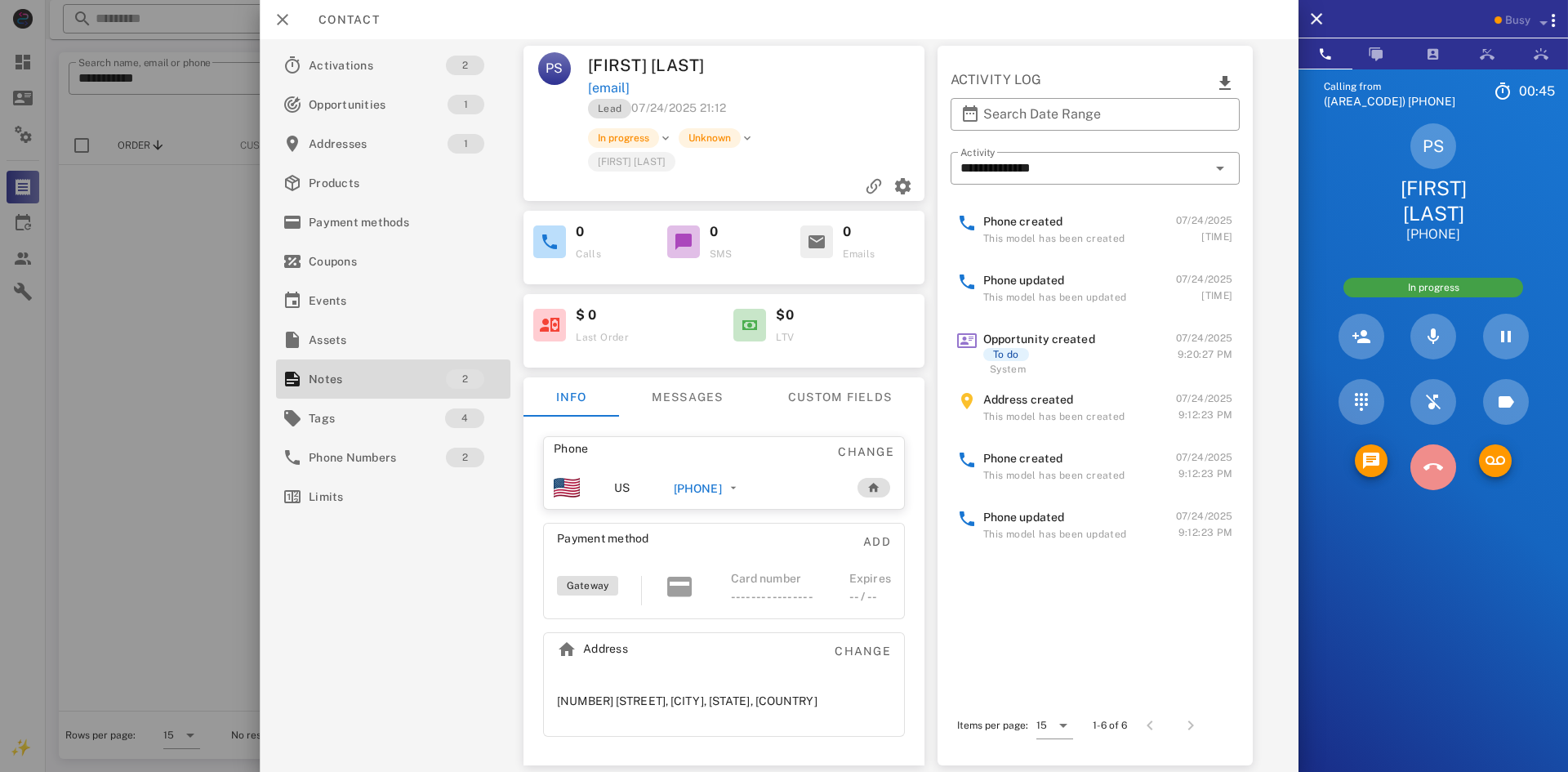 click at bounding box center [1433, 467] 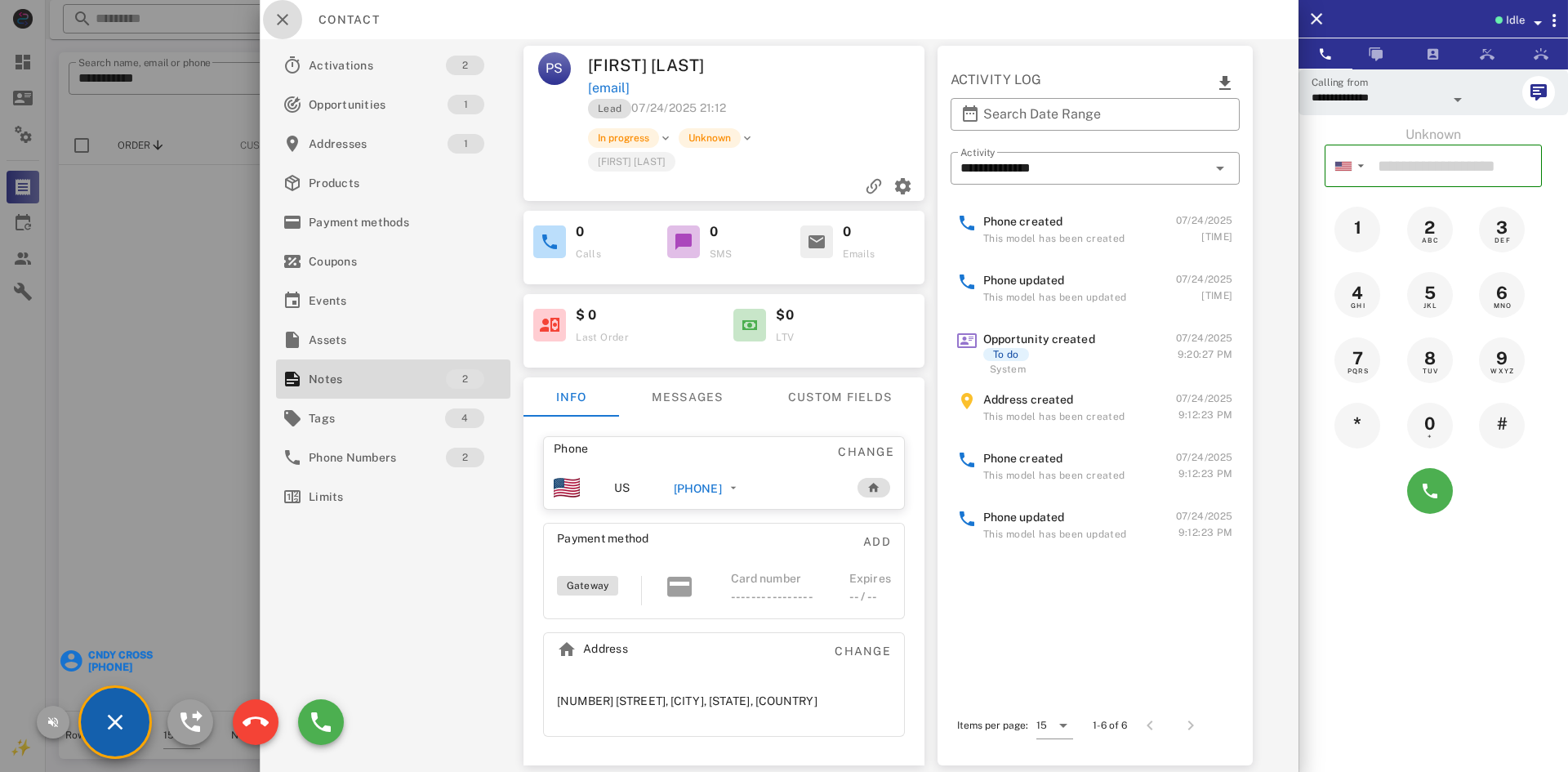 click at bounding box center (283, 20) 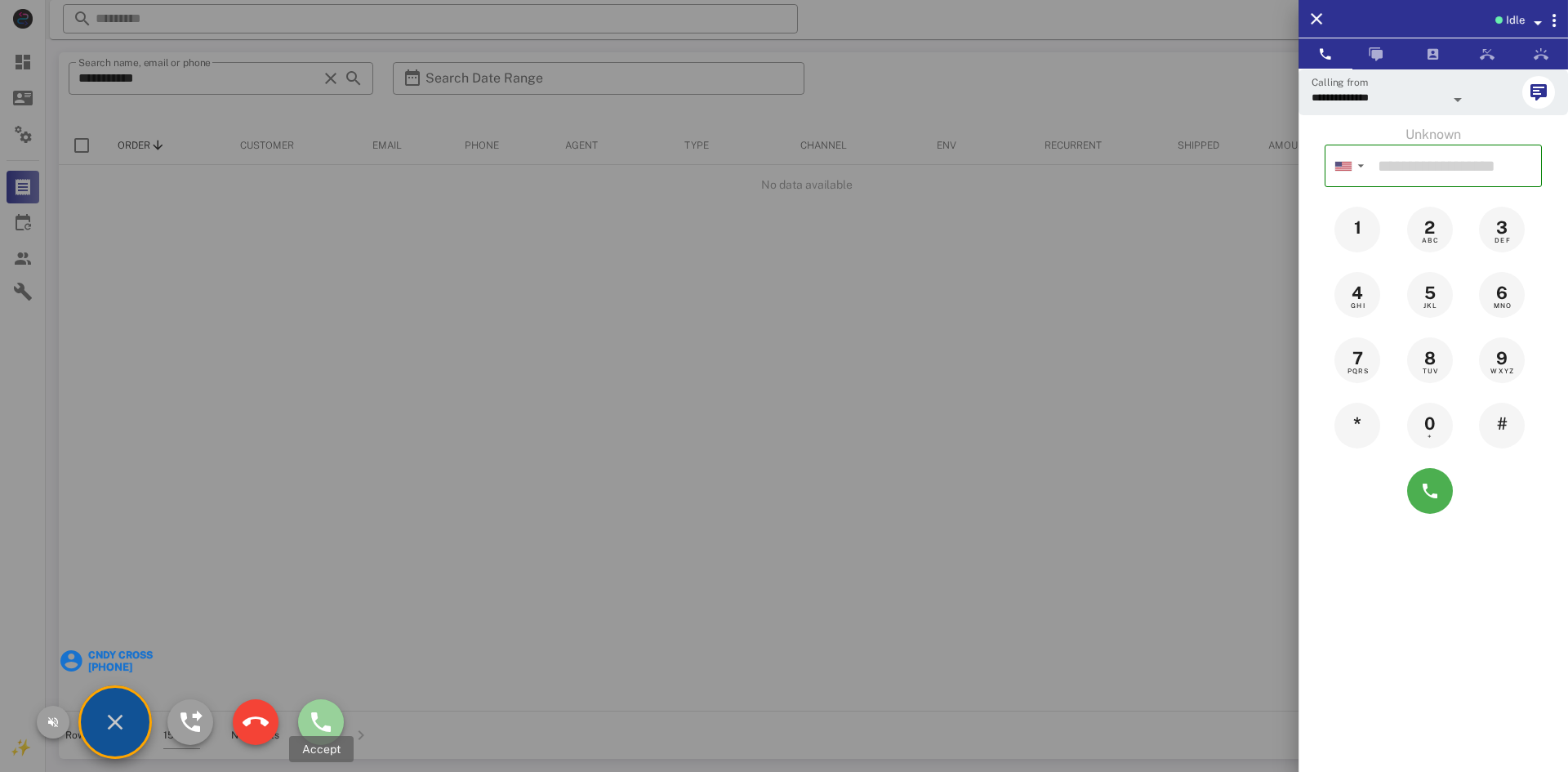 click at bounding box center [321, 722] 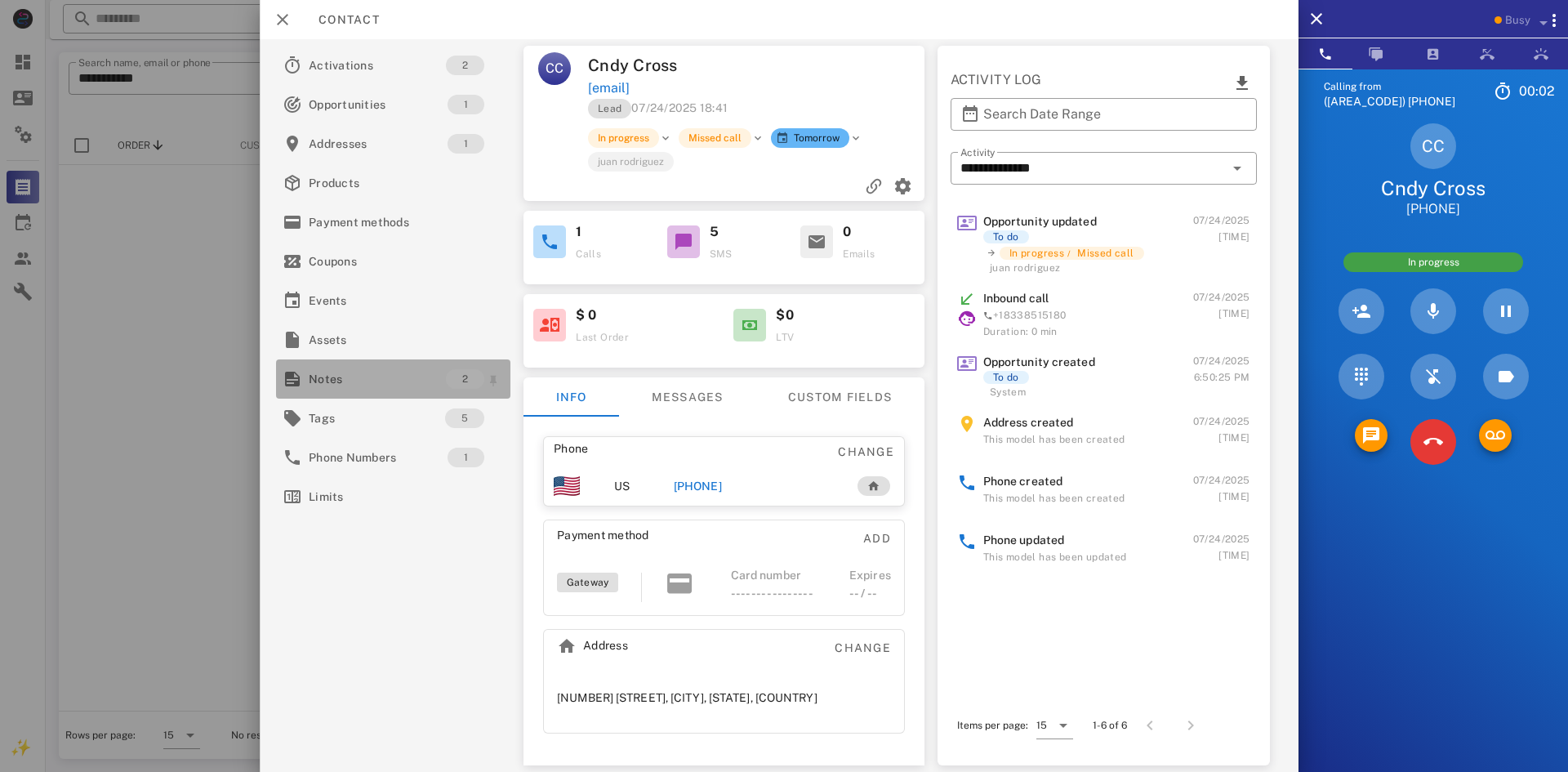 click on "Notes" at bounding box center (377, 379) 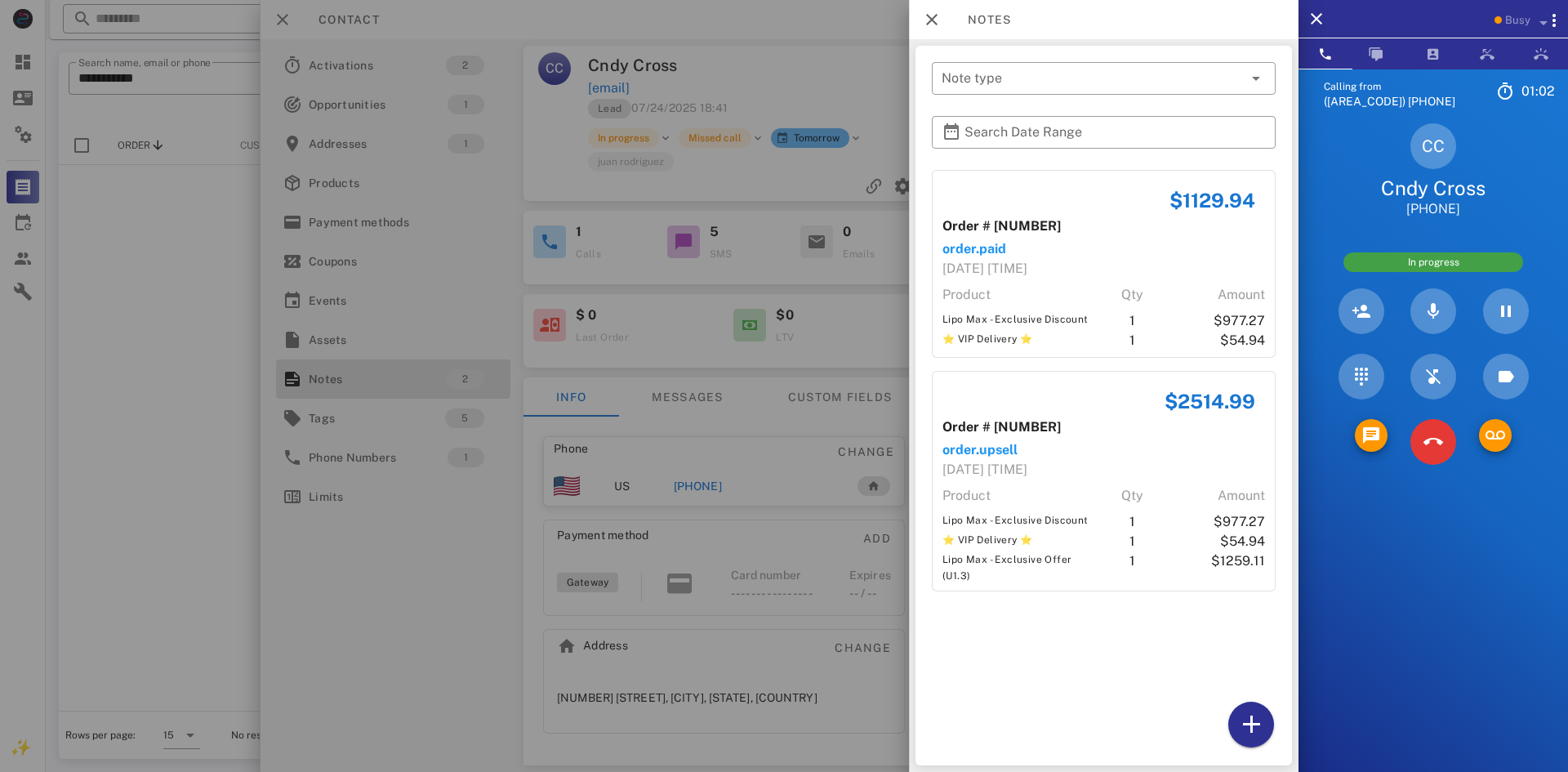 click at bounding box center (784, 386) 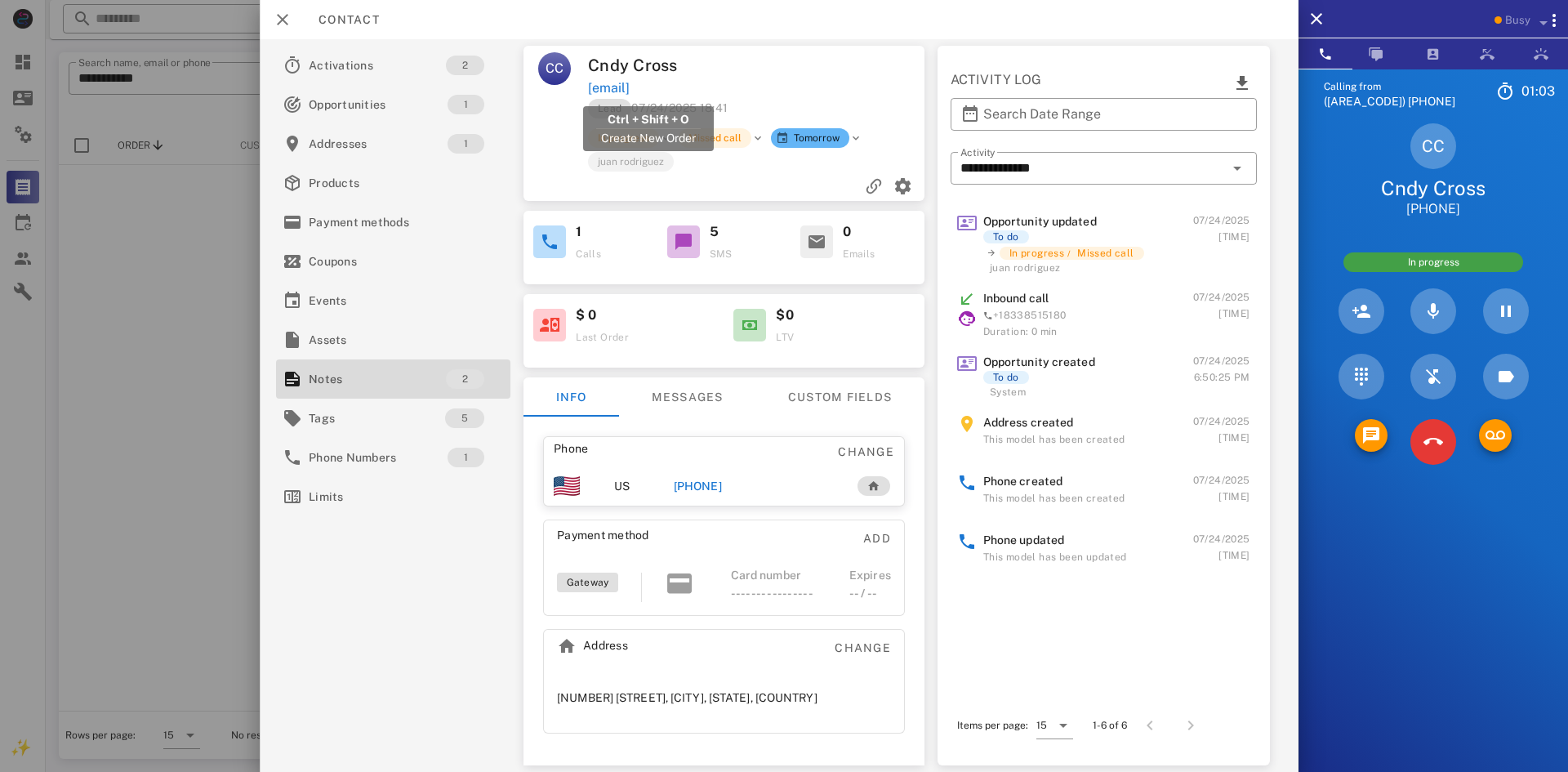 click on "prplhyz@yahoo.com" at bounding box center [608, 88] 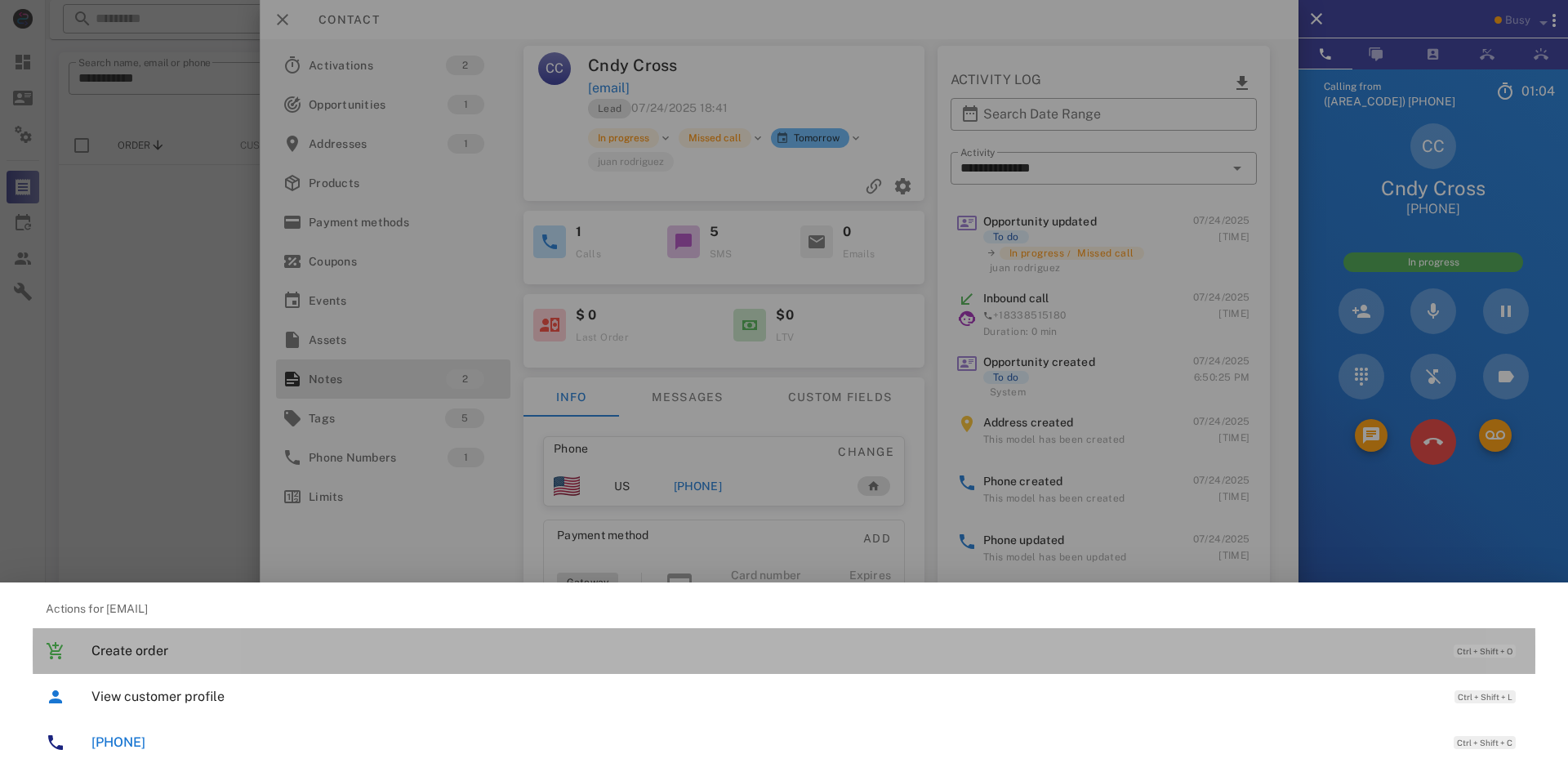 click on "Create order" at bounding box center (764, 650) 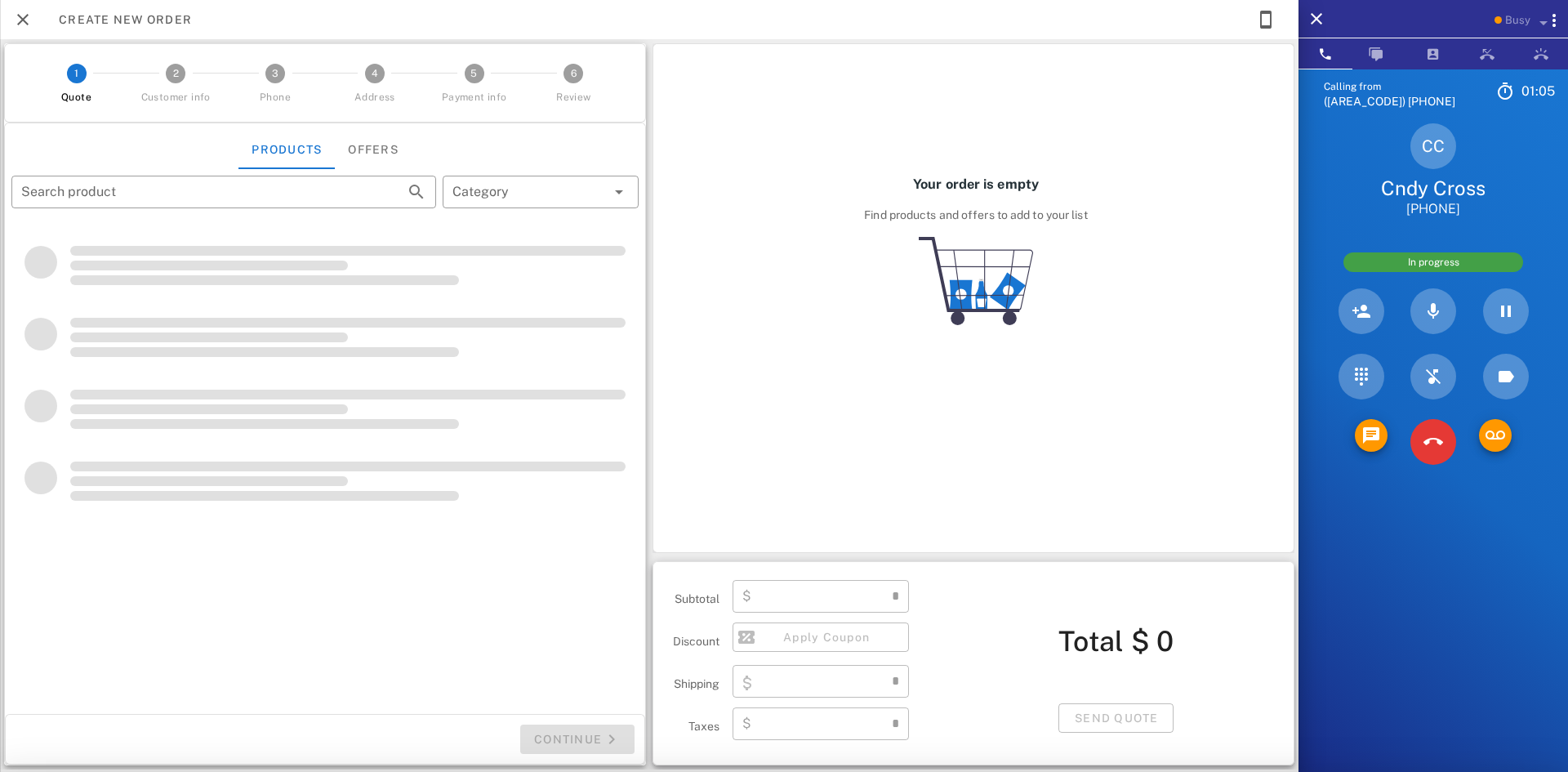 type on "**********" 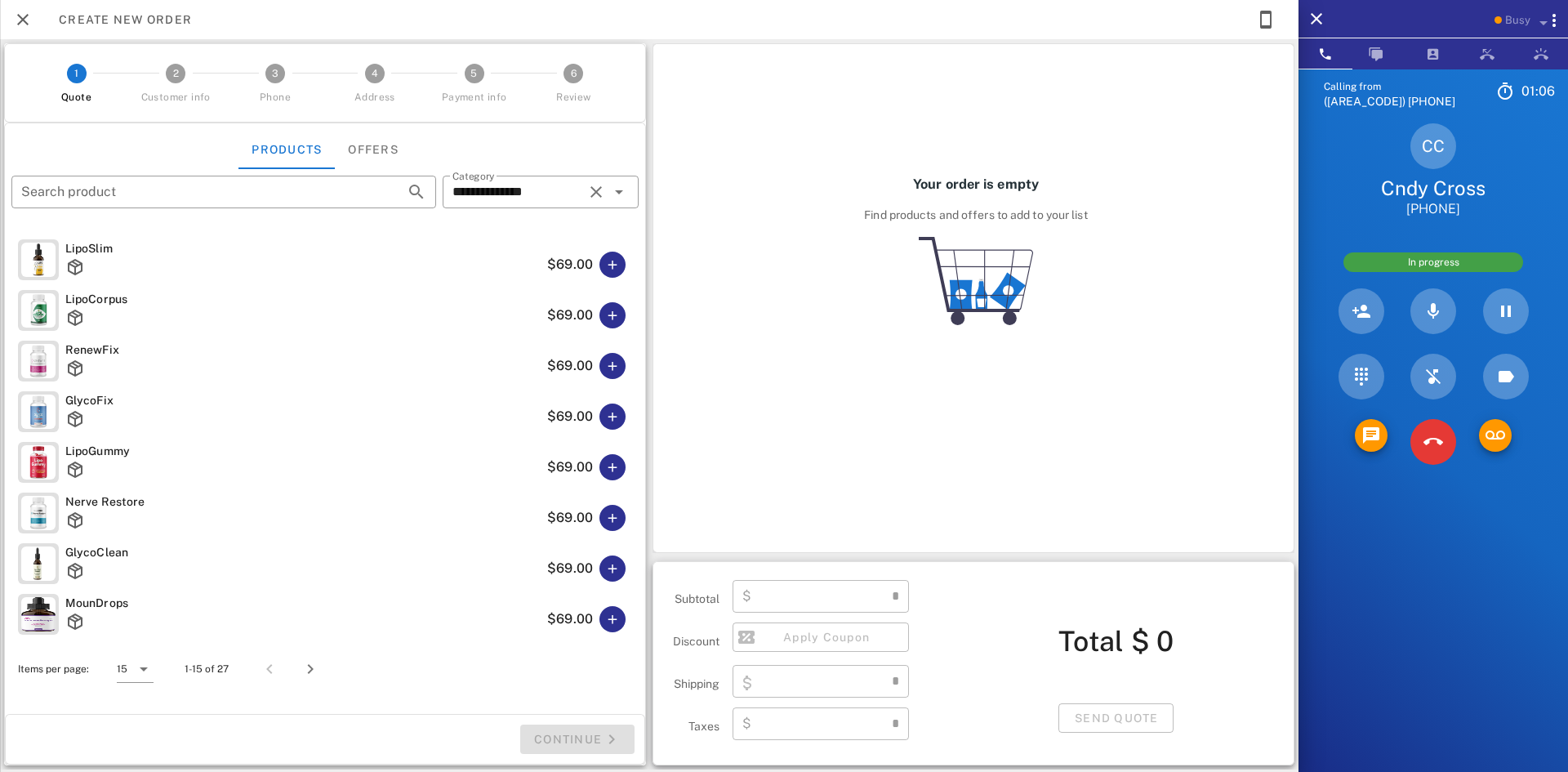 type on "****" 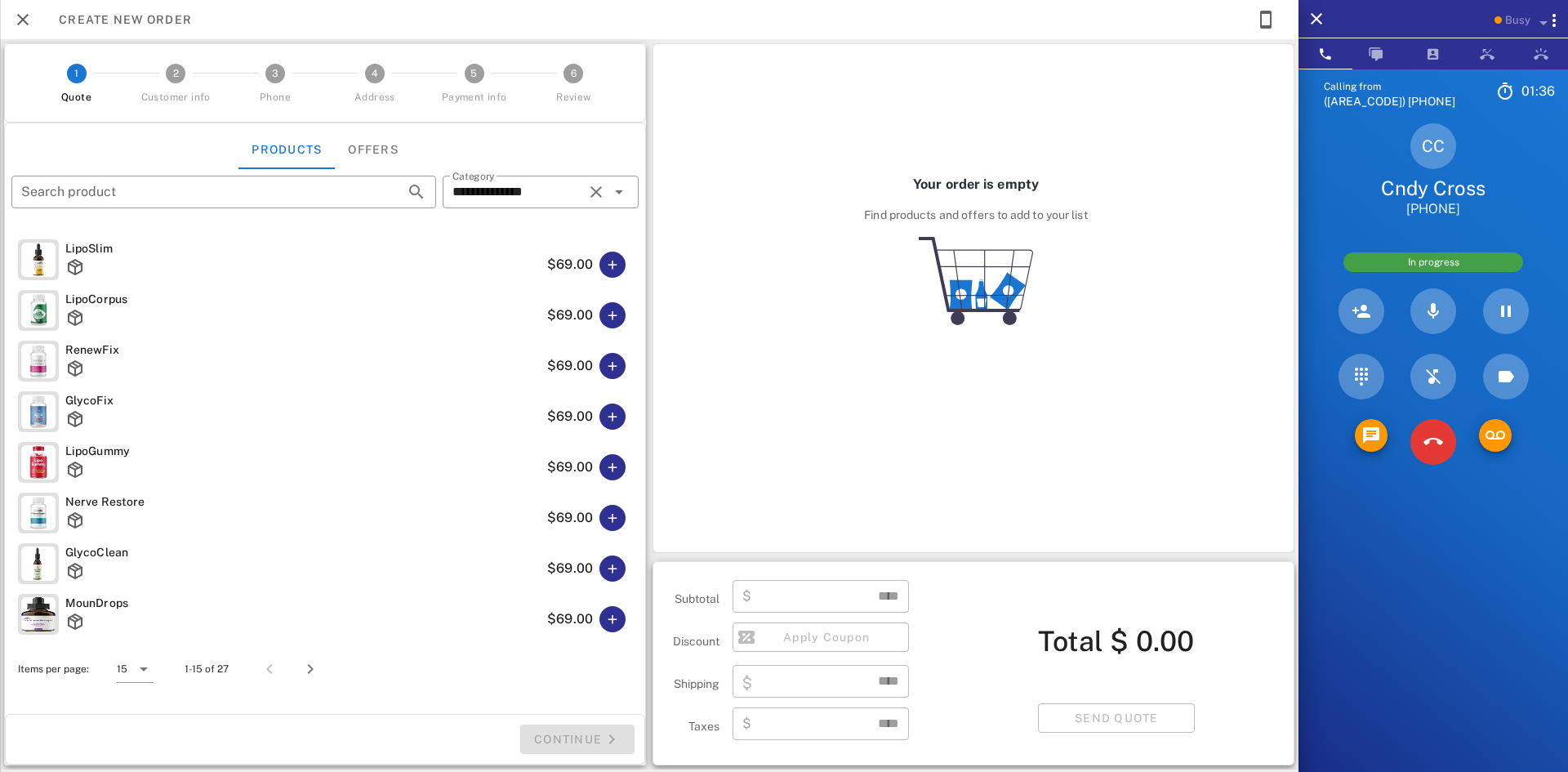 click at bounding box center [303, 368] 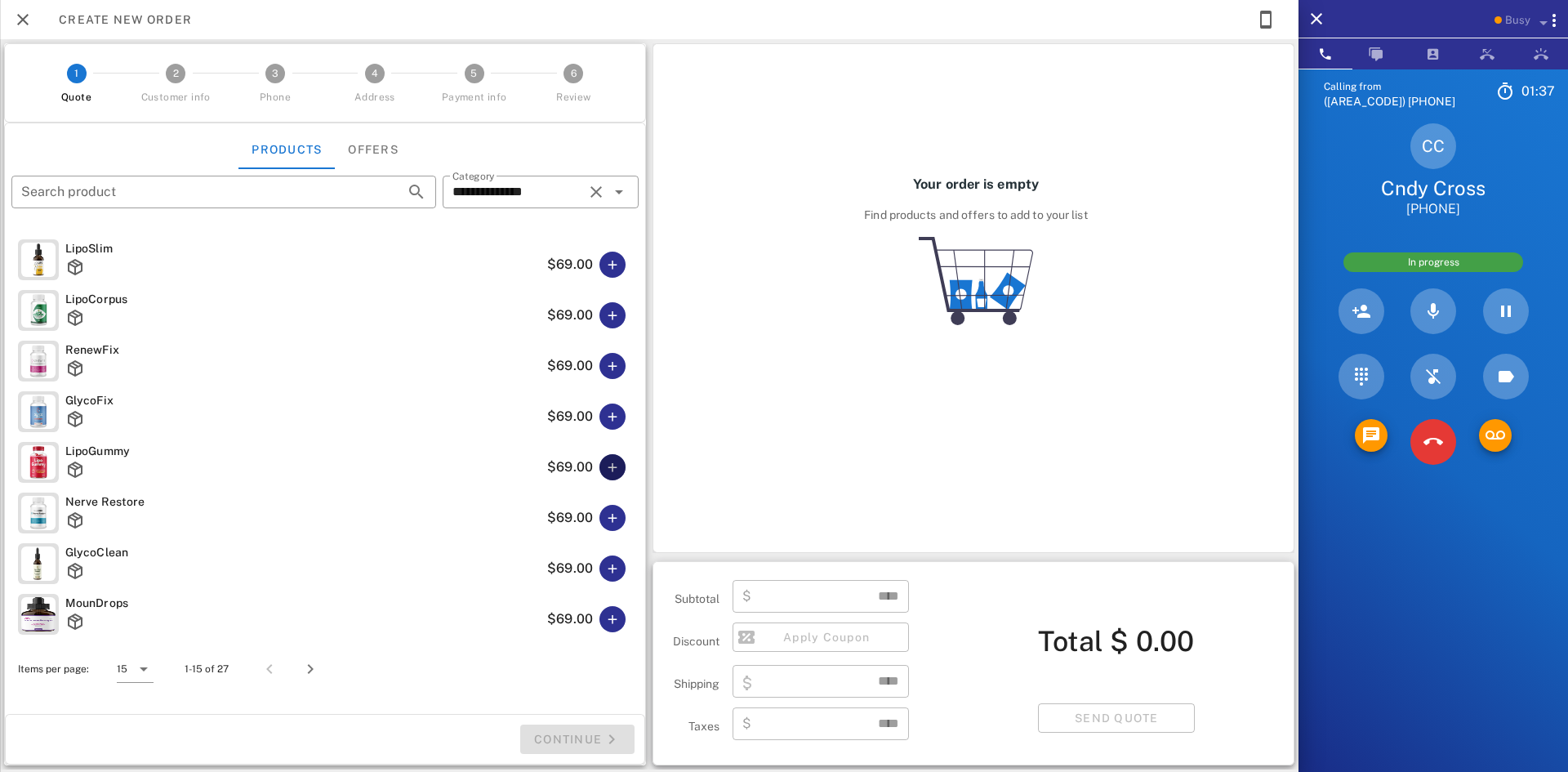 click at bounding box center [612, 467] 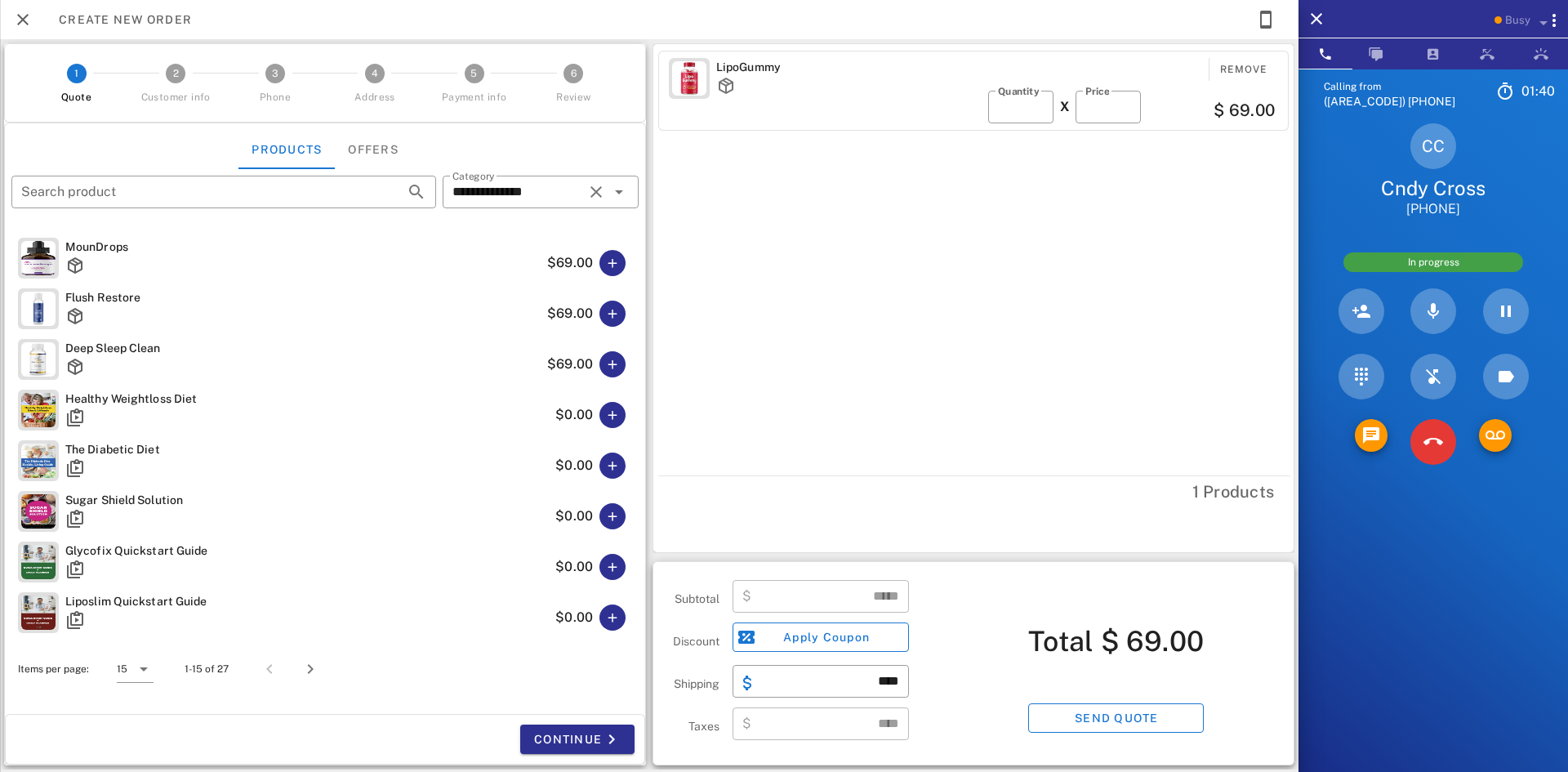 scroll, scrollTop: 364, scrollLeft: 0, axis: vertical 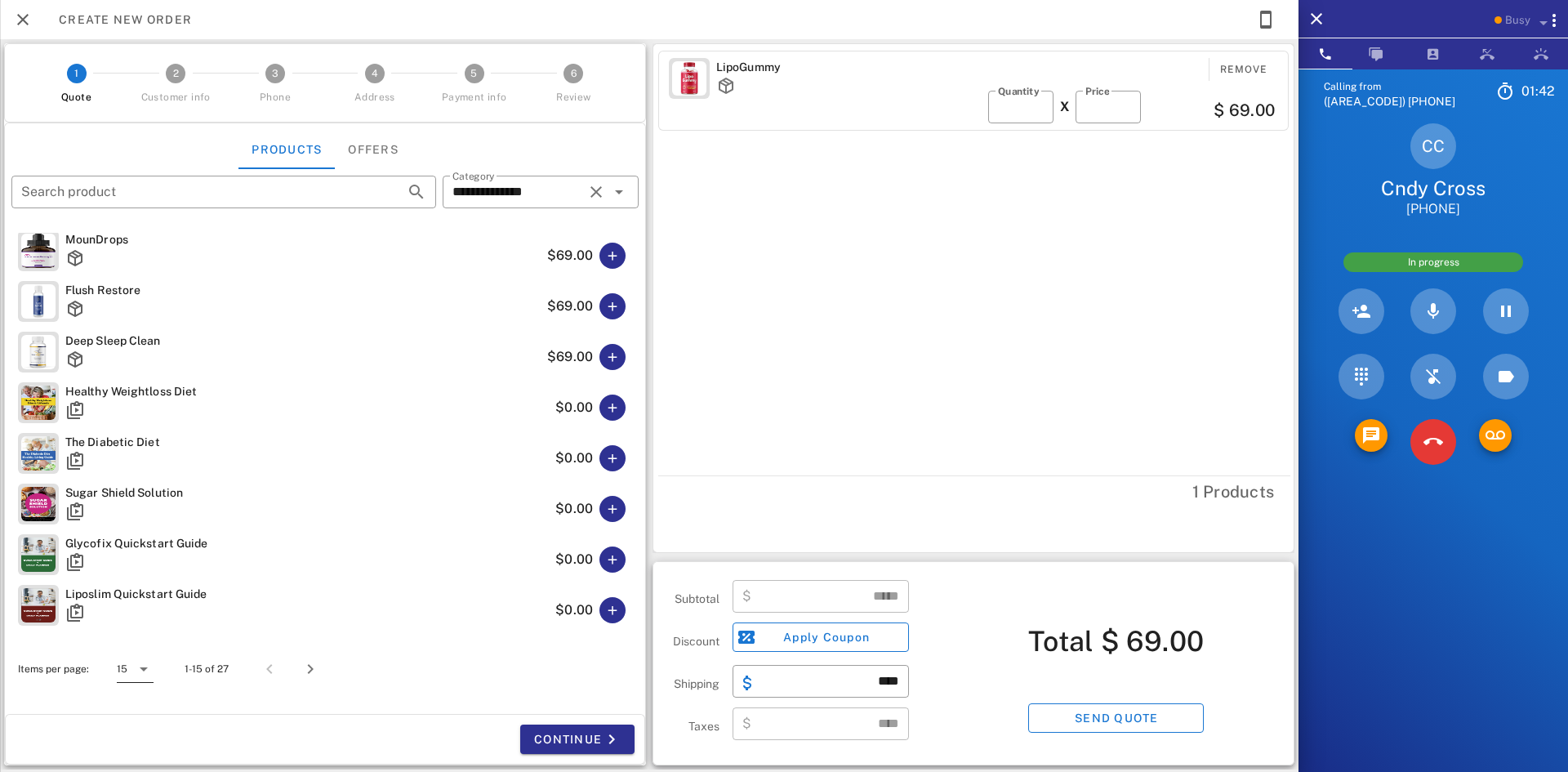 click at bounding box center [144, 669] 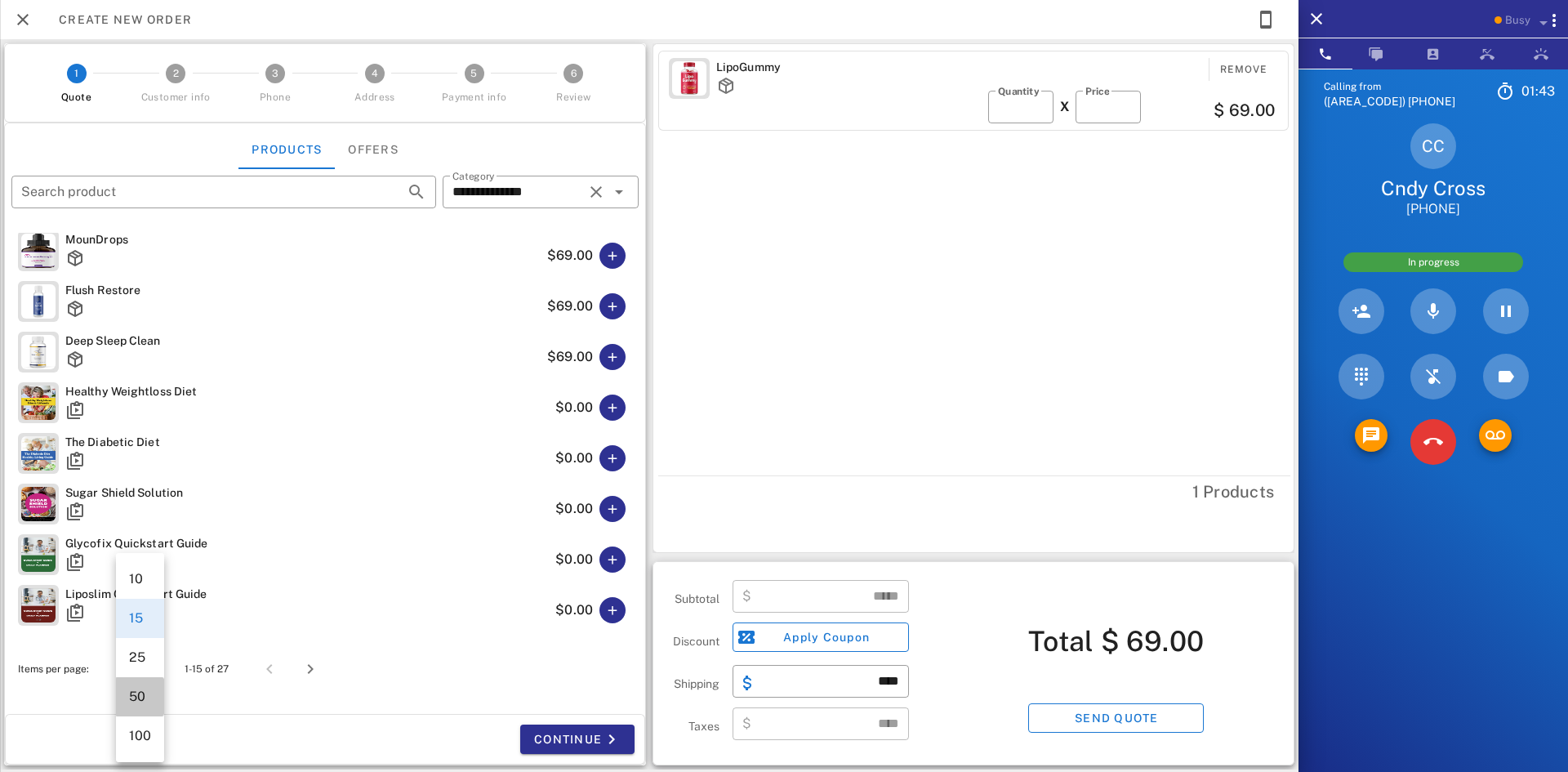 click on "50" at bounding box center [140, 696] 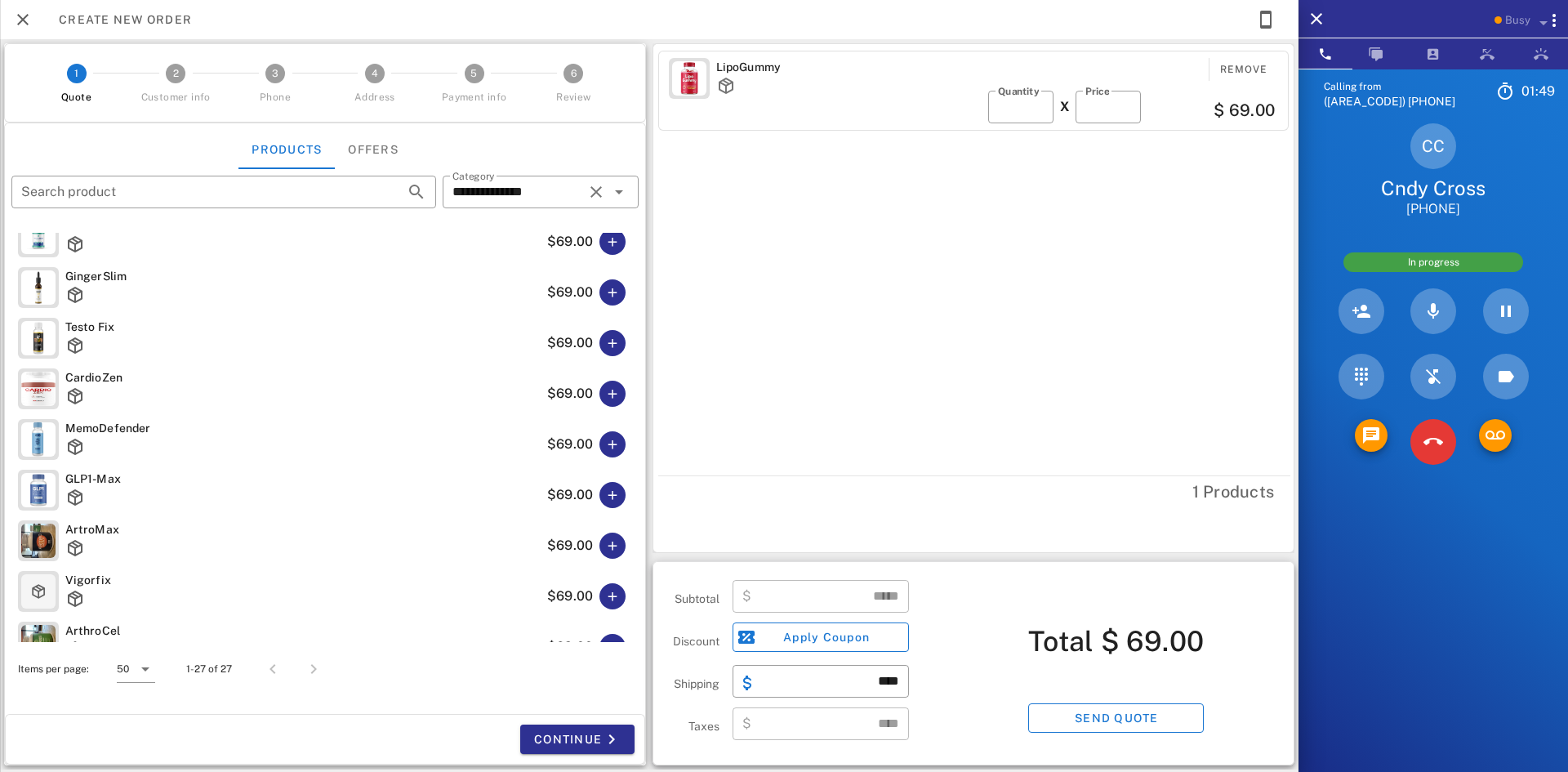 scroll, scrollTop: 817, scrollLeft: 0, axis: vertical 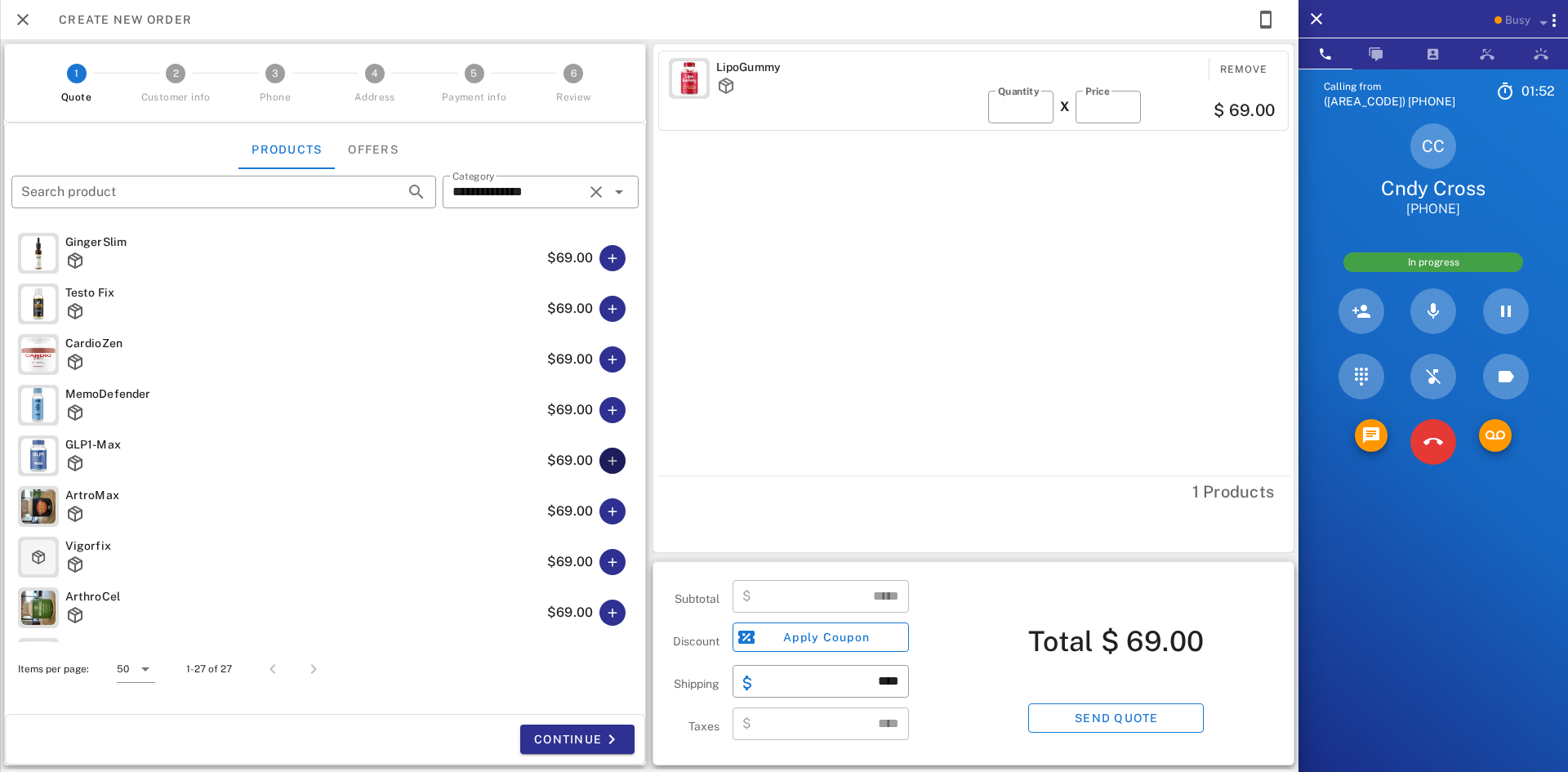 click at bounding box center (612, 461) 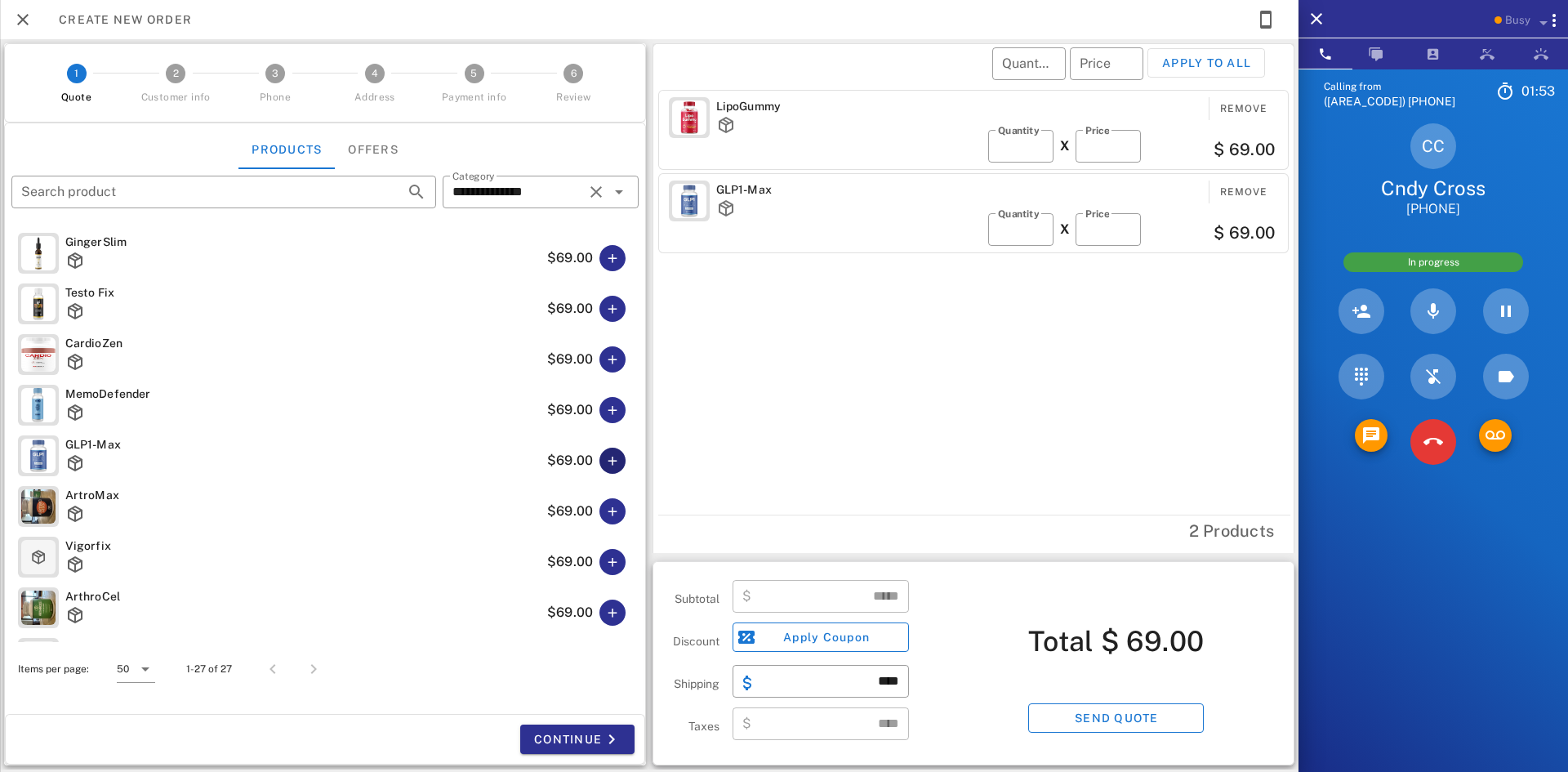 type on "******" 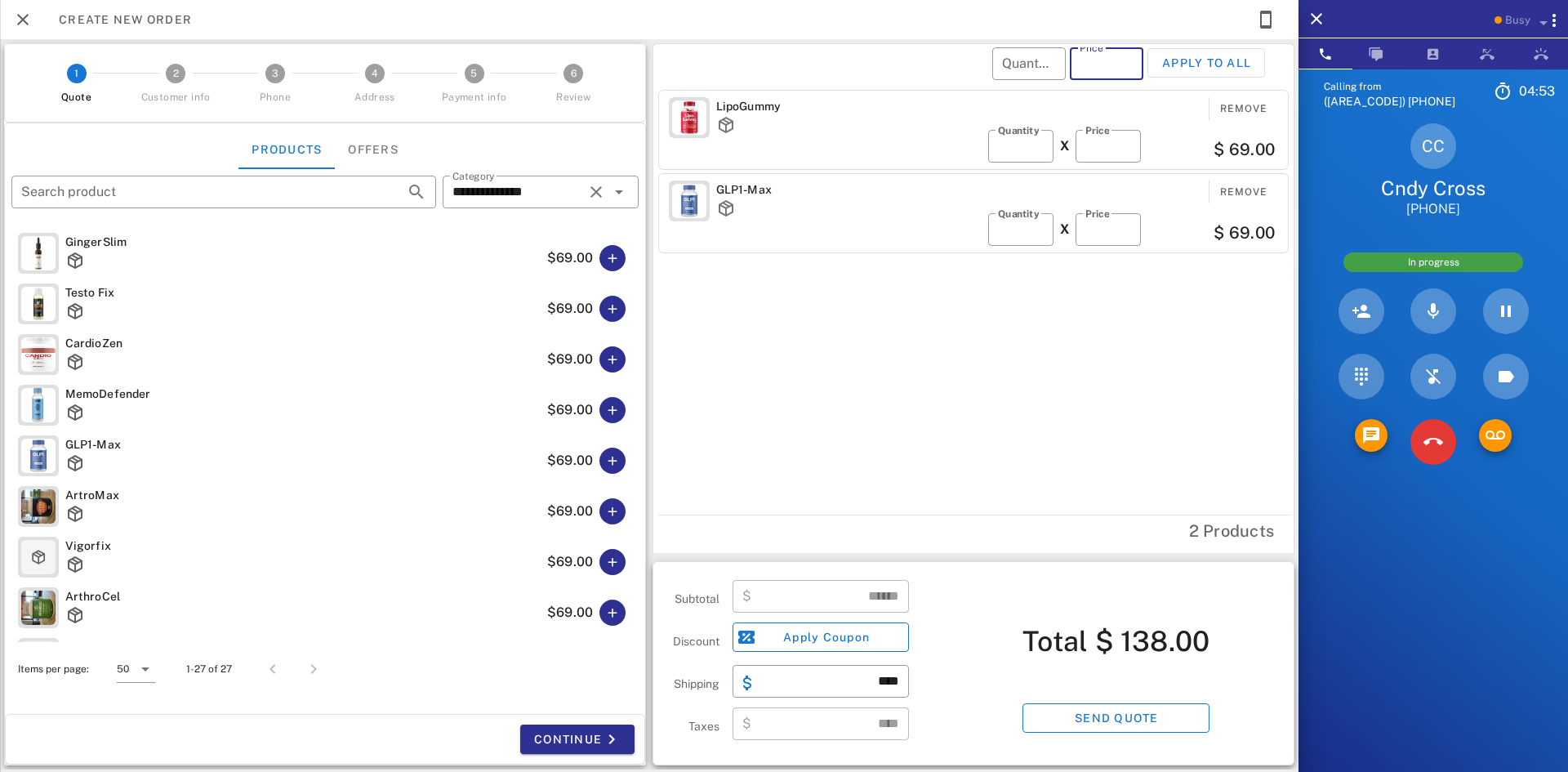 click on "Price" at bounding box center [1107, 64] 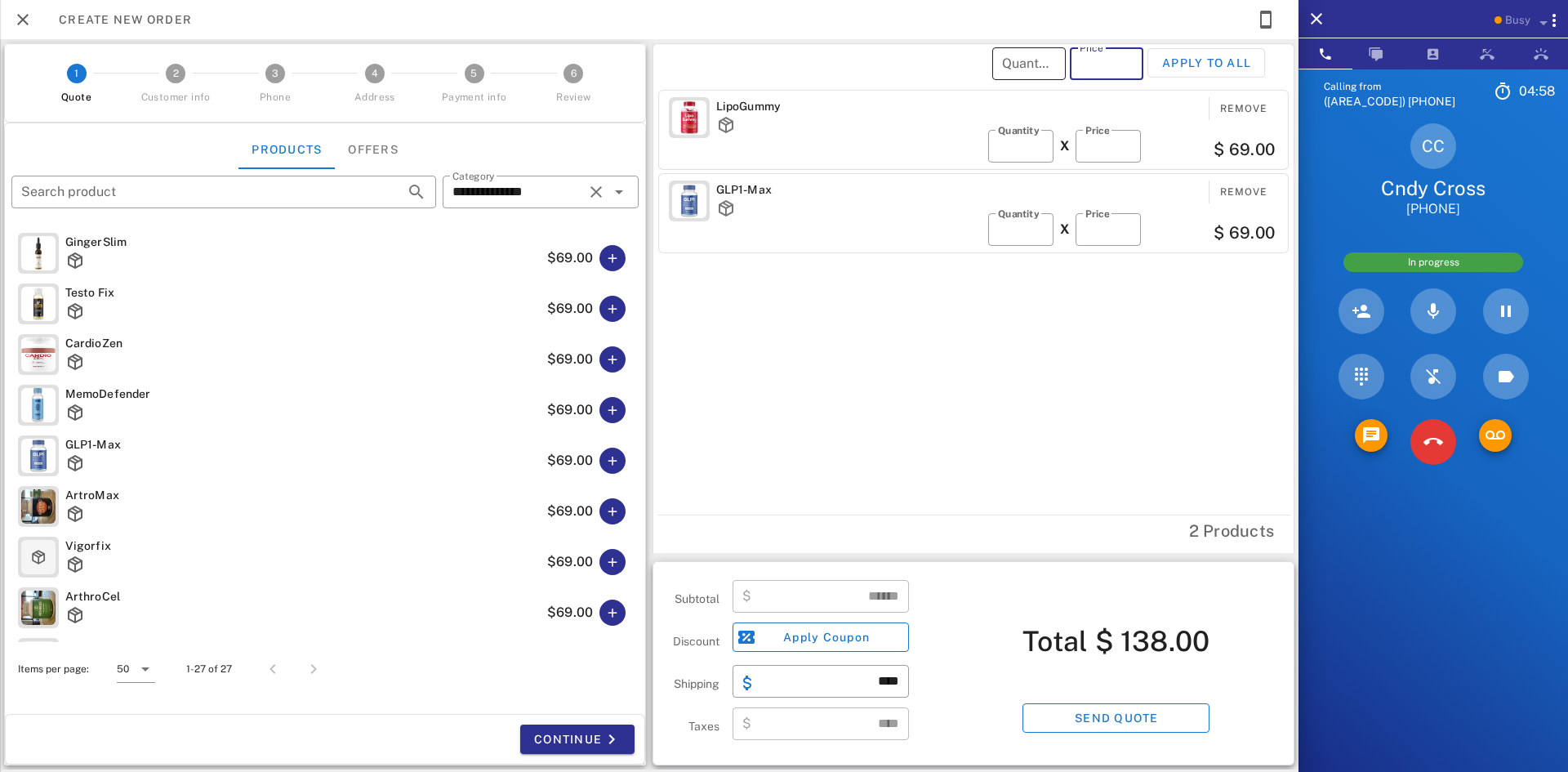 type on "**" 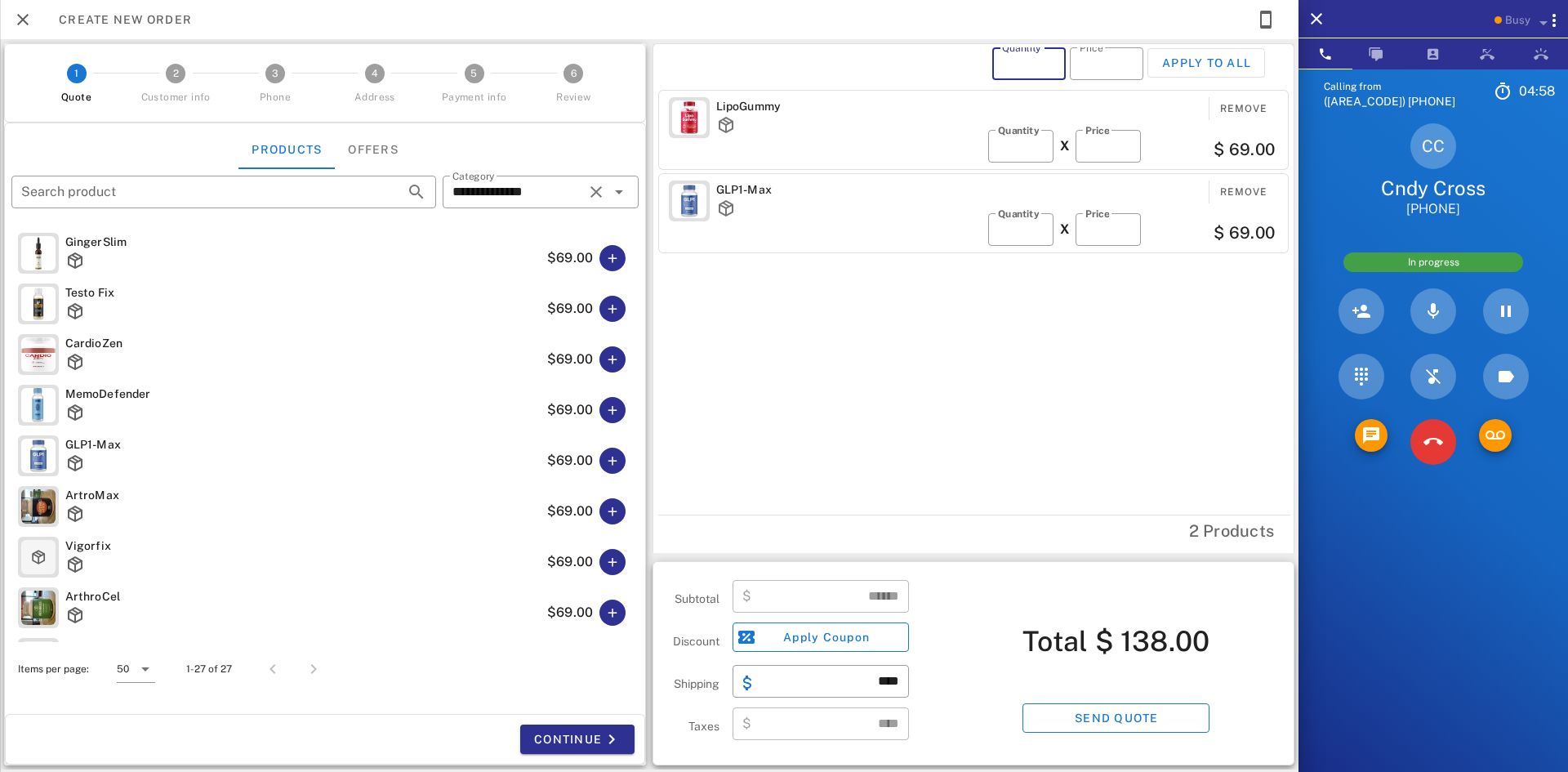 click on "Quantity" at bounding box center [1029, 64] 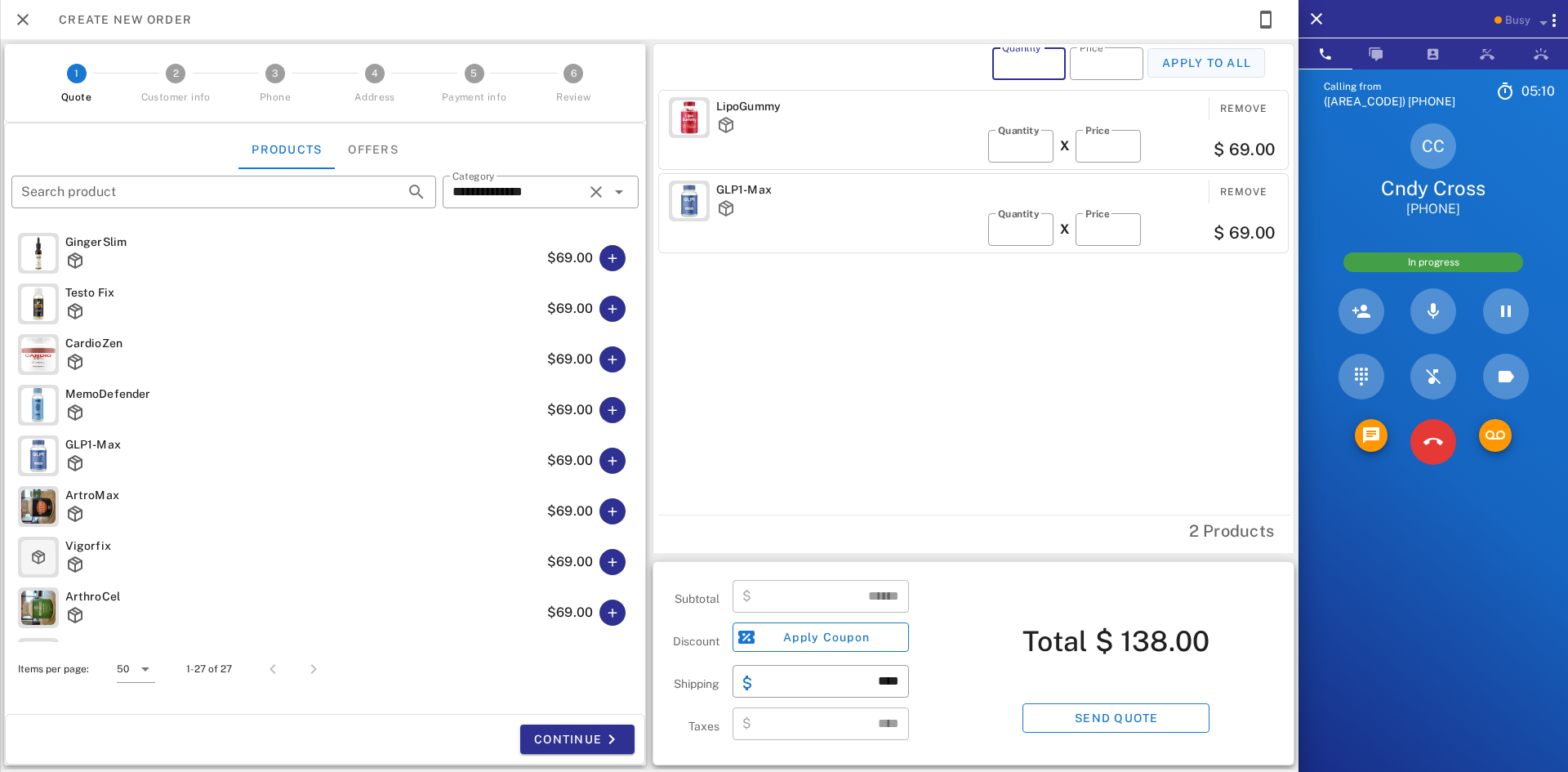 type on "*" 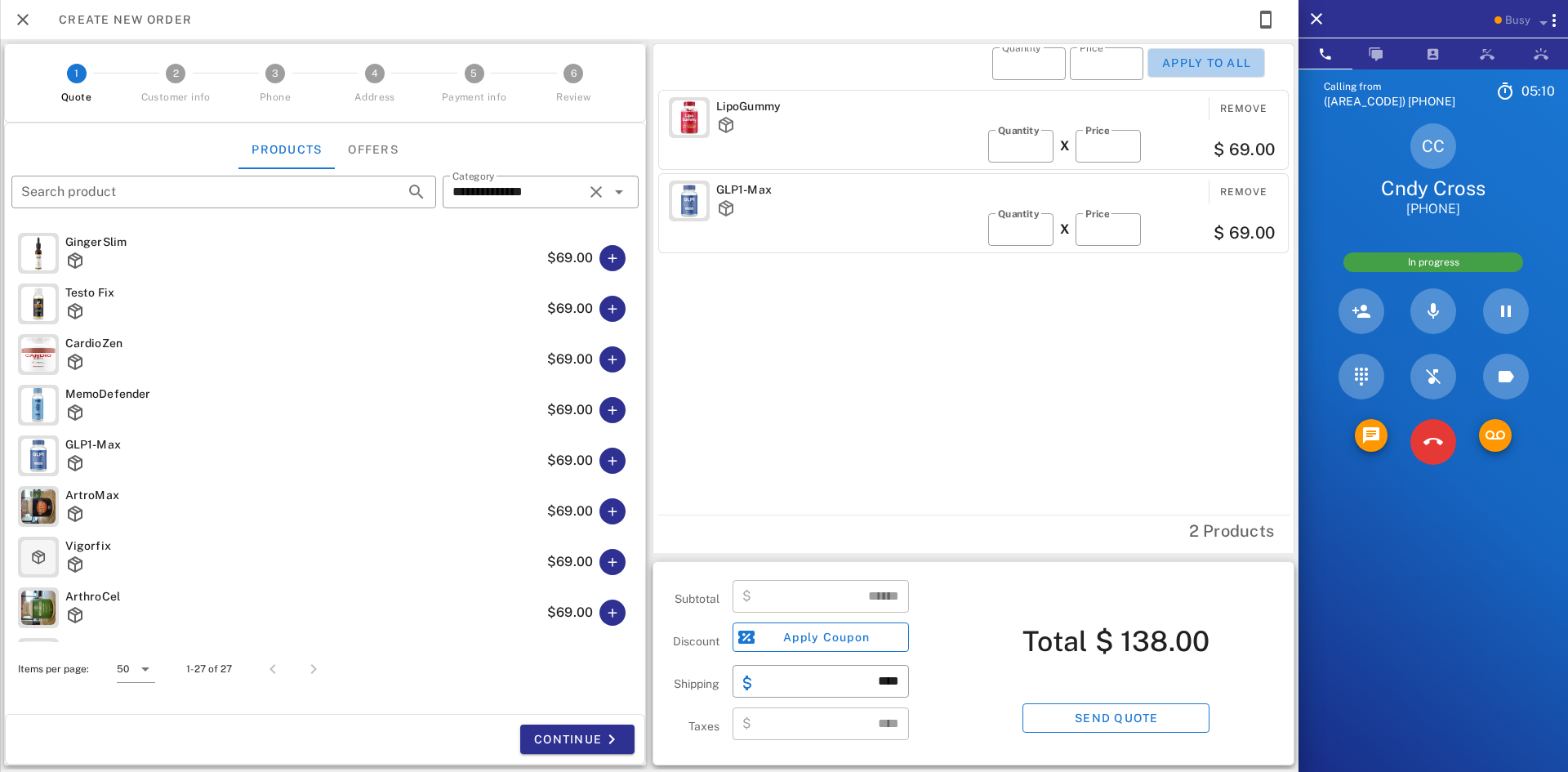 click on "Apply to all" at bounding box center (1206, 63) 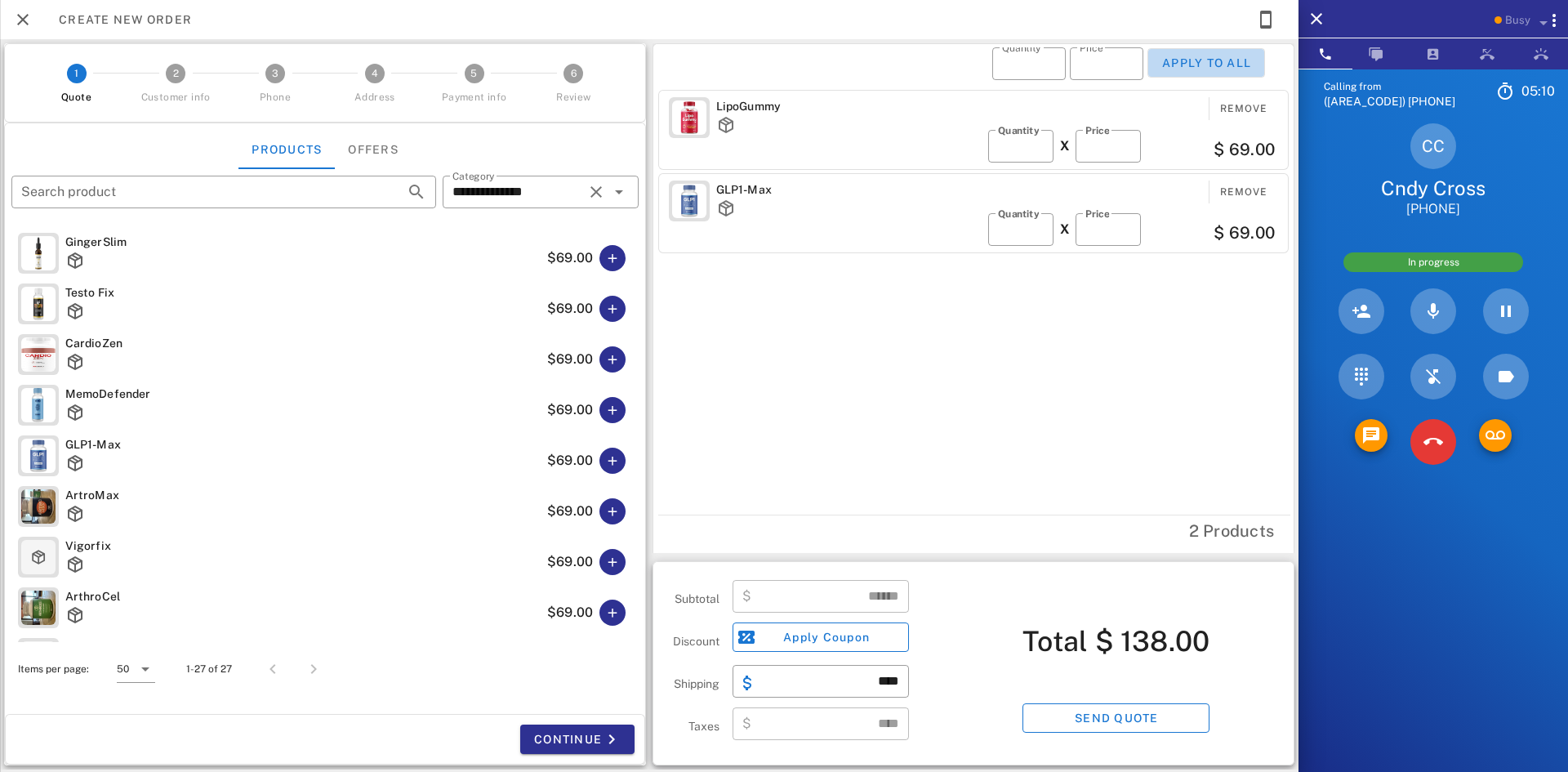 type on "*" 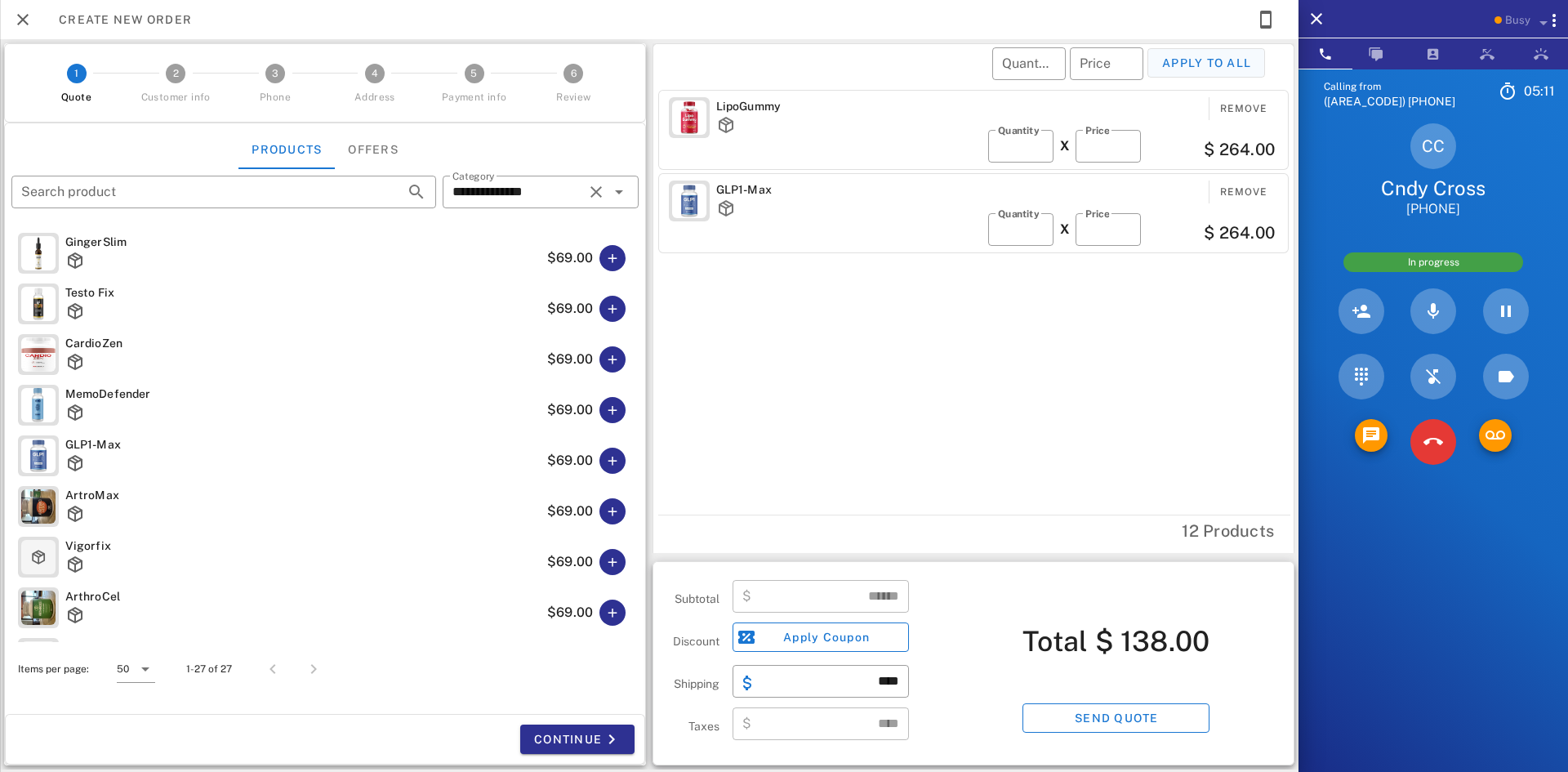 type on "******" 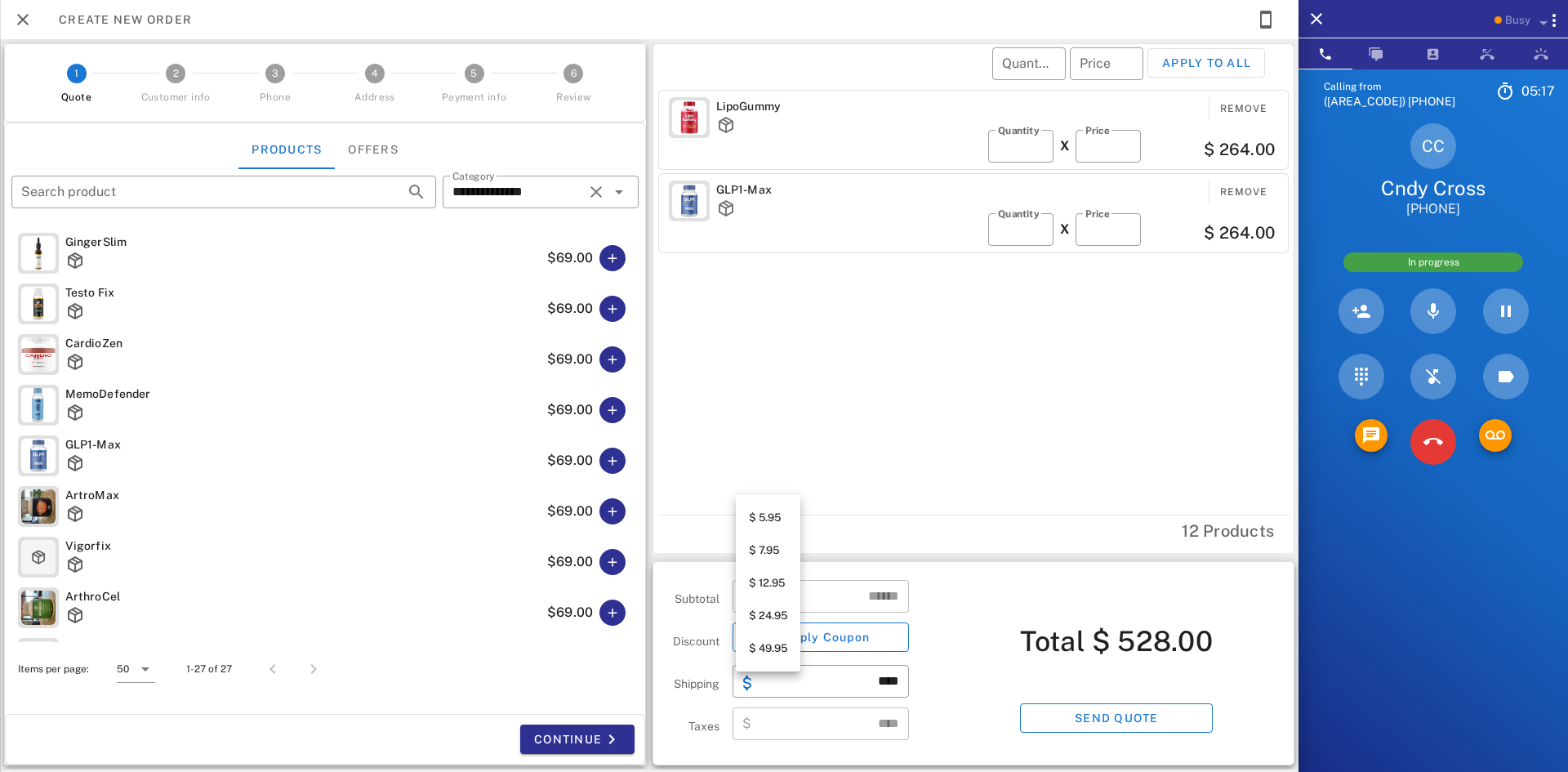 click on "$ 24.95" at bounding box center [768, 616] 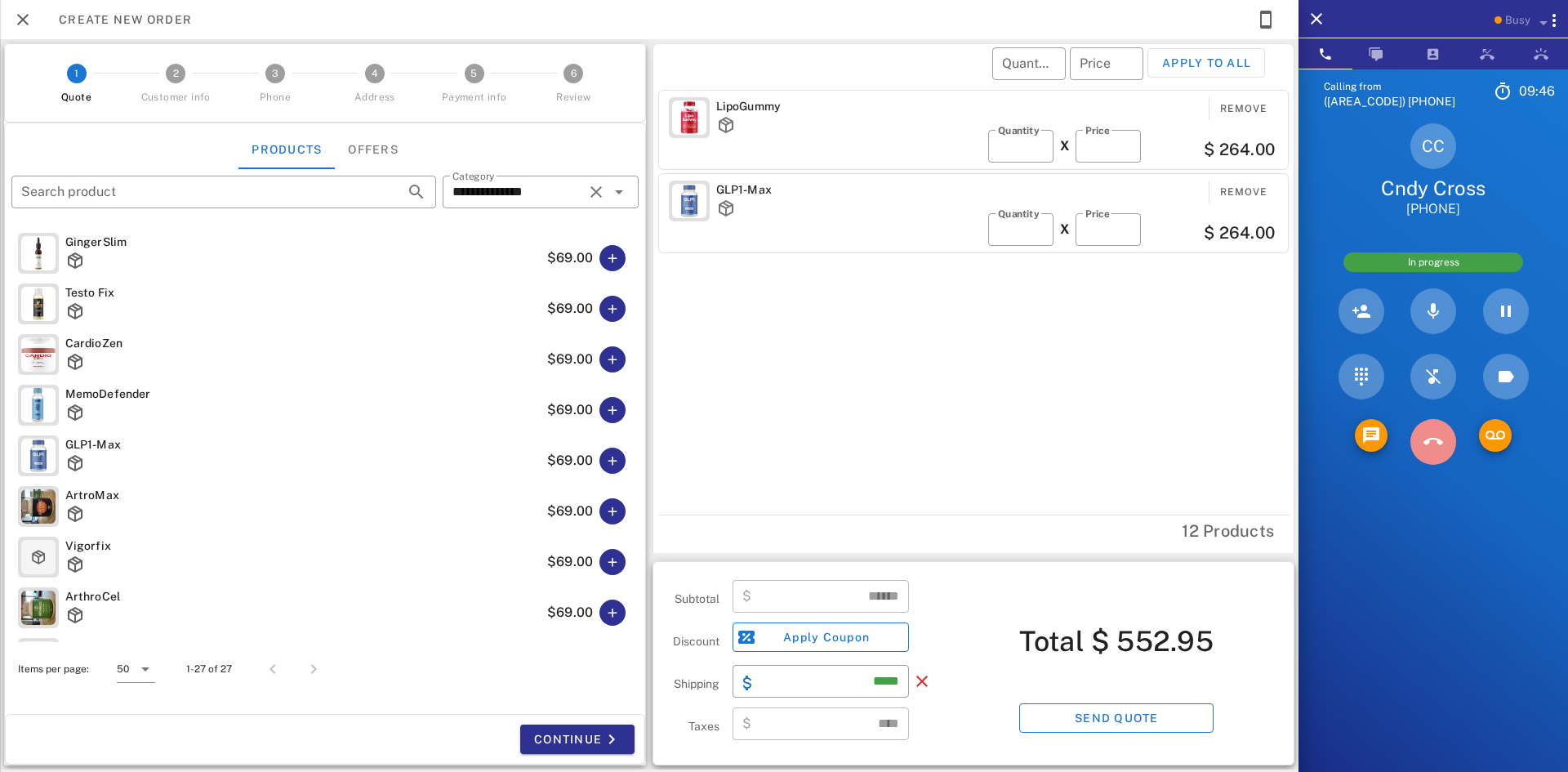click at bounding box center (1433, 442) 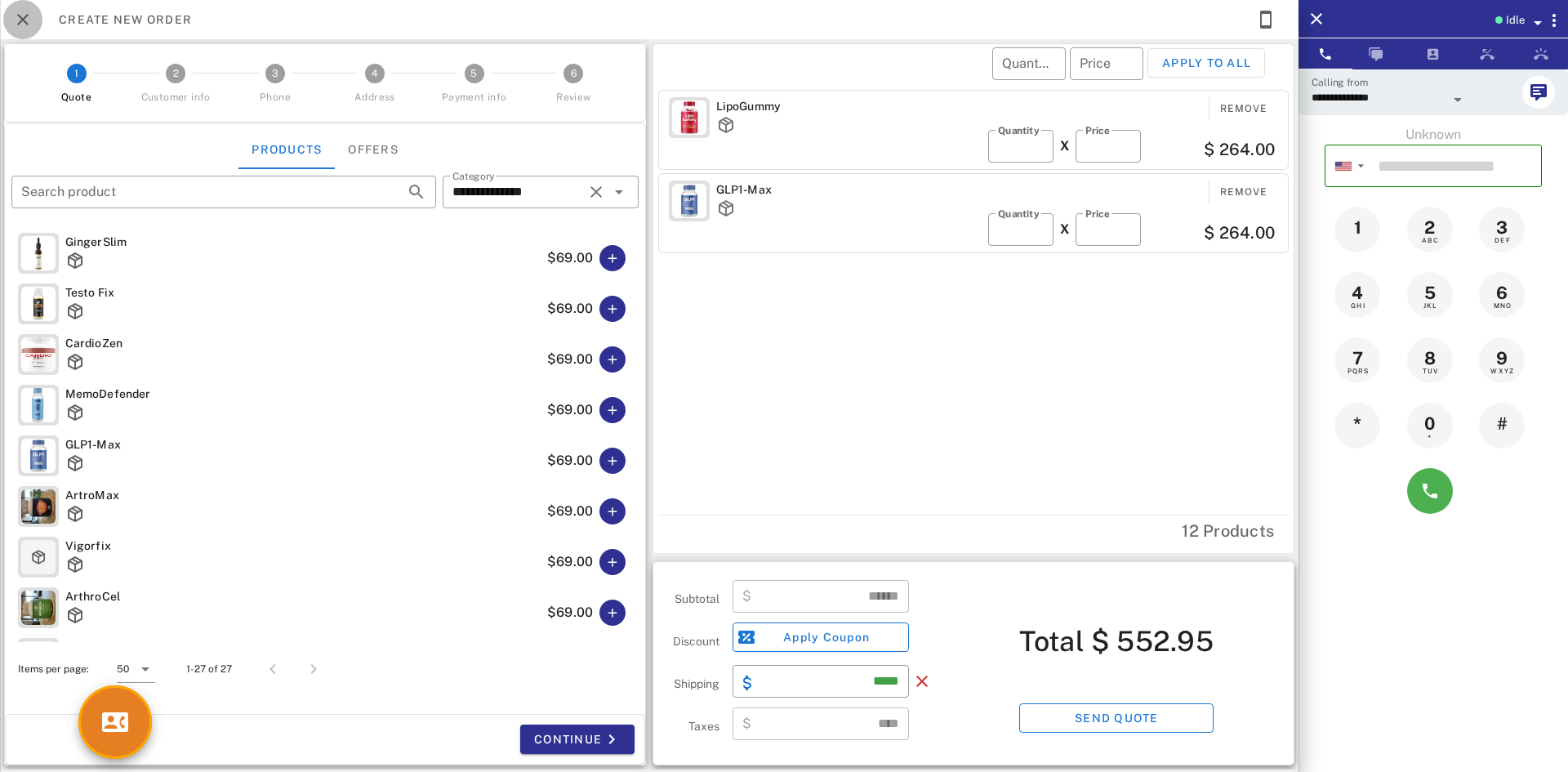 click at bounding box center [23, 20] 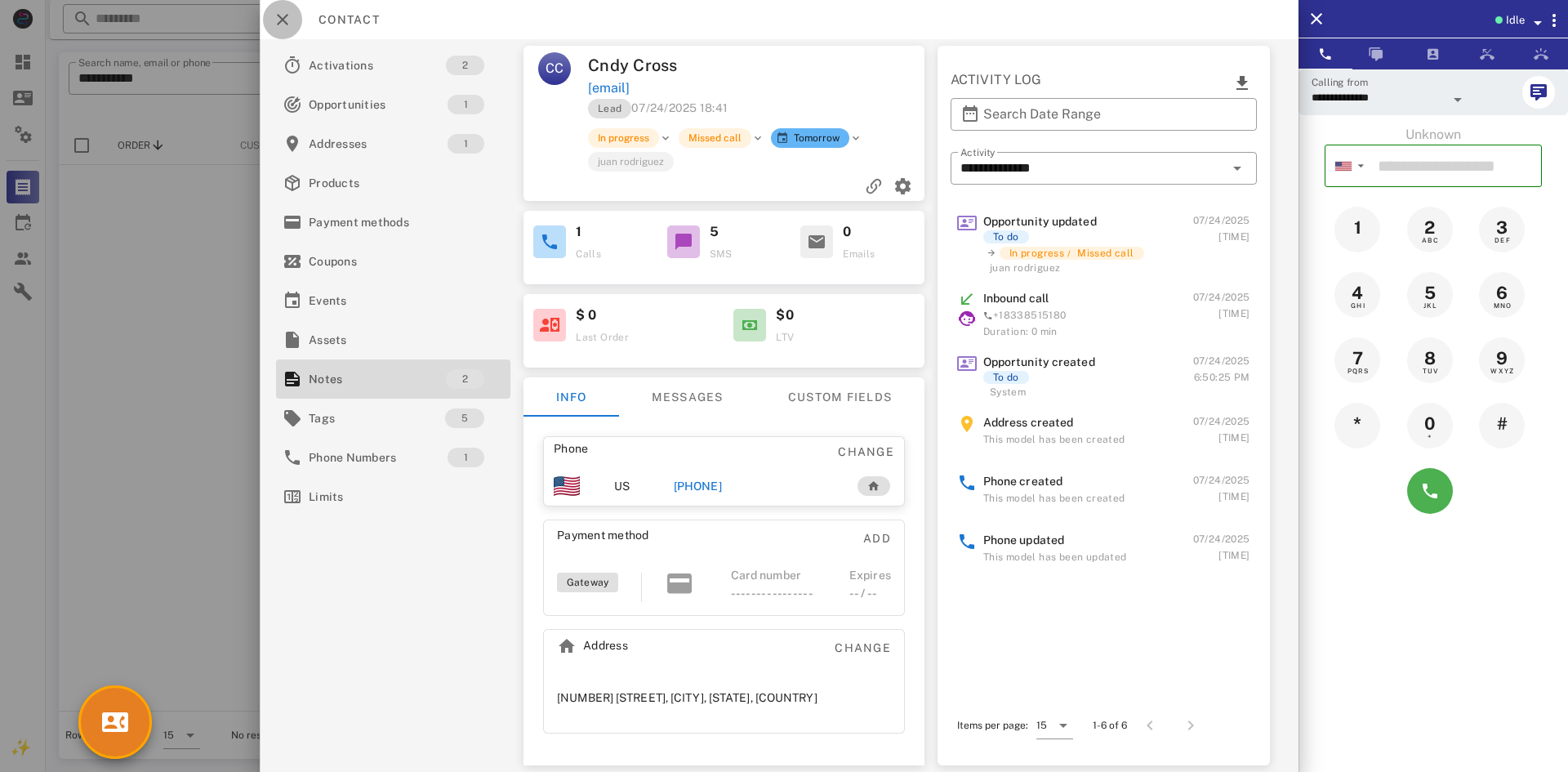 click at bounding box center (283, 20) 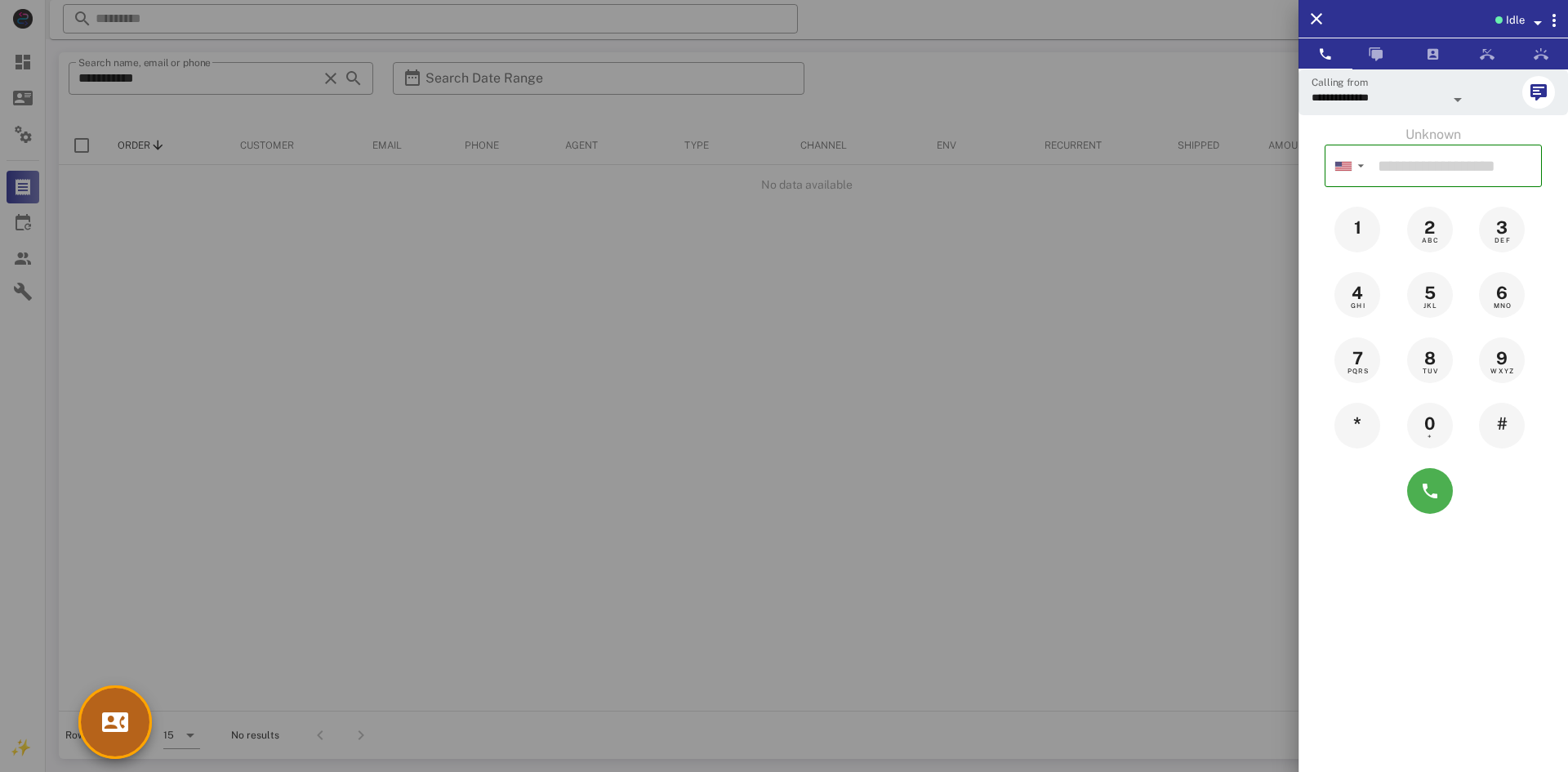 click at bounding box center (115, 722) 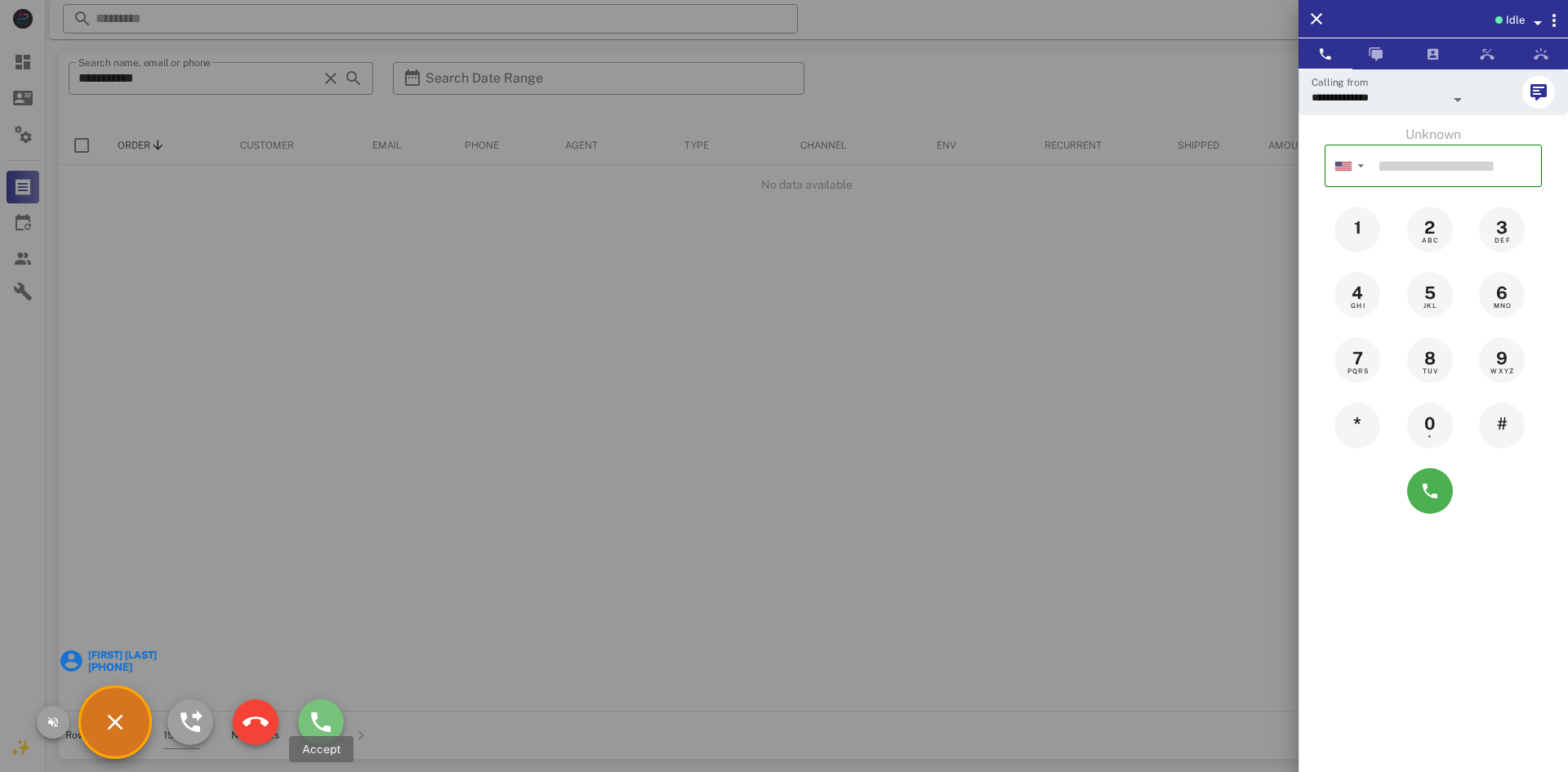 click at bounding box center [321, 722] 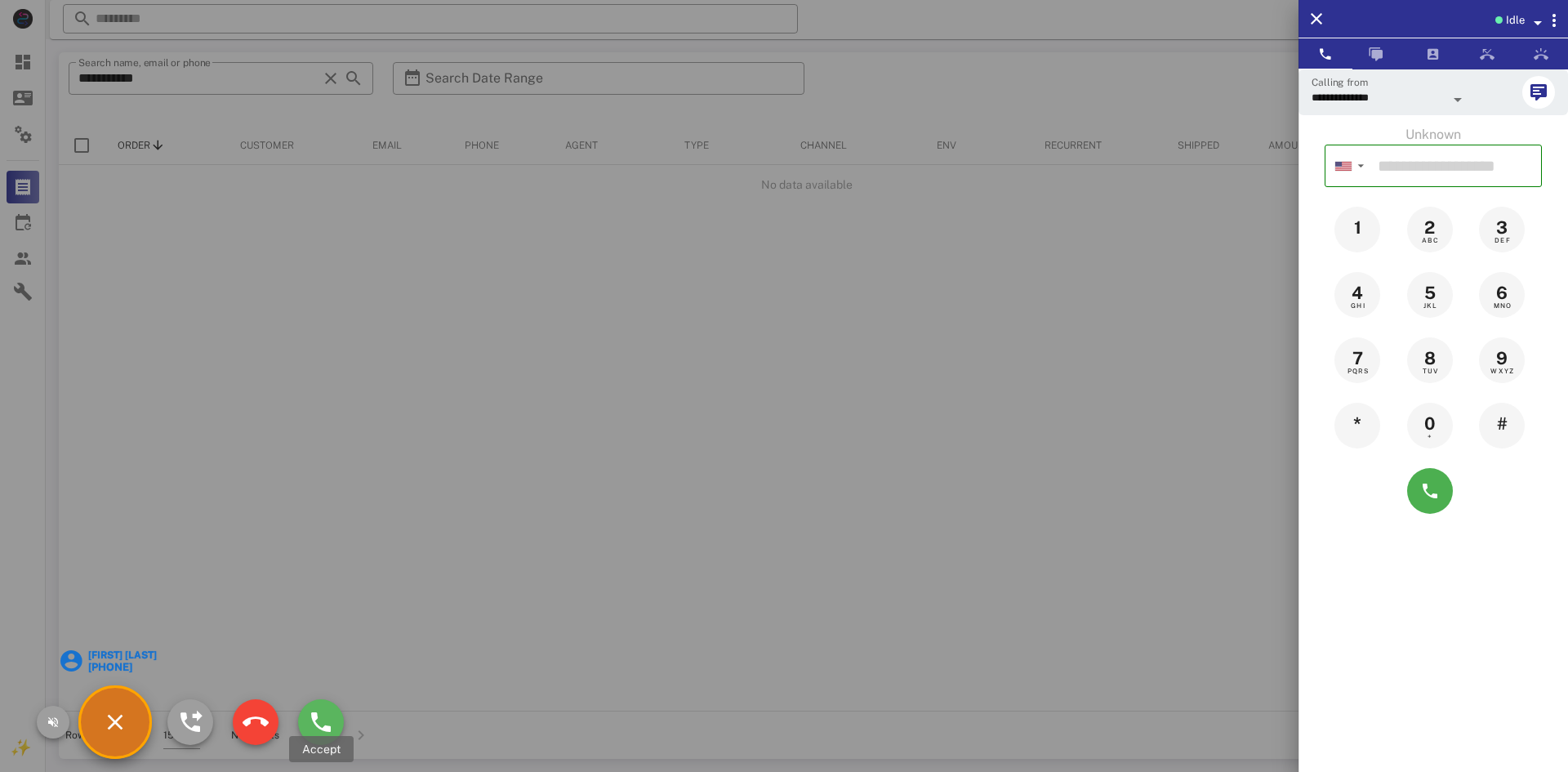 type on "**********" 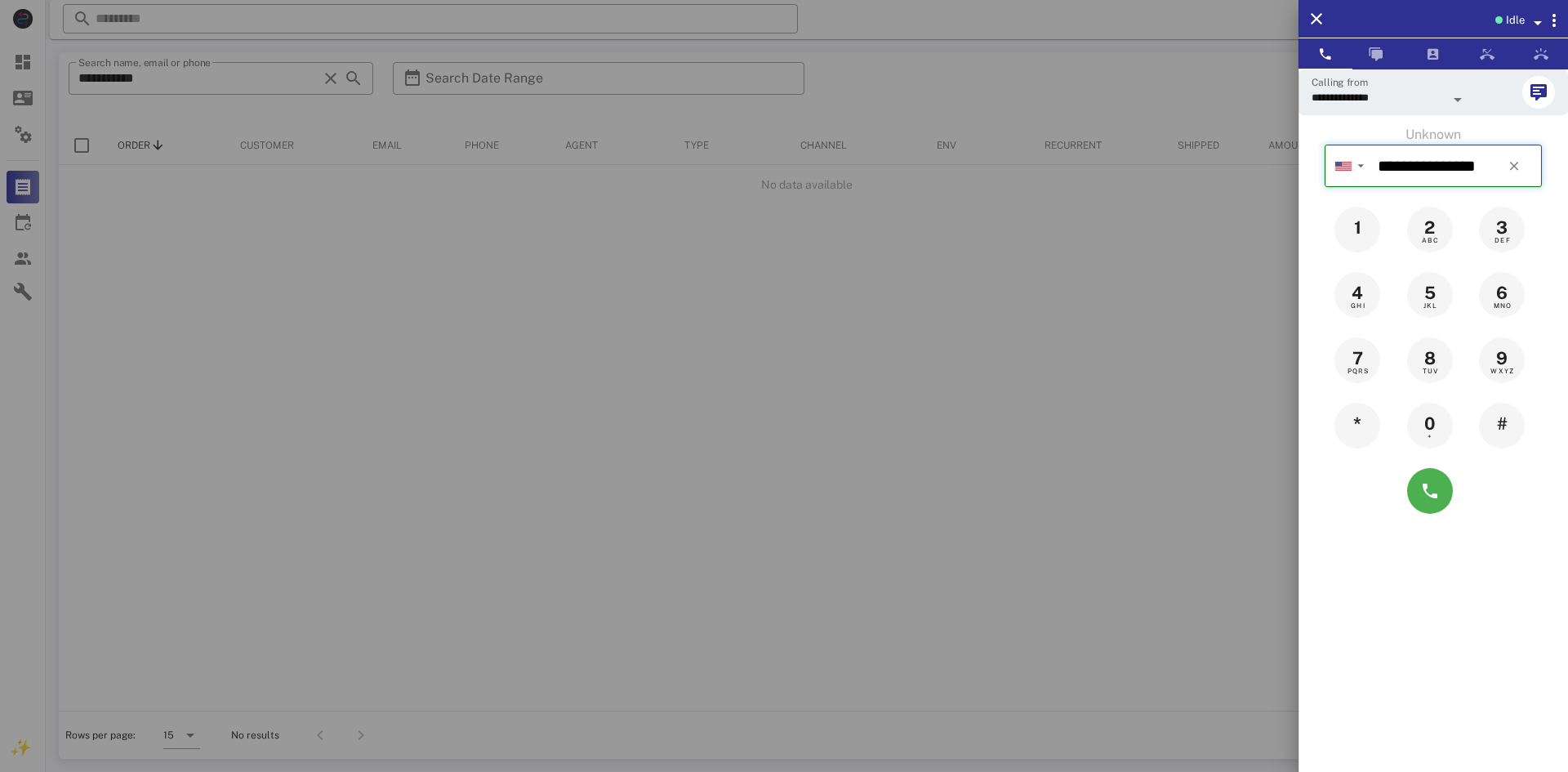 type 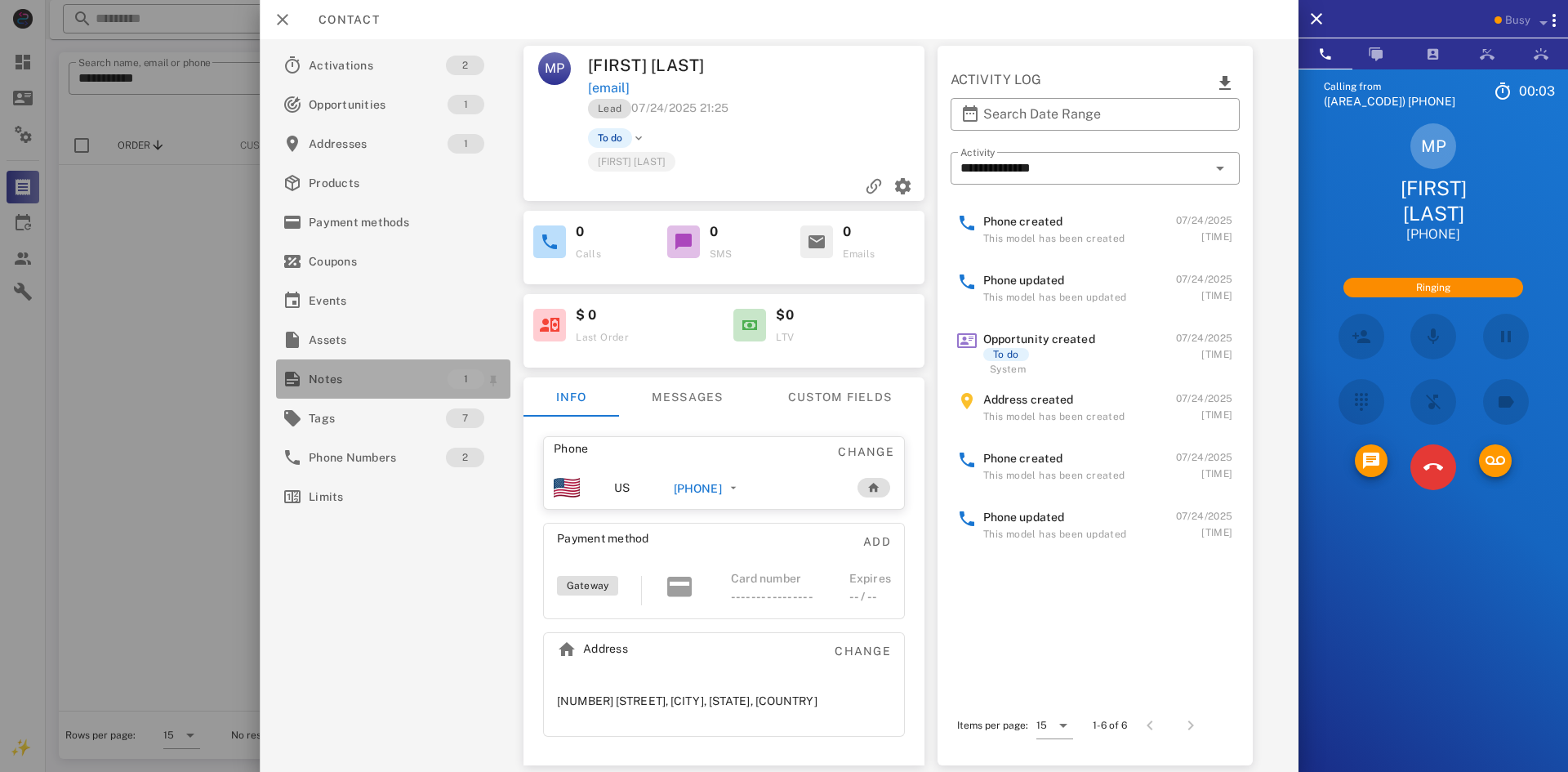 click on "Notes" at bounding box center (378, 379) 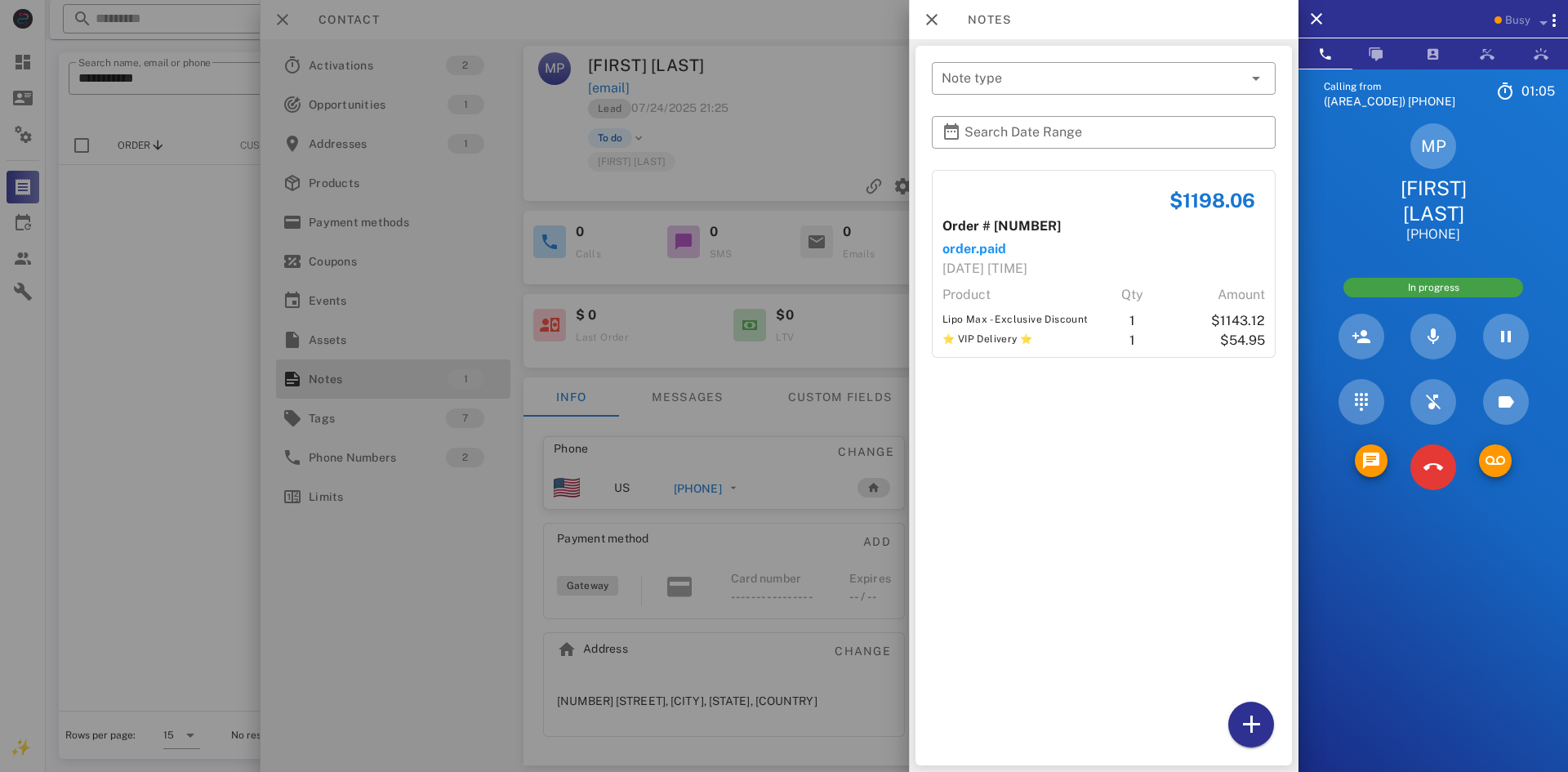 click at bounding box center [784, 386] 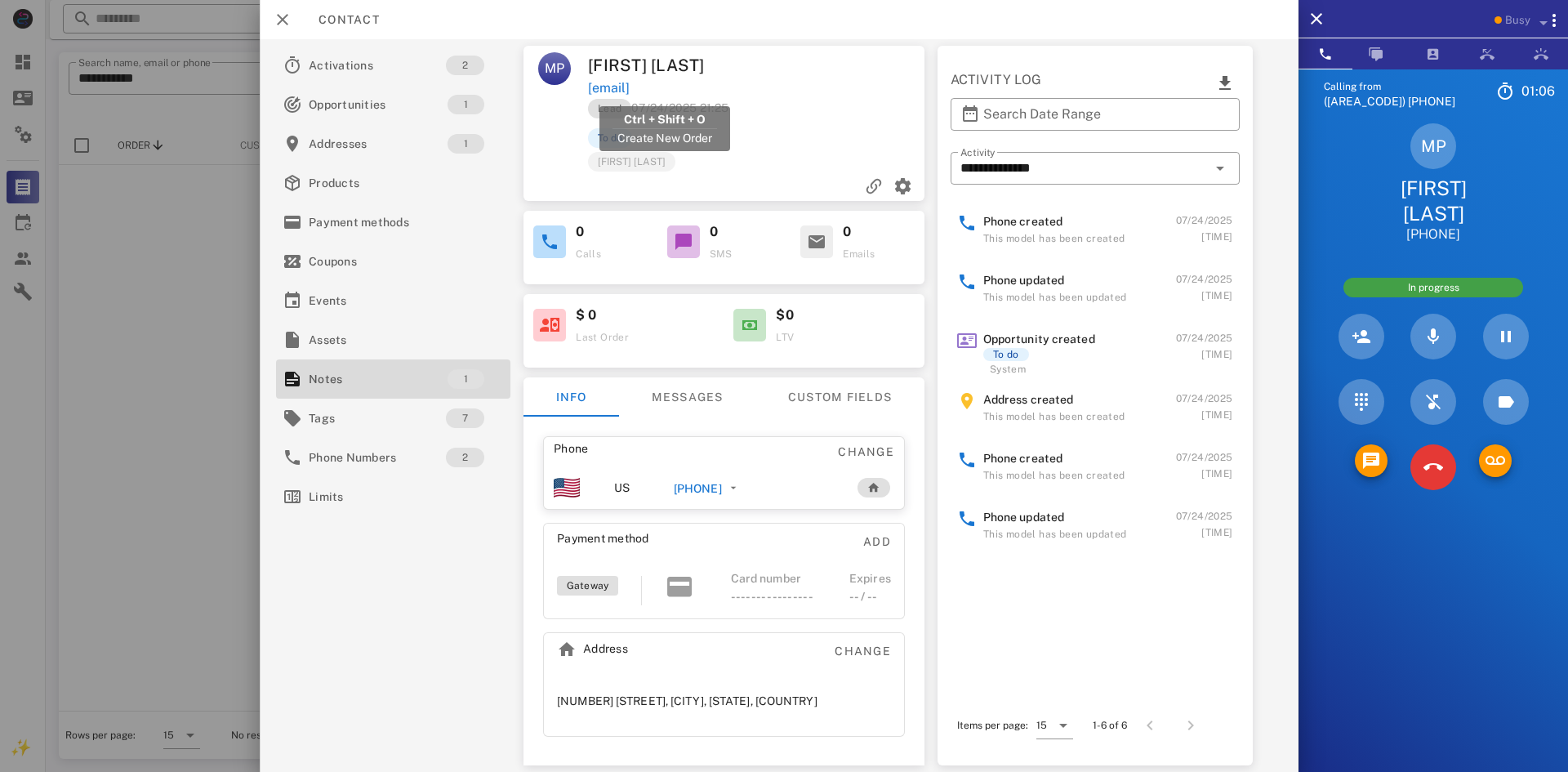 click on "suepowellorl@yahoo.com" at bounding box center (608, 88) 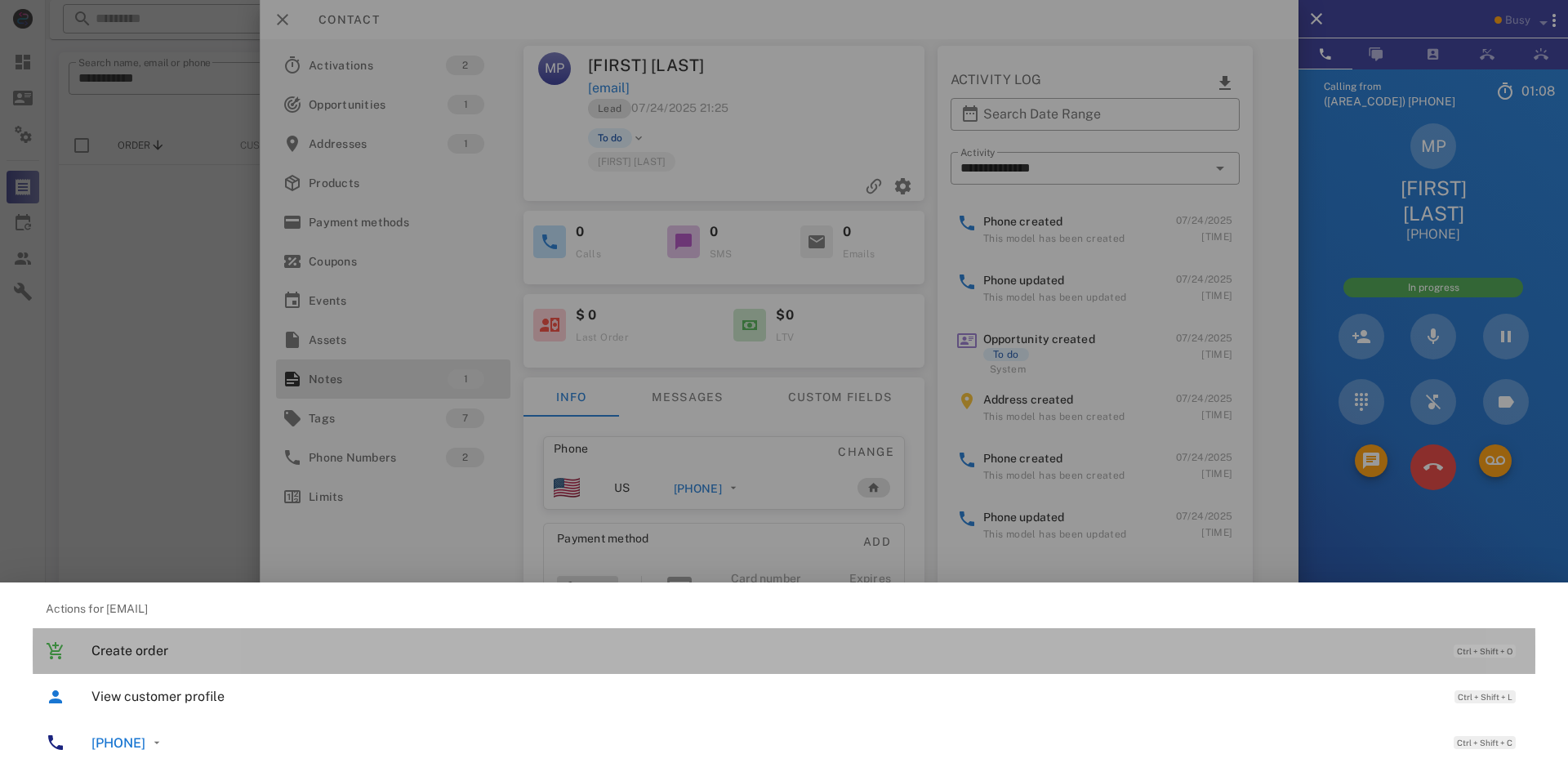 click on "Create order" at bounding box center (764, 650) 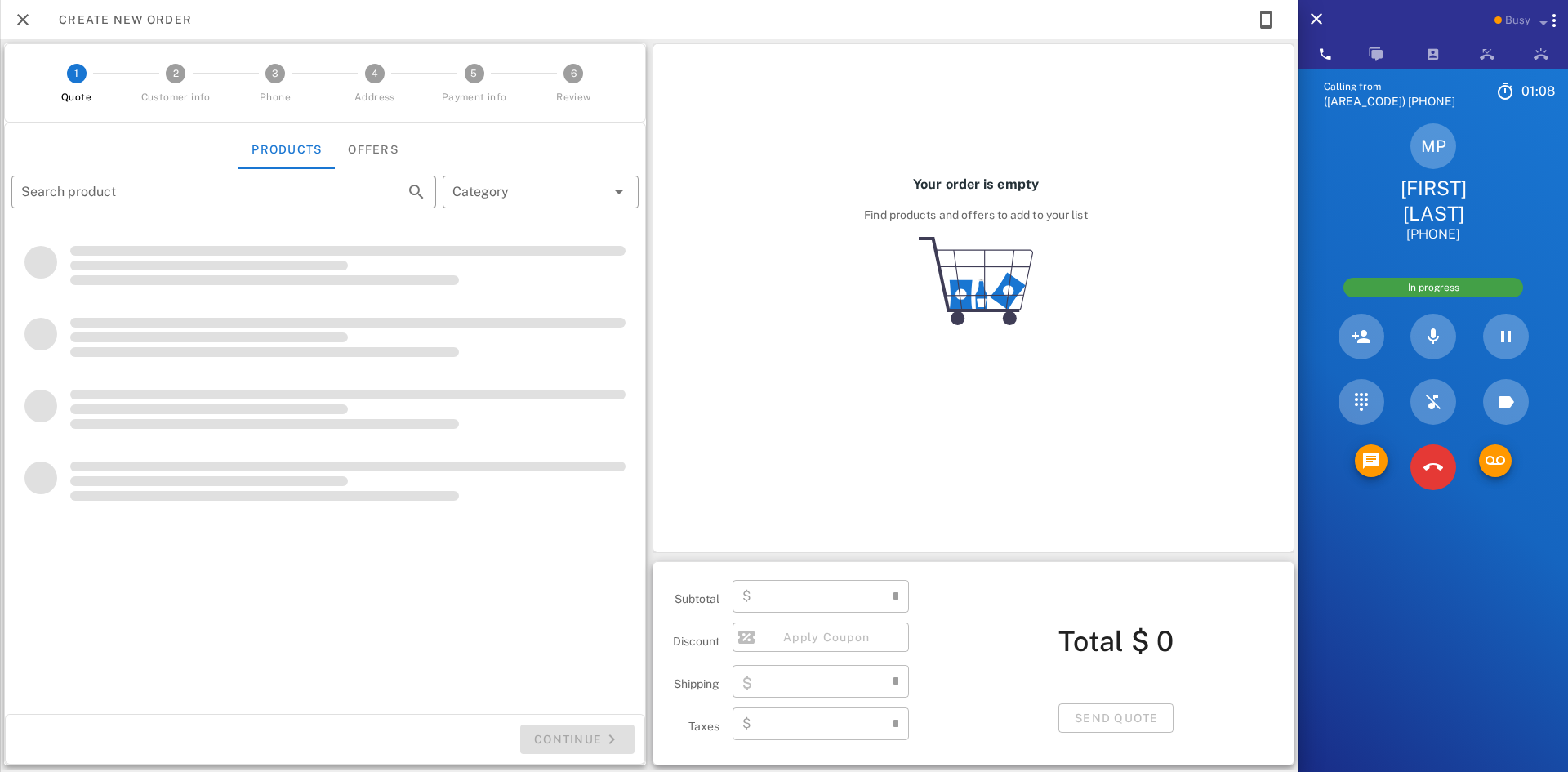 type on "**********" 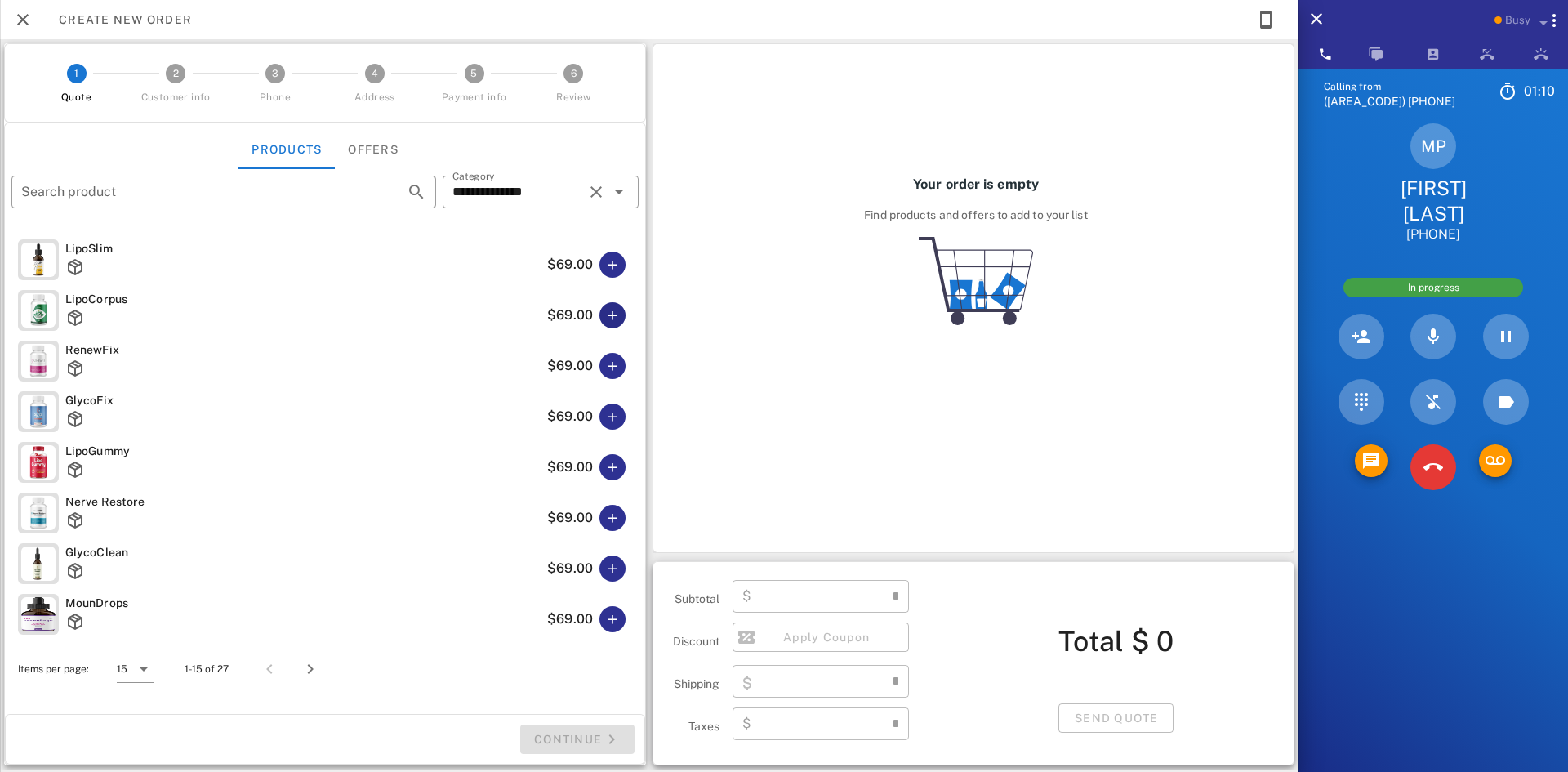 type on "****" 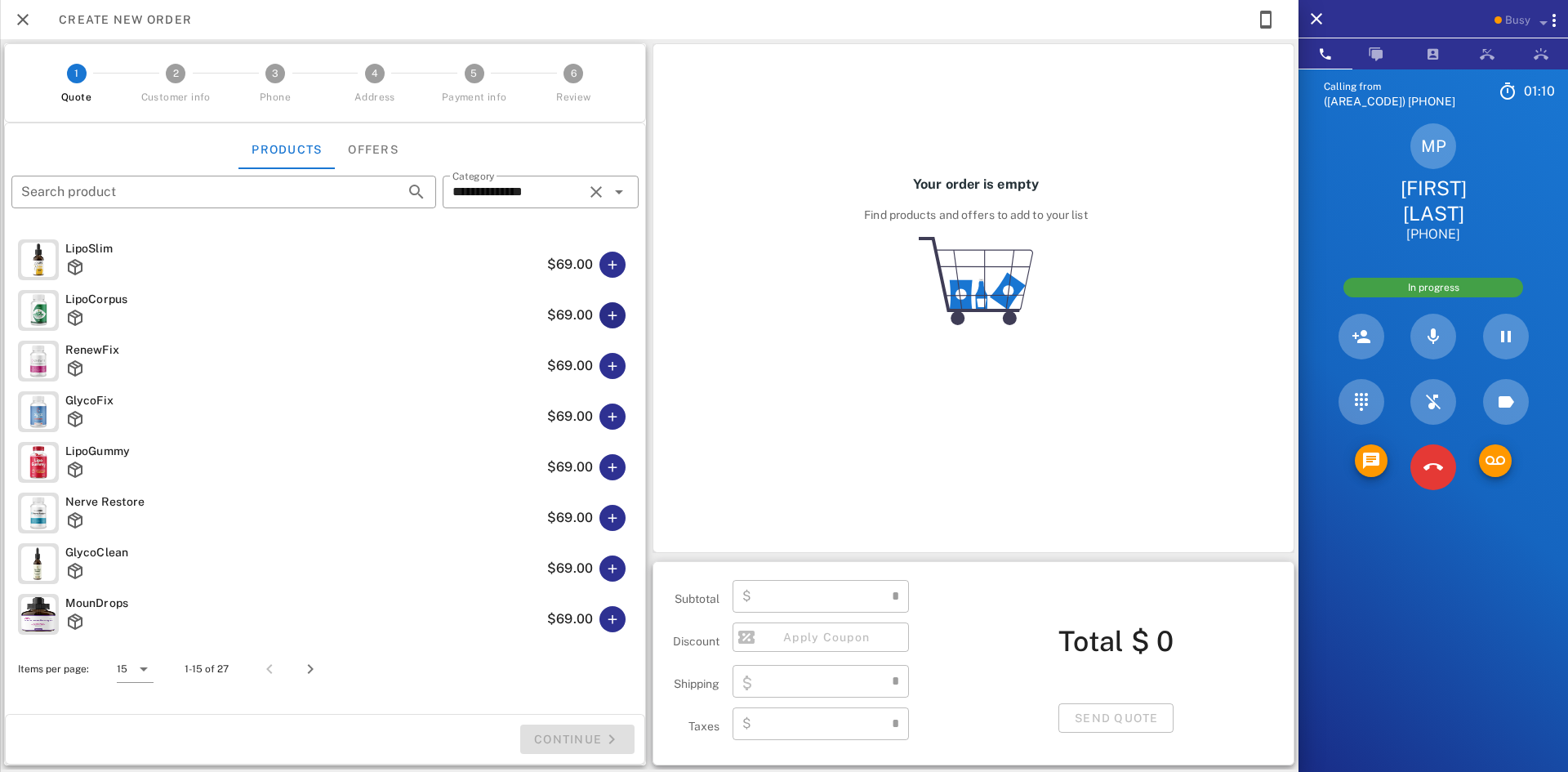 type on "****" 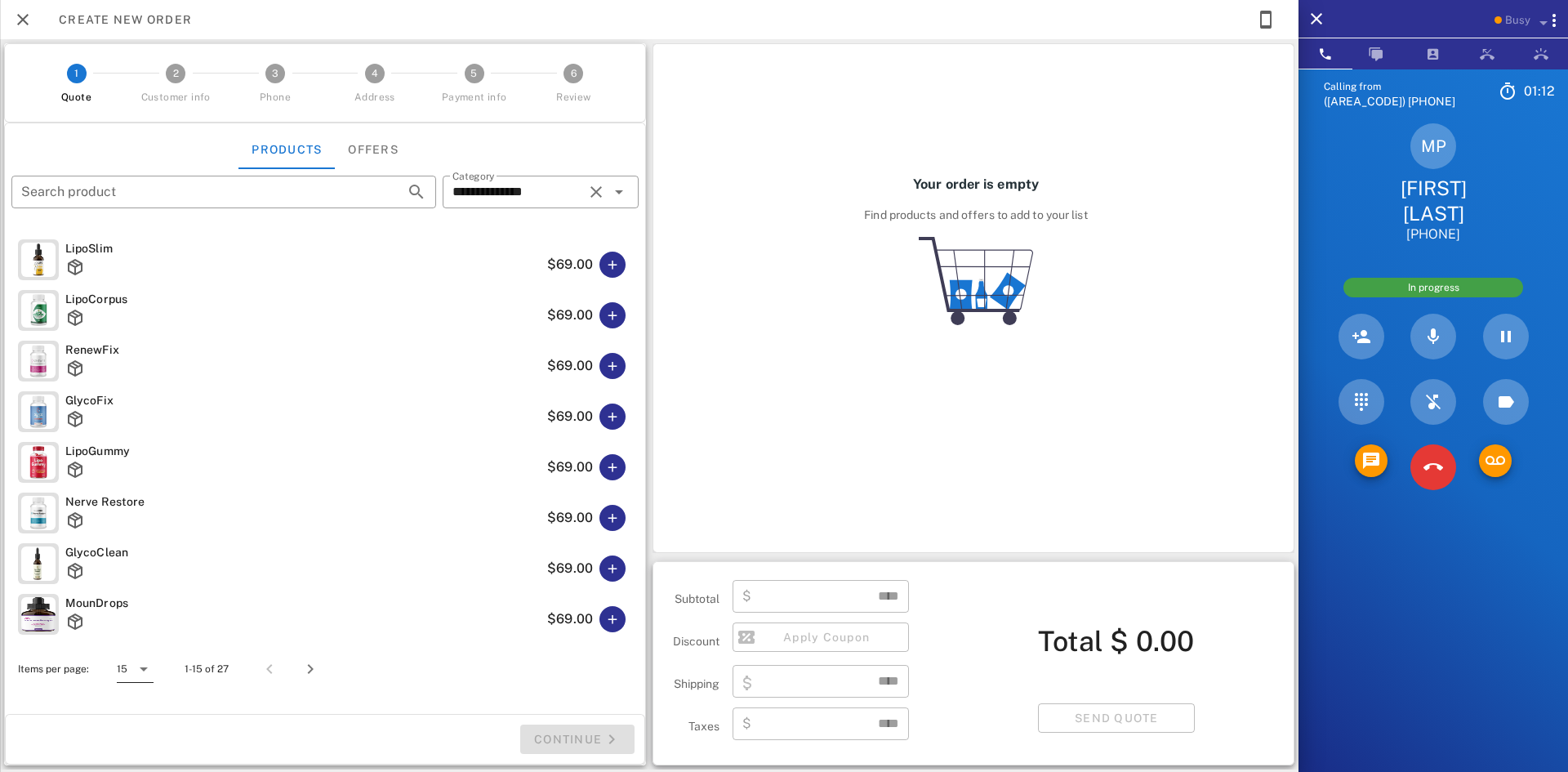 click at bounding box center [144, 669] 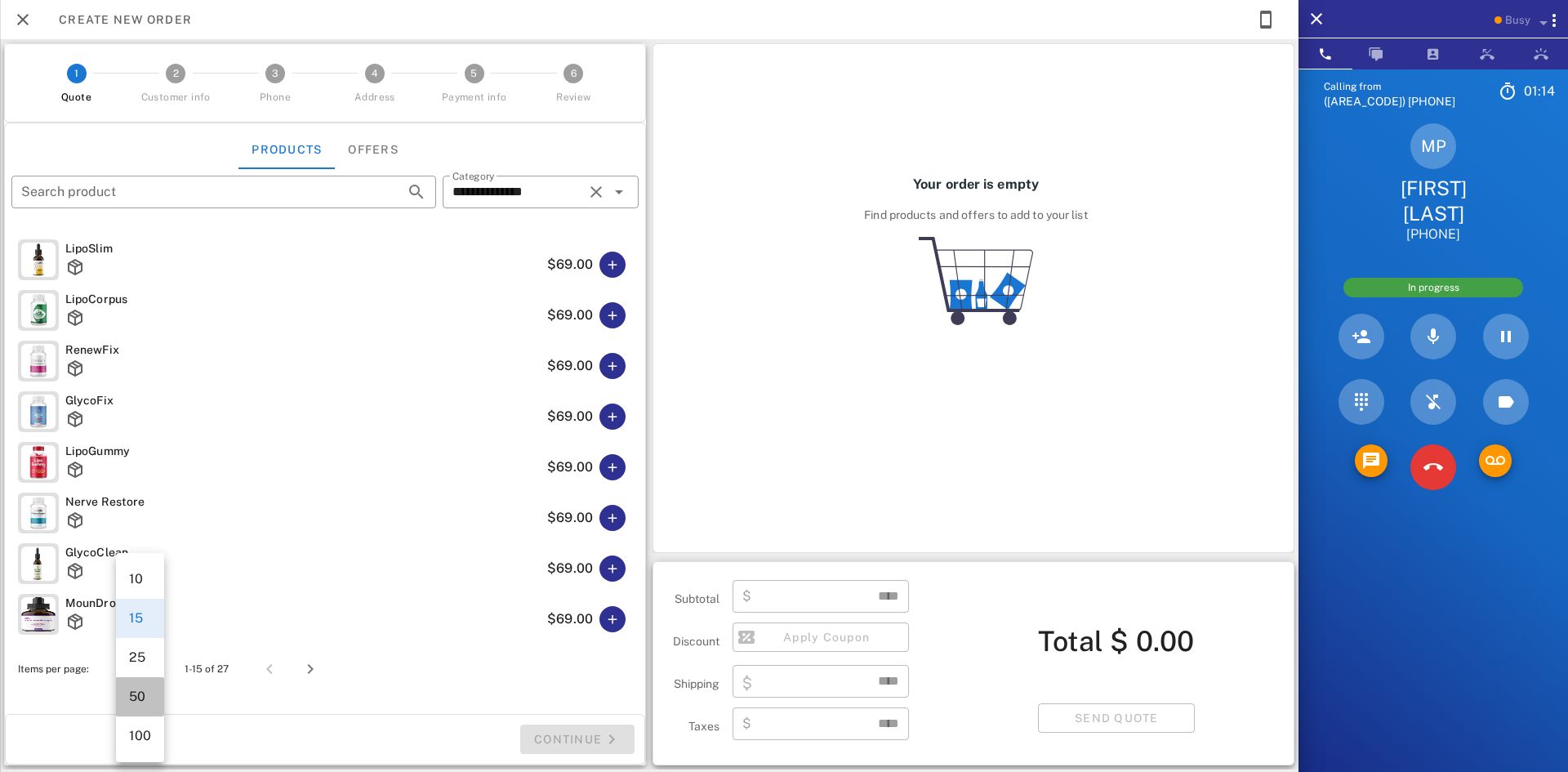 click on "50" at bounding box center (140, 696) 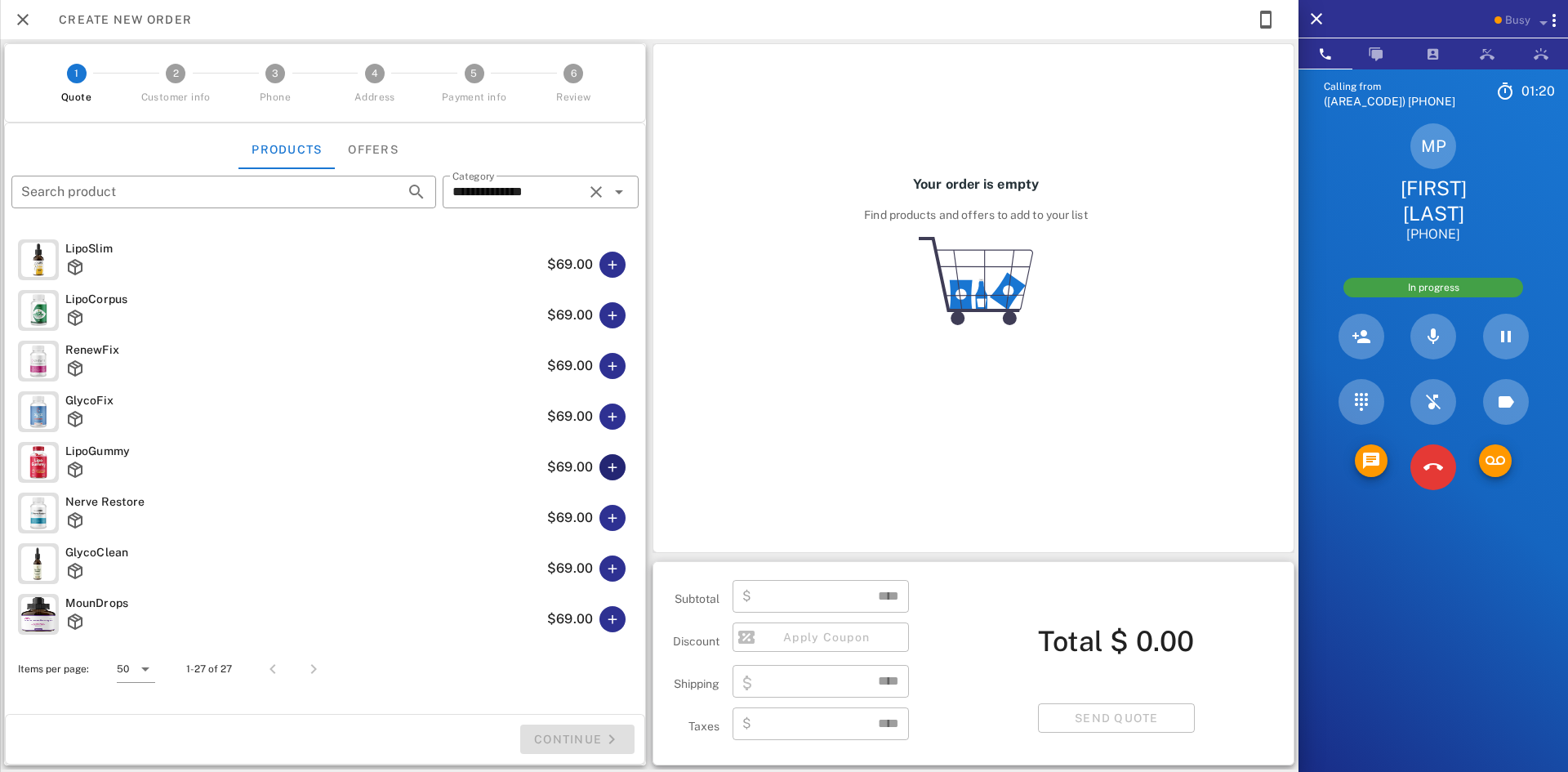 click at bounding box center (612, 467) 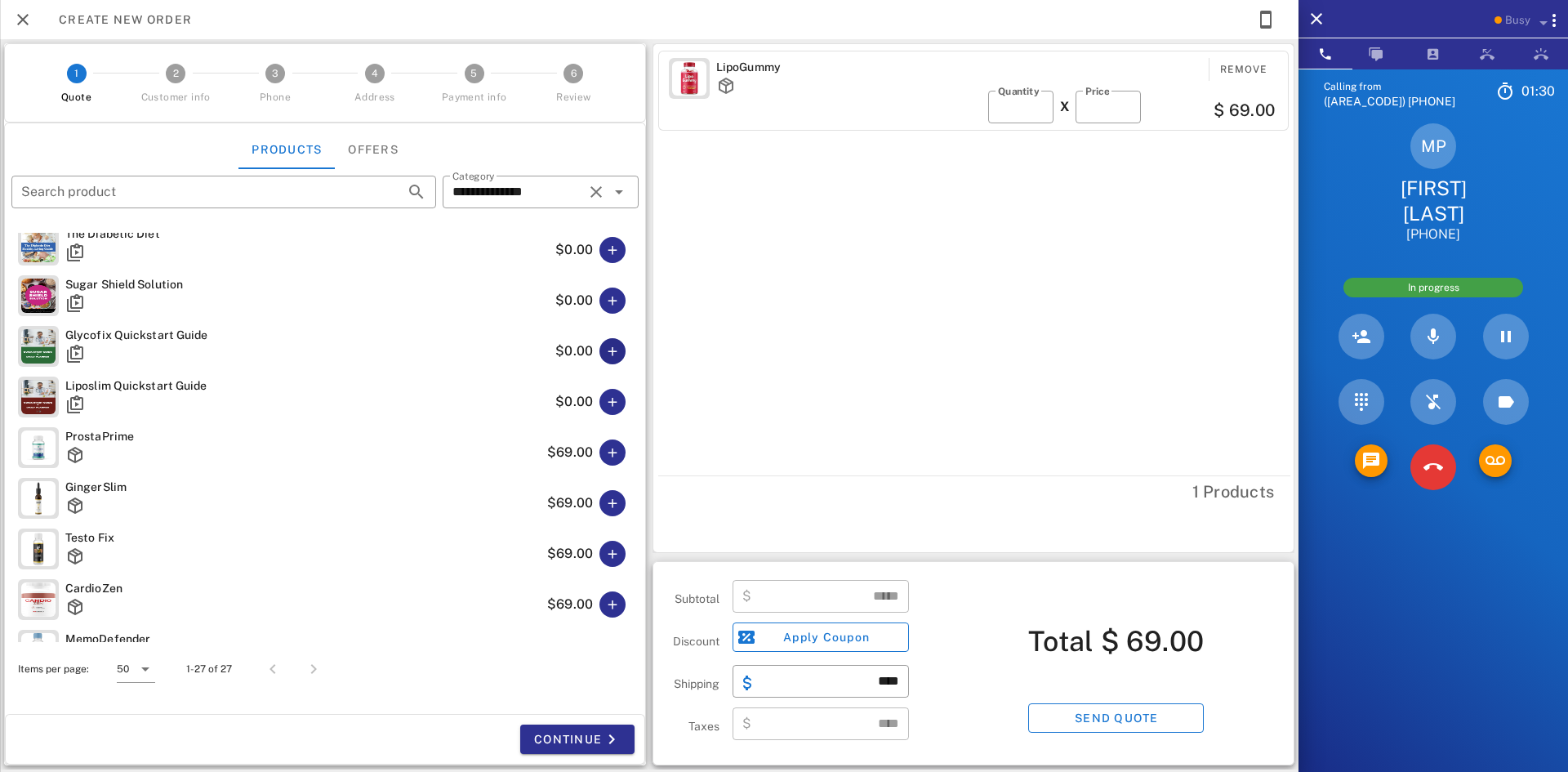 scroll, scrollTop: 654, scrollLeft: 0, axis: vertical 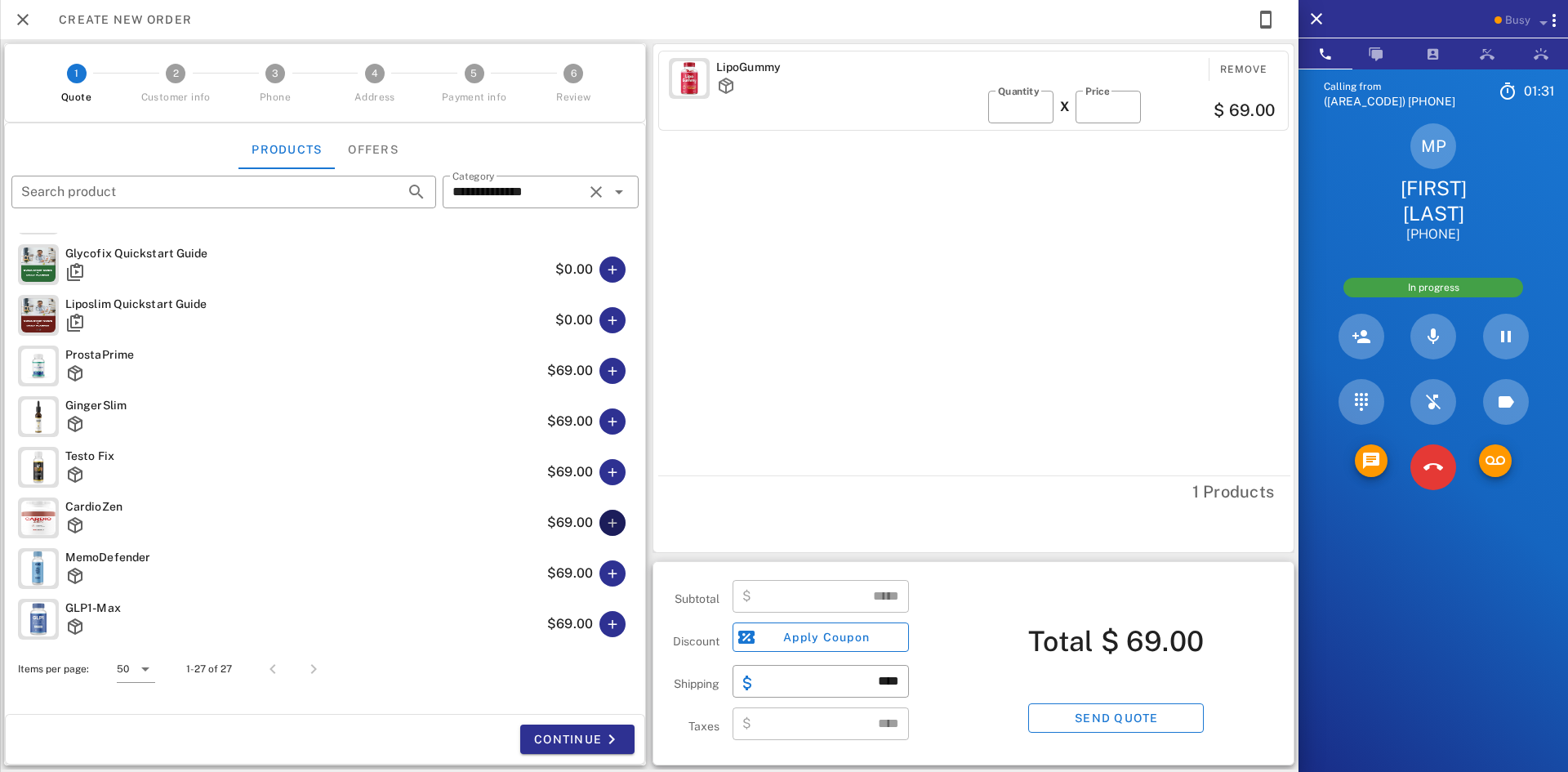 click at bounding box center (612, 523) 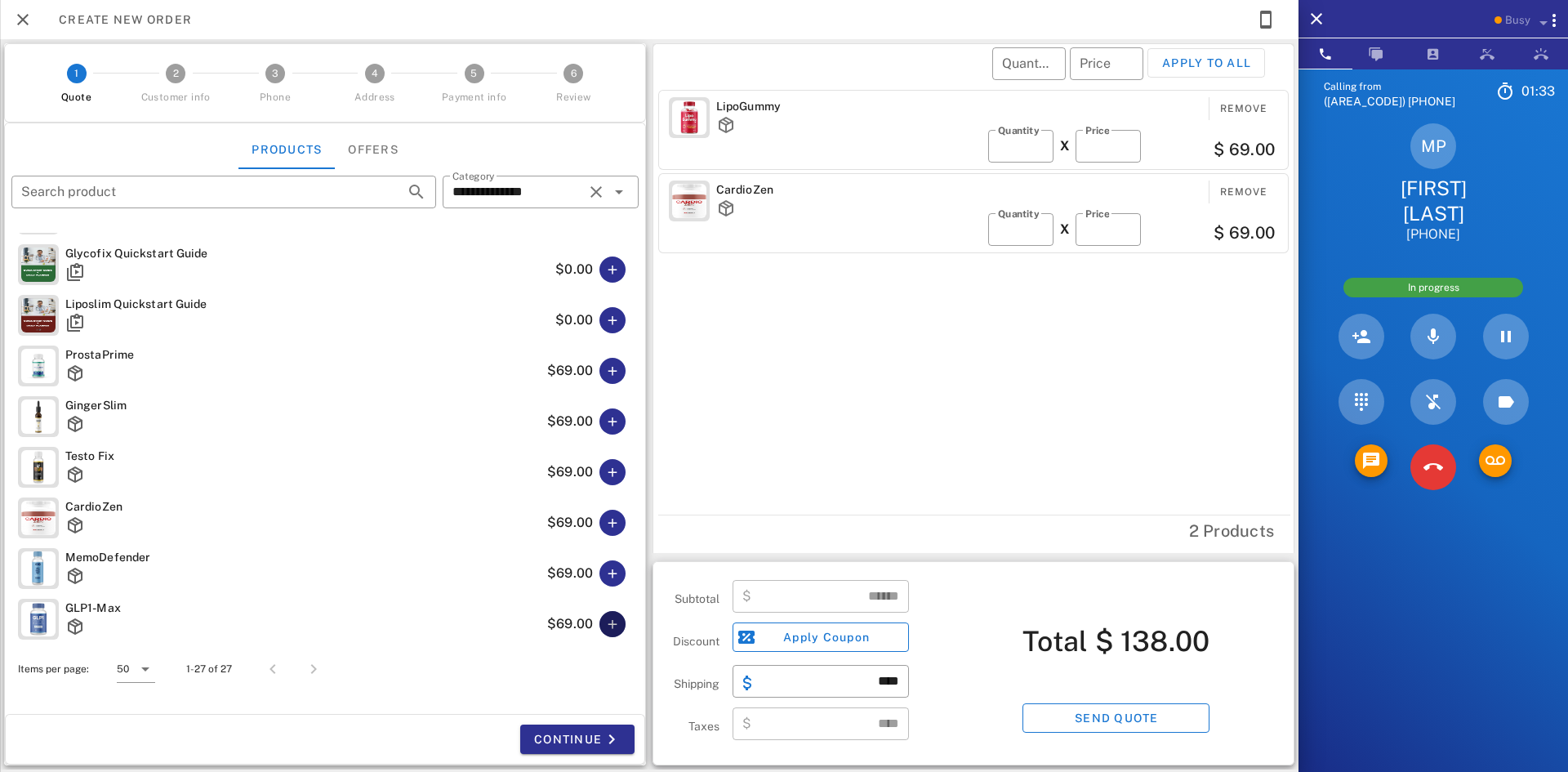 click at bounding box center (612, 624) 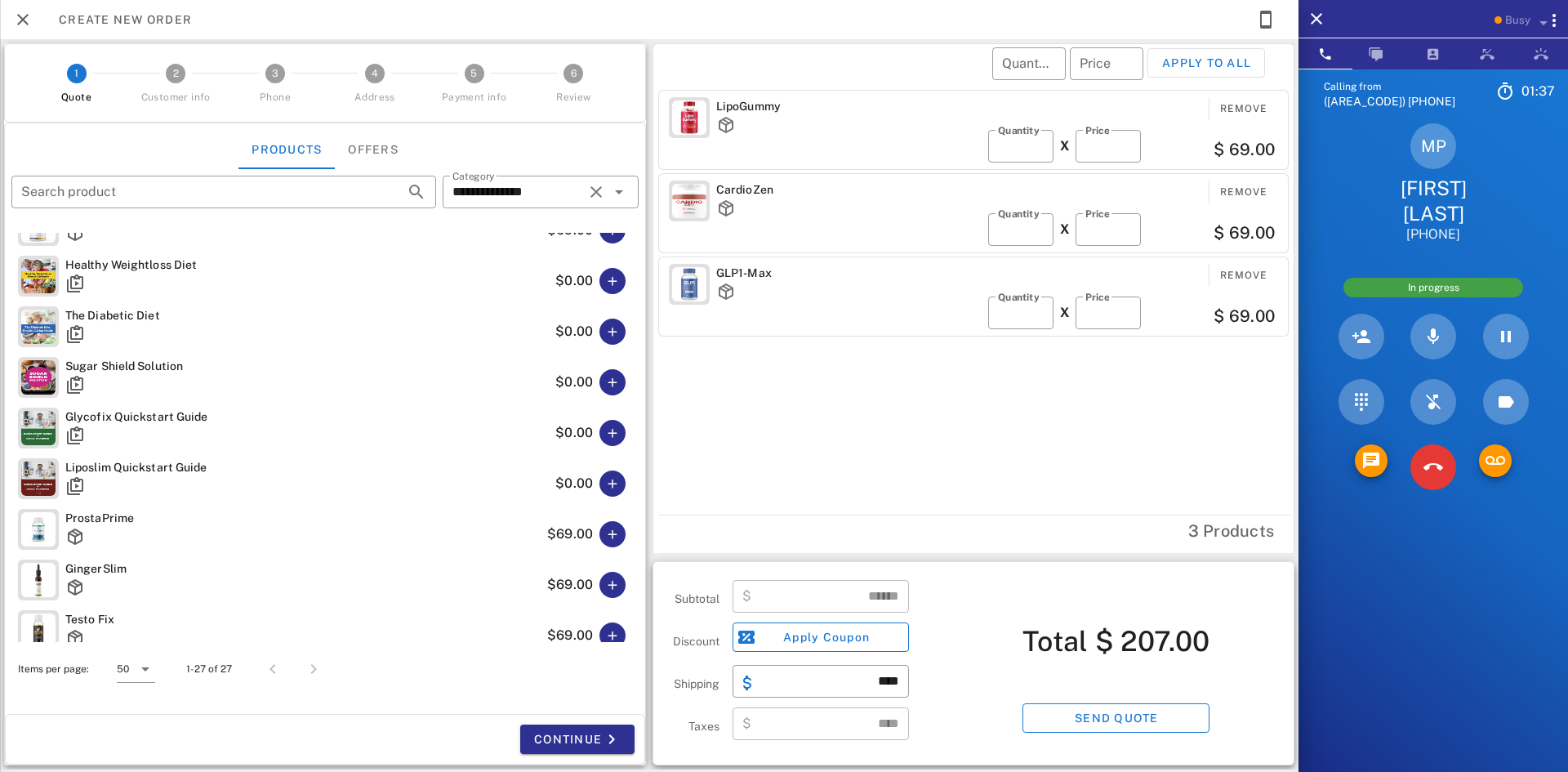 scroll, scrollTop: 408, scrollLeft: 0, axis: vertical 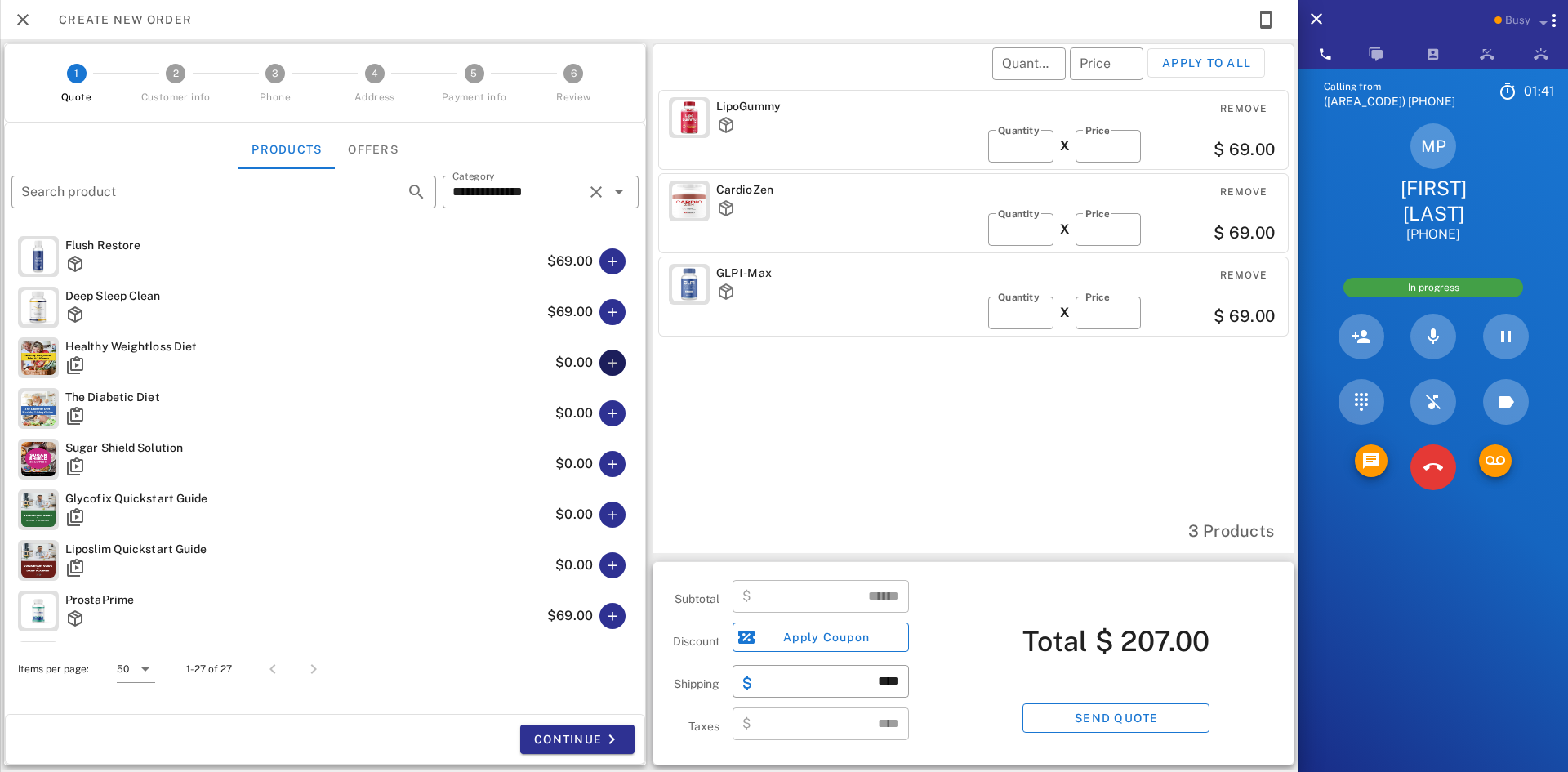 click at bounding box center [612, 363] 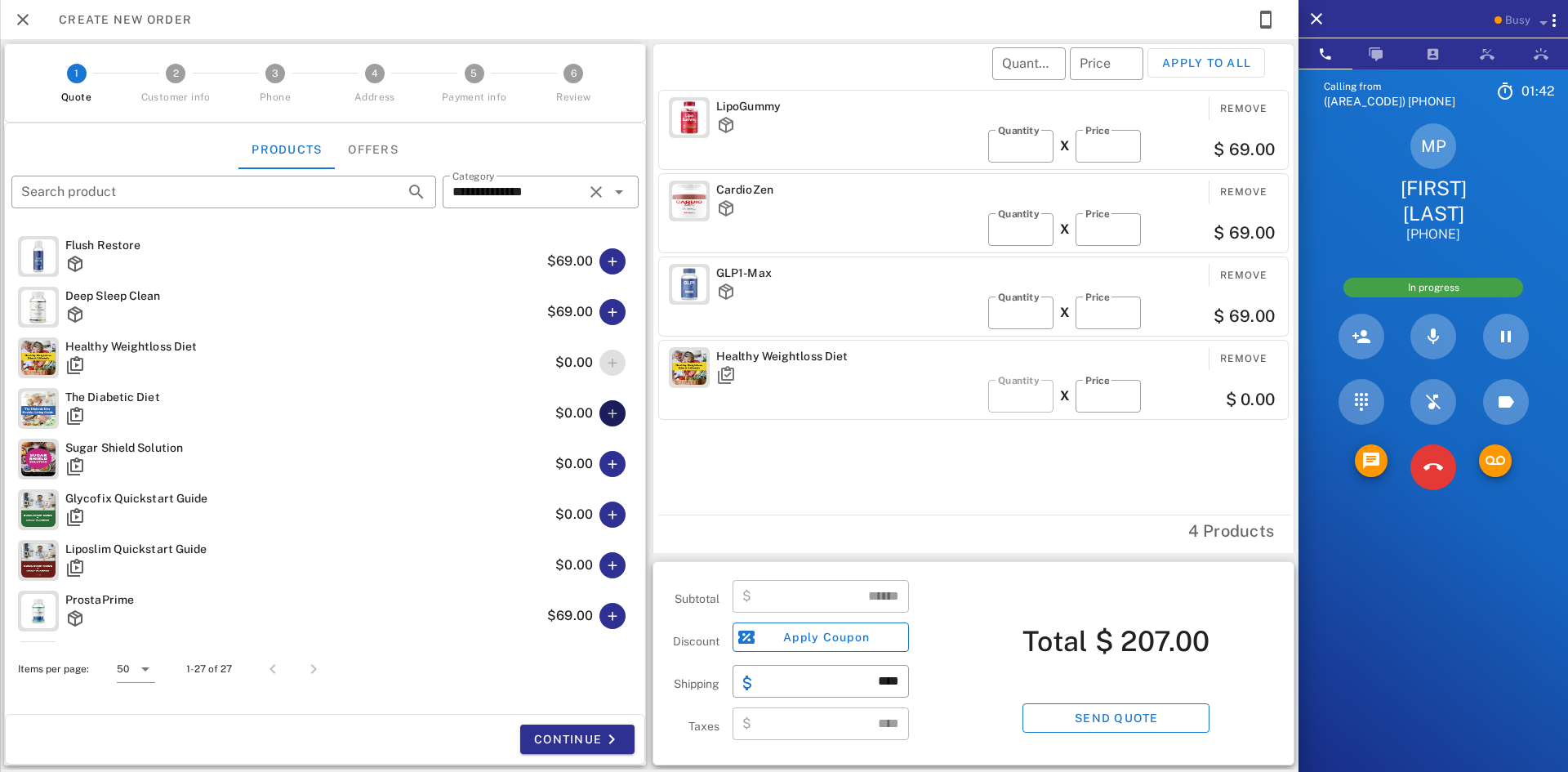 click at bounding box center (612, 413) 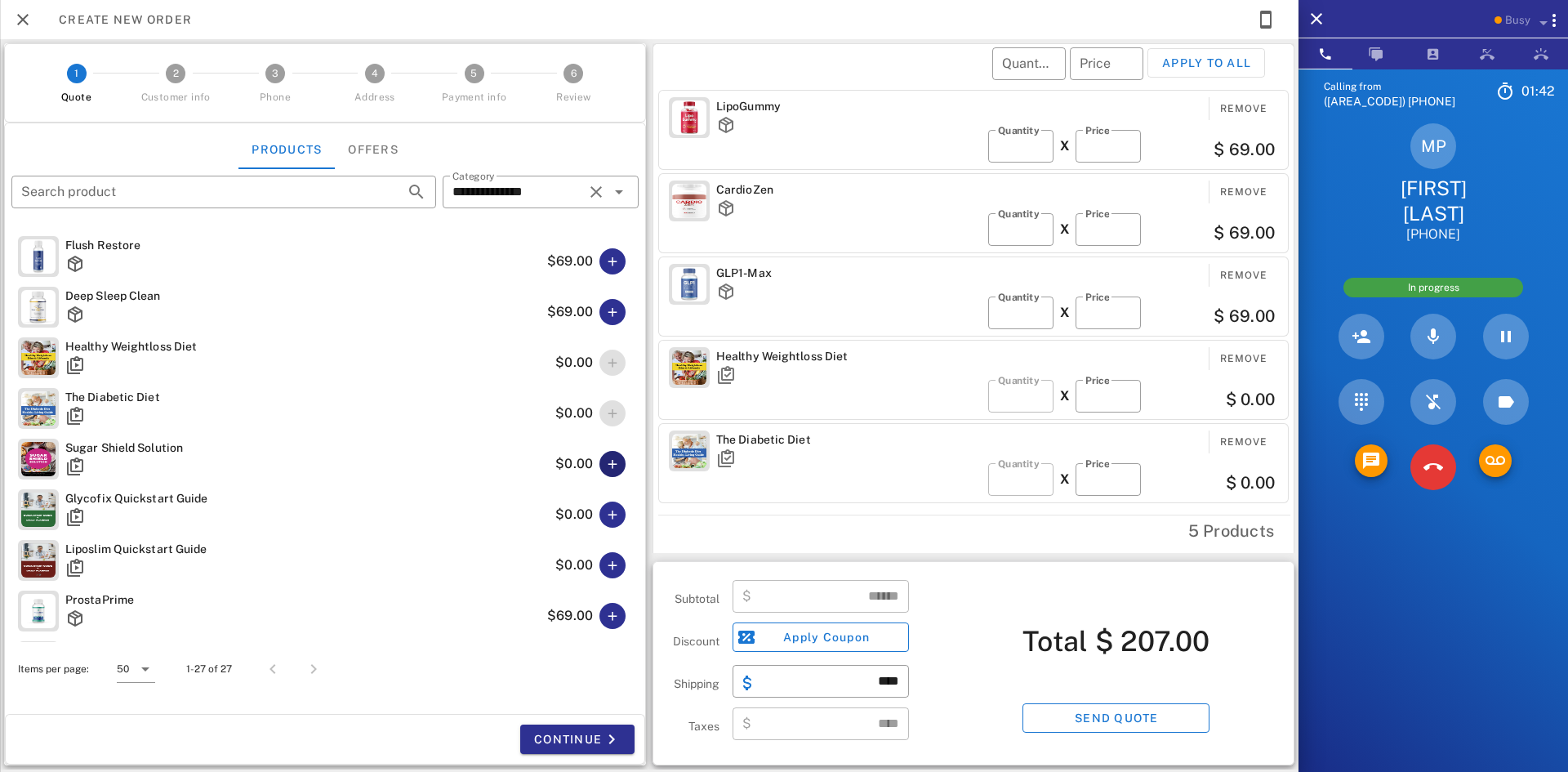 drag, startPoint x: 608, startPoint y: 456, endPoint x: 608, endPoint y: 469, distance: 13 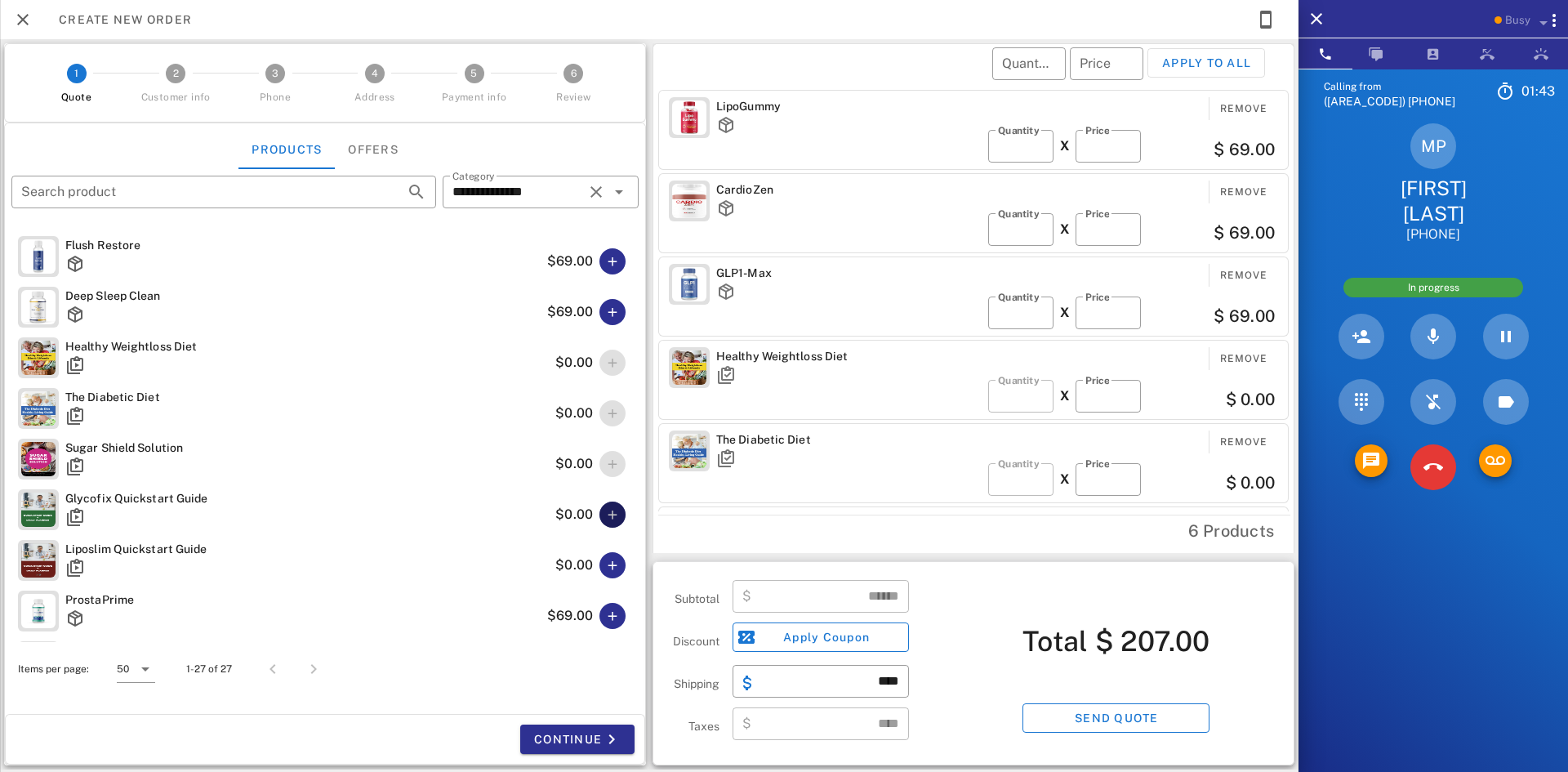 click at bounding box center (612, 515) 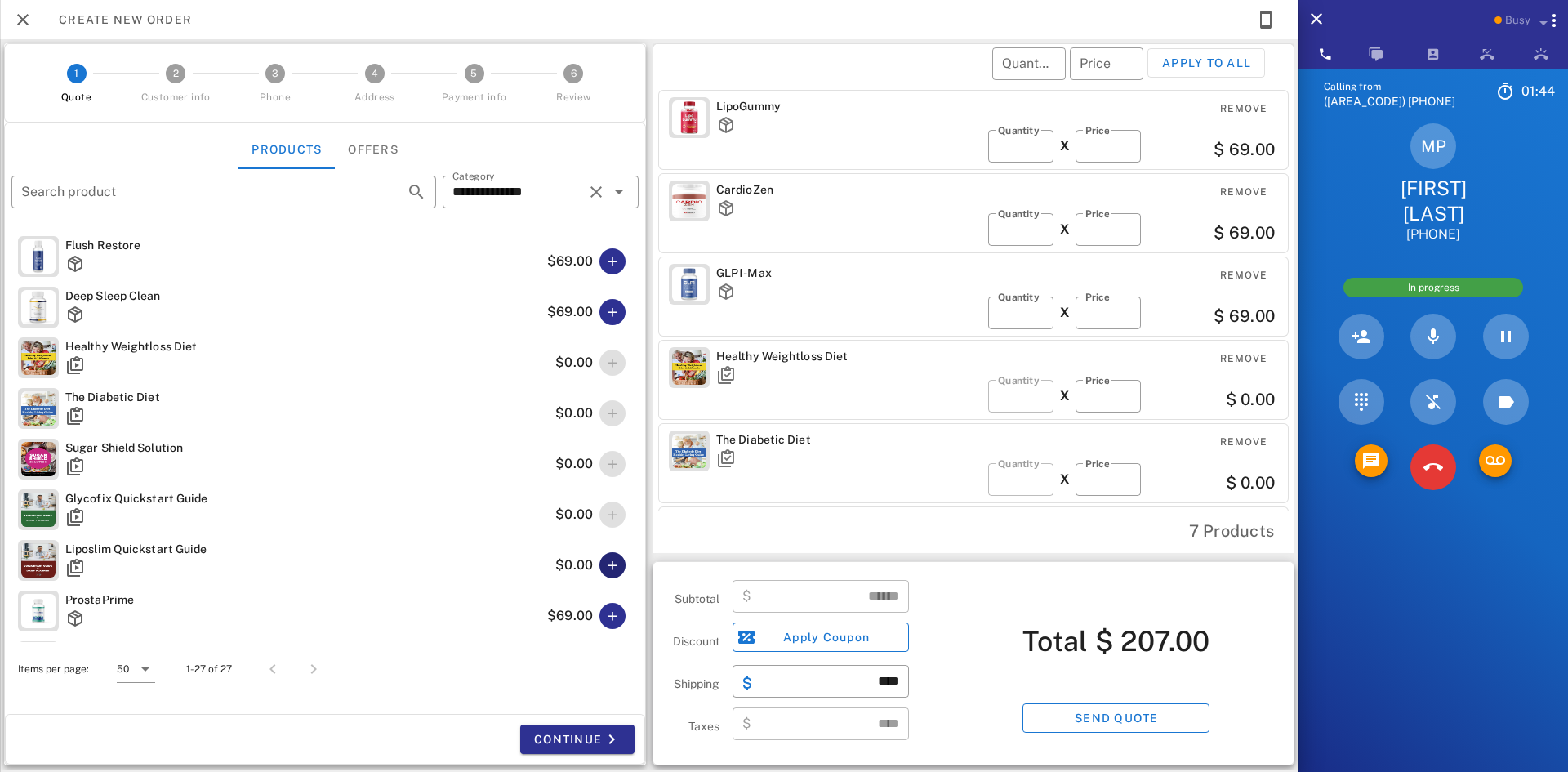 click at bounding box center [612, 565] 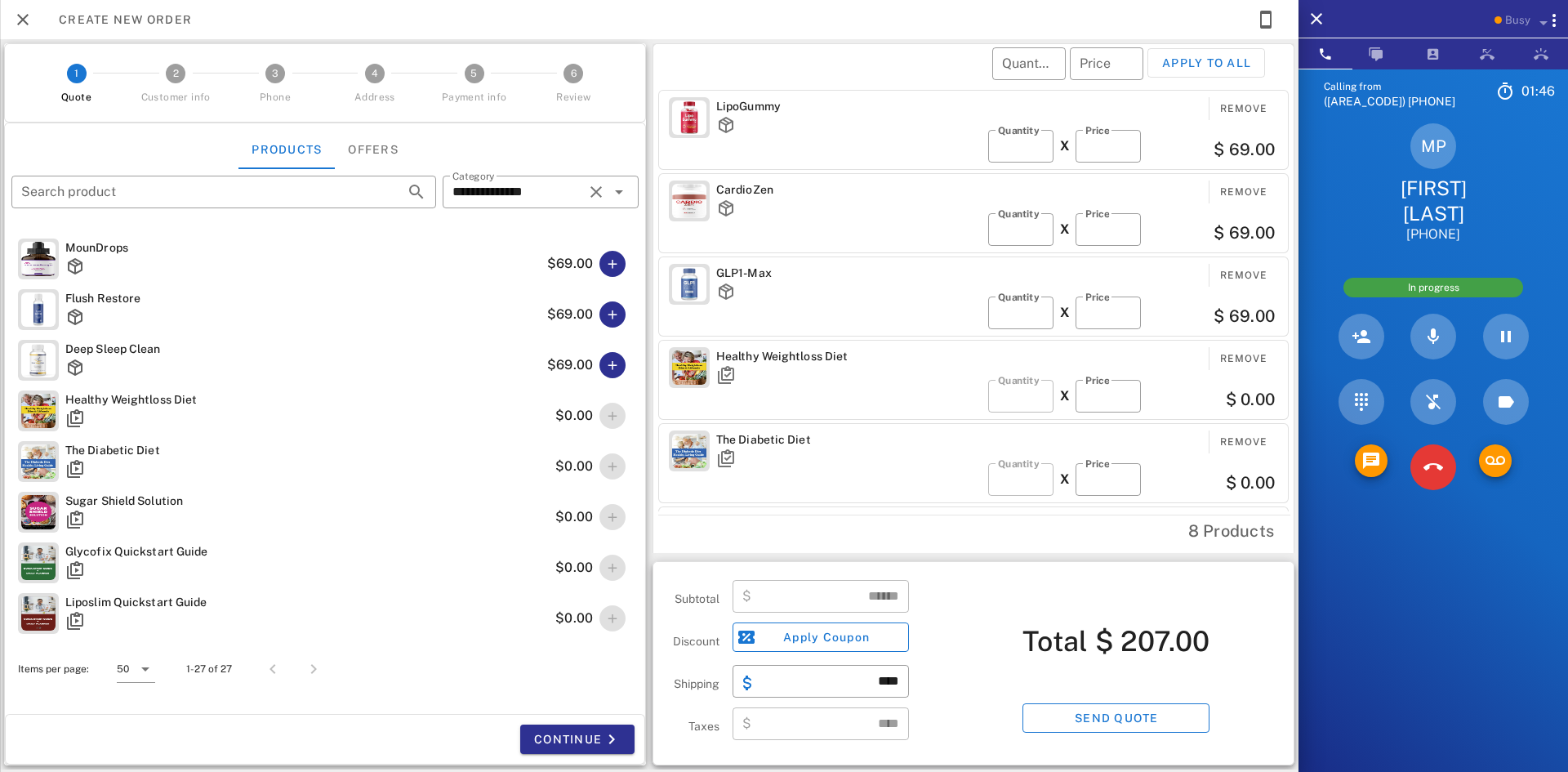 scroll, scrollTop: 327, scrollLeft: 0, axis: vertical 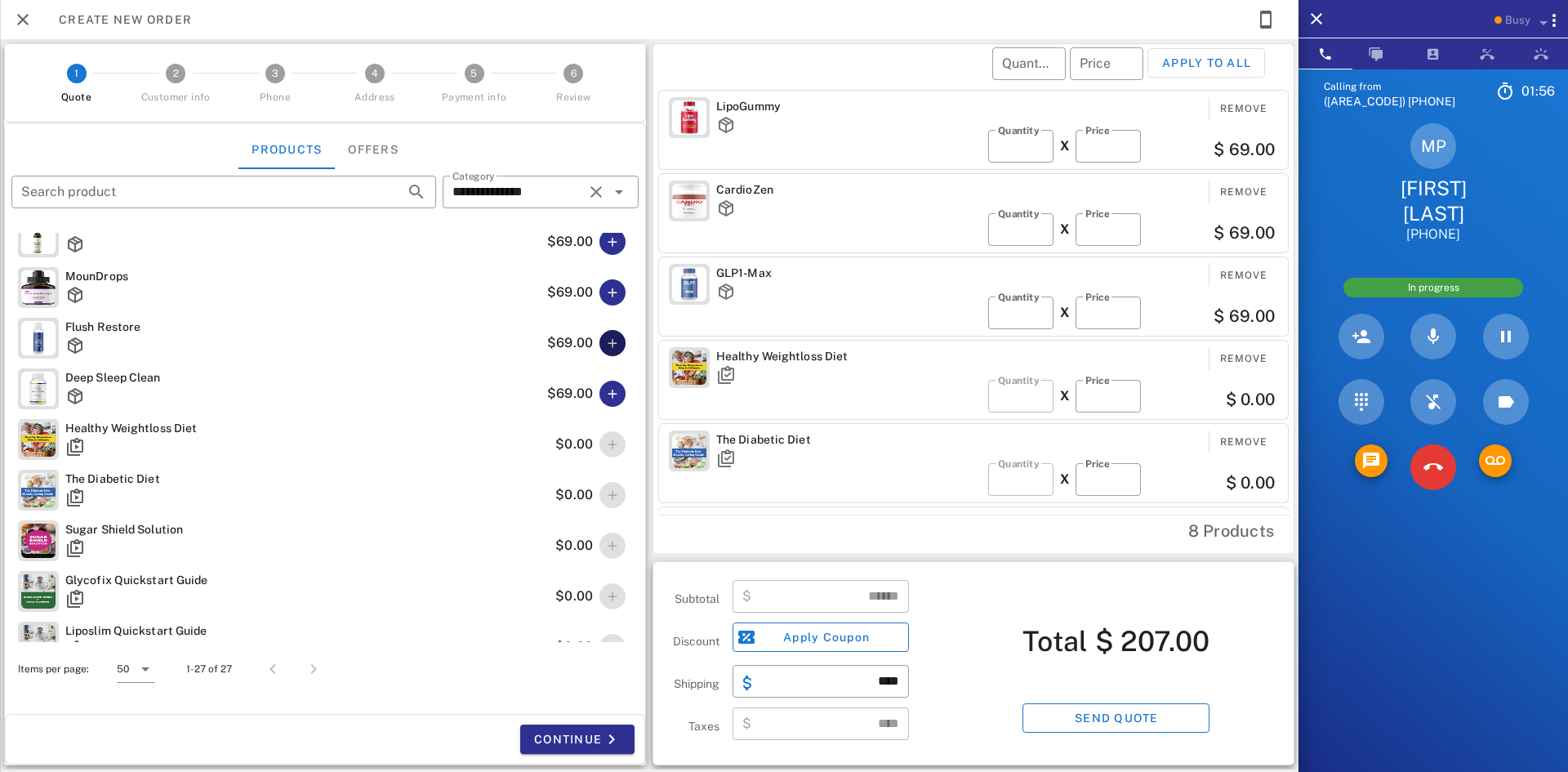 click at bounding box center (612, 343) 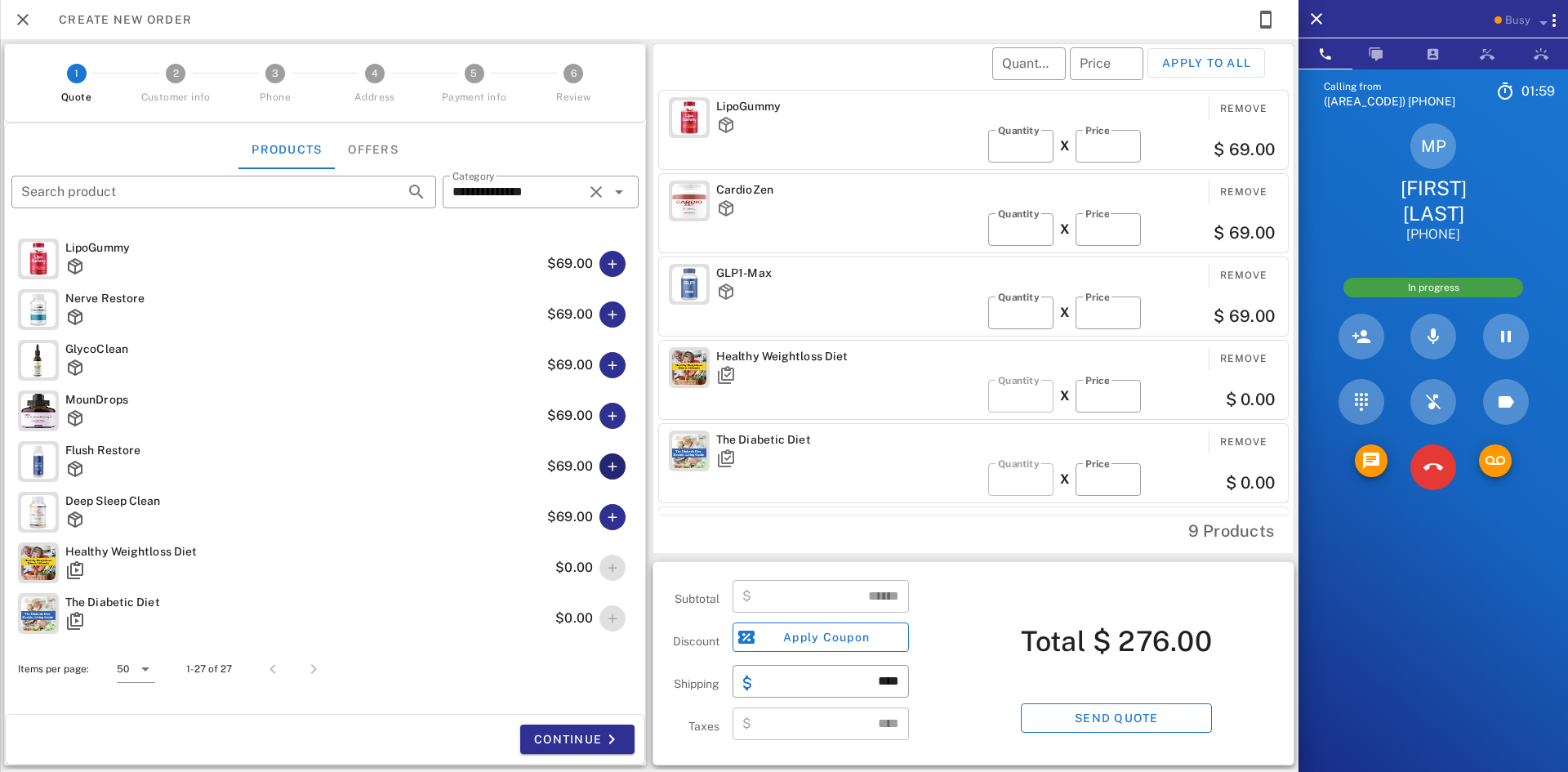 scroll, scrollTop: 163, scrollLeft: 0, axis: vertical 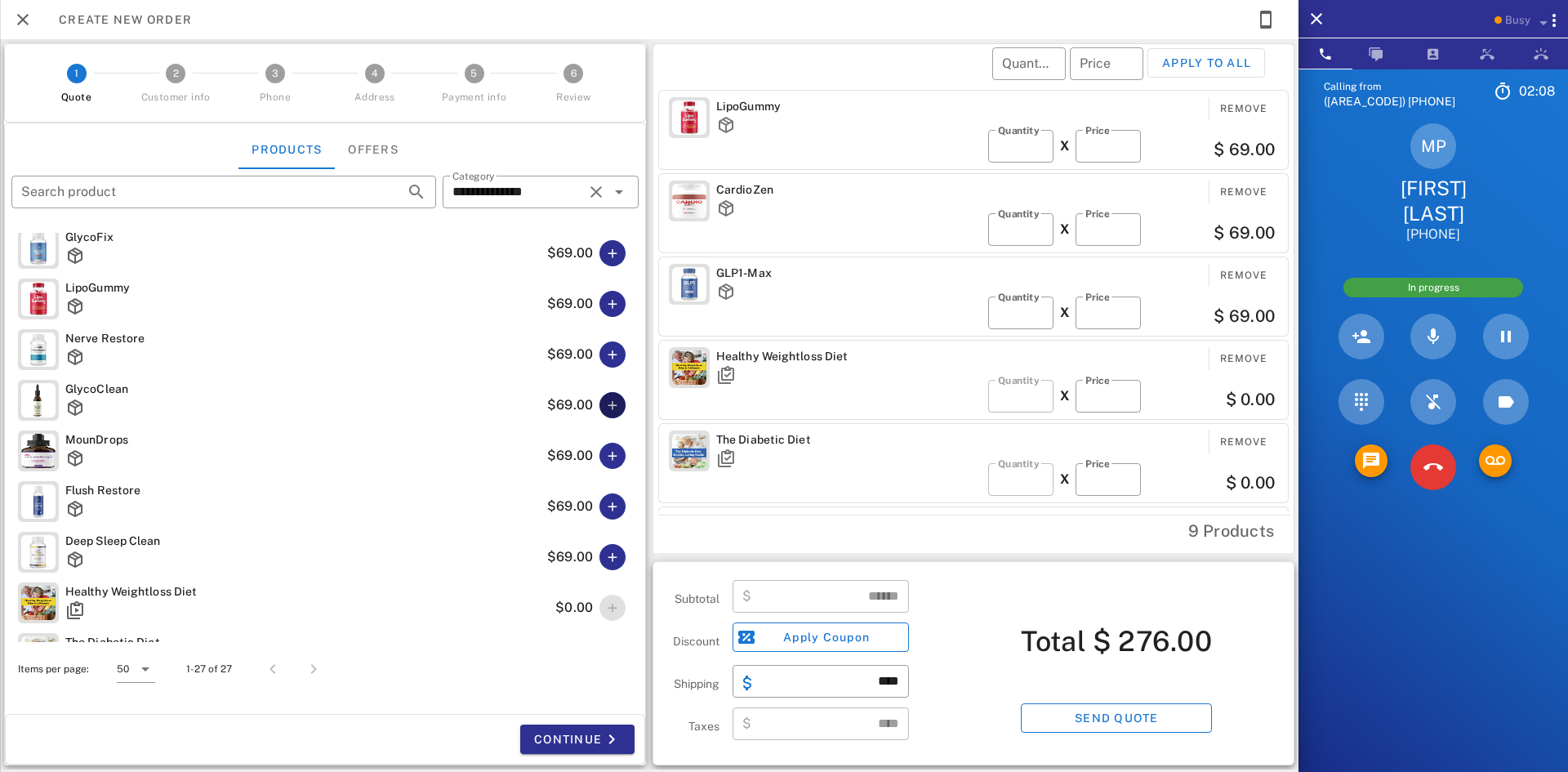 click at bounding box center [612, 405] 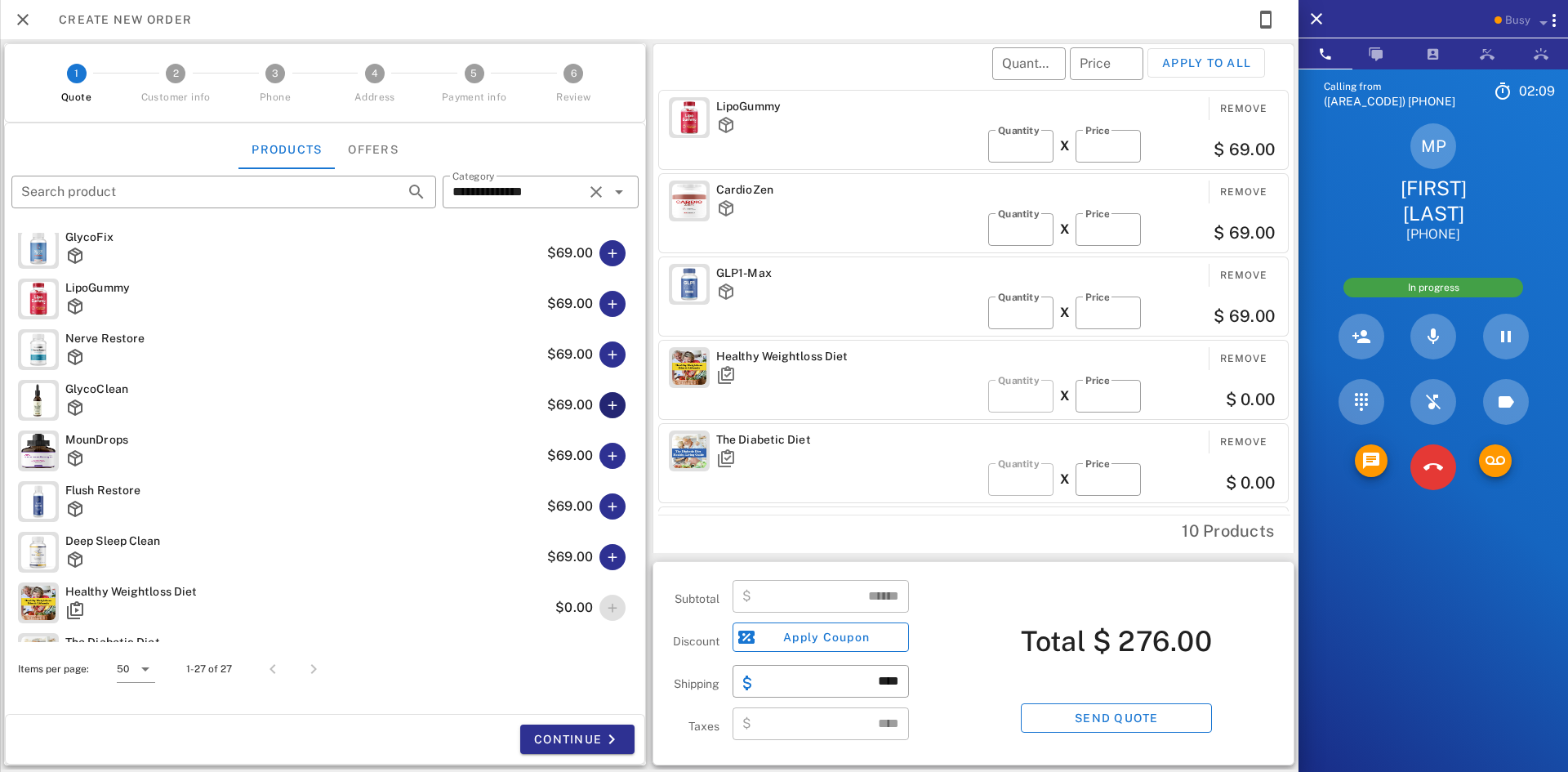 type on "******" 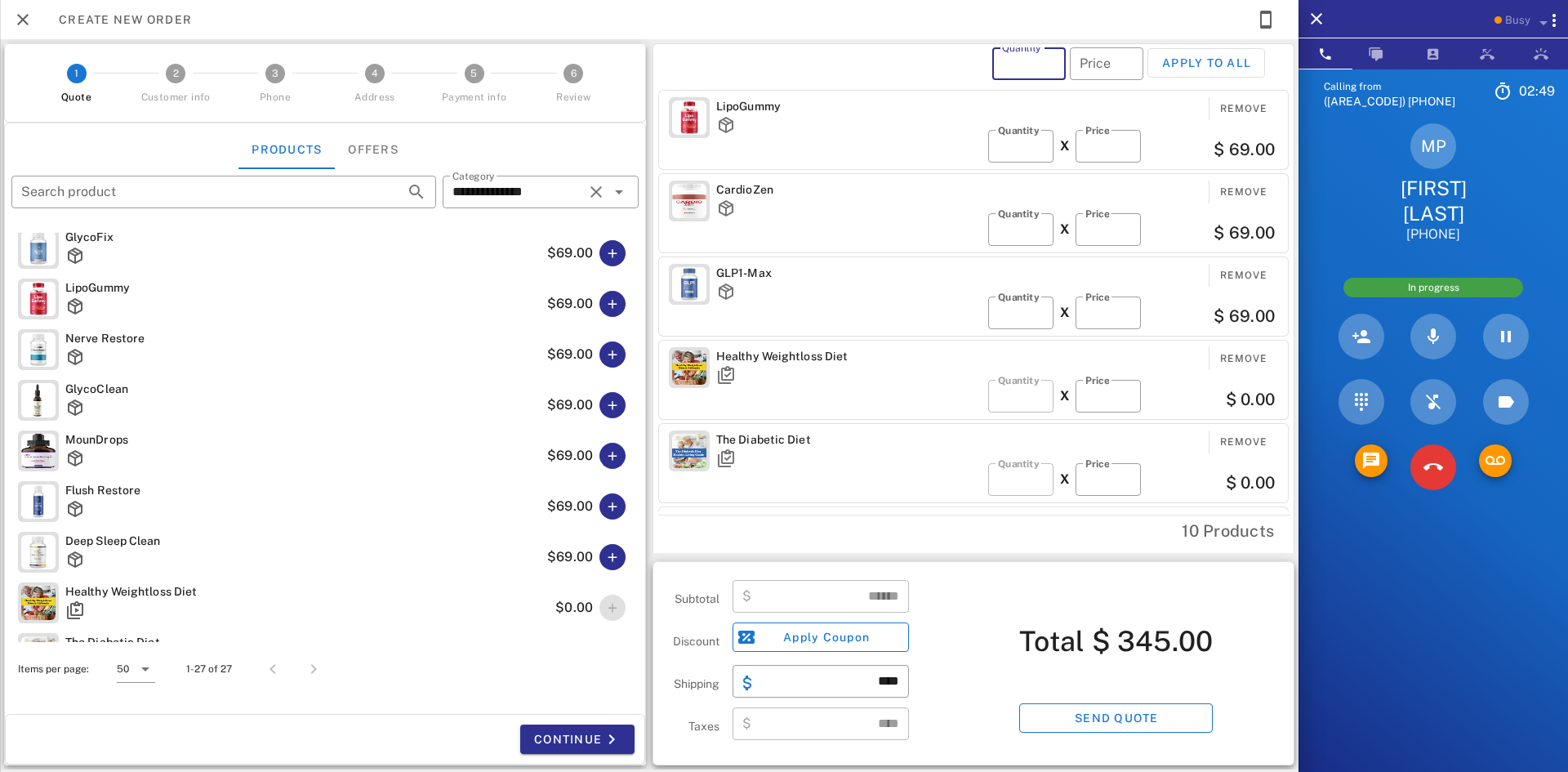 click on "Quantity" at bounding box center (1029, 64) 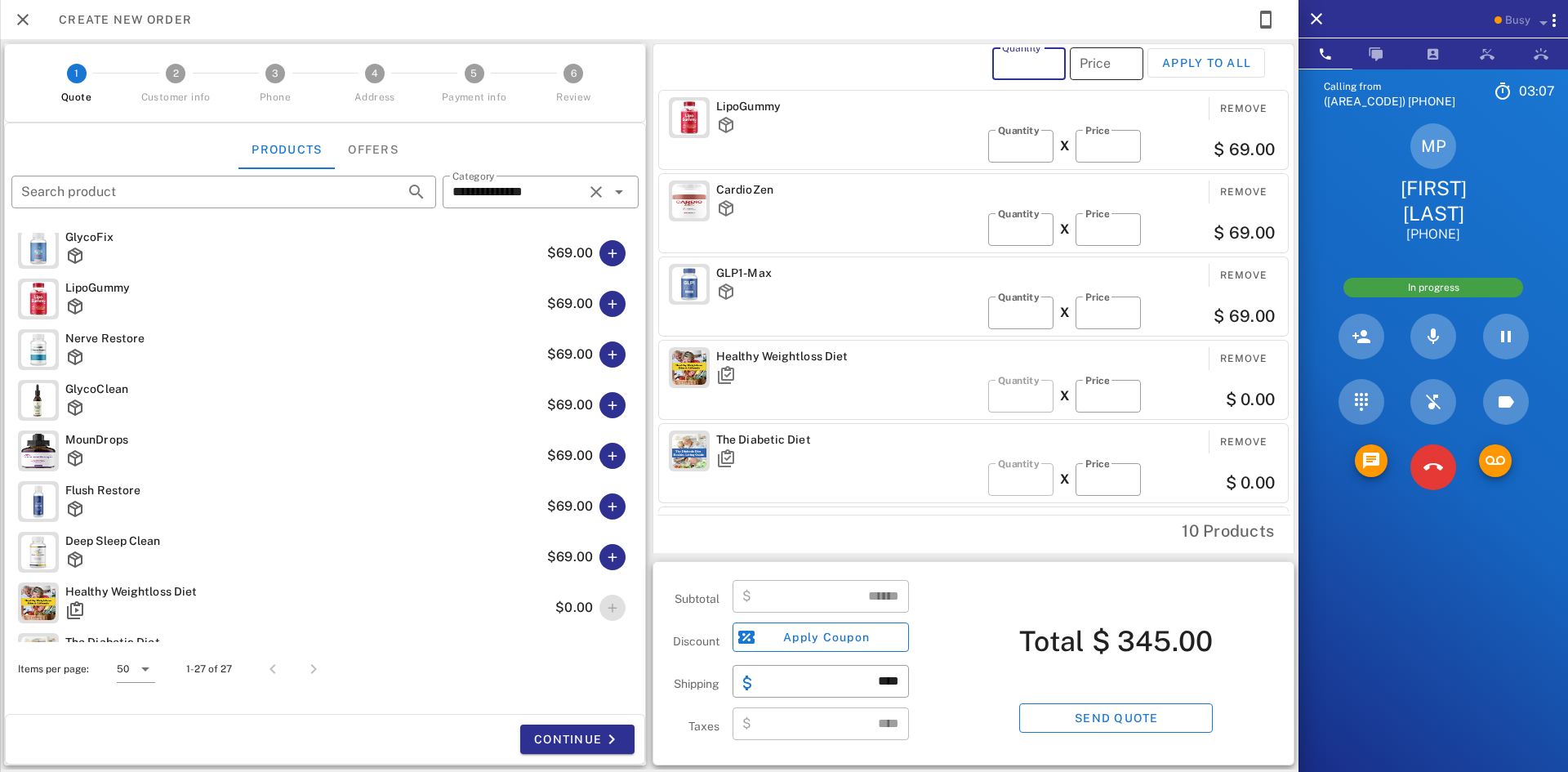 type on "*" 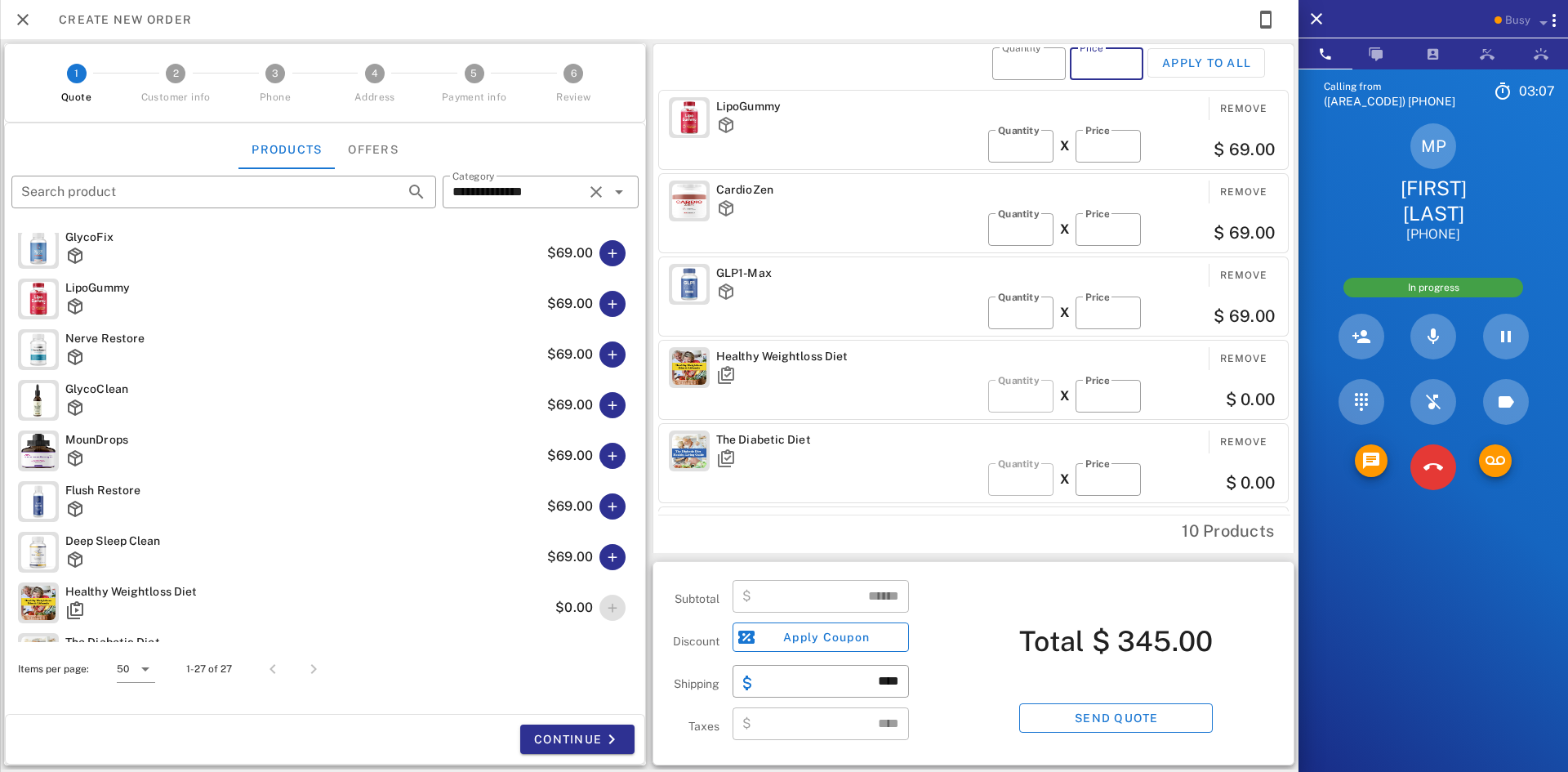 click on "Price" at bounding box center [1107, 64] 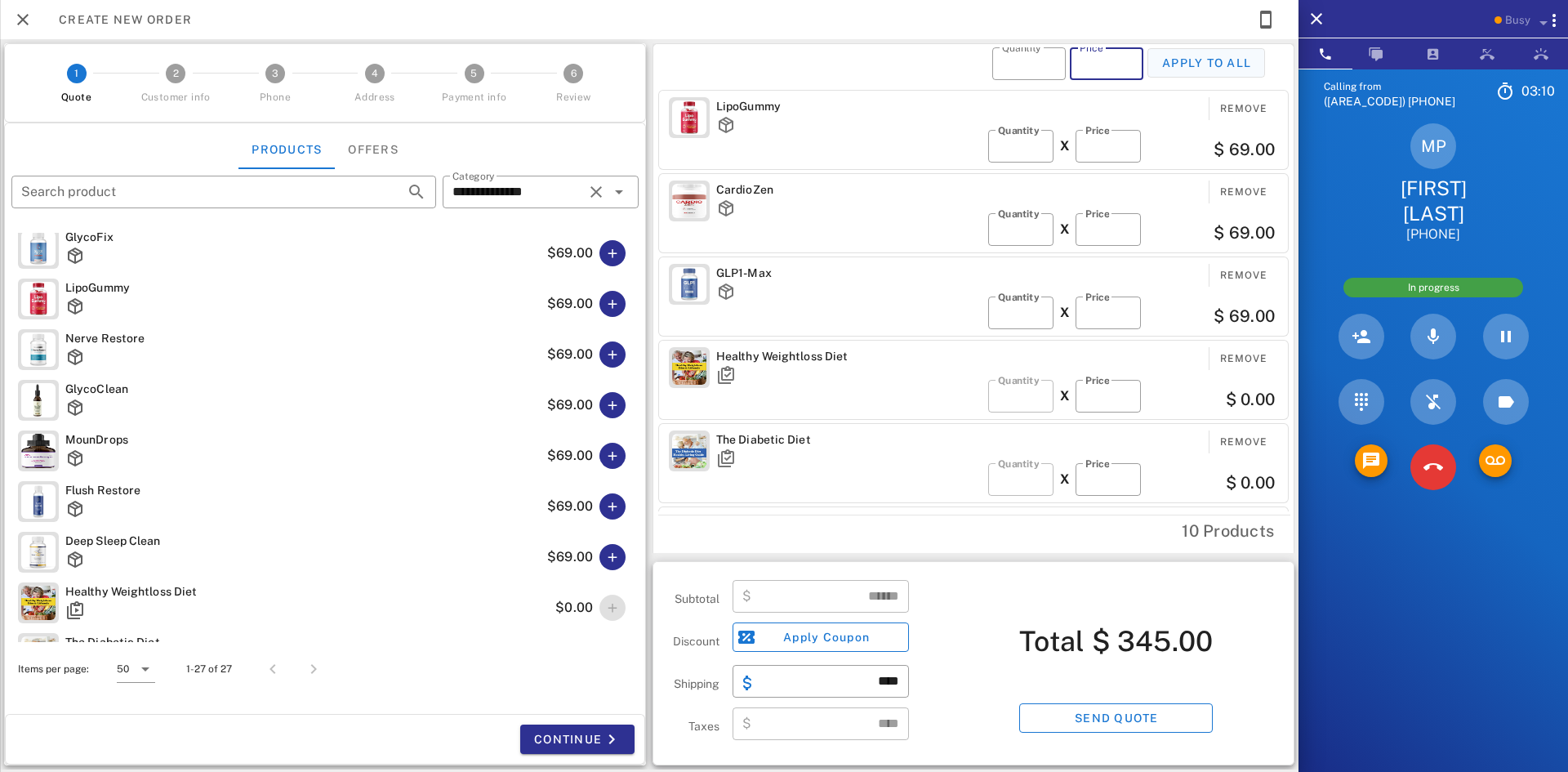 type on "**" 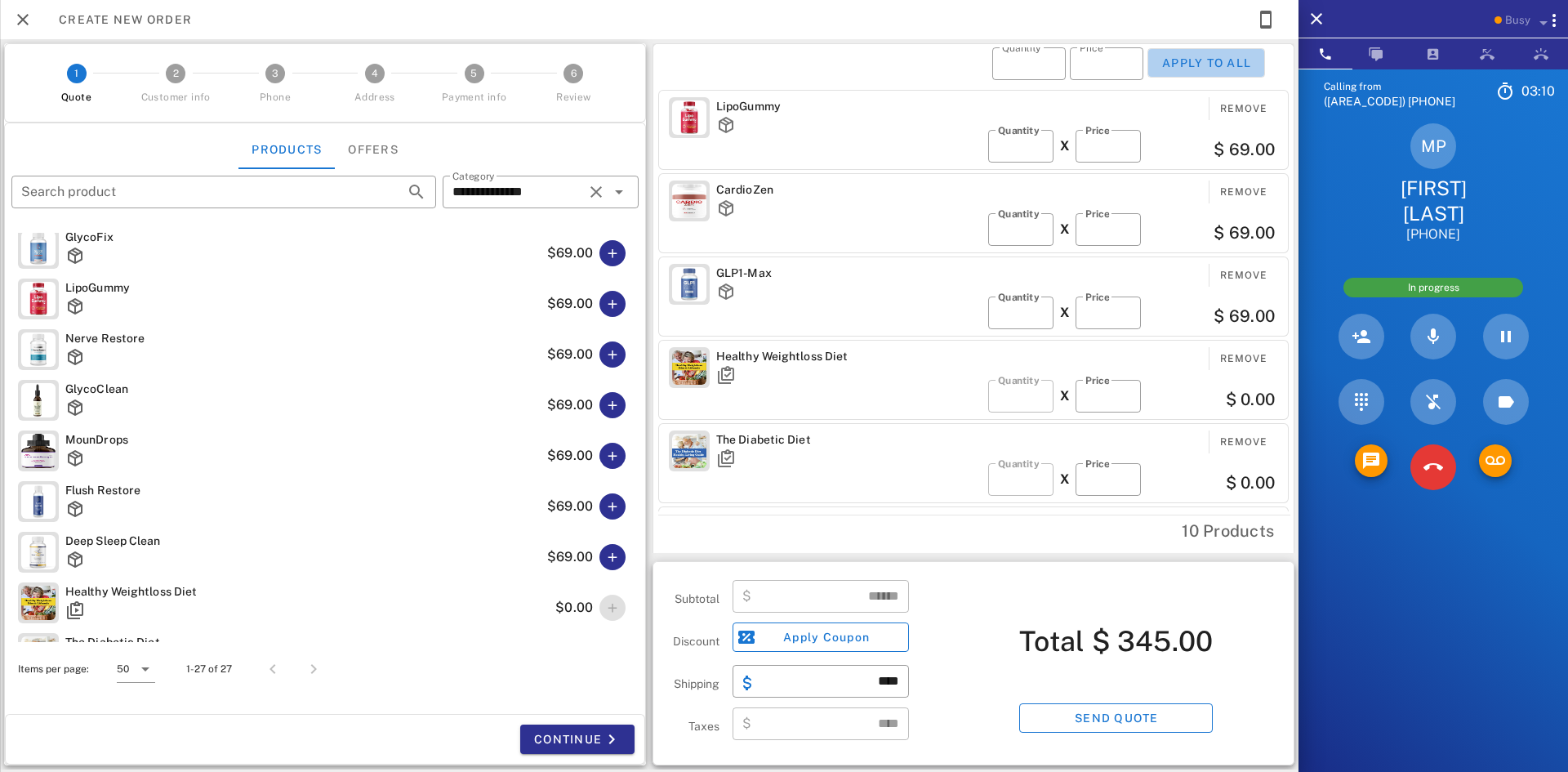 click on "Apply to all" at bounding box center (1206, 63) 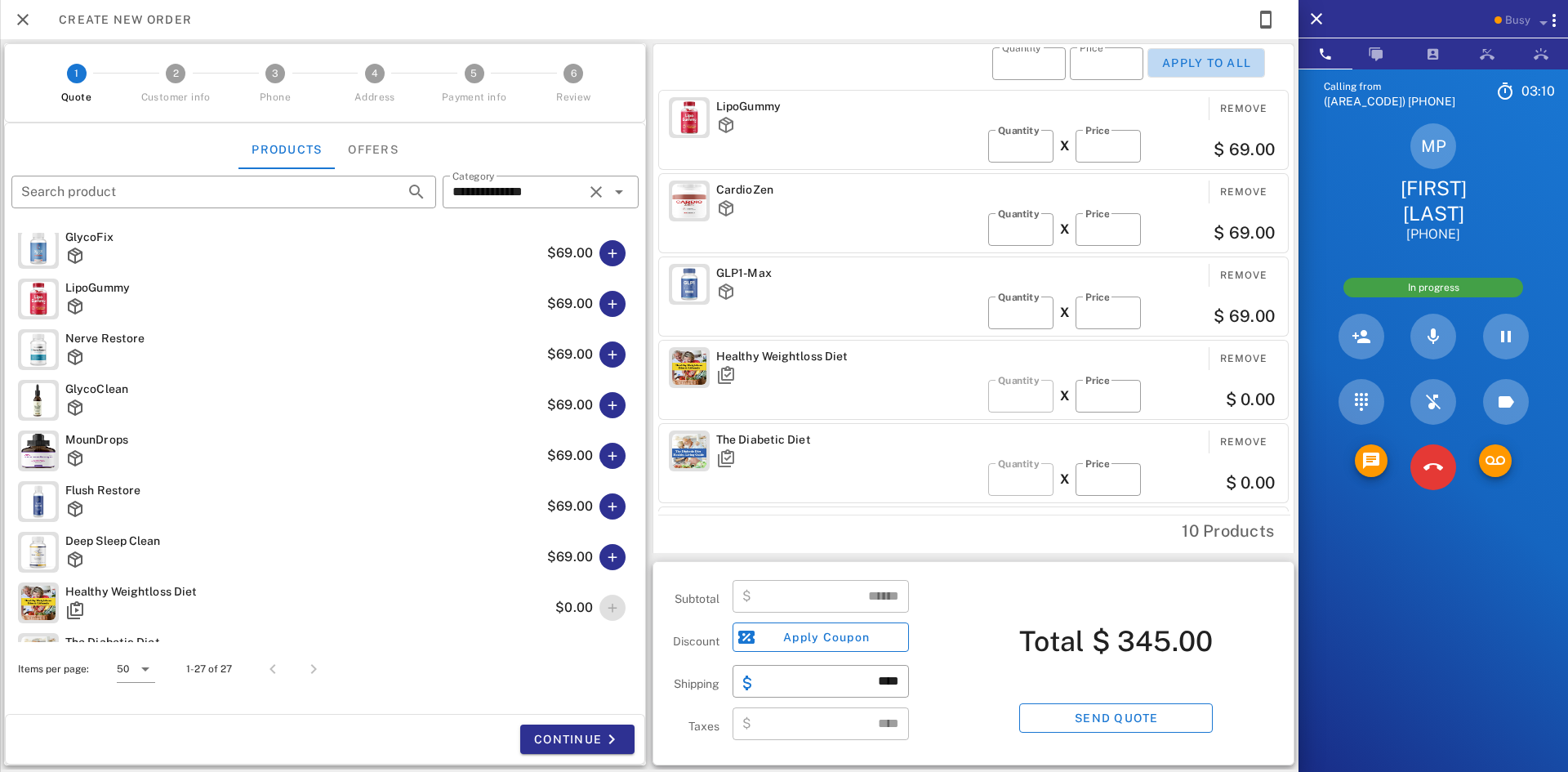 type on "*" 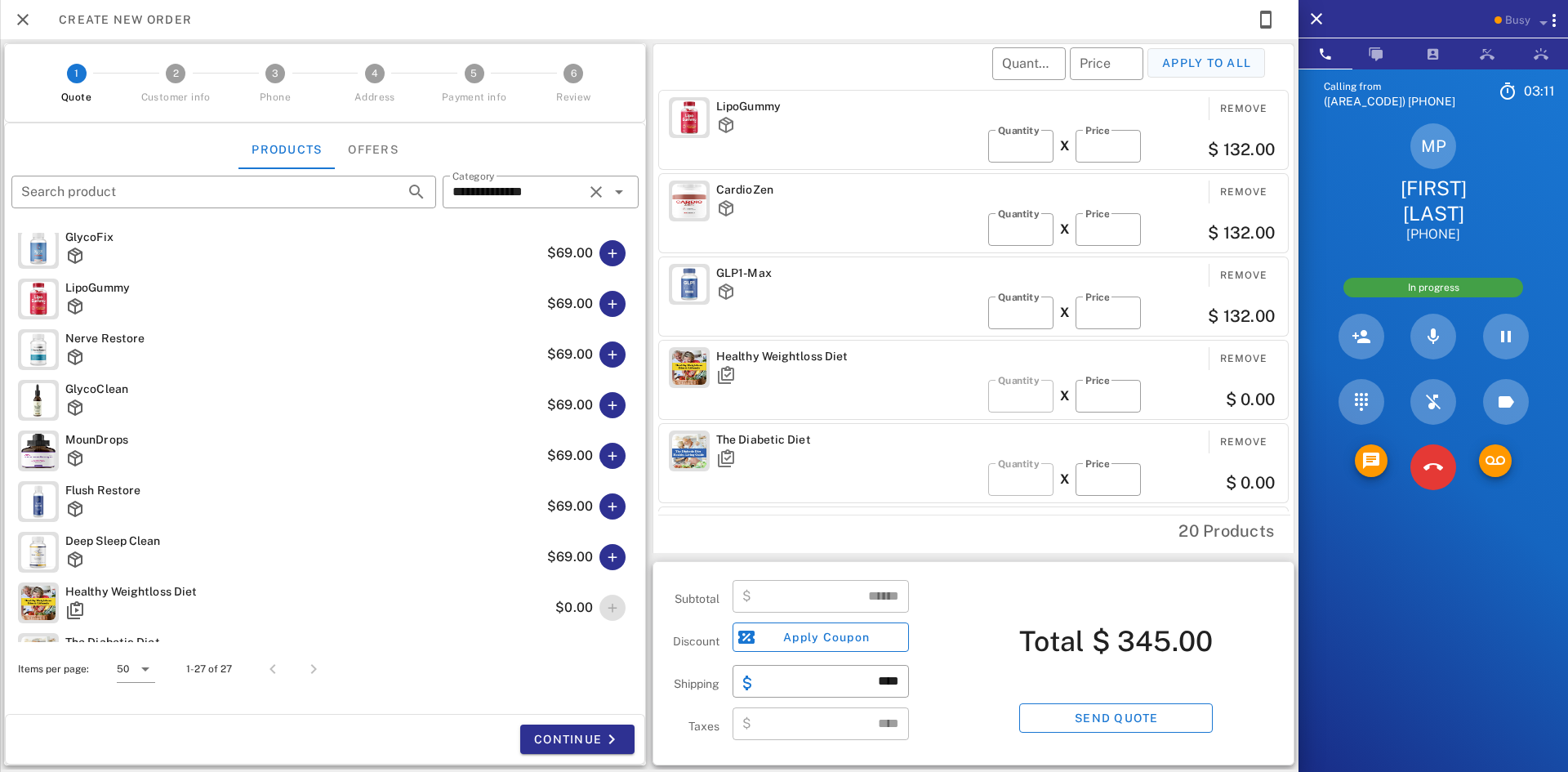 type on "******" 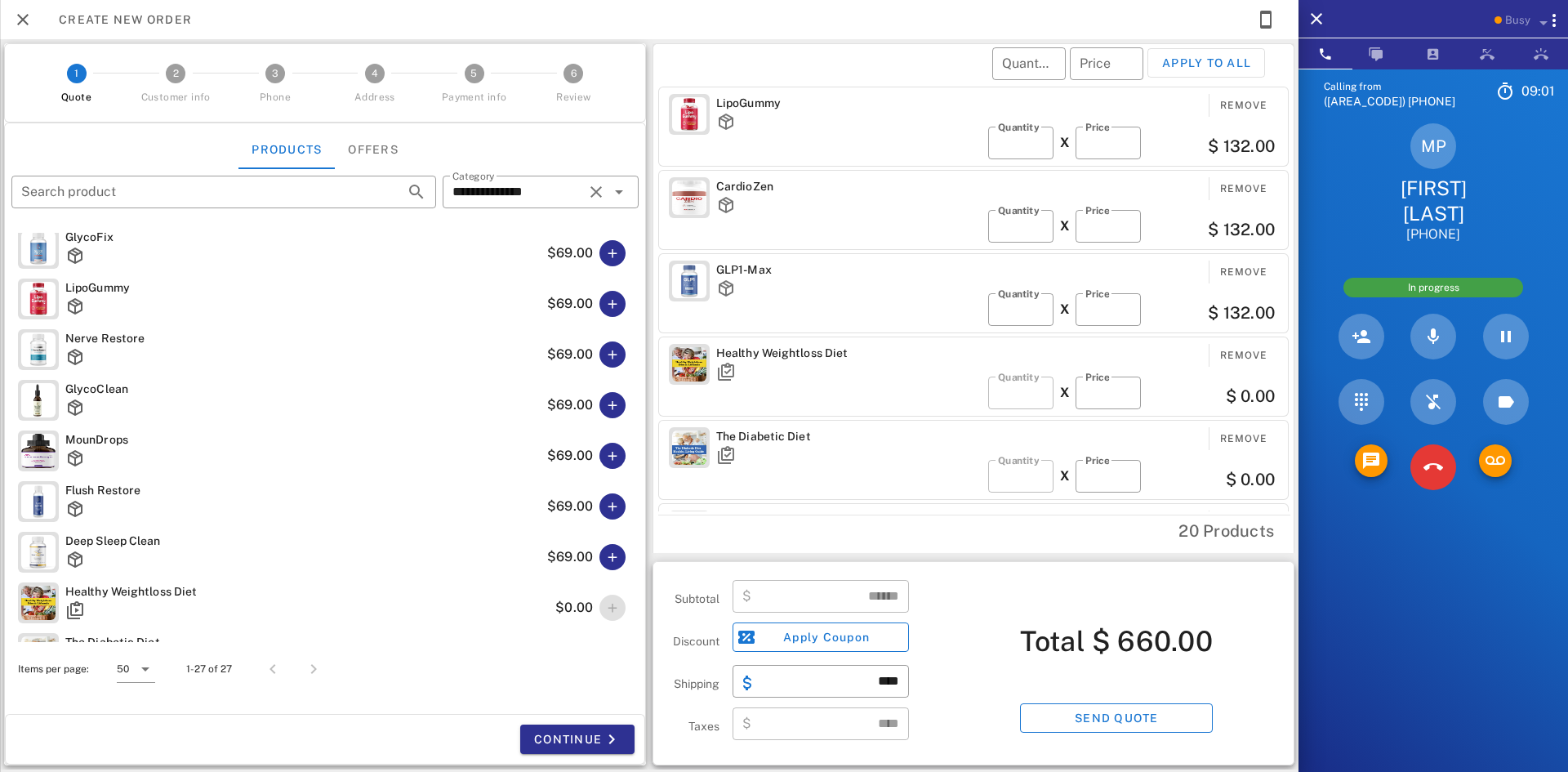 scroll, scrollTop: 0, scrollLeft: 0, axis: both 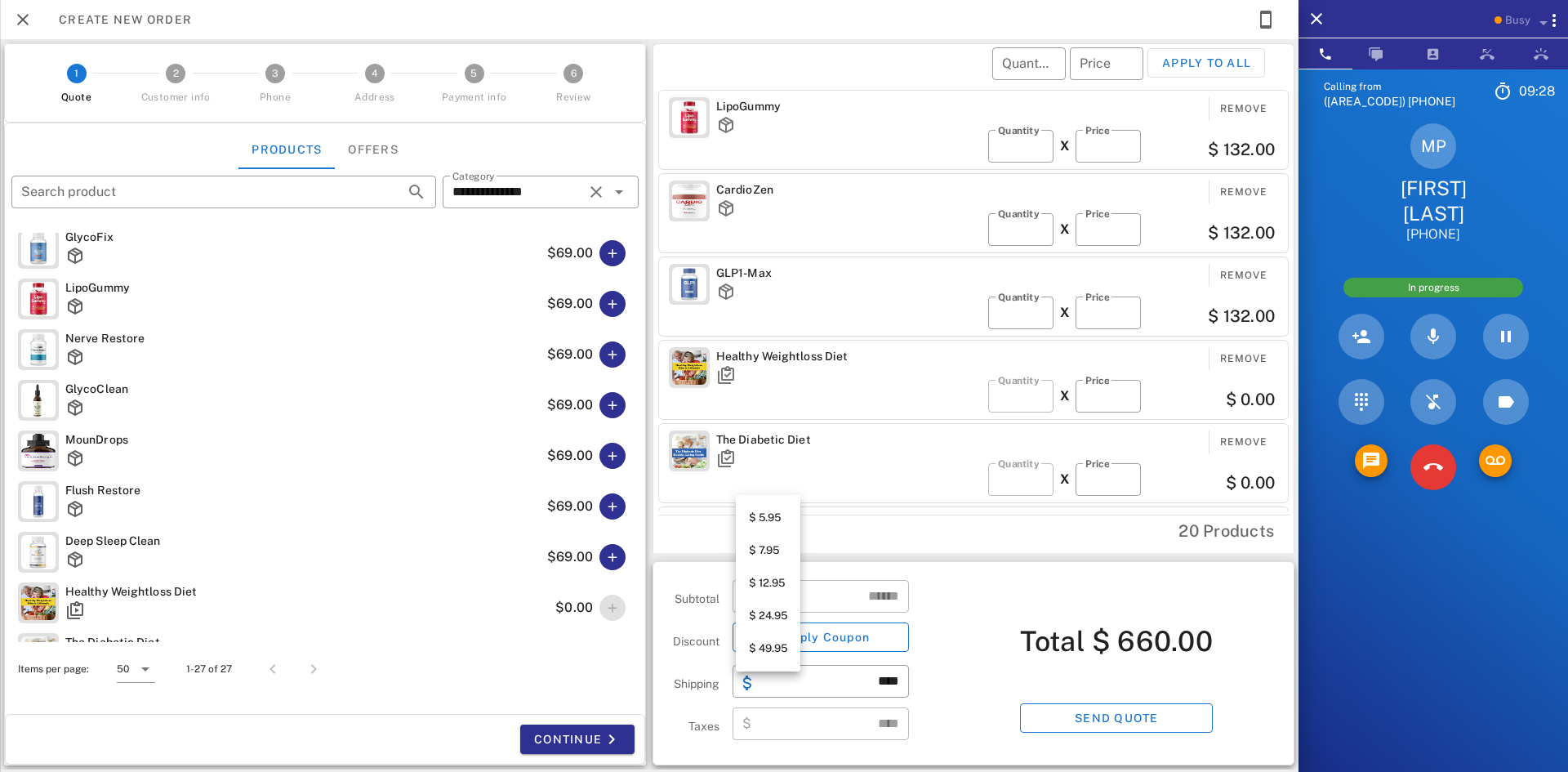 click on "$ 24.95" at bounding box center (768, 616) 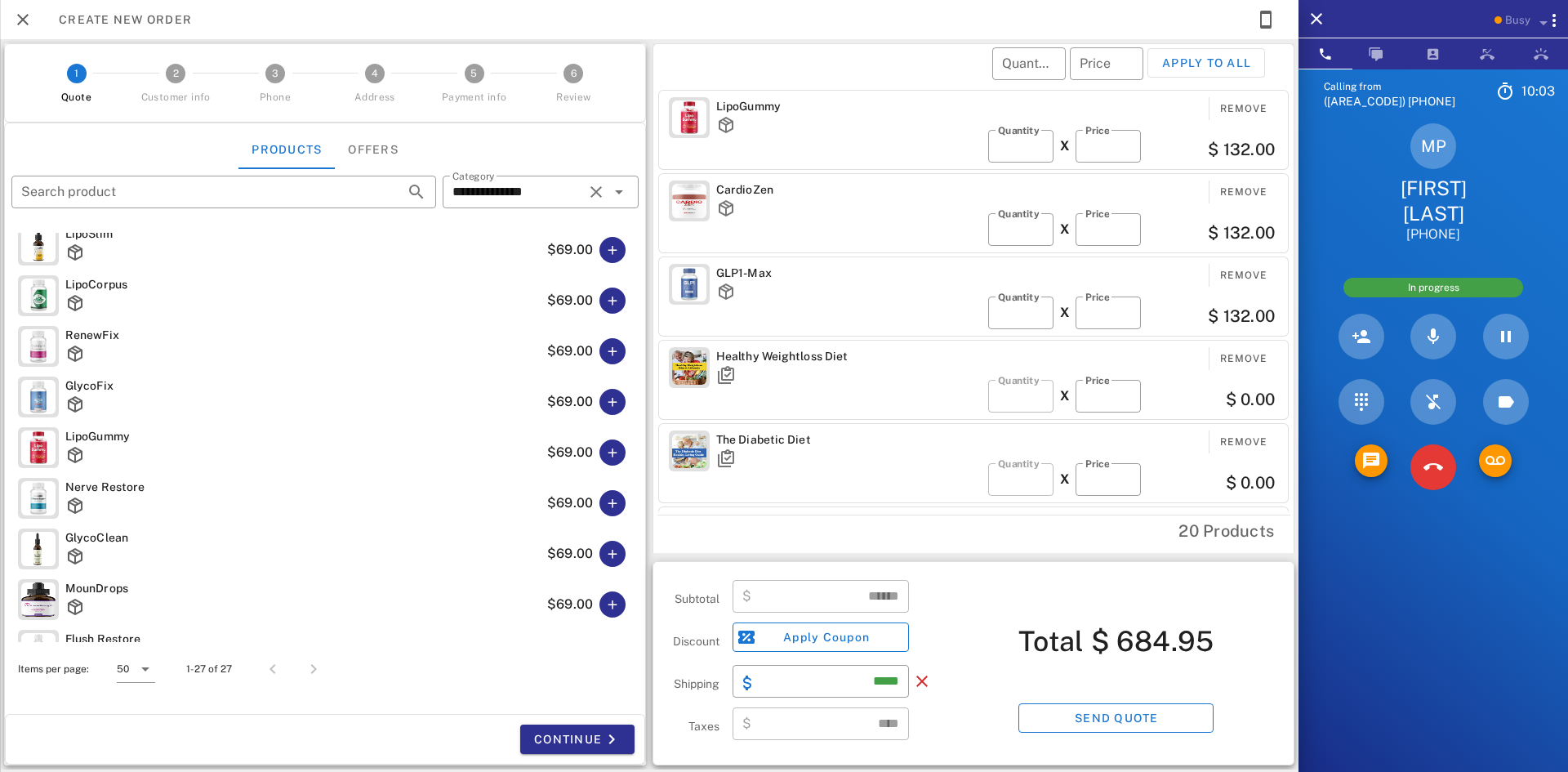 scroll, scrollTop: 0, scrollLeft: 0, axis: both 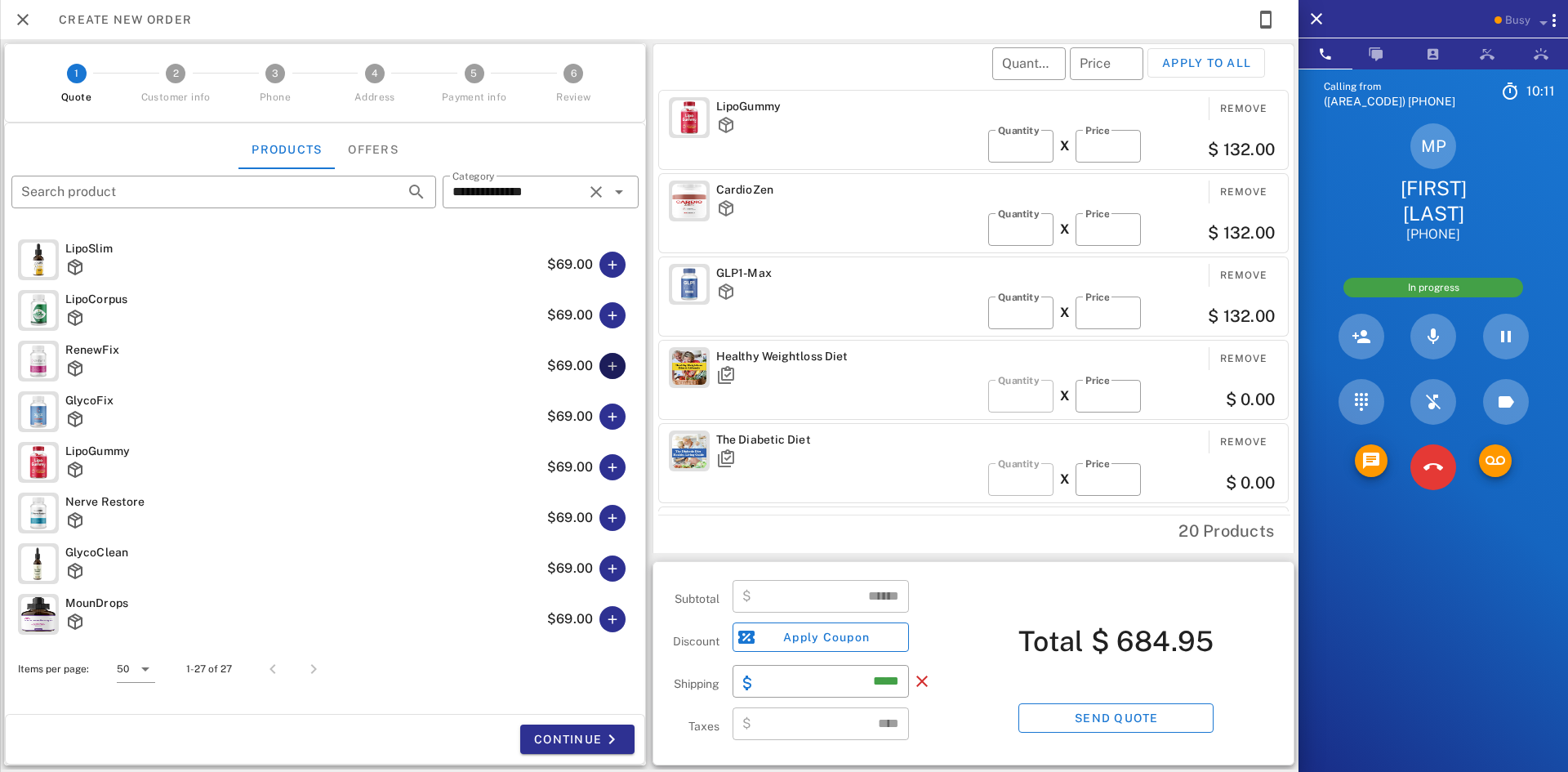 click at bounding box center [612, 366] 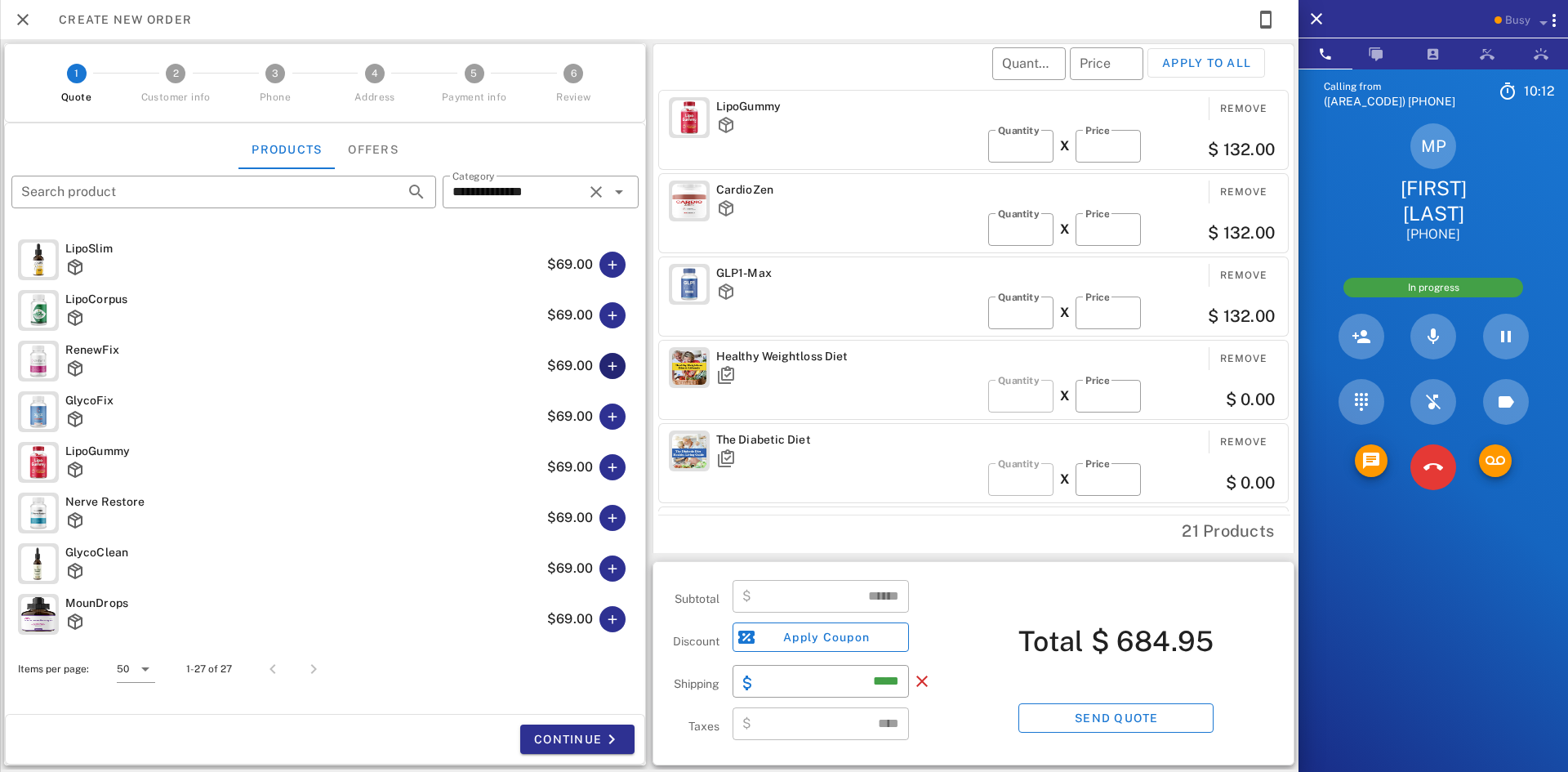 type on "******" 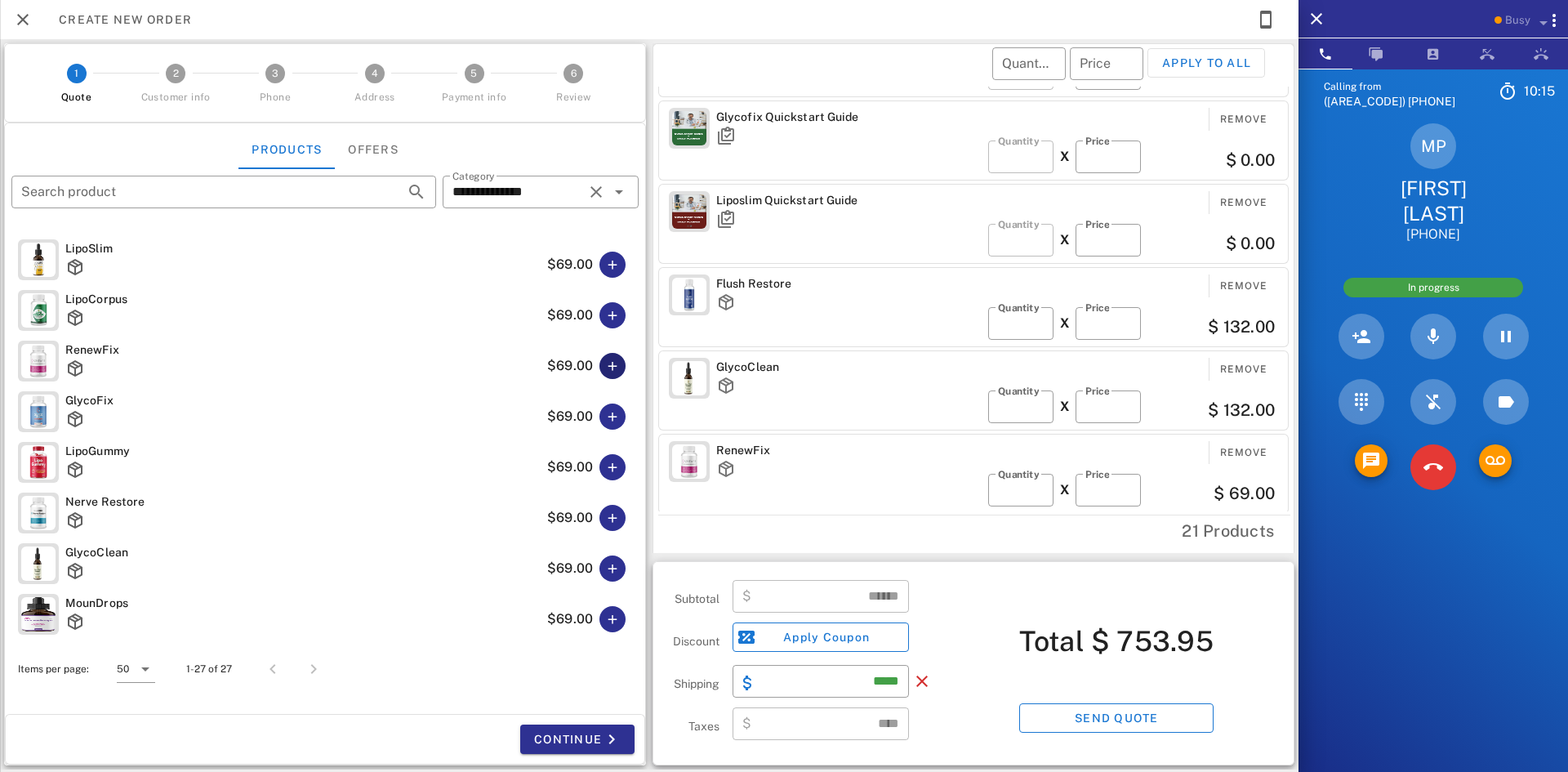 scroll, scrollTop: 495, scrollLeft: 0, axis: vertical 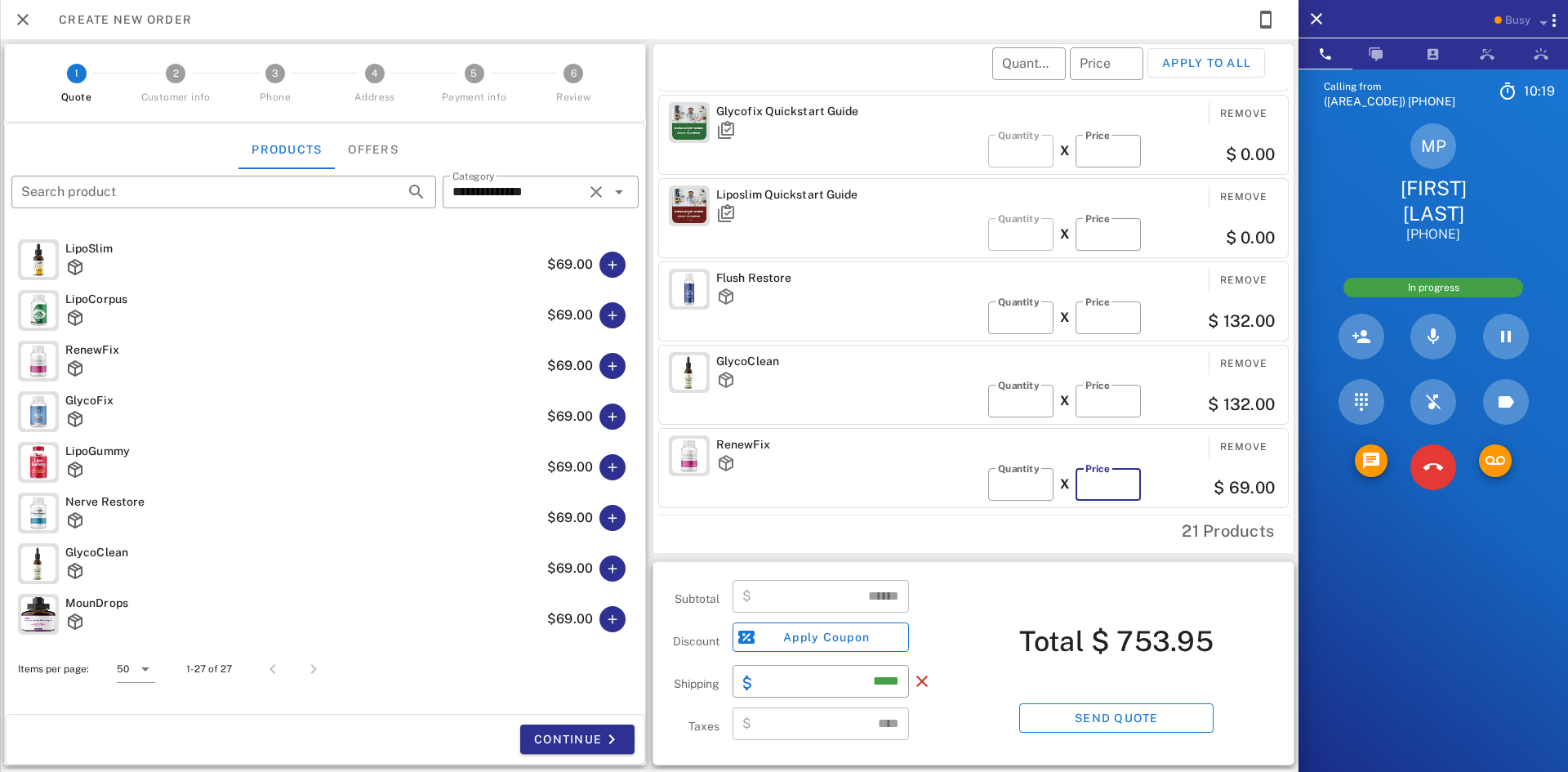 click on "**" at bounding box center [1108, 484] 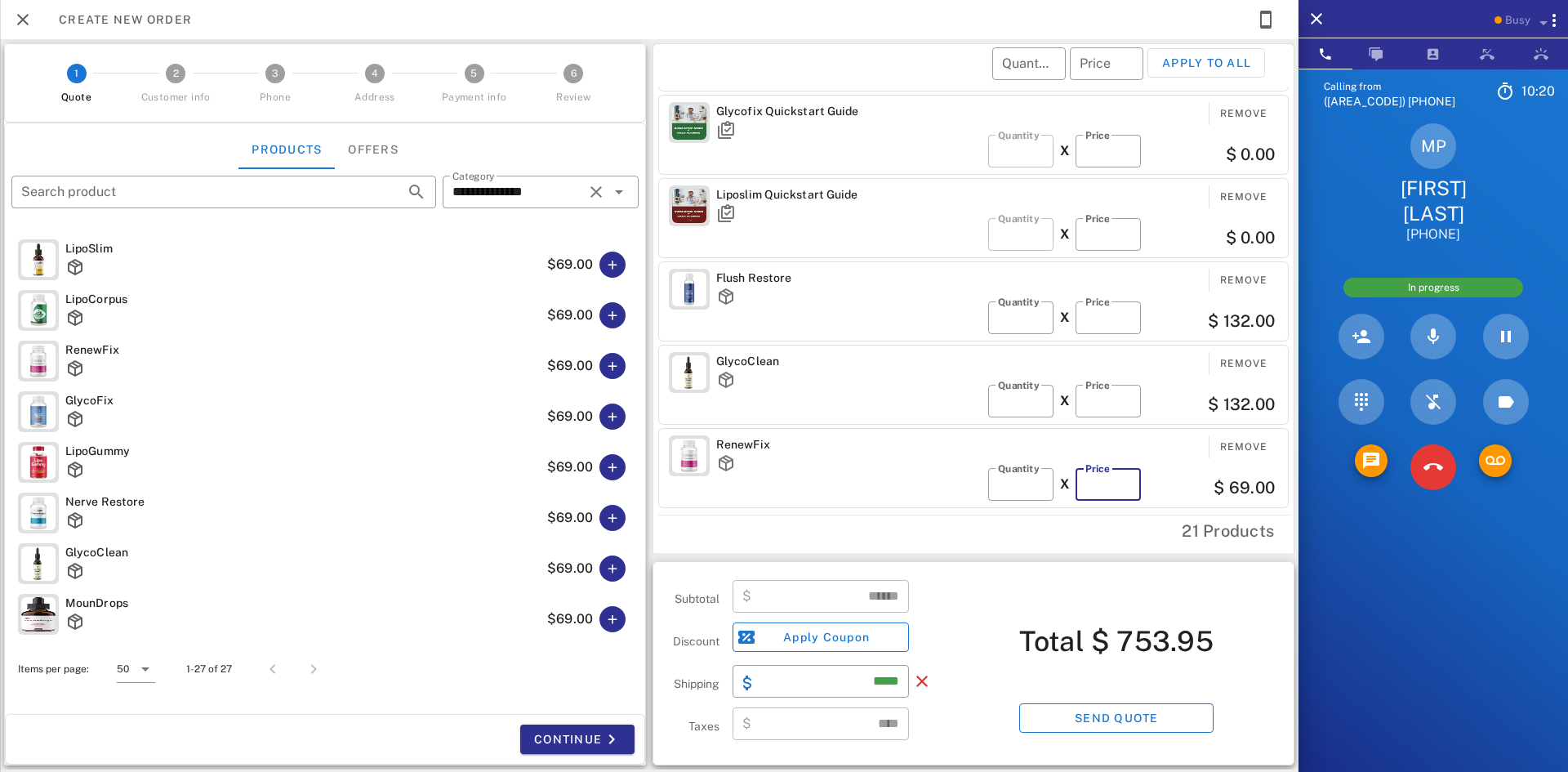 type on "*" 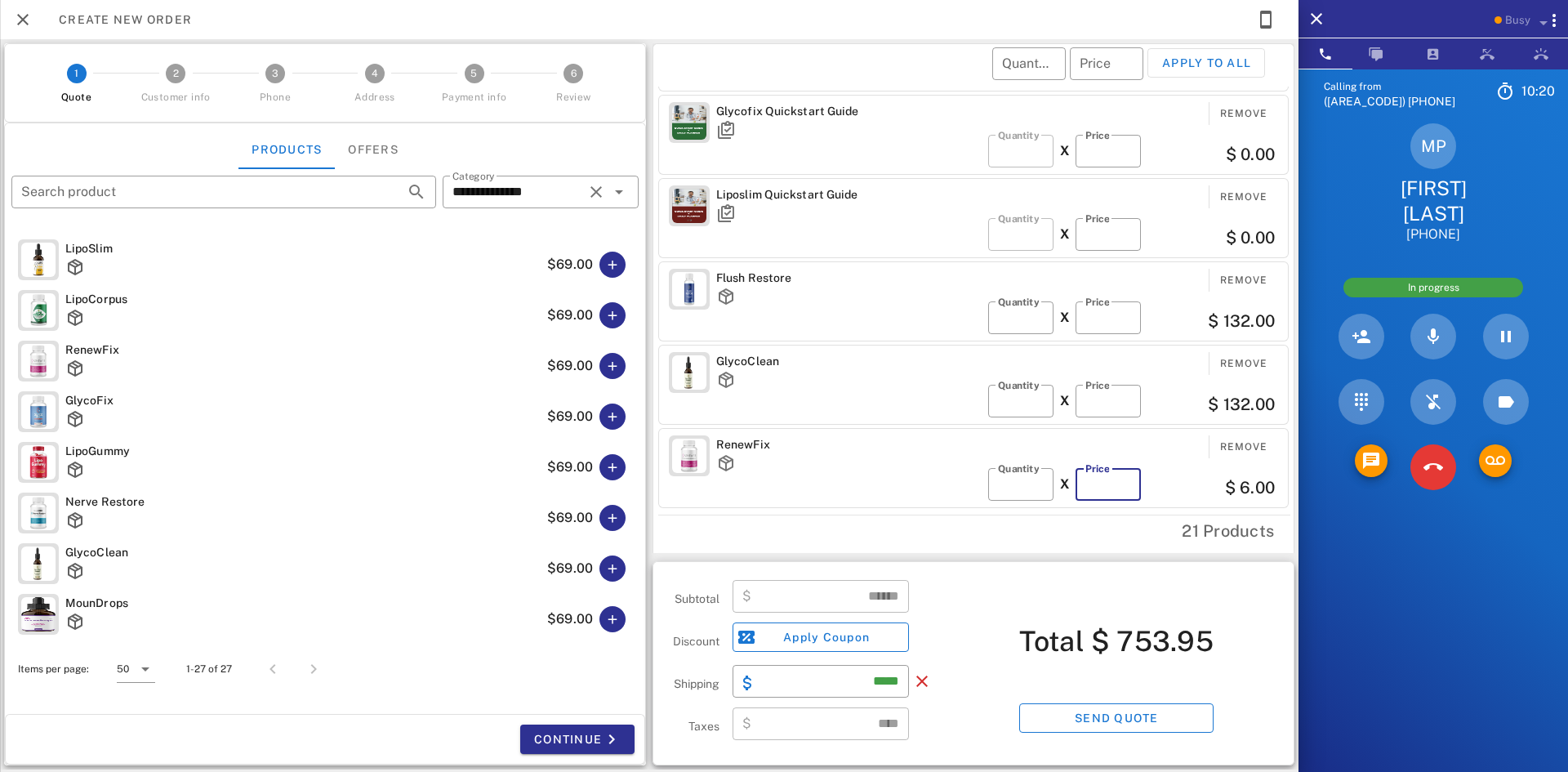 type 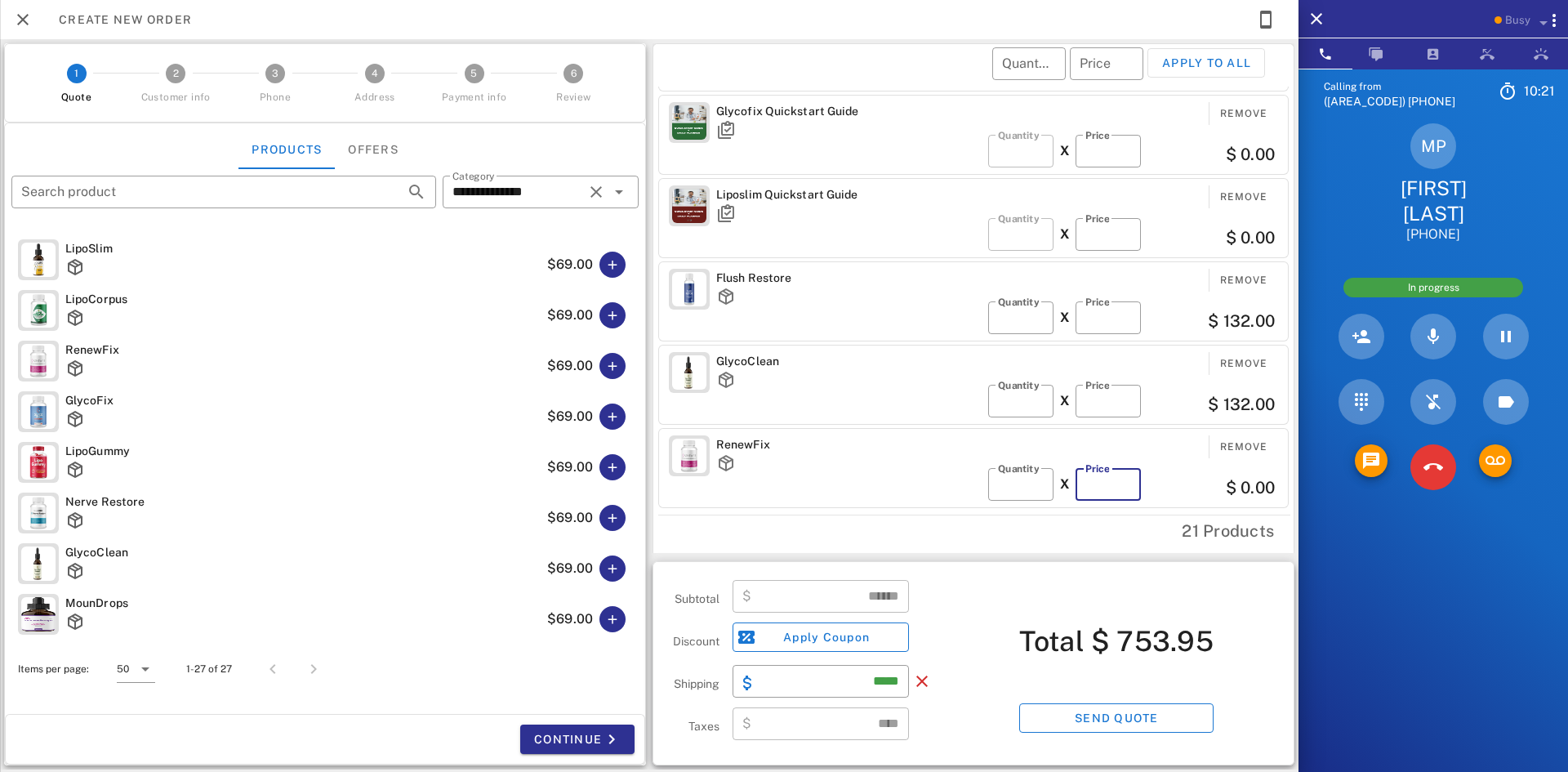 type on "******" 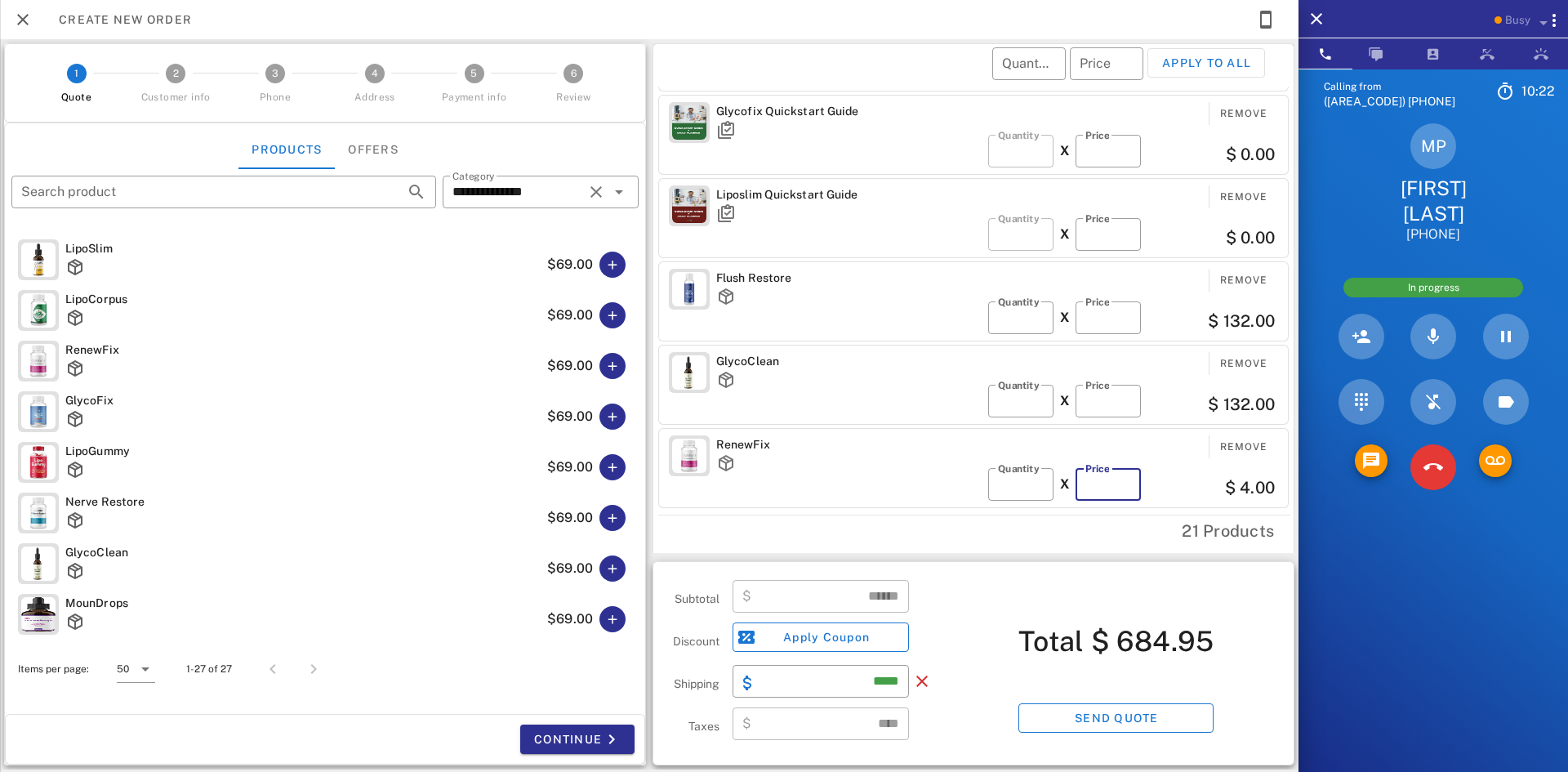 type on "**" 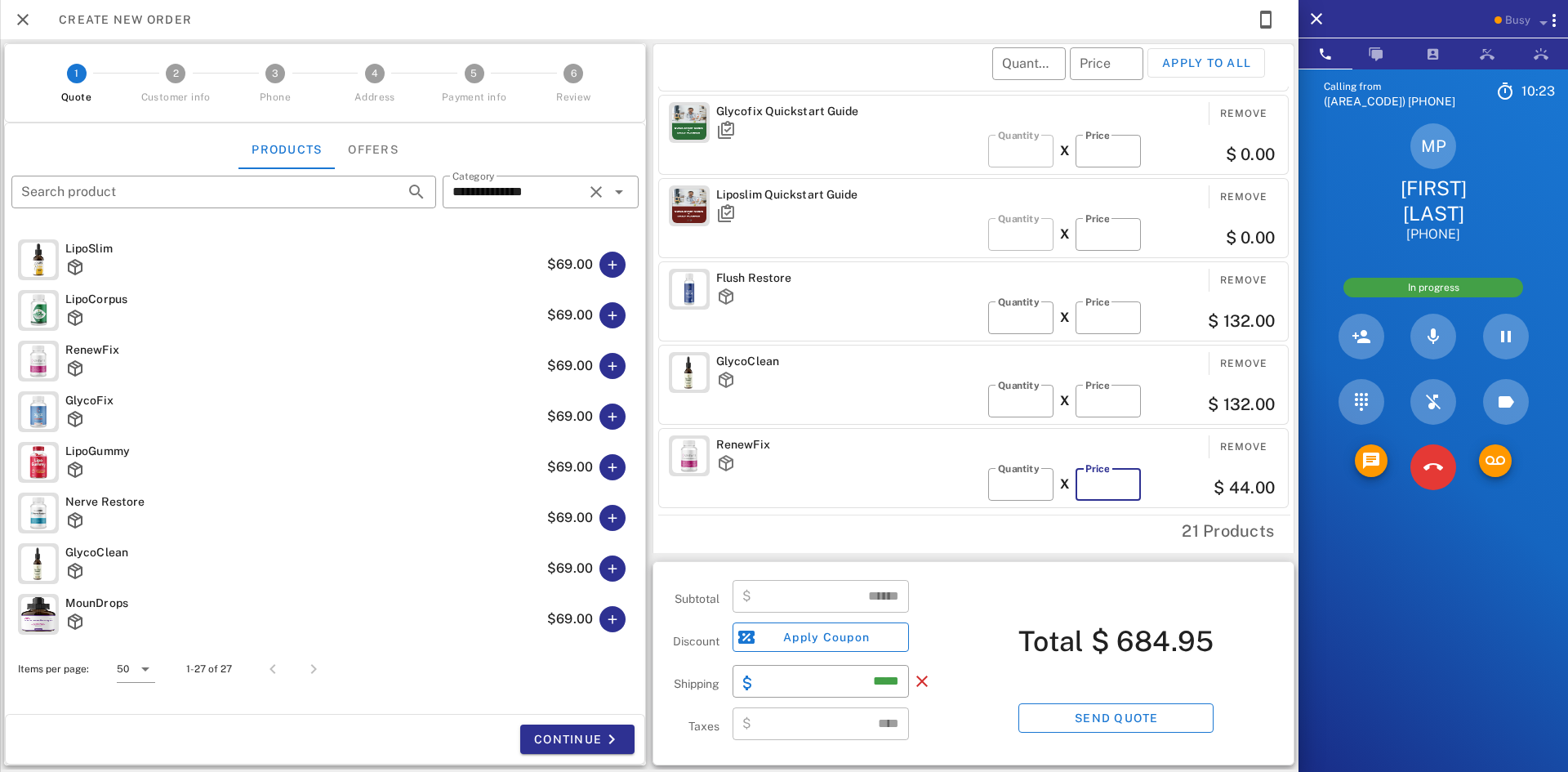 type on "******" 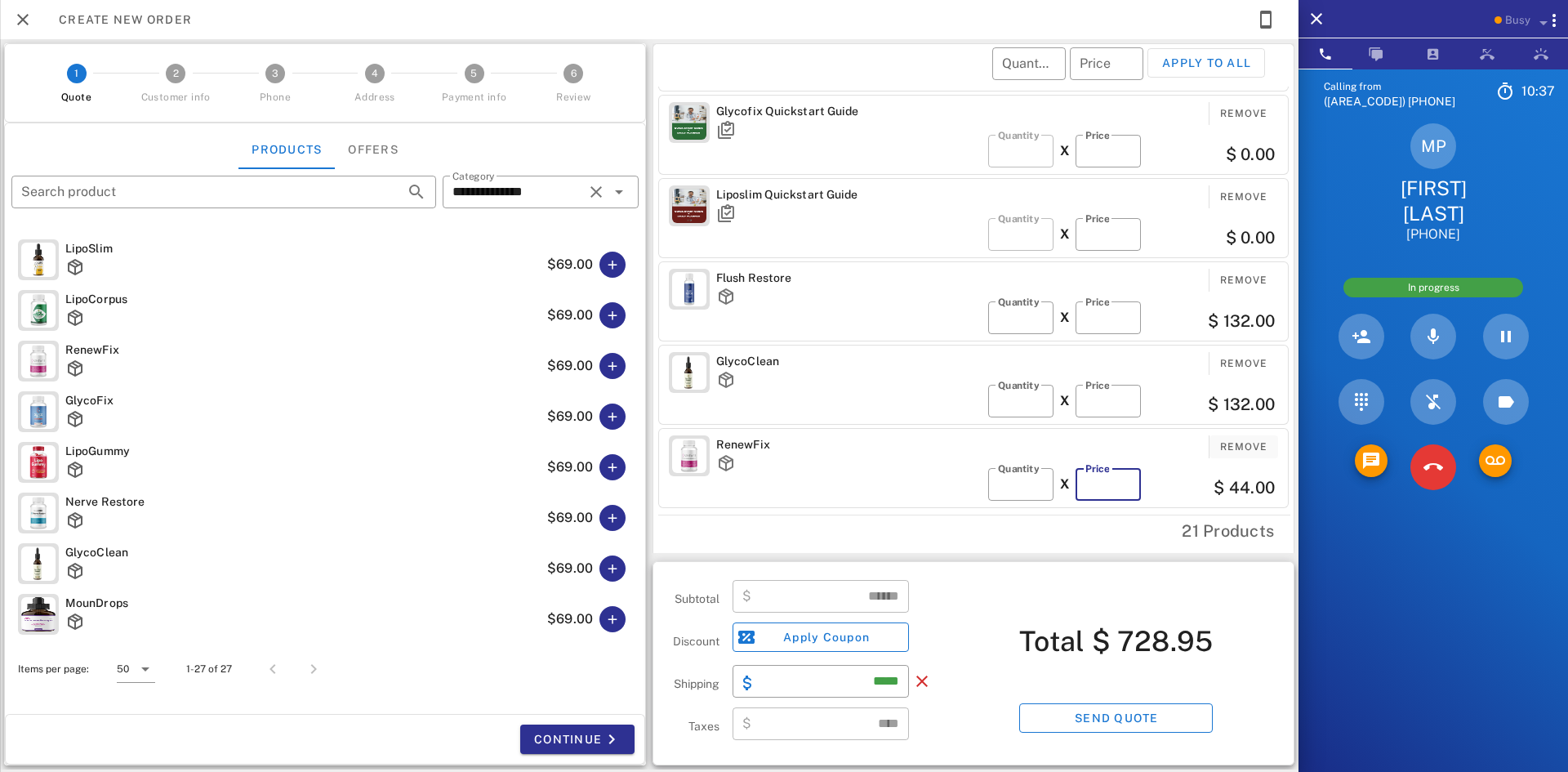 type on "**" 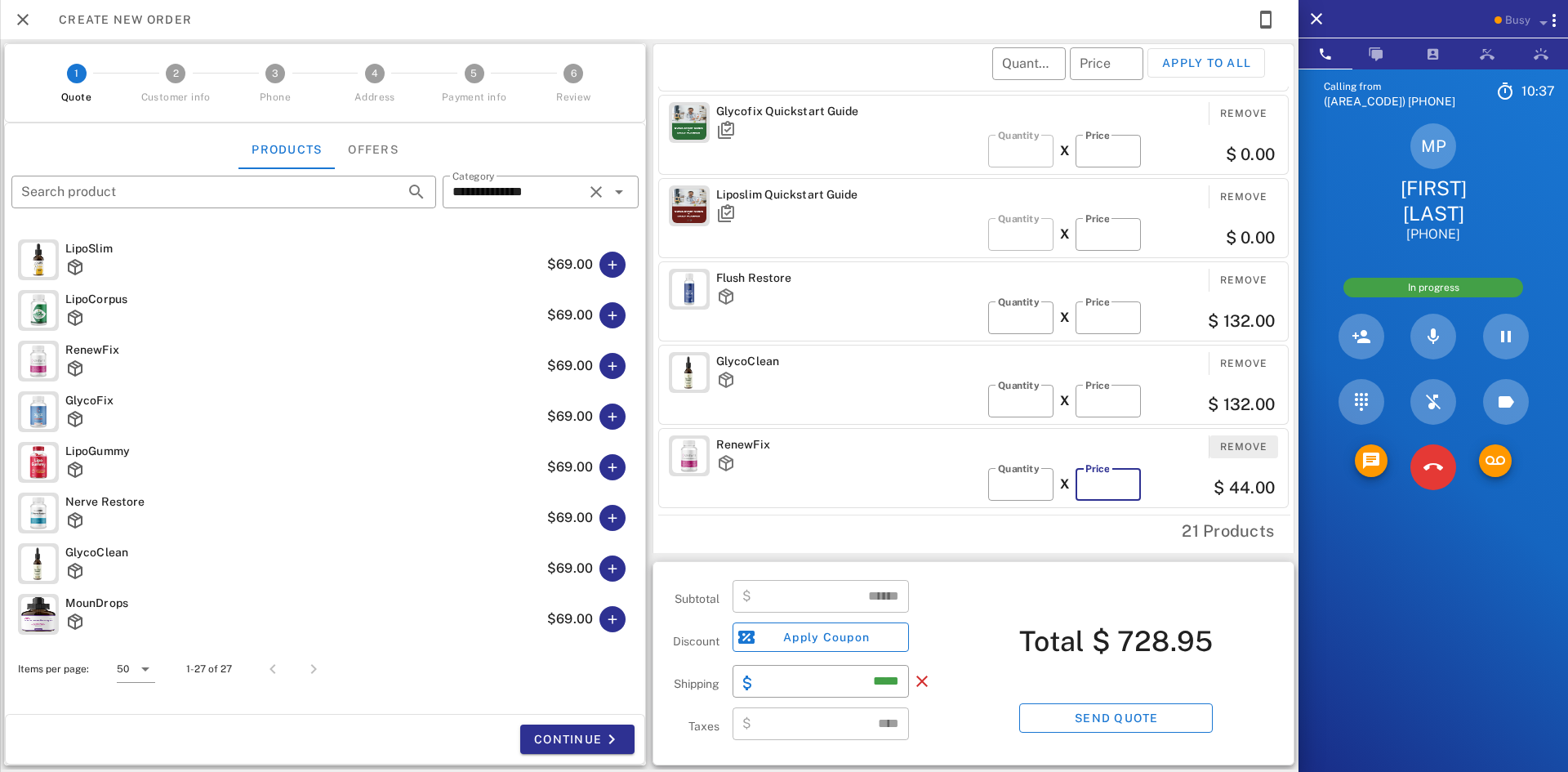 click on "Remove" at bounding box center [1244, 447] 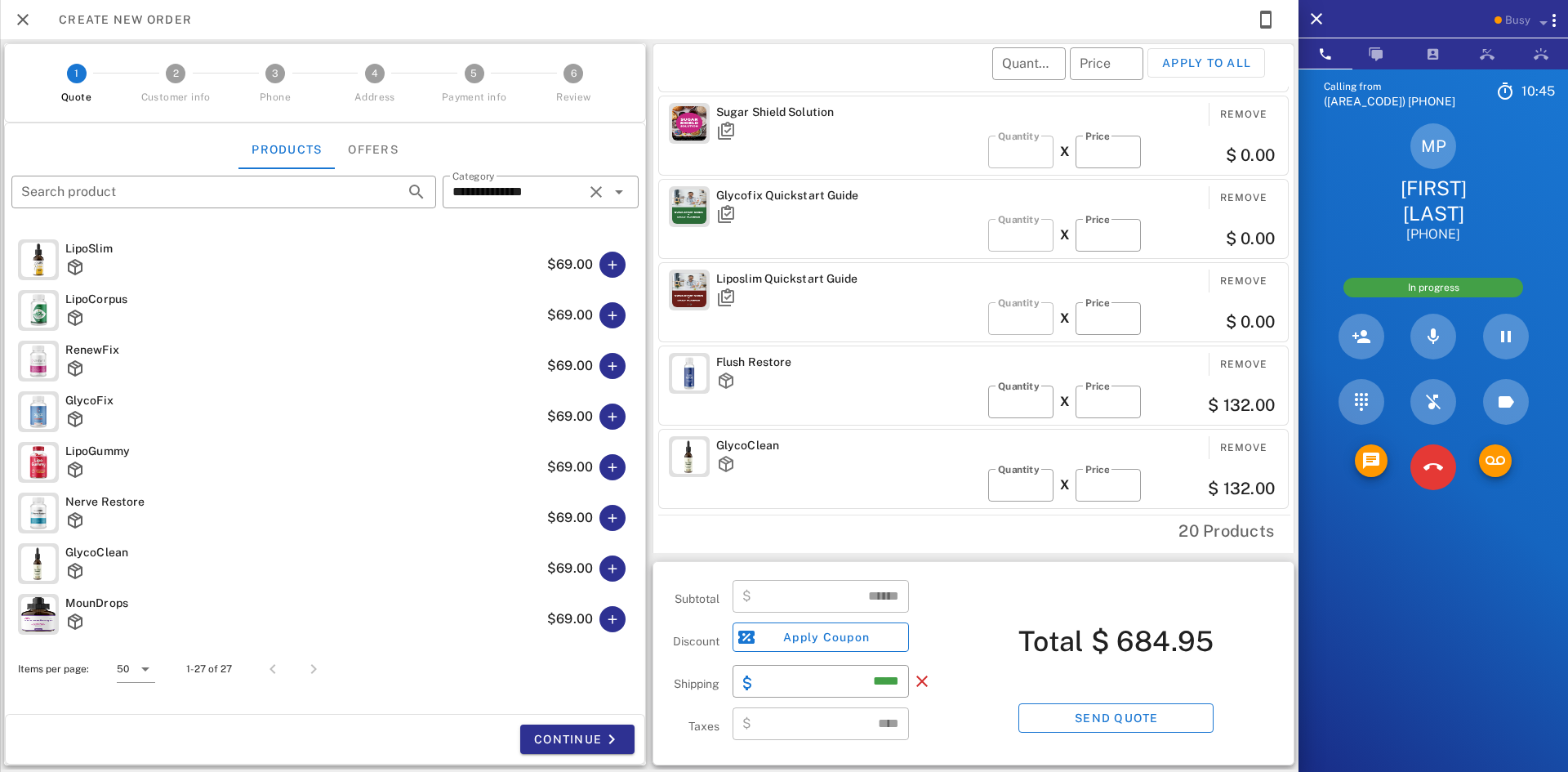 scroll, scrollTop: 412, scrollLeft: 0, axis: vertical 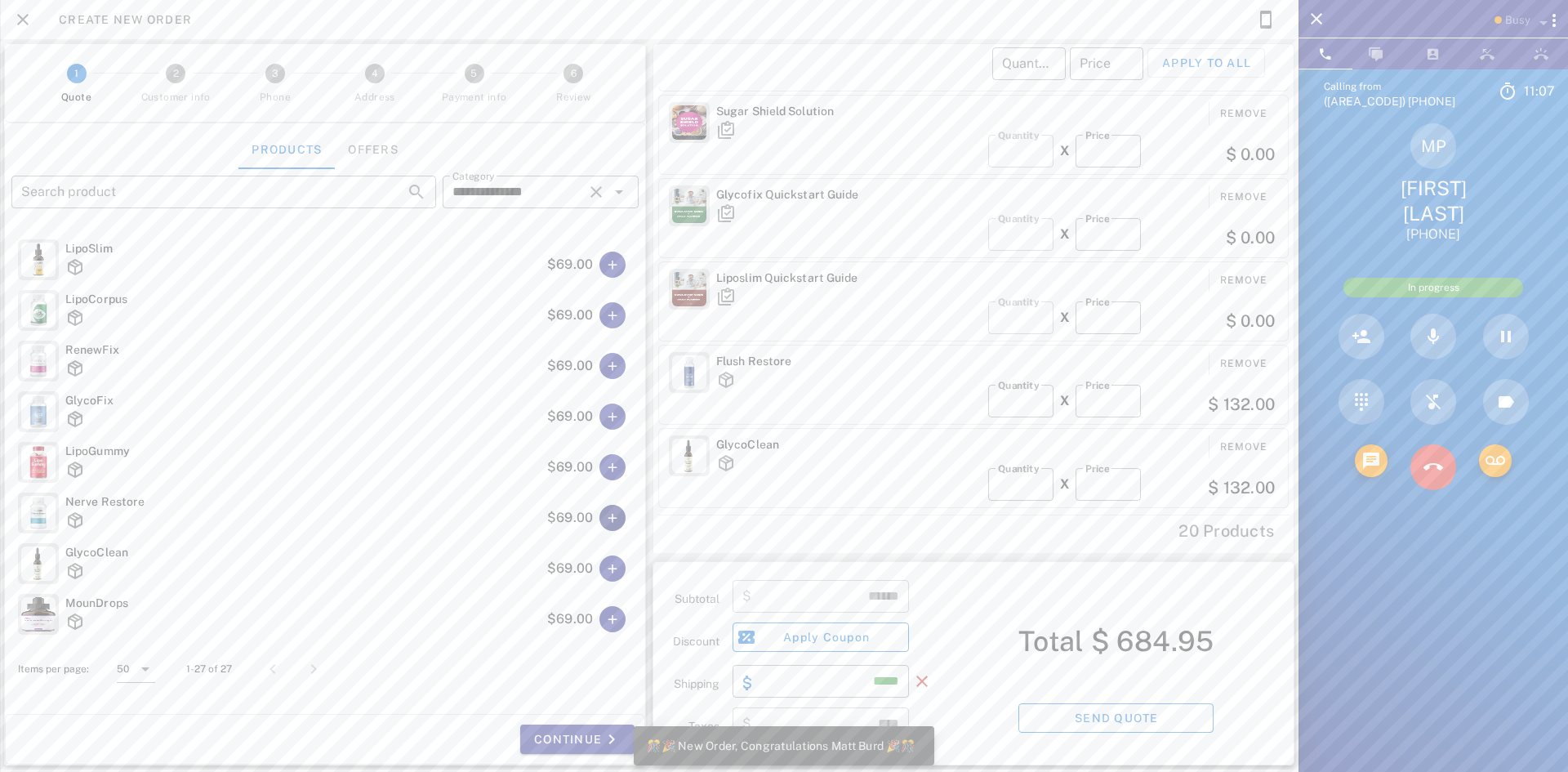 click at bounding box center (612, 518) 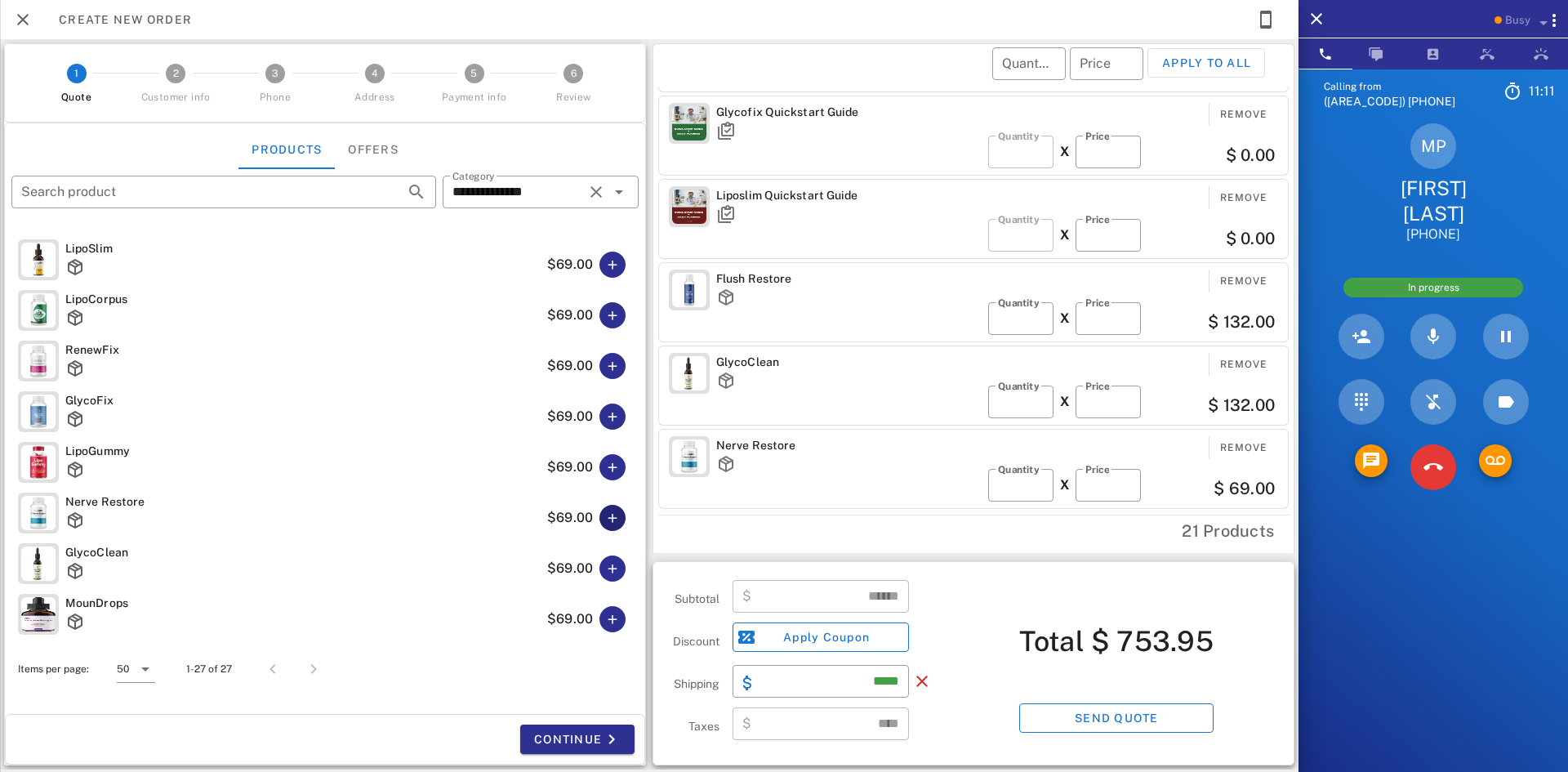 scroll, scrollTop: 495, scrollLeft: 0, axis: vertical 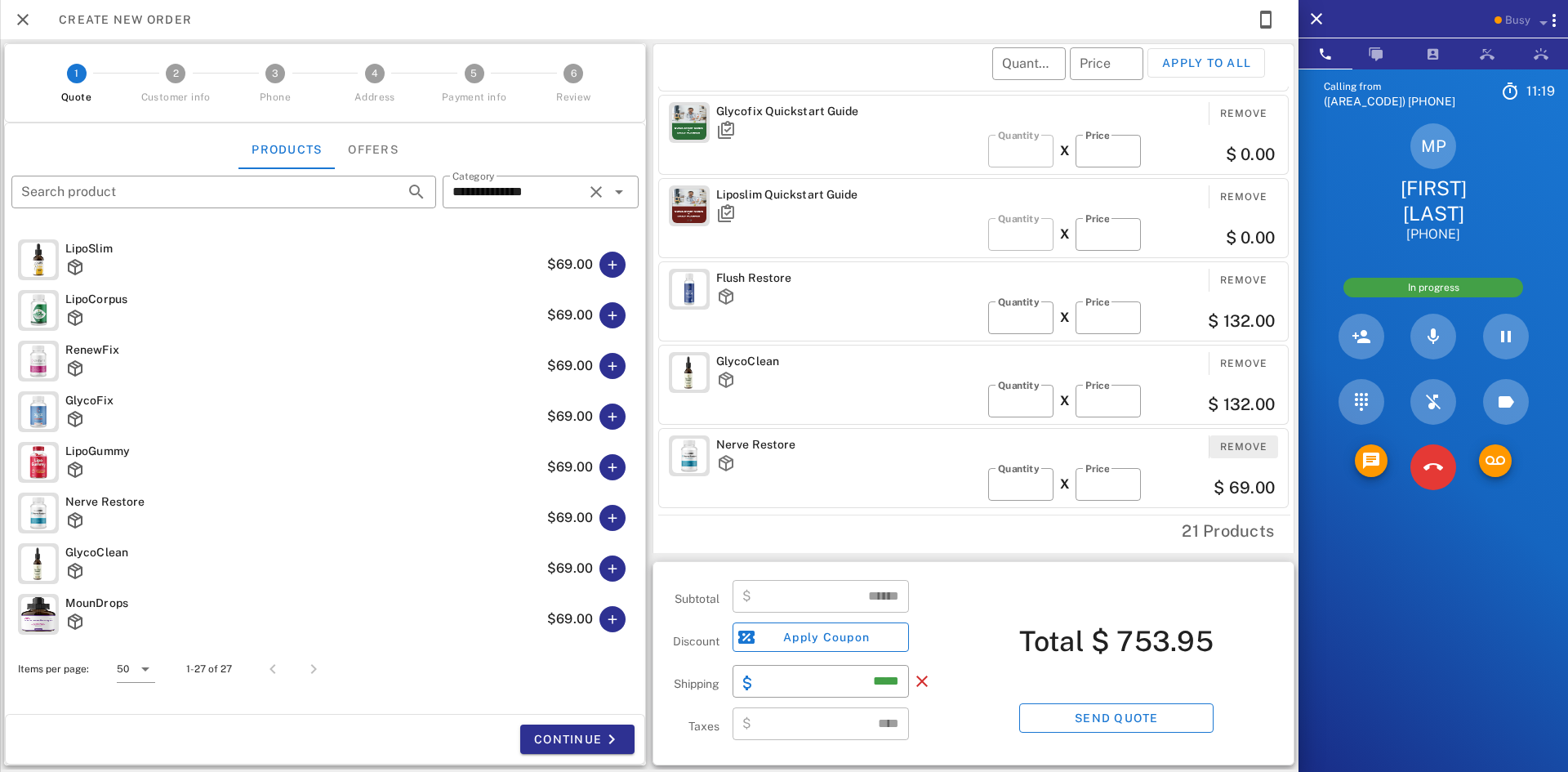 click on "Remove" at bounding box center (1244, 447) 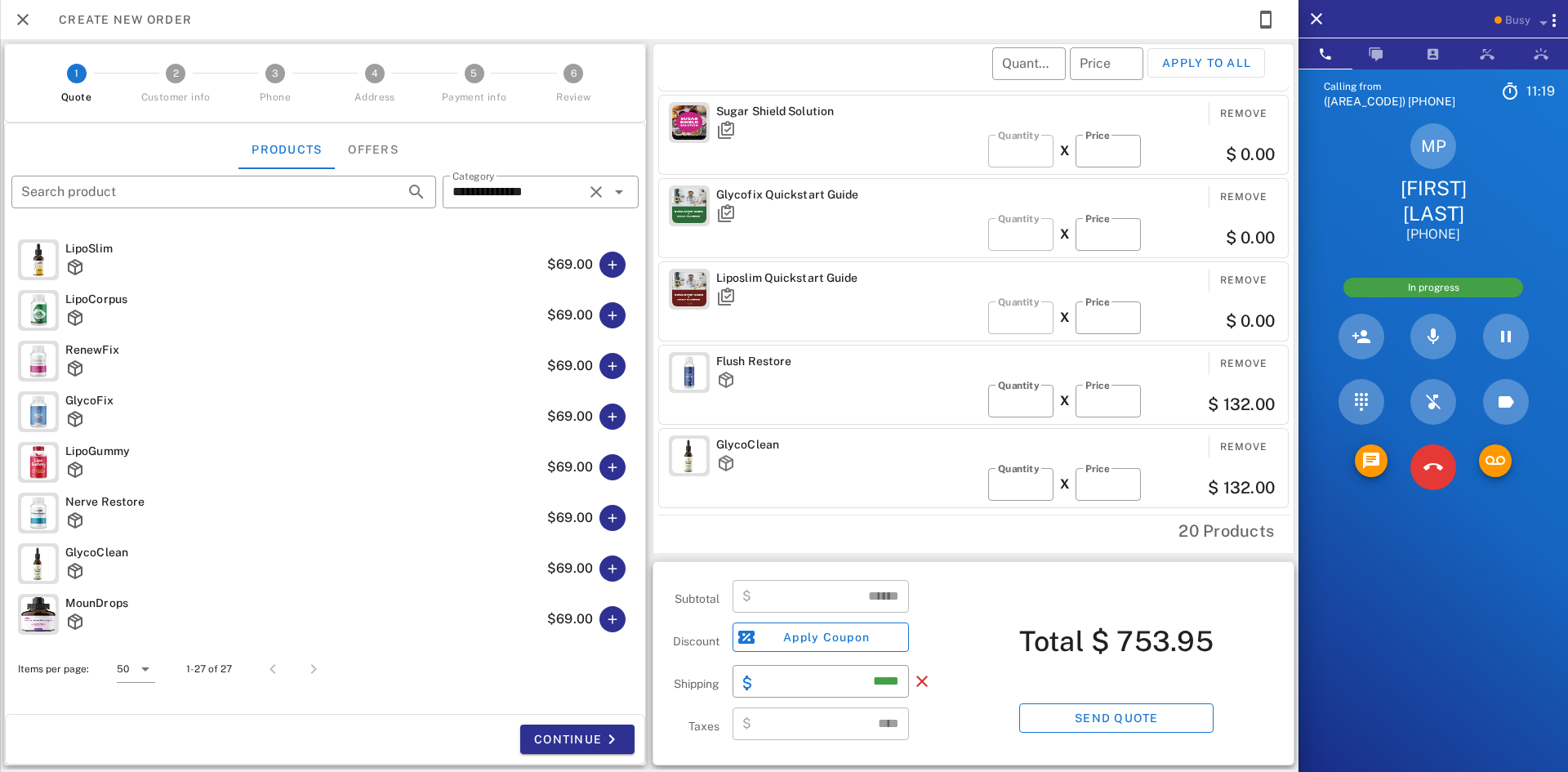 scroll, scrollTop: 412, scrollLeft: 0, axis: vertical 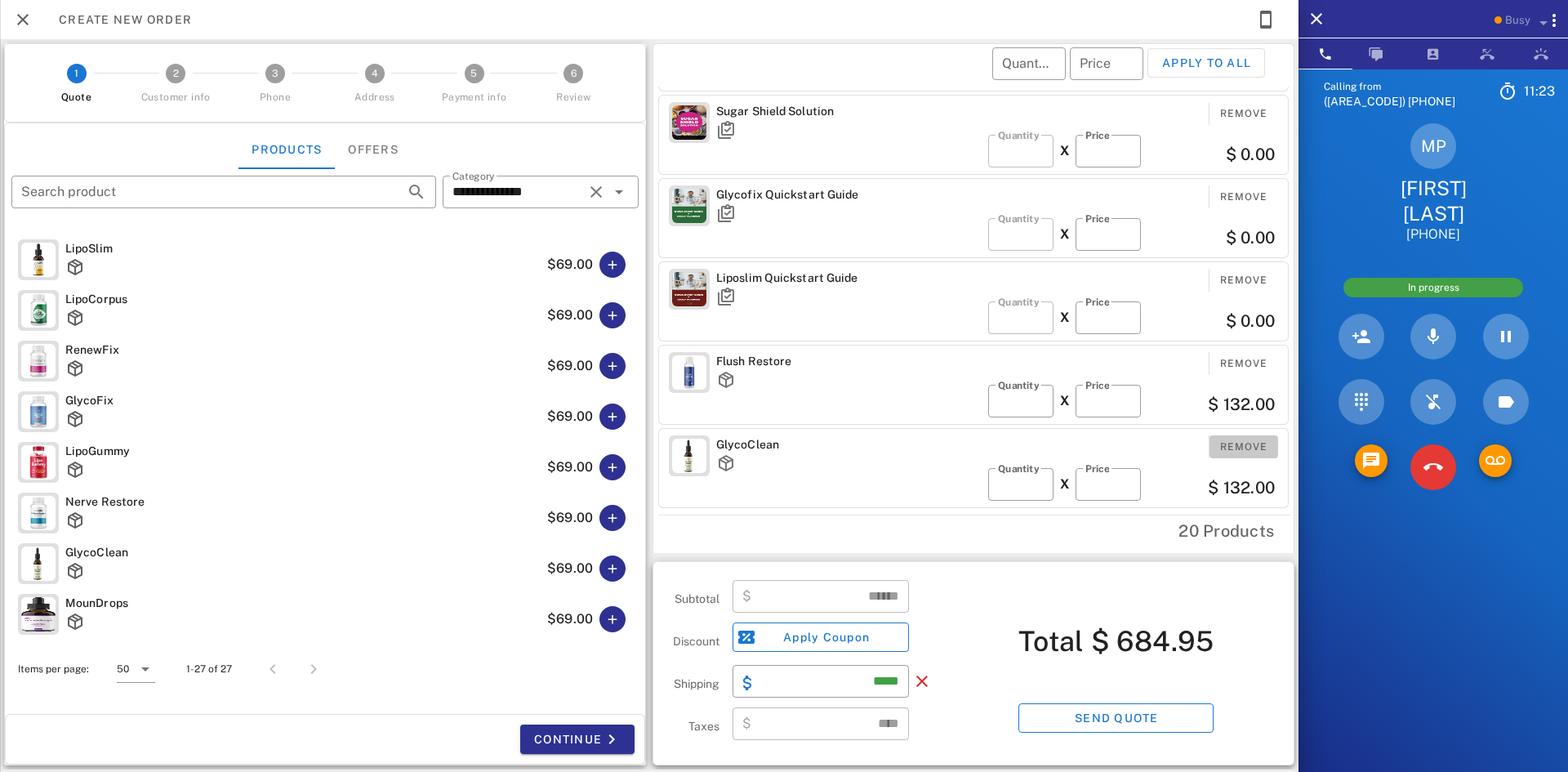 click on "Remove" at bounding box center [1244, 447] 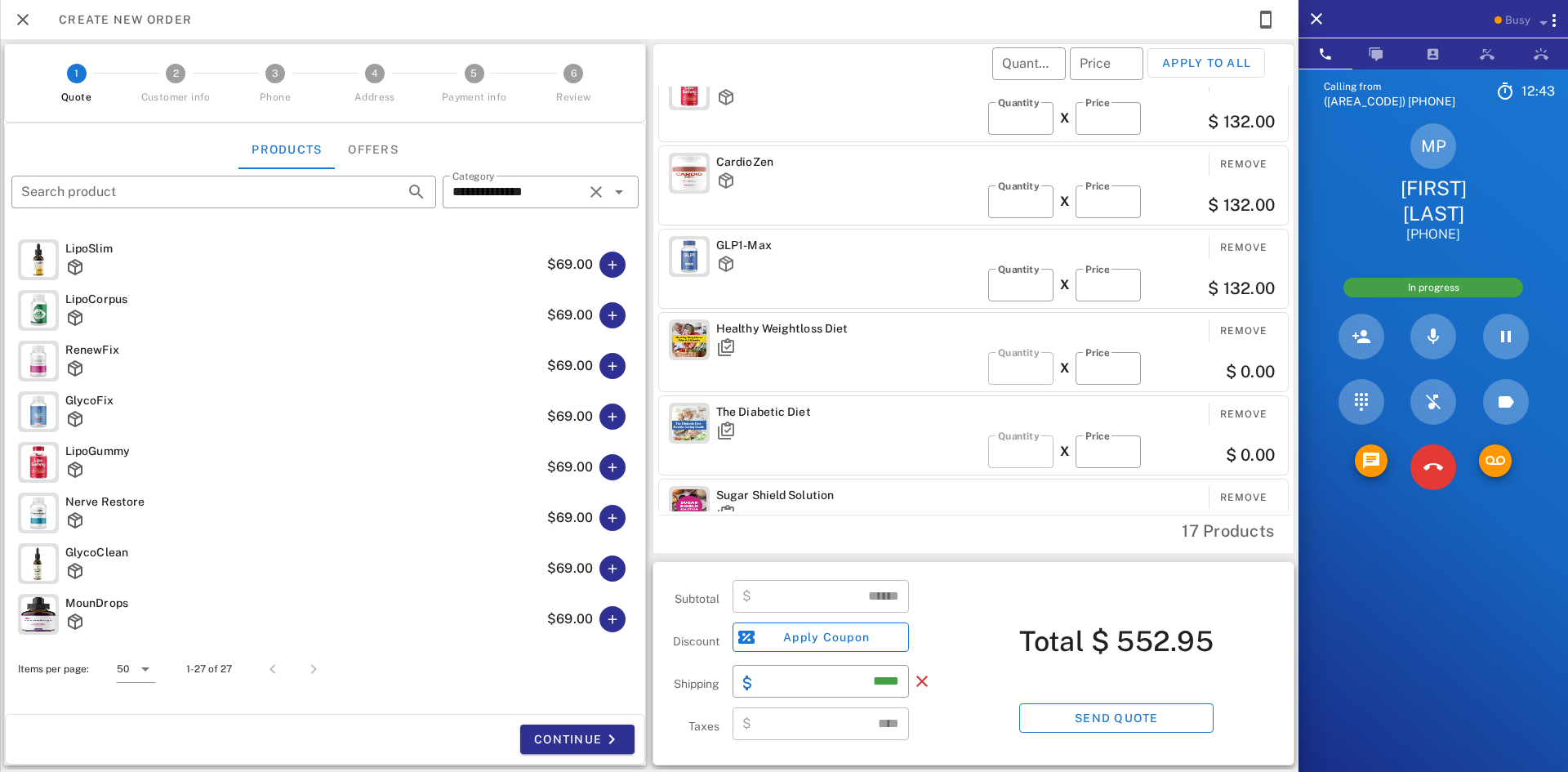 scroll, scrollTop: 0, scrollLeft: 0, axis: both 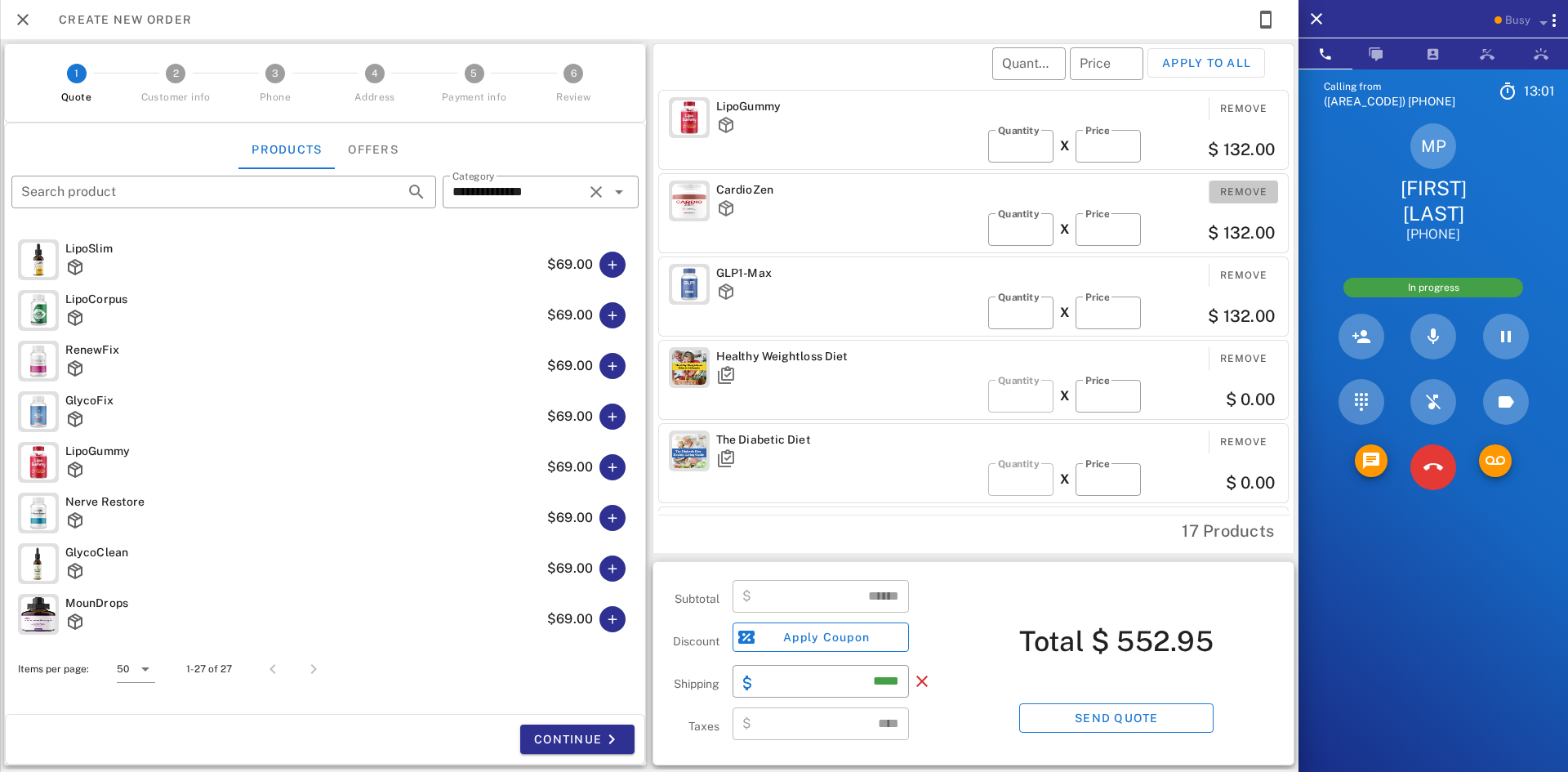 click on "Remove" at bounding box center [1244, 192] 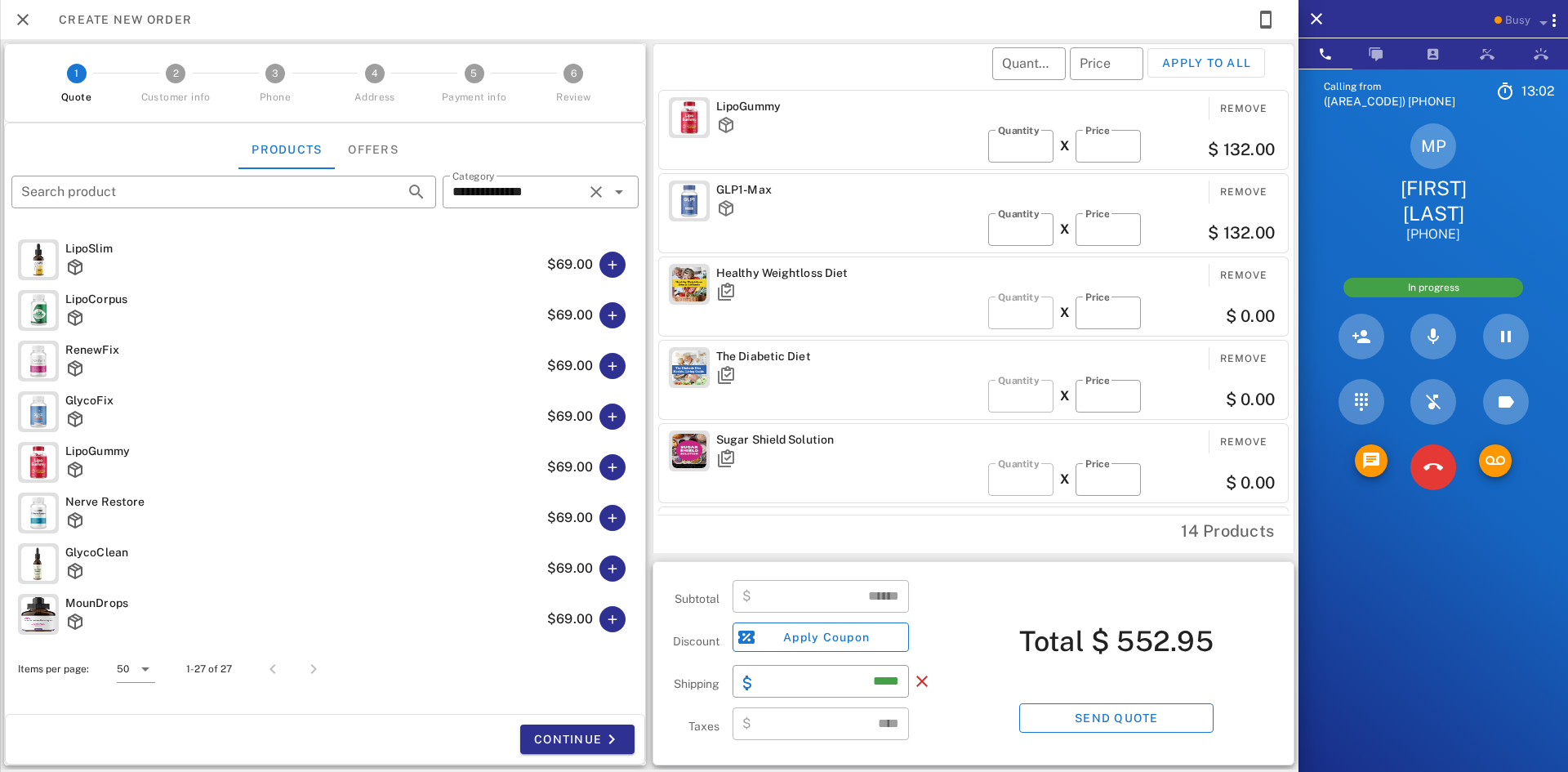 type on "******" 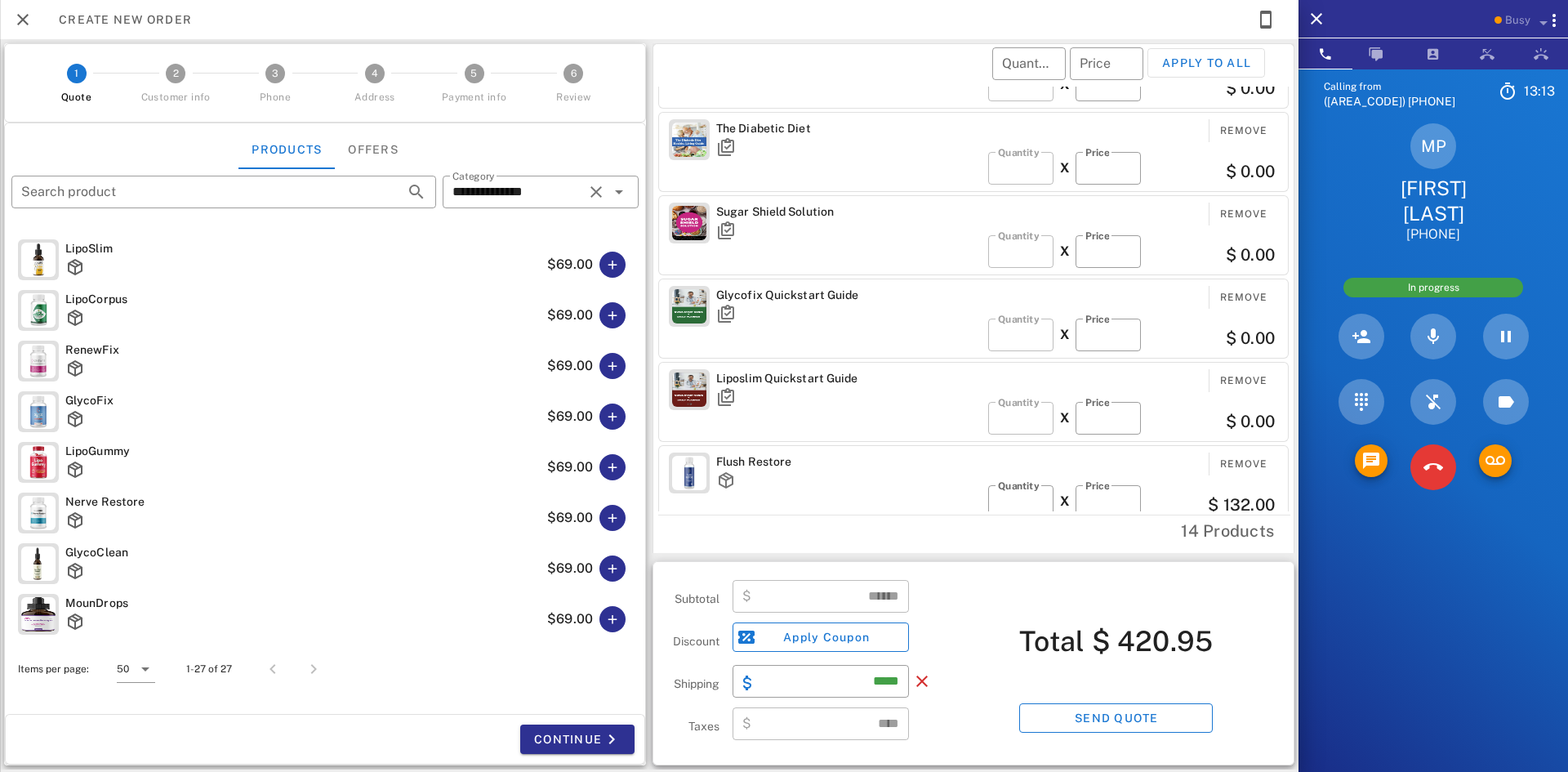 scroll, scrollTop: 245, scrollLeft: 0, axis: vertical 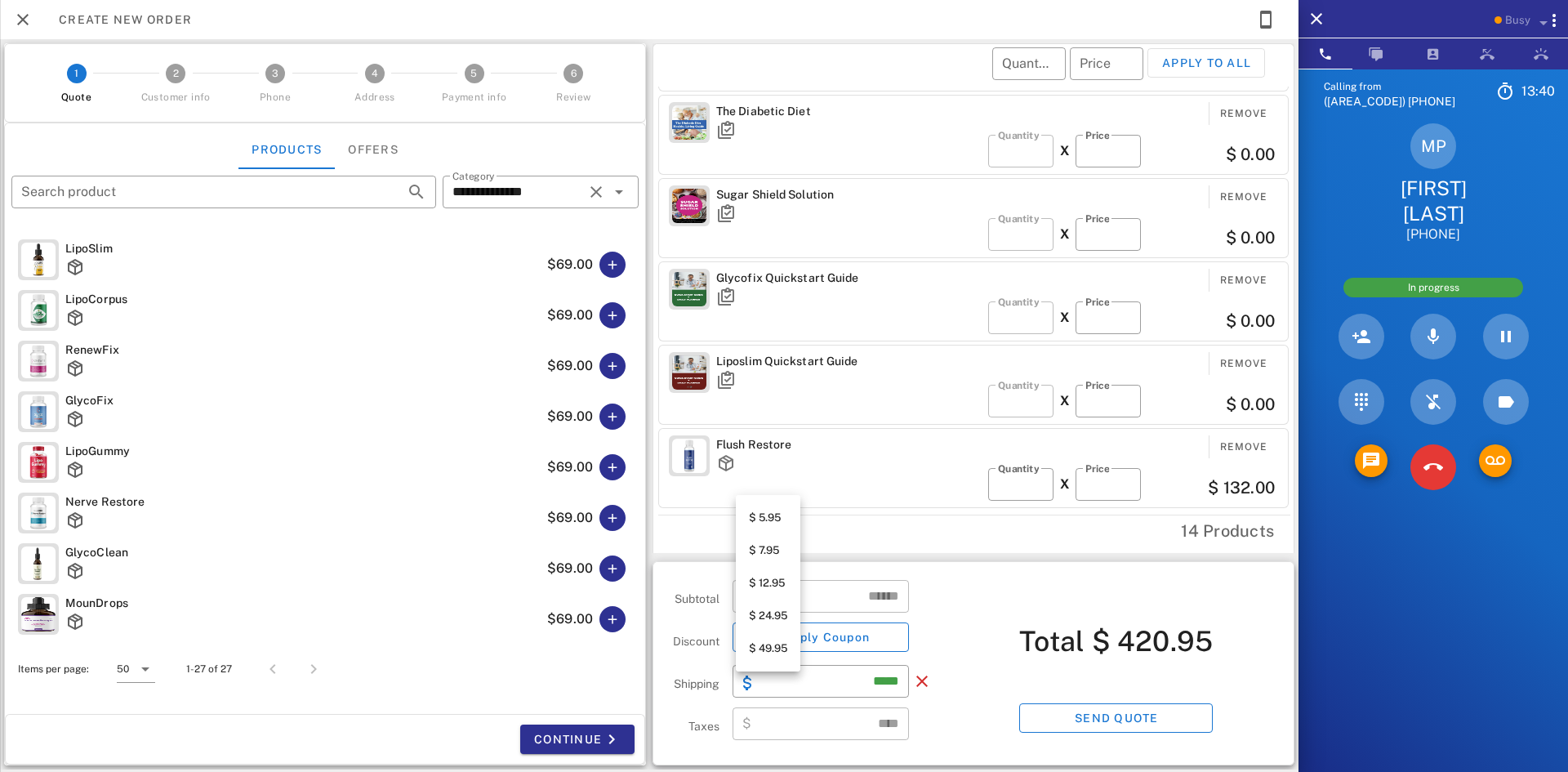 click on "$ 12.95" at bounding box center [768, 583] 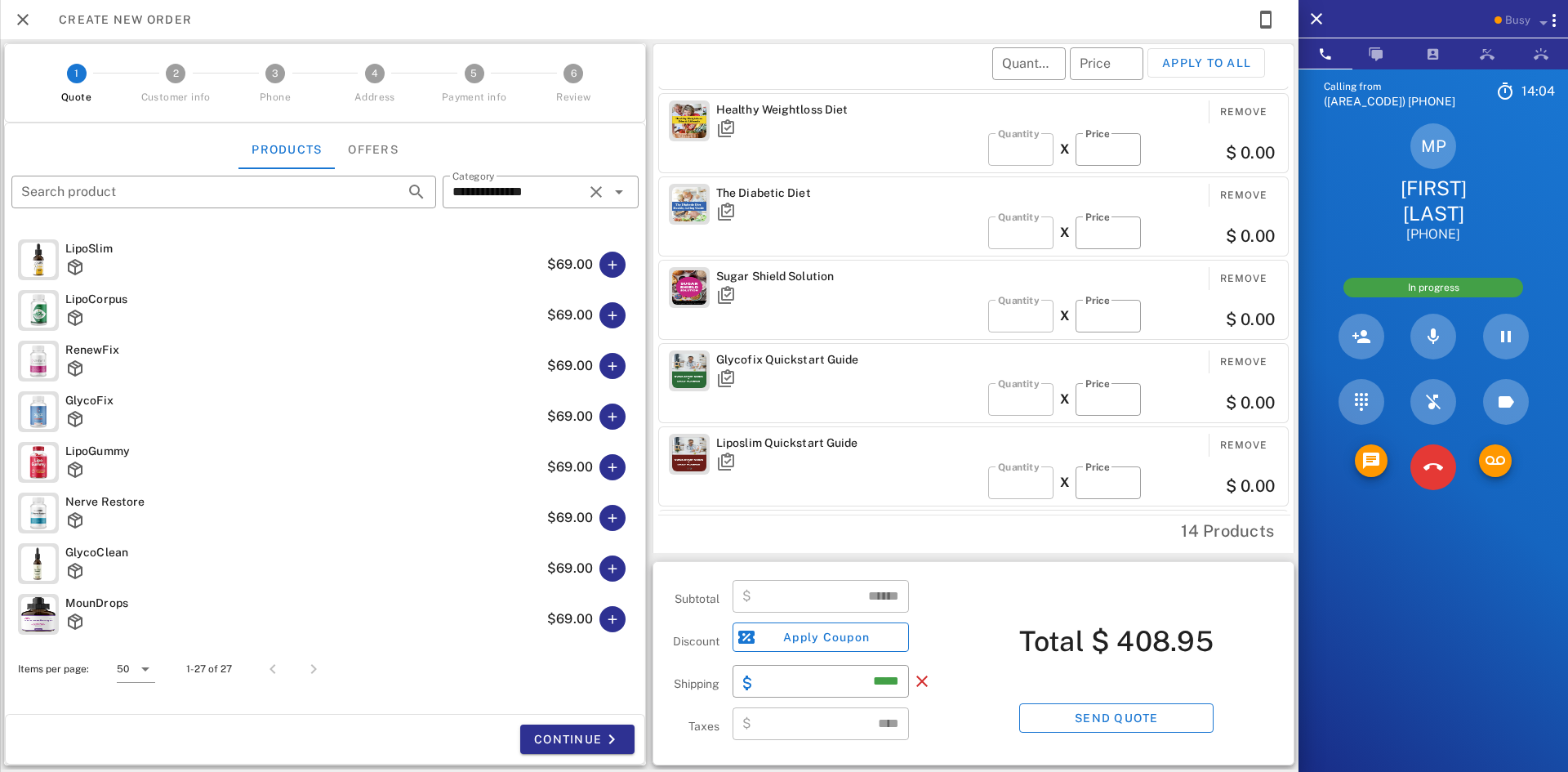 scroll, scrollTop: 245, scrollLeft: 0, axis: vertical 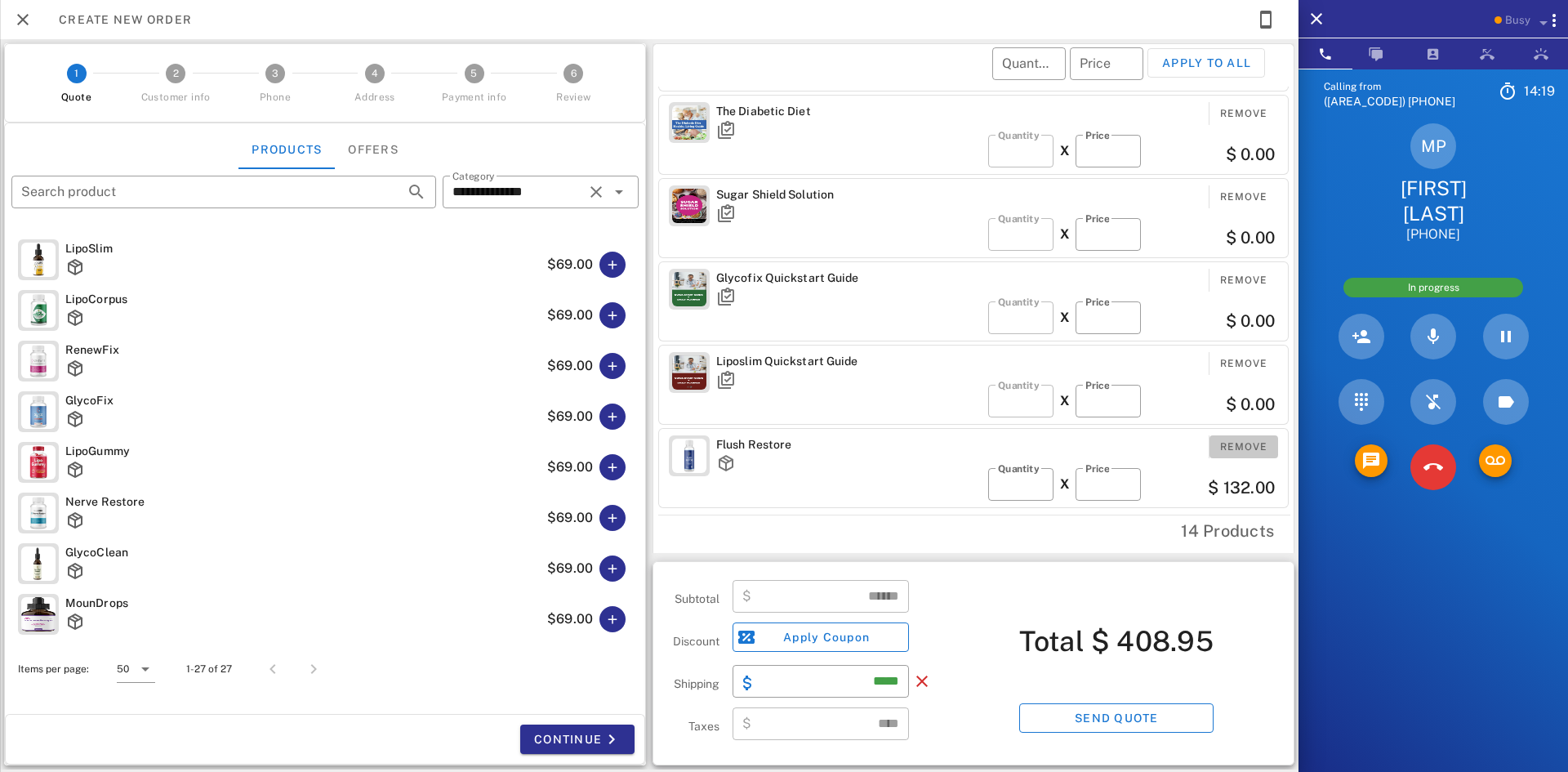 click on "Remove" at bounding box center (1244, 447) 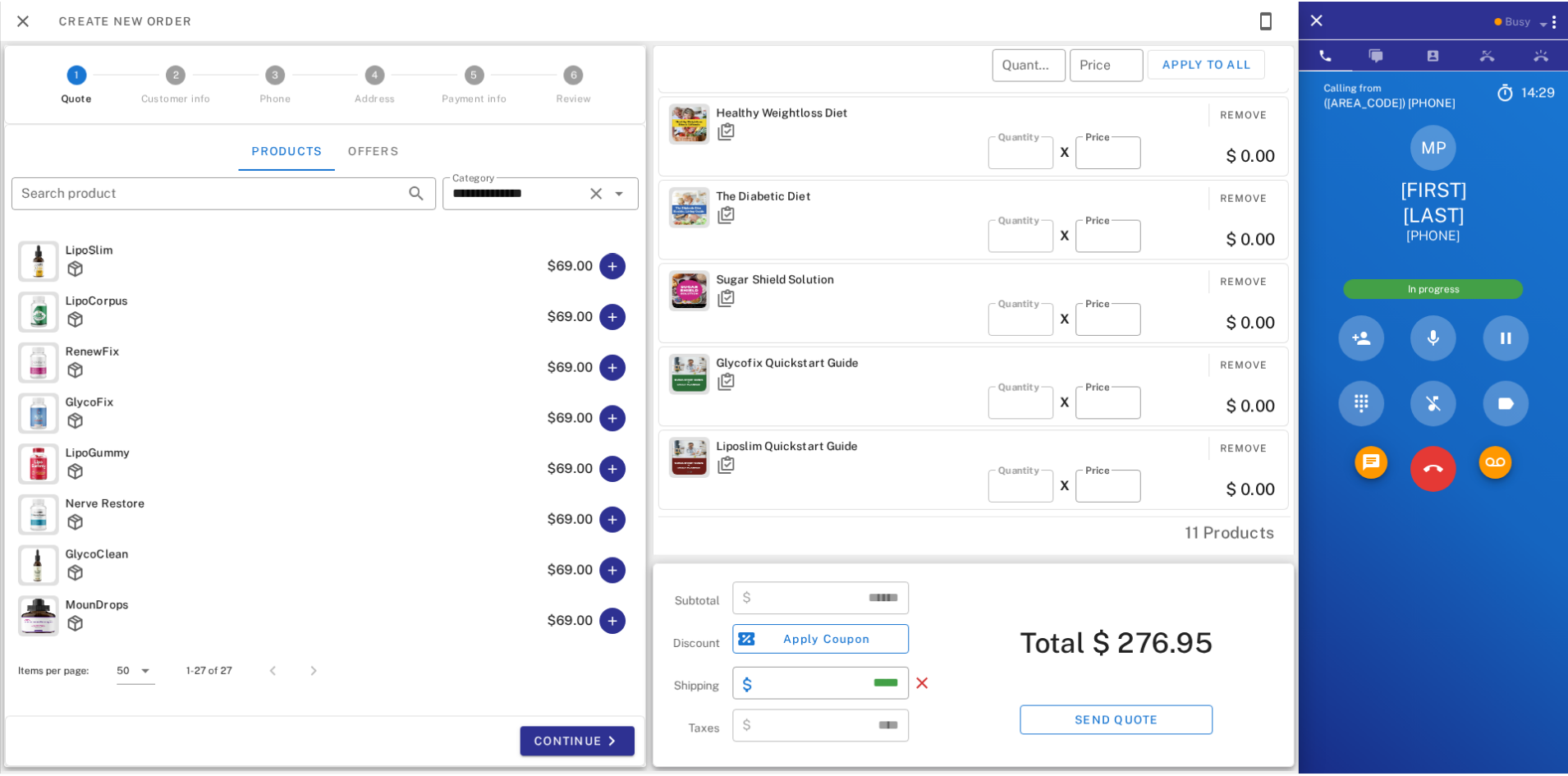 scroll, scrollTop: 0, scrollLeft: 0, axis: both 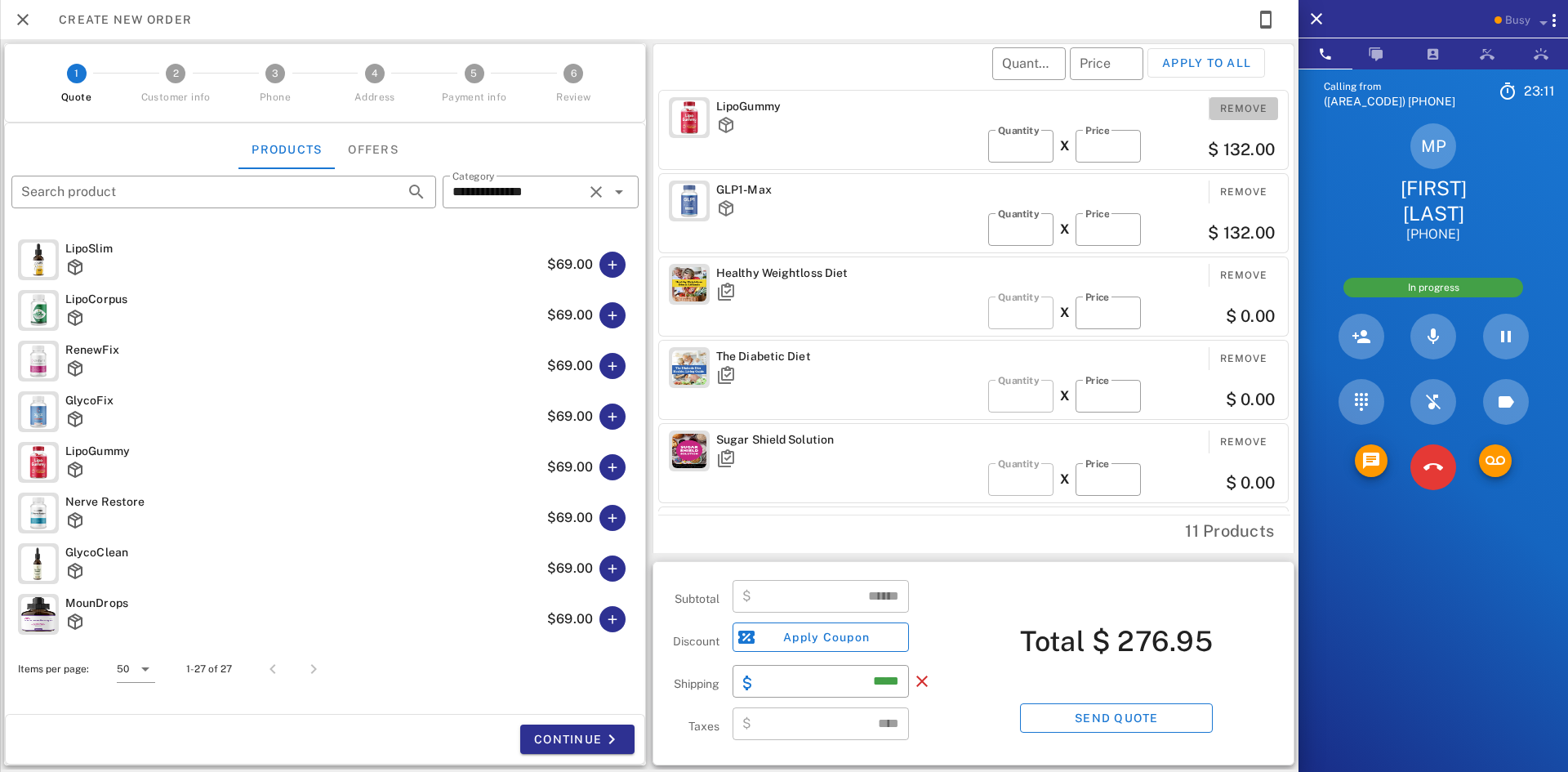 click on "Remove" at bounding box center [1244, 109] 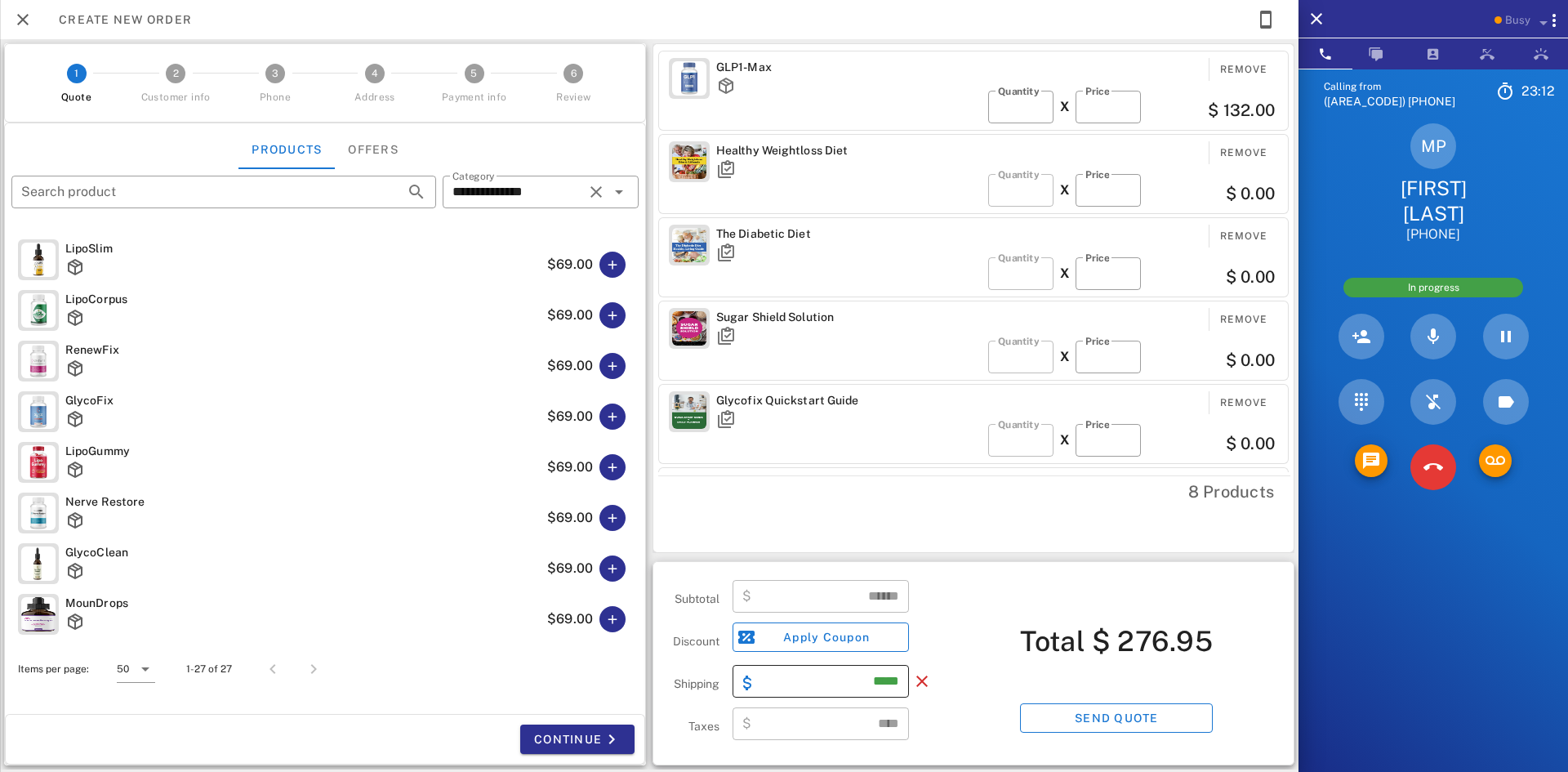 type on "******" 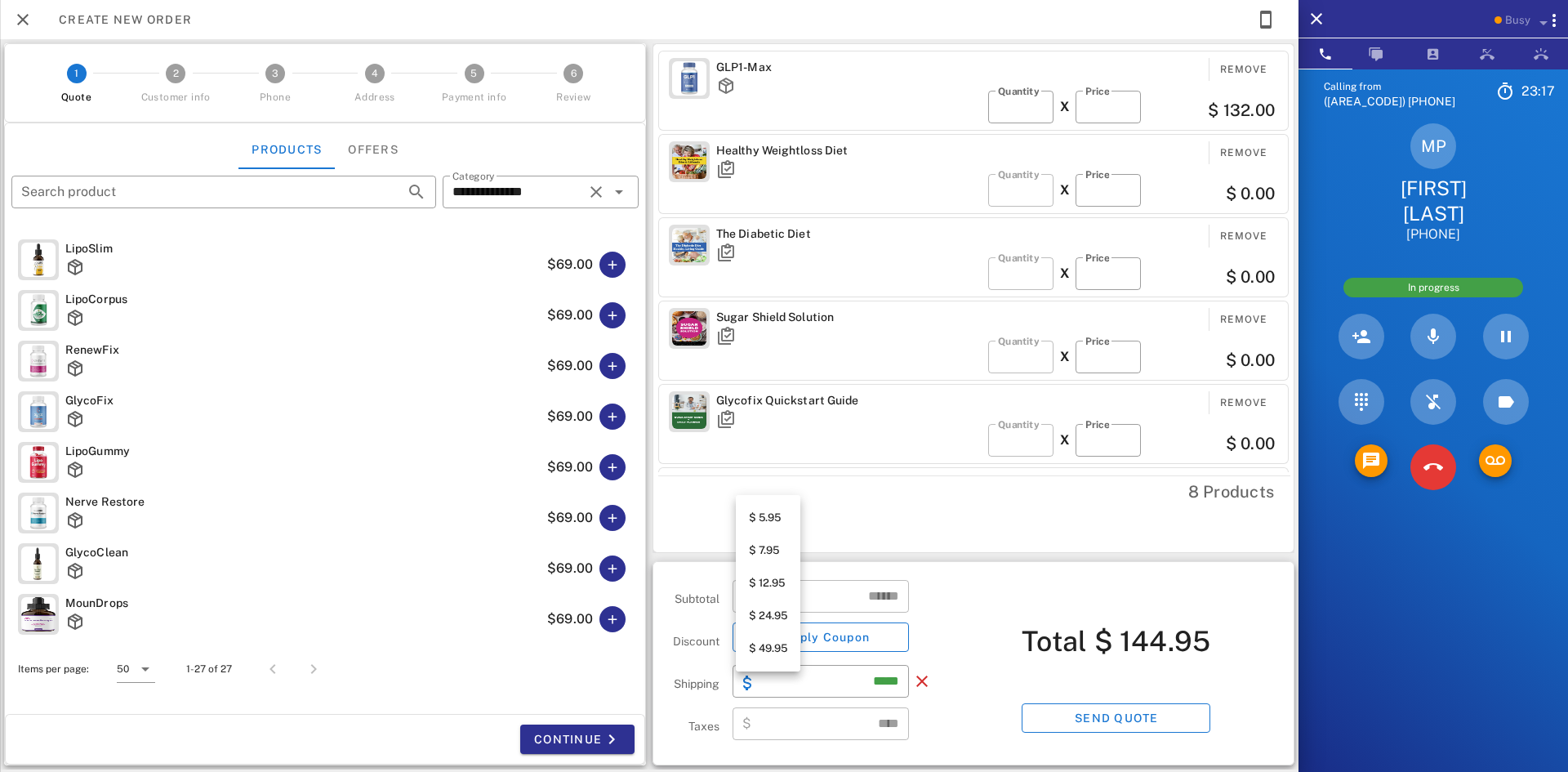 click on "$ 7.95" at bounding box center (768, 551) 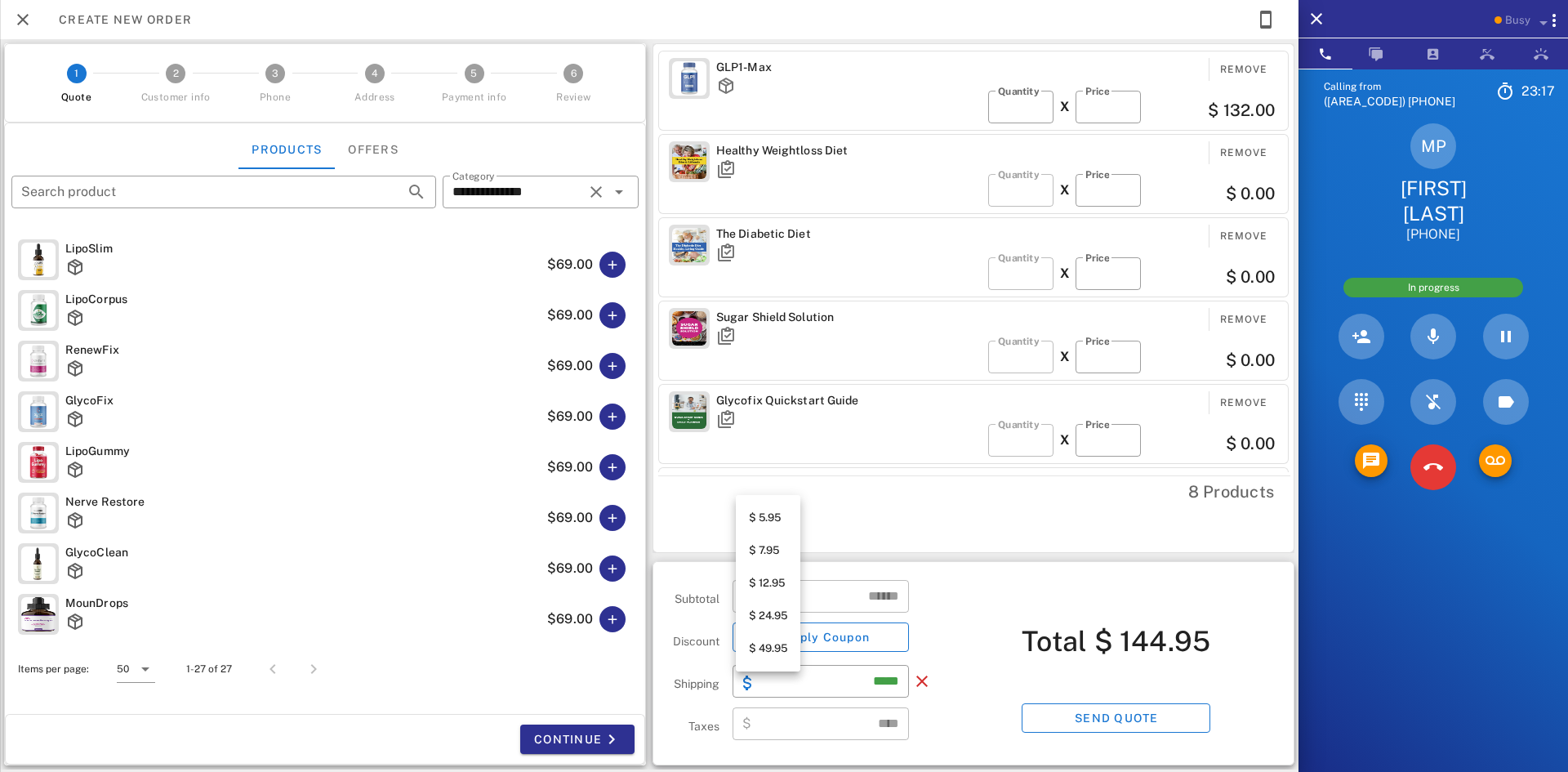 type on "****" 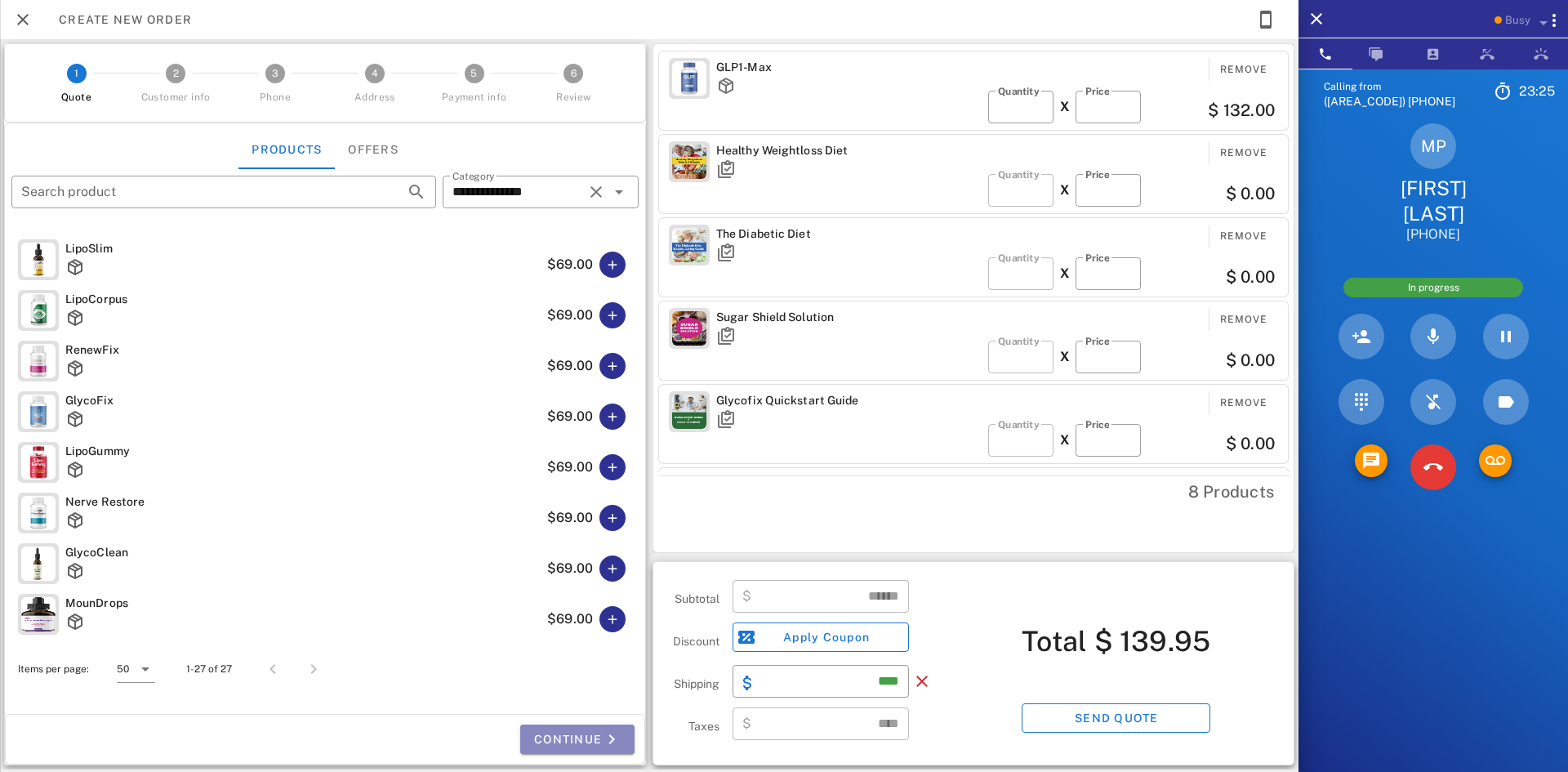 click on "Continue" at bounding box center [577, 739] 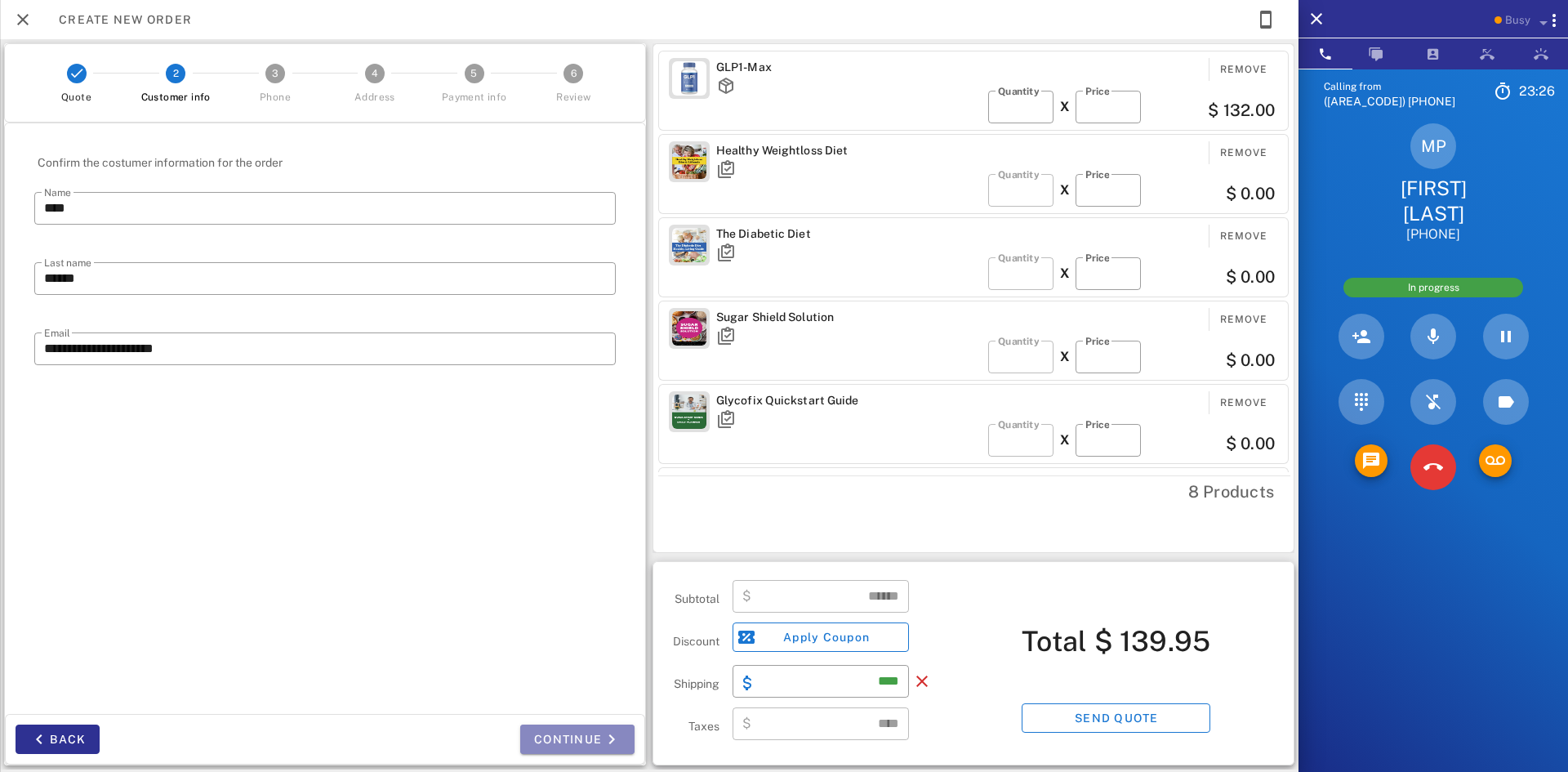 click on "Continue" at bounding box center [577, 739] 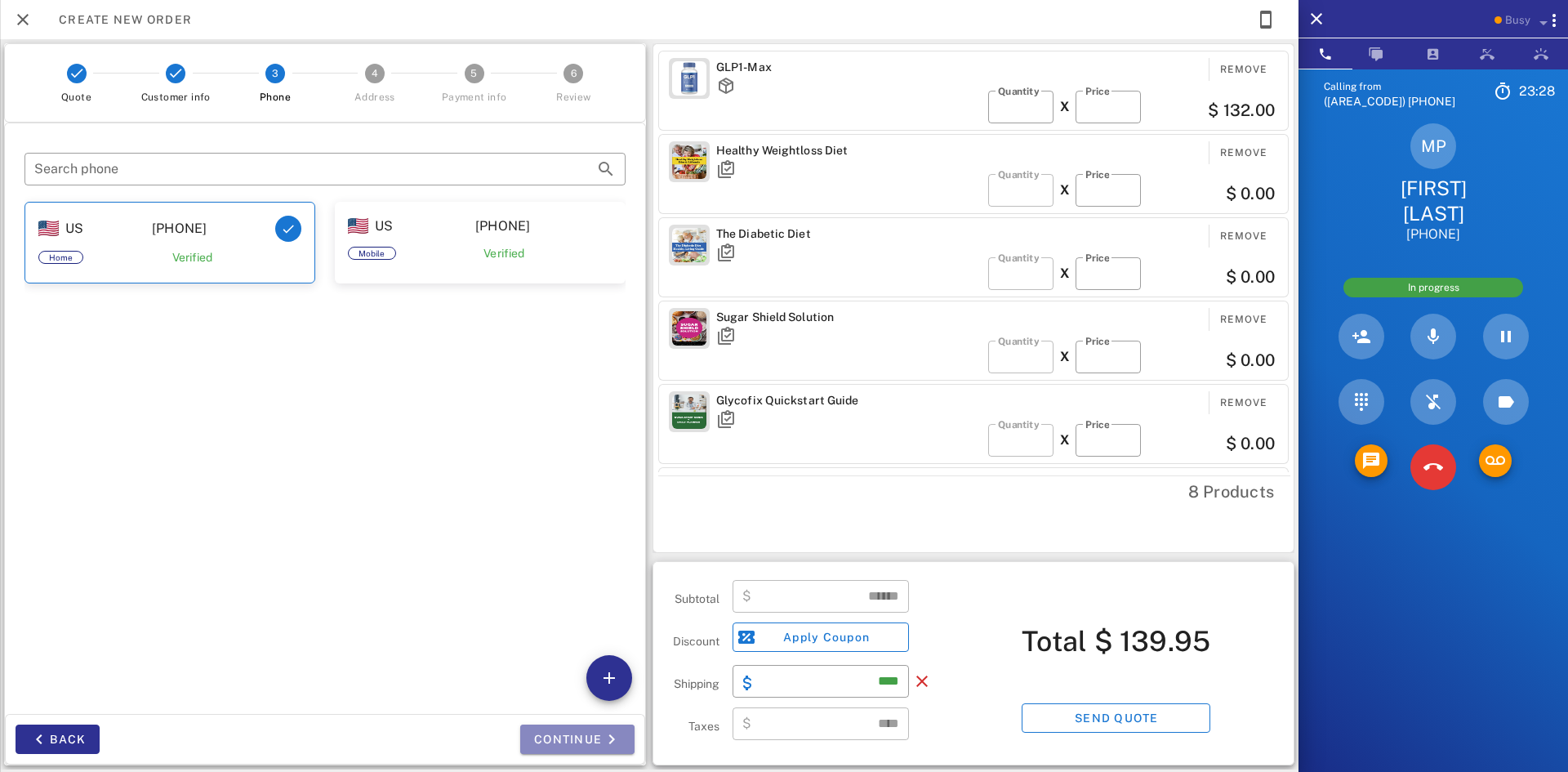 click on "Continue" at bounding box center (577, 739) 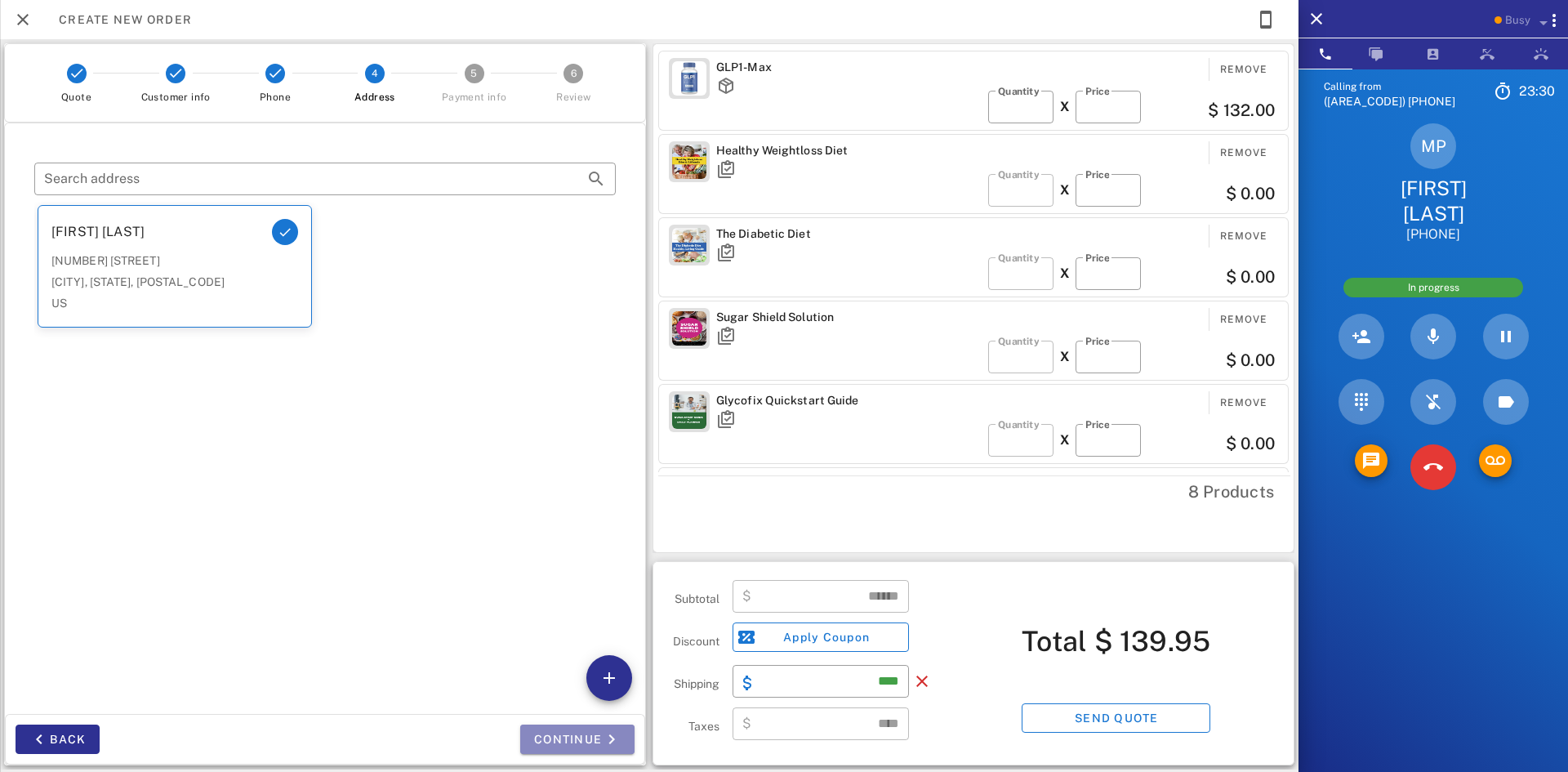 click on "Continue" at bounding box center (577, 739) 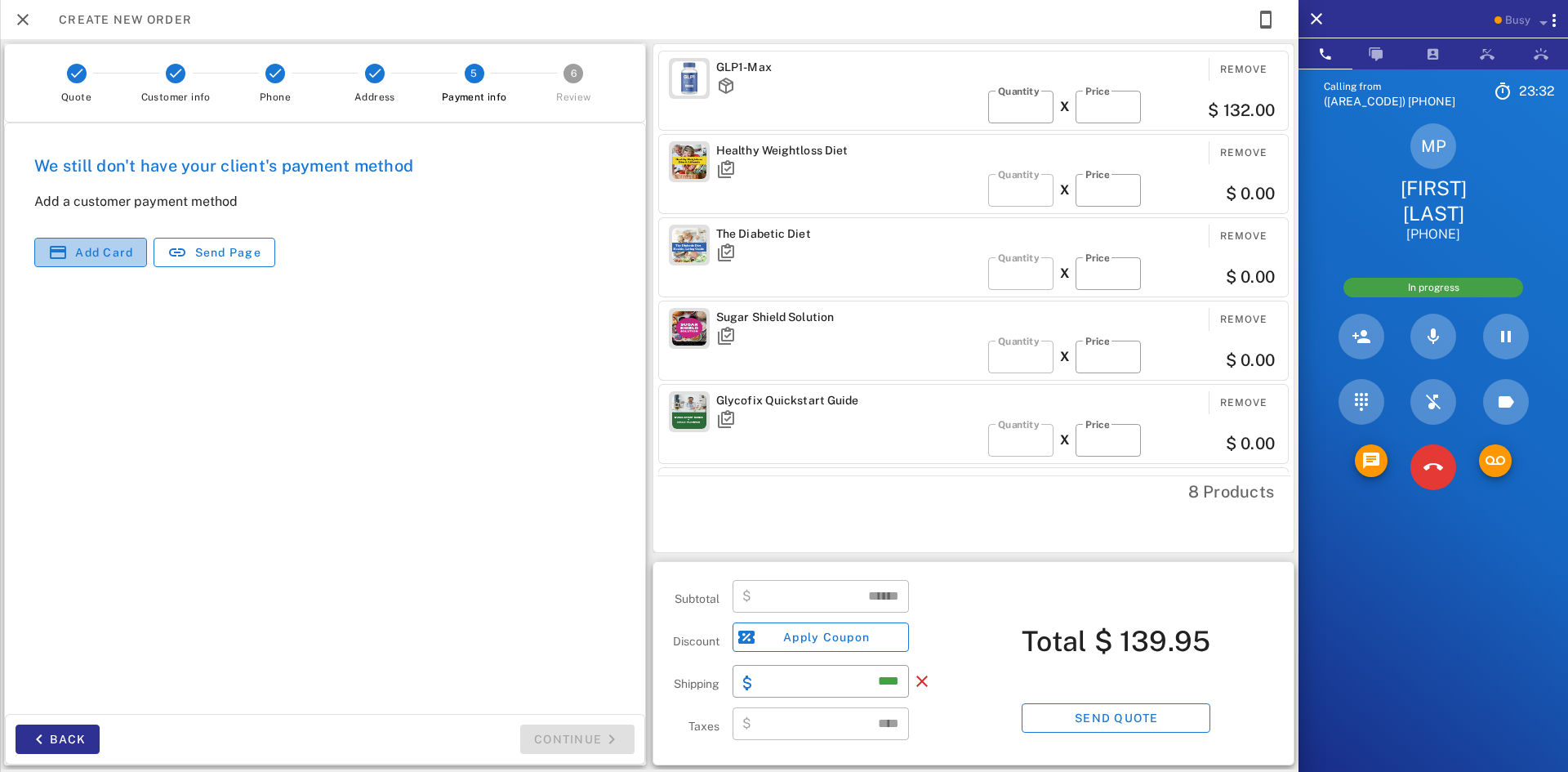 click on "Add card" at bounding box center [91, 252] 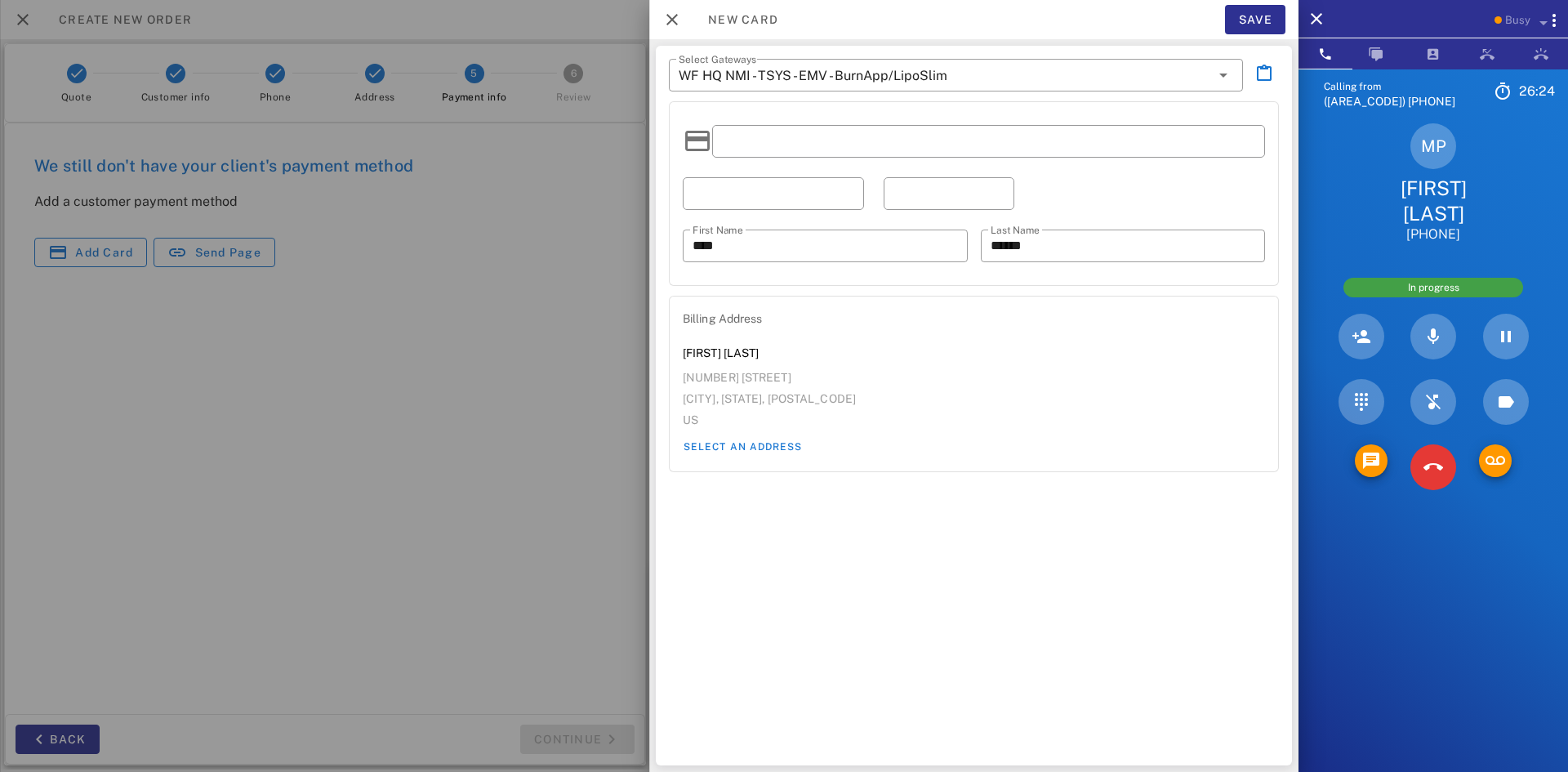 click at bounding box center (773, 194) 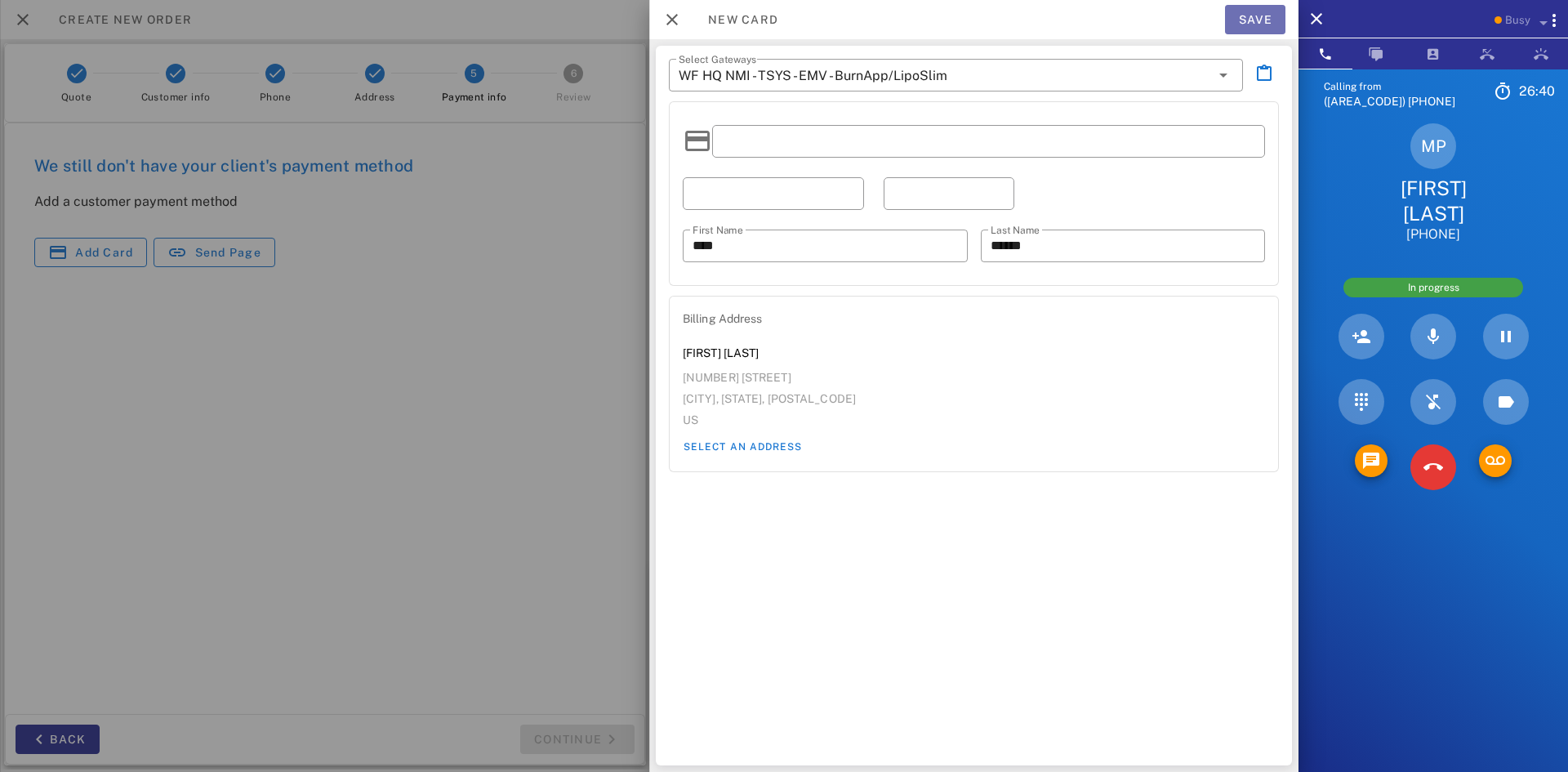 click on "Save" at bounding box center [1255, 20] 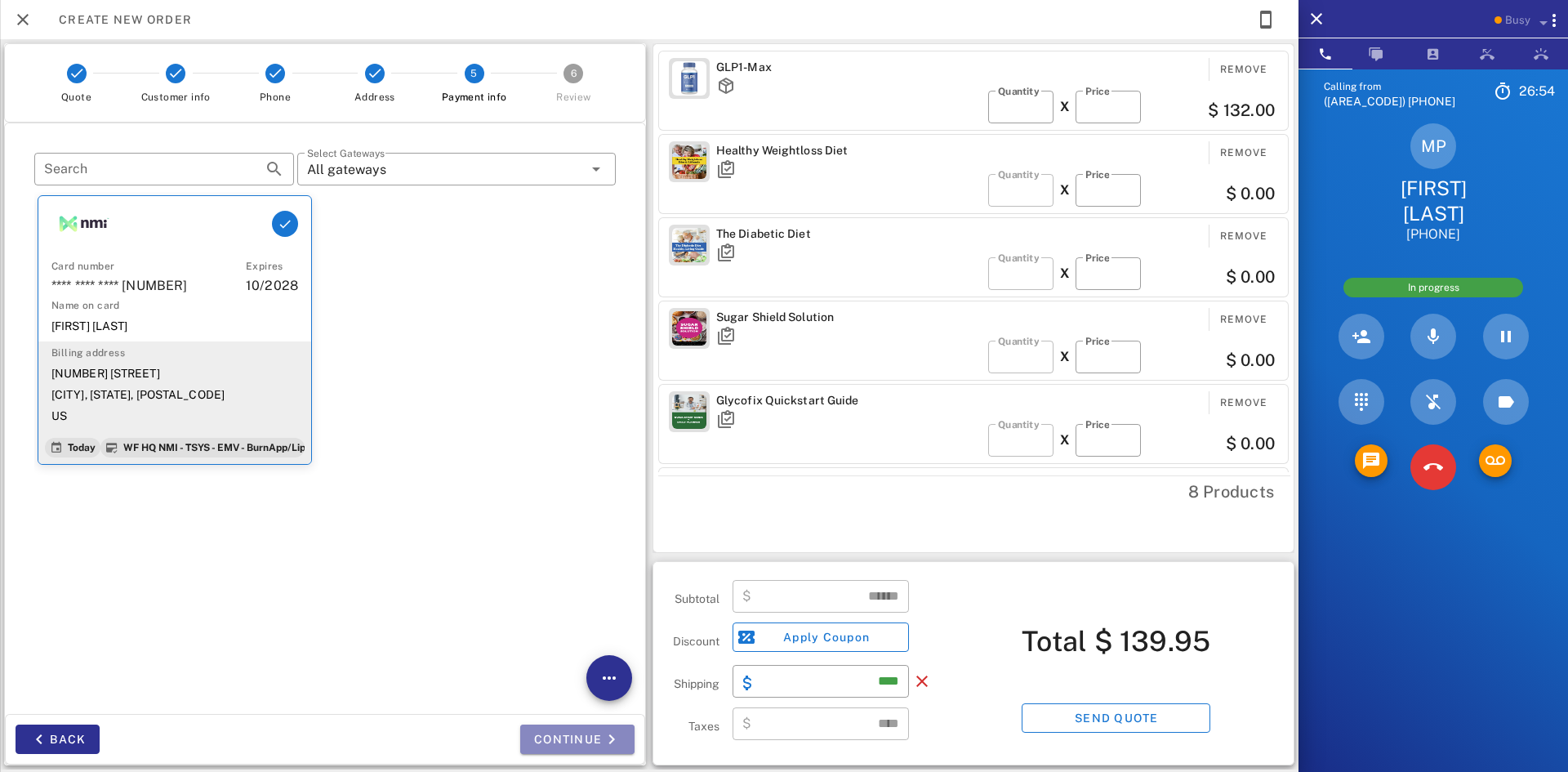 click on "Continue" at bounding box center (577, 739) 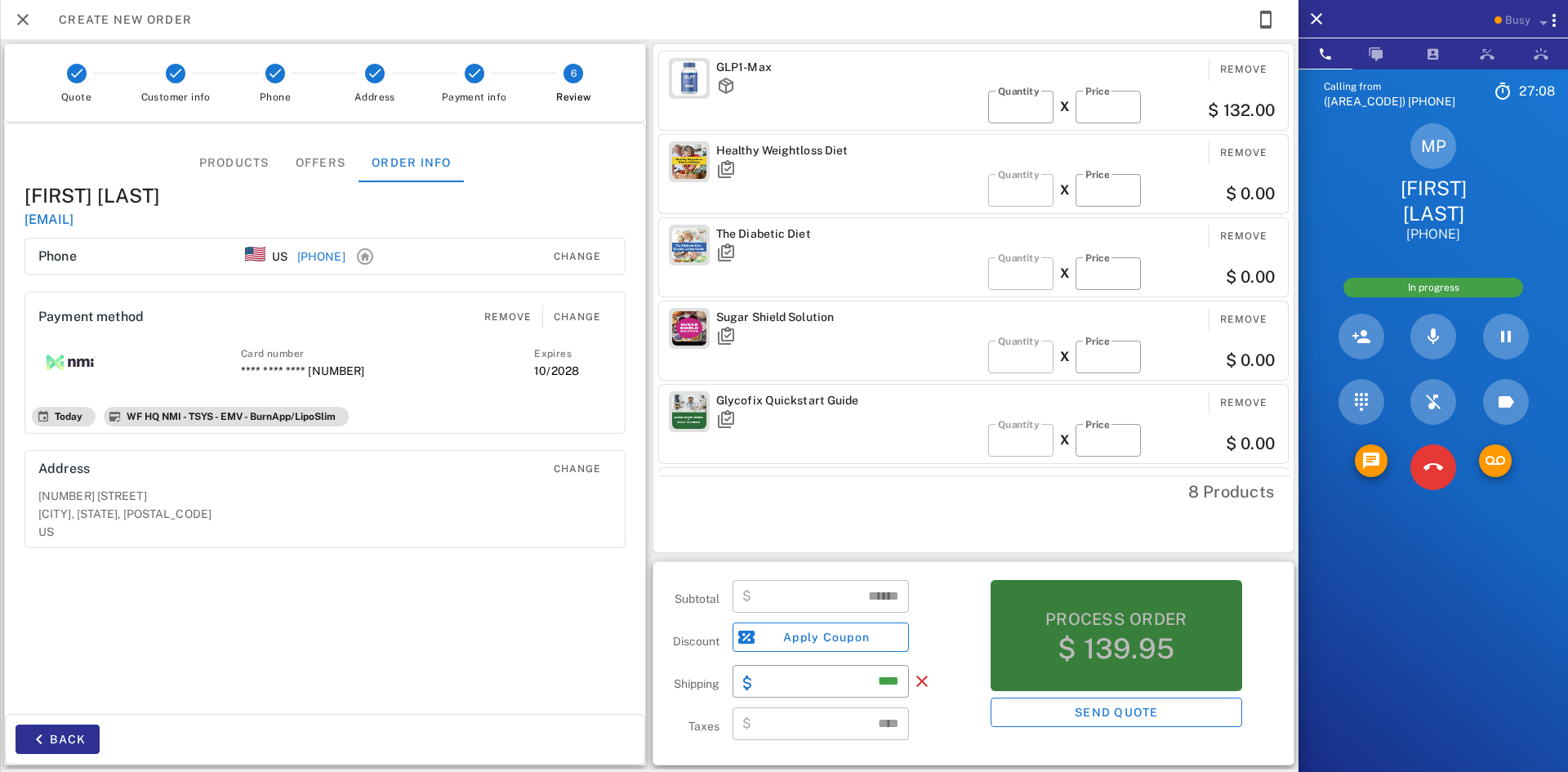 click on "Process order $ 139.95" at bounding box center [1116, 636] 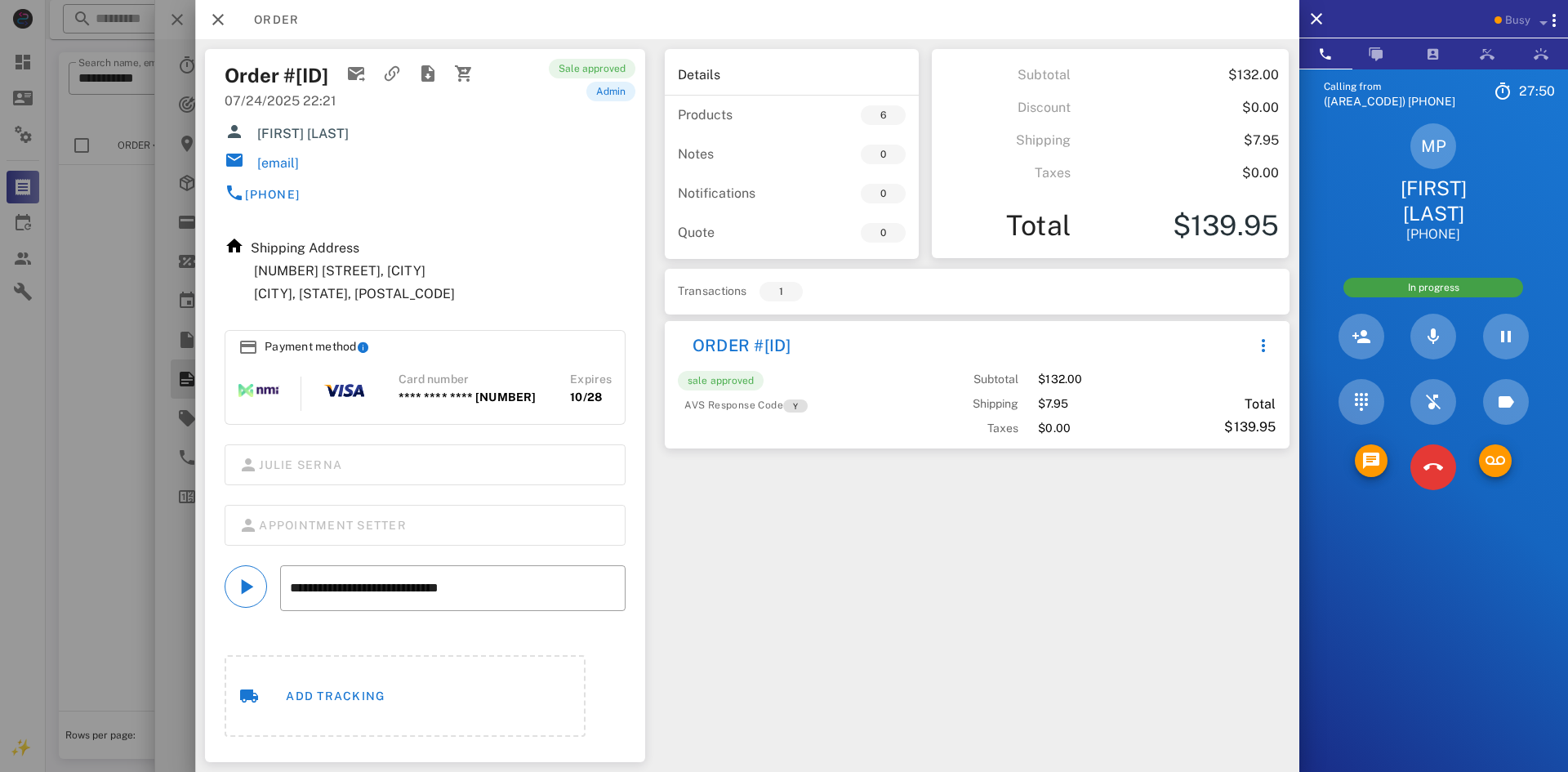 click on "Order" at bounding box center [747, 20] 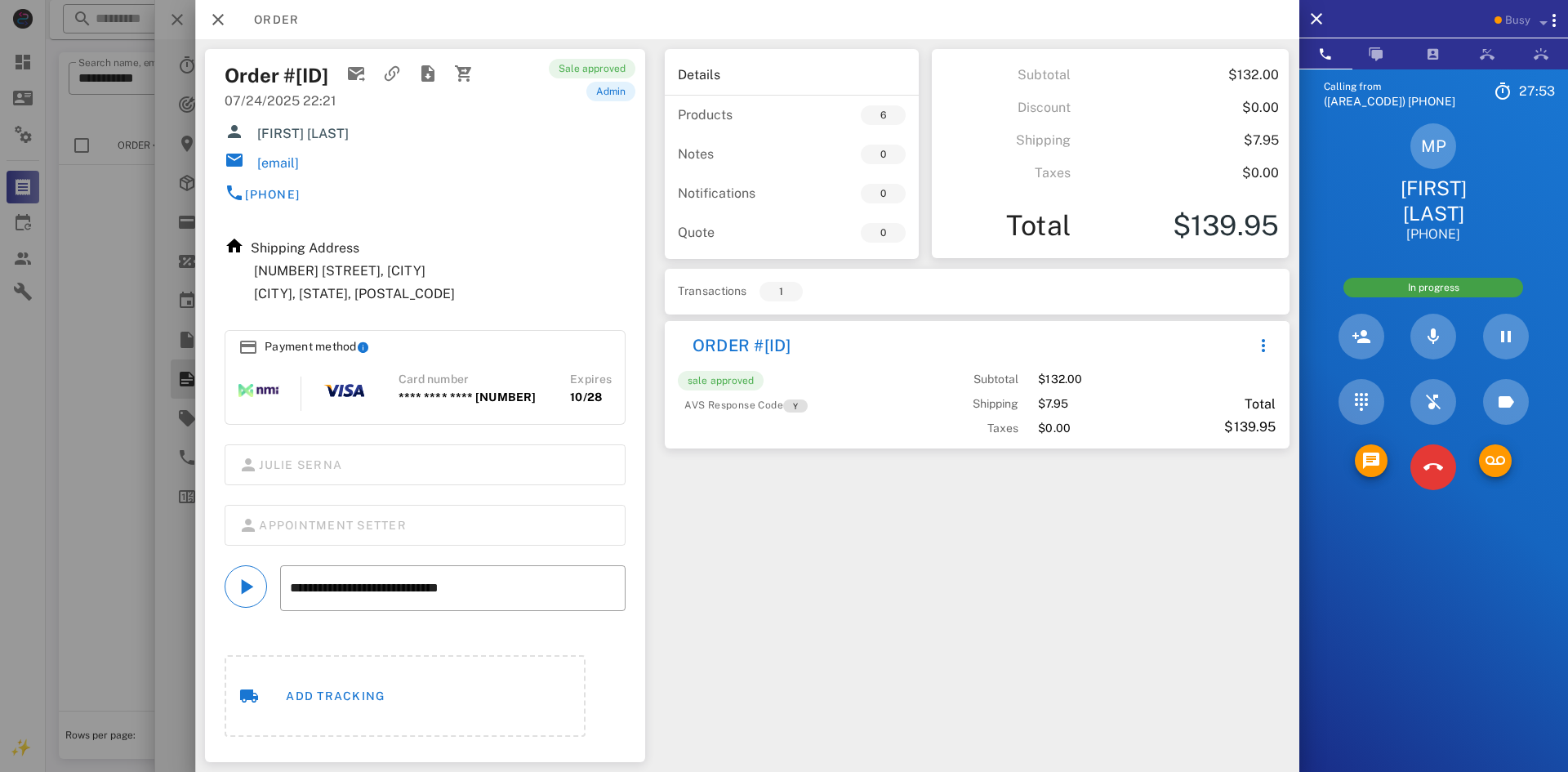 click at bounding box center [784, 386] 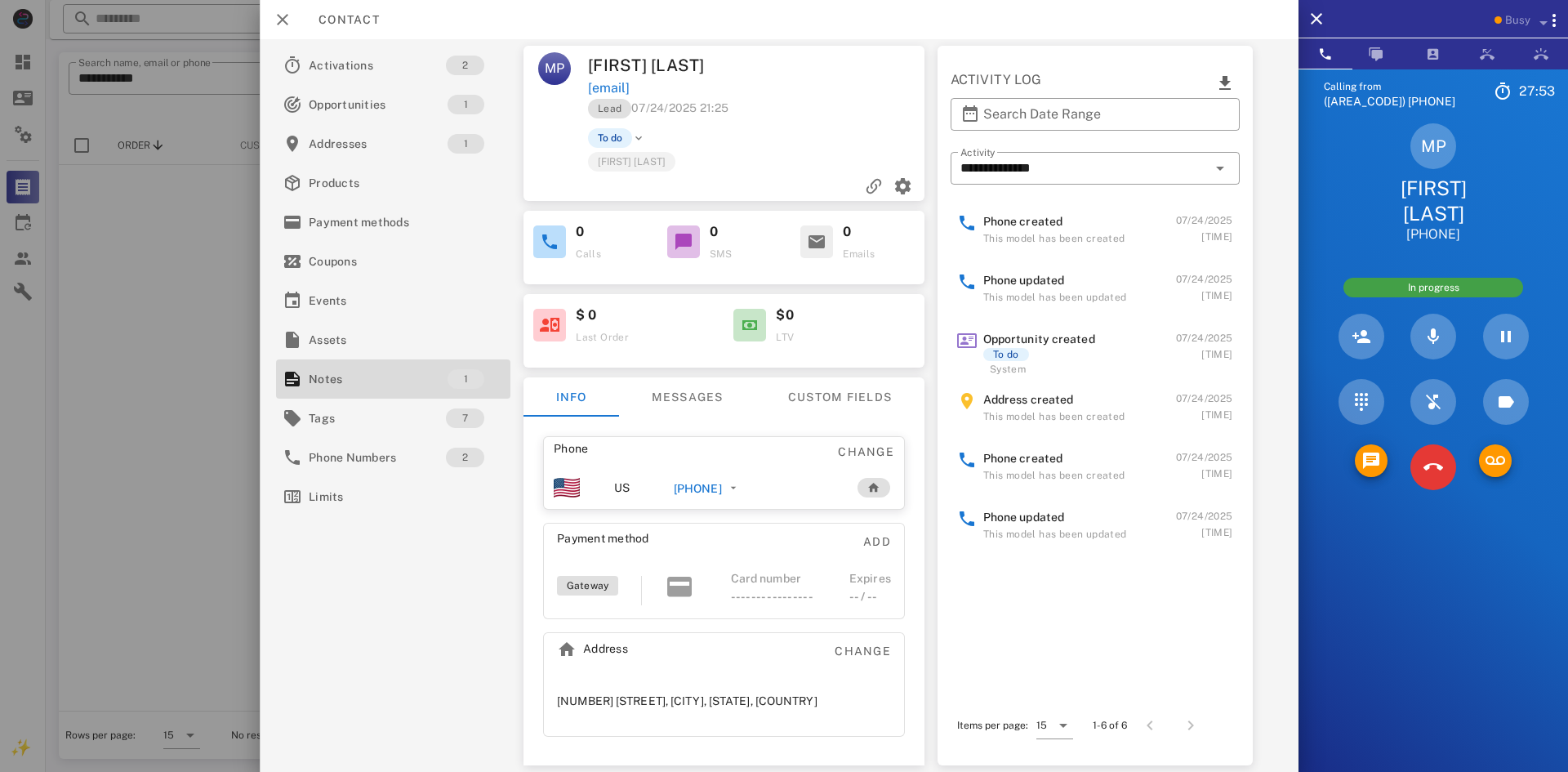 click at bounding box center (784, 386) 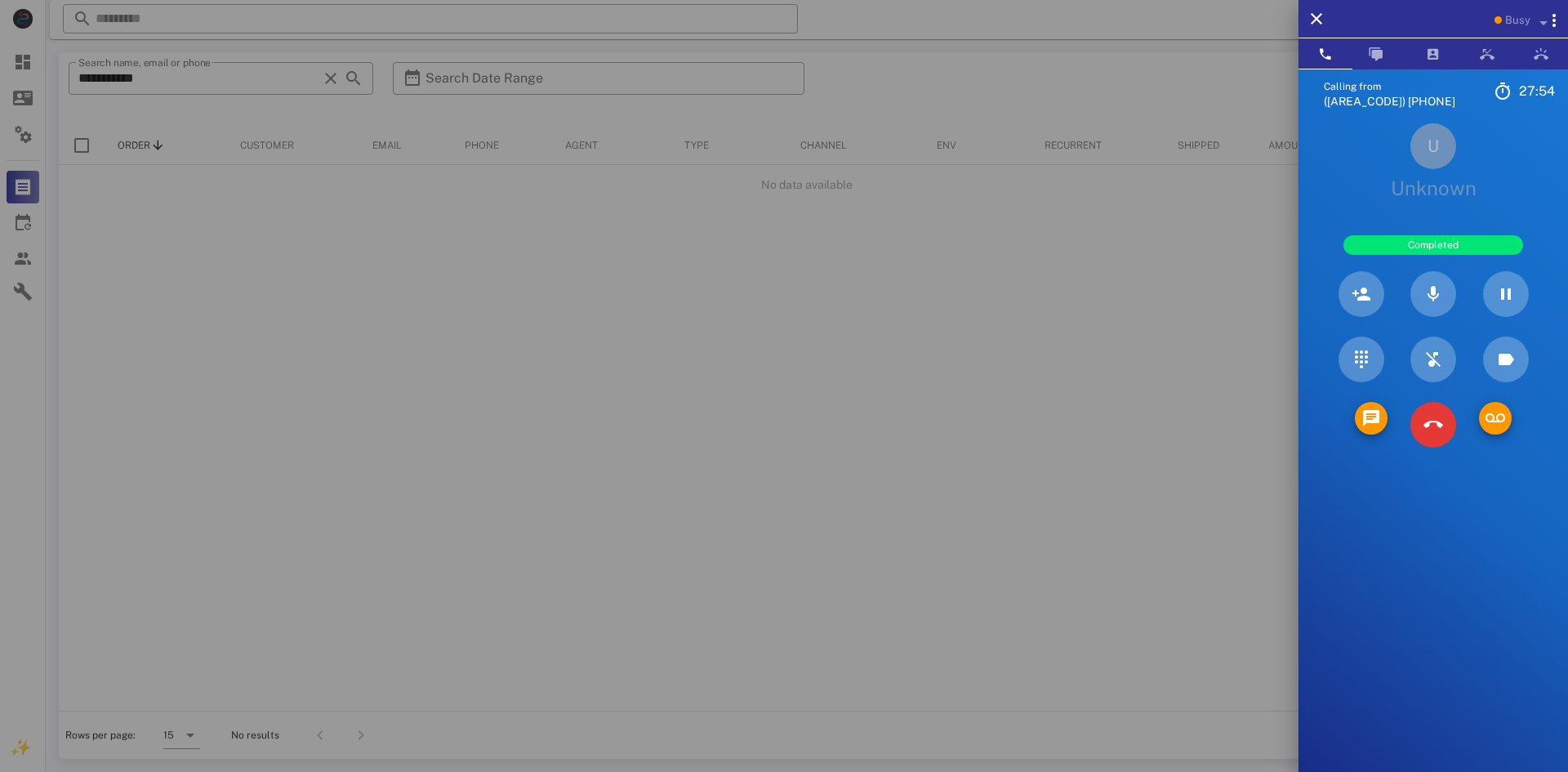 click at bounding box center (784, 386) 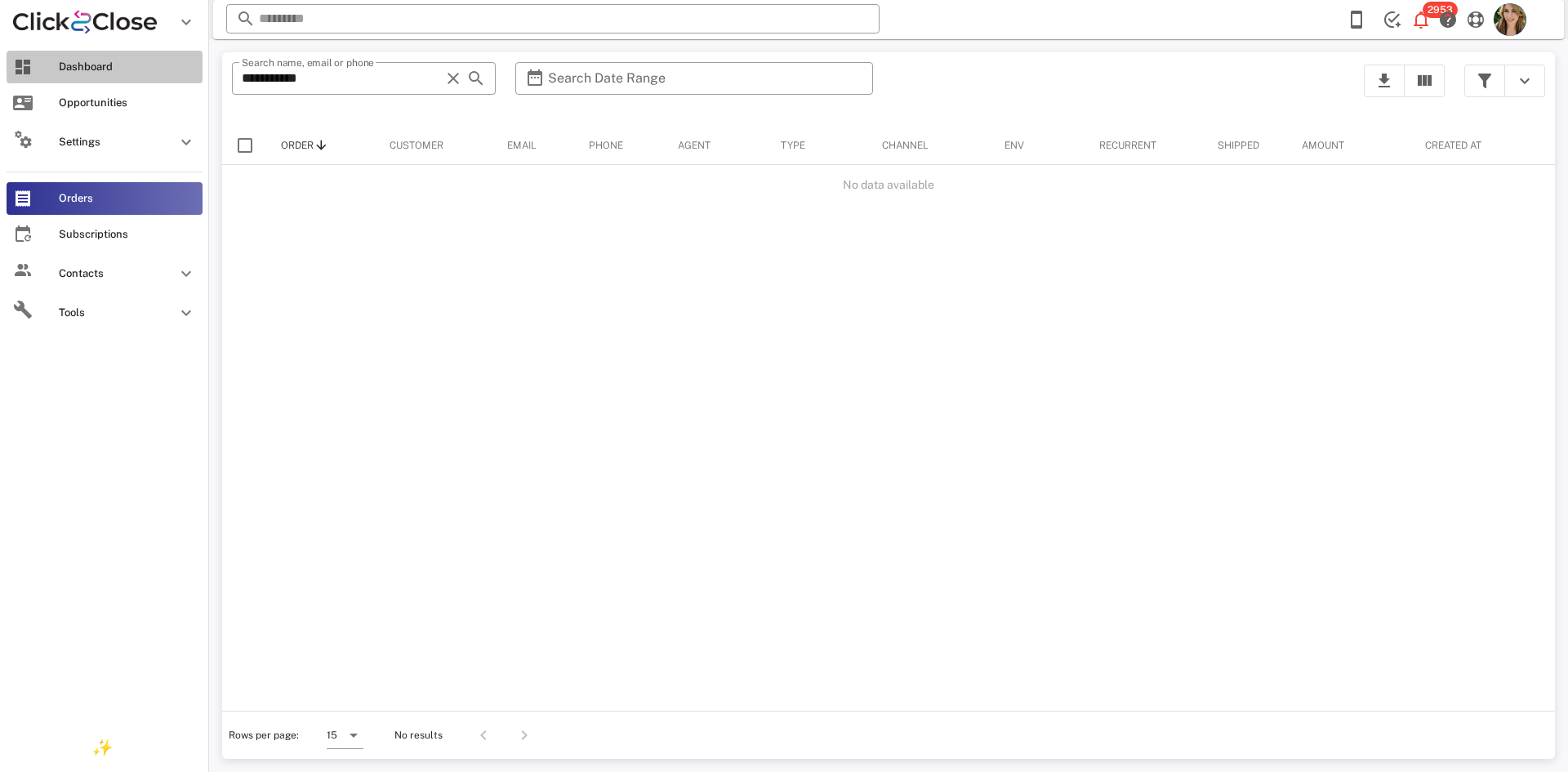click on "Dashboard" at bounding box center [105, 67] 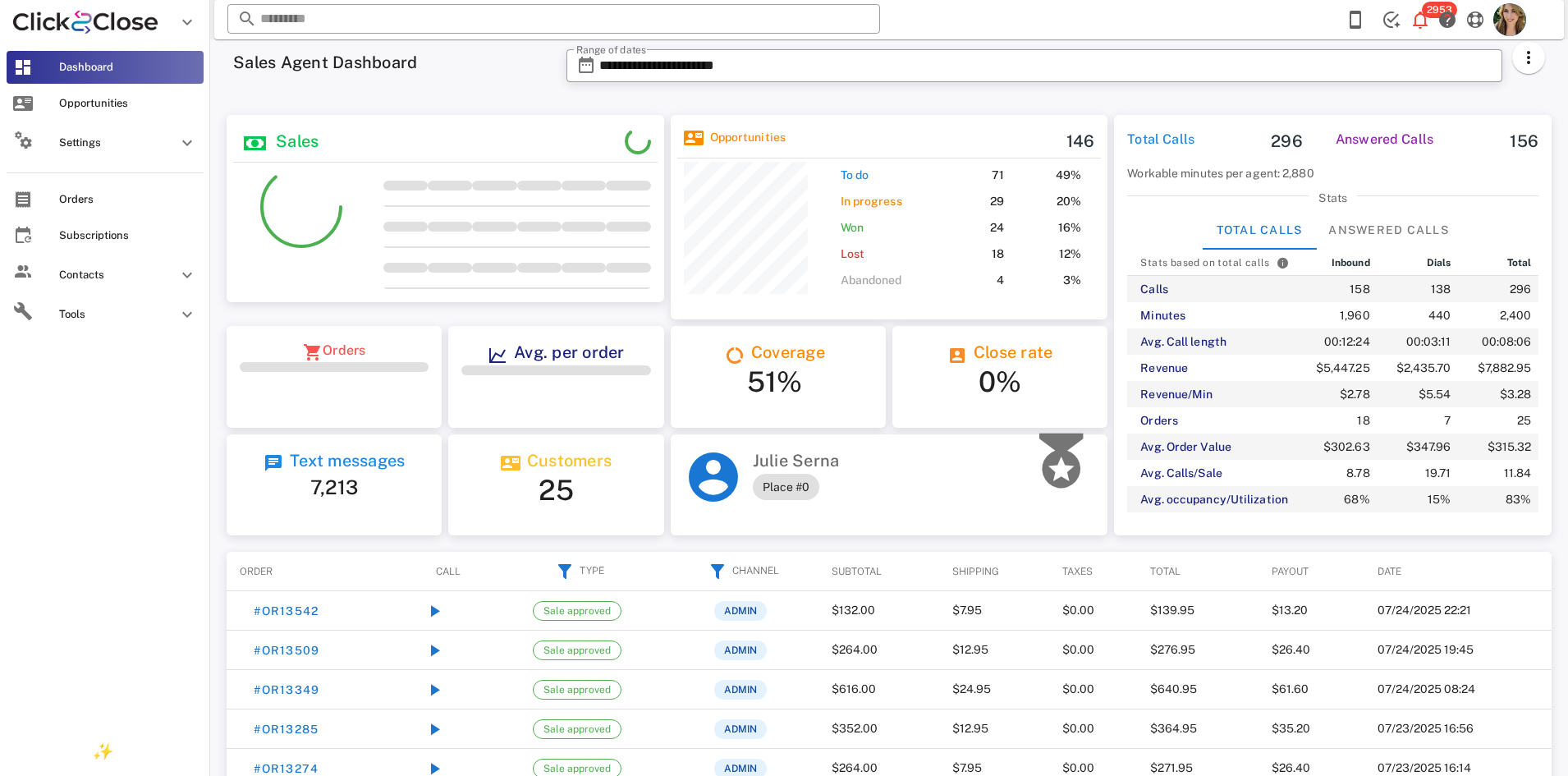 scroll, scrollTop: 820954, scrollLeft: 820505, axis: both 